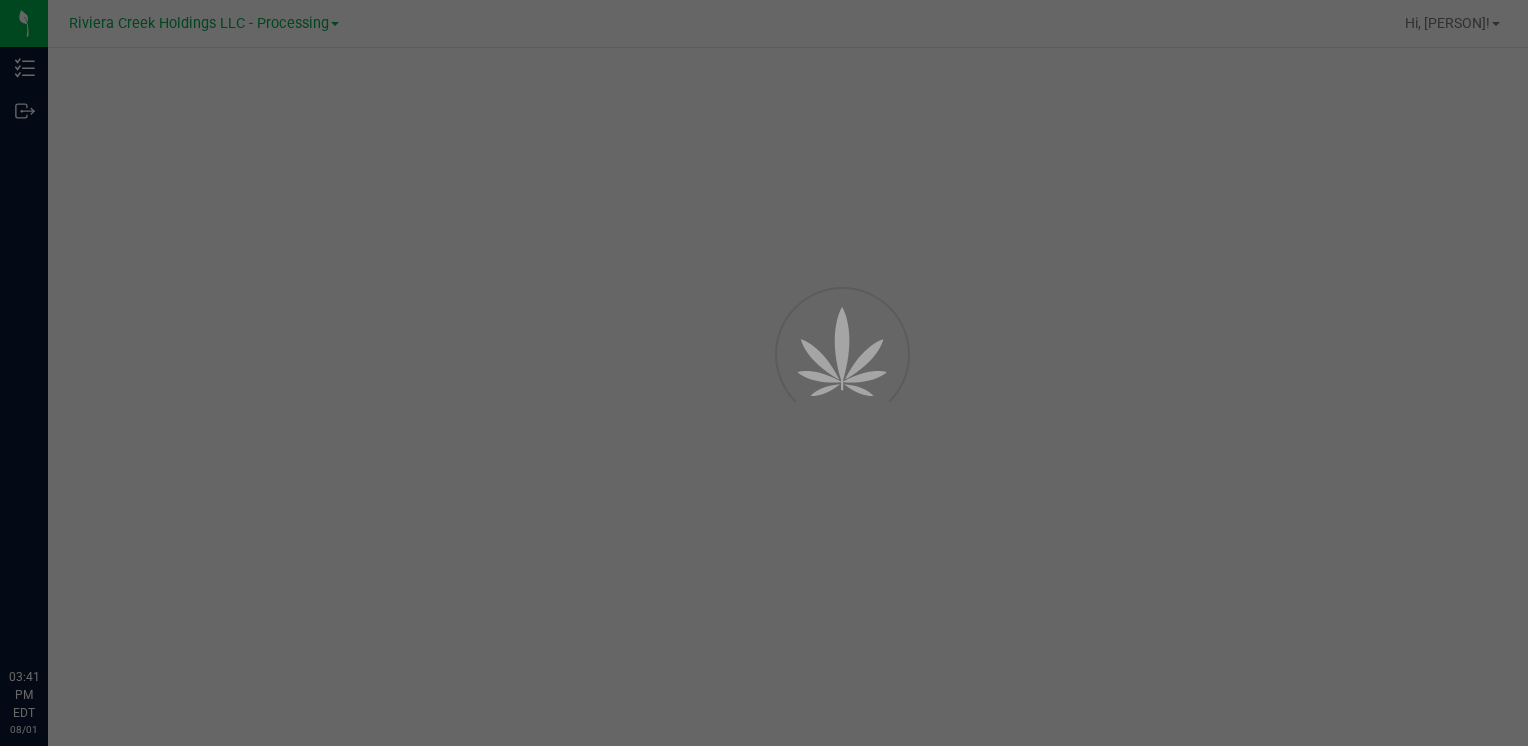 scroll, scrollTop: 0, scrollLeft: 0, axis: both 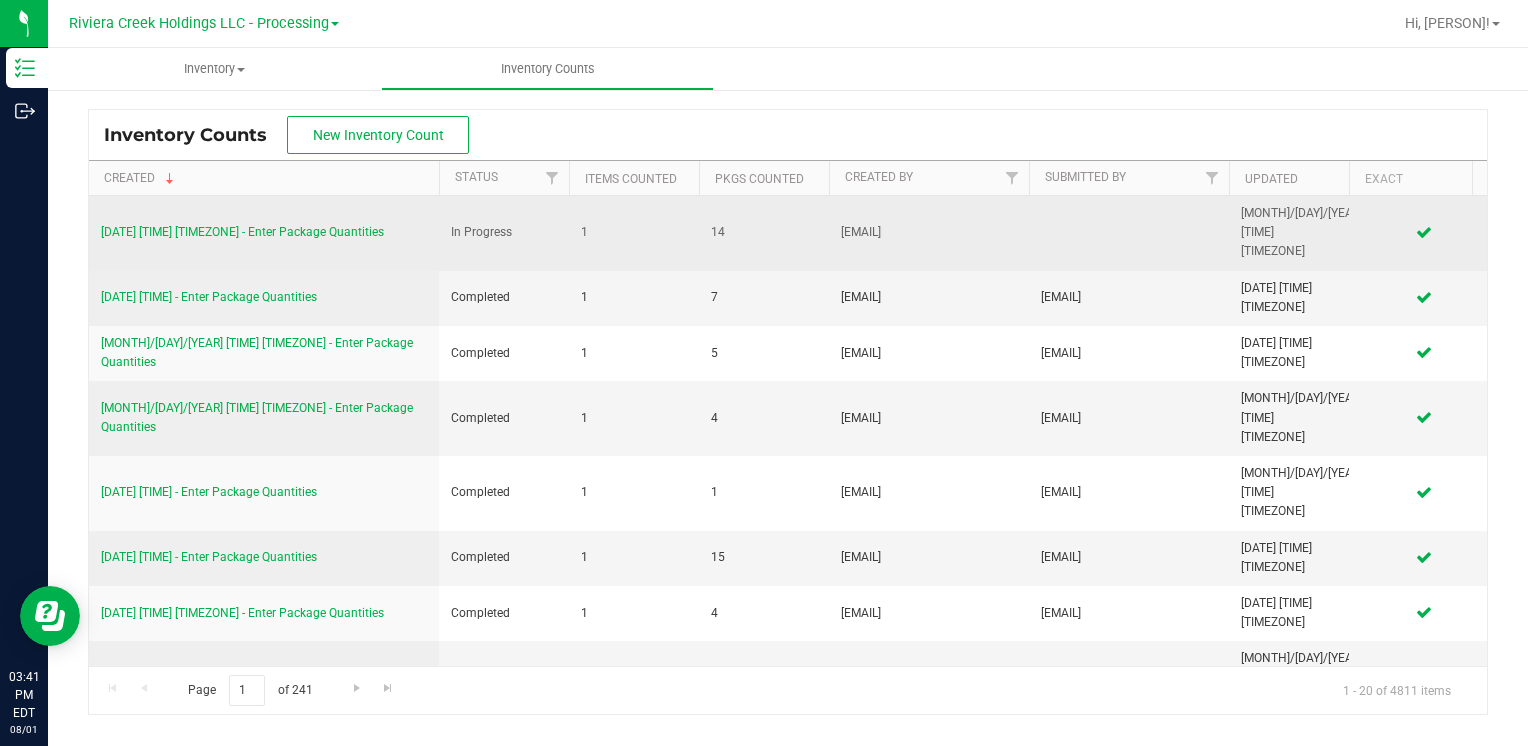 click on "[DATE] [TIME] [TIMEZONE] - Enter Package Quantities" at bounding box center (242, 232) 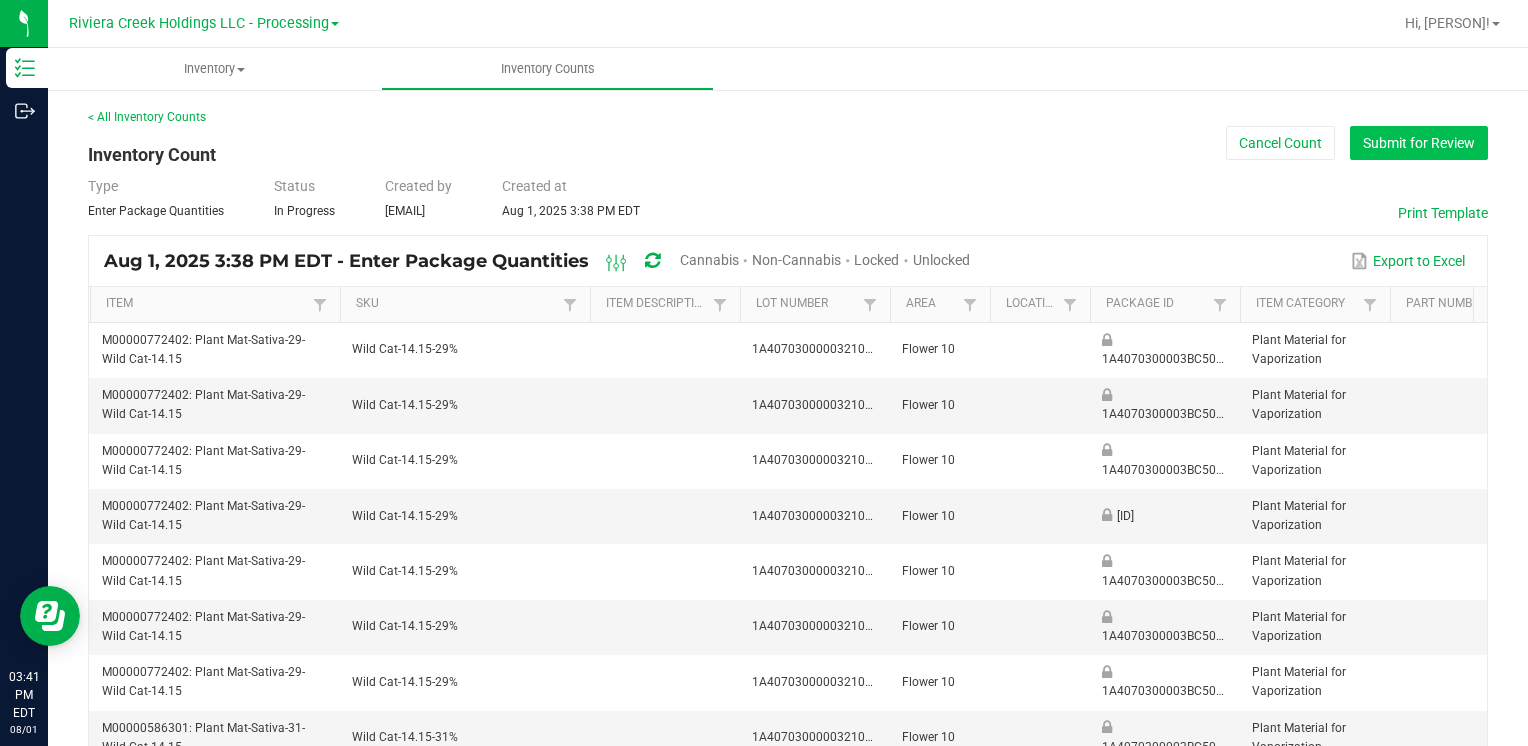 click on "Submit for Review" at bounding box center [1419, 143] 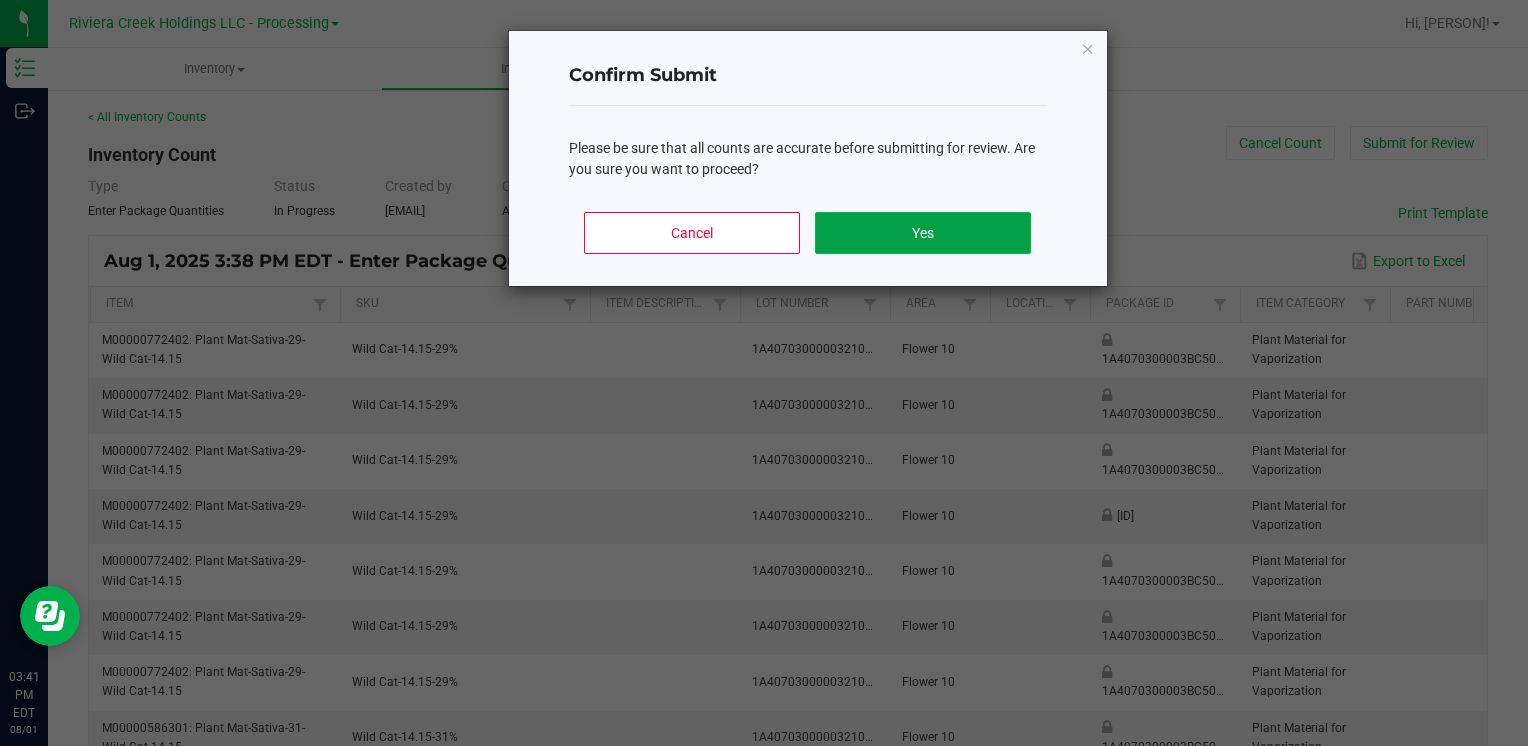 click on "Yes" 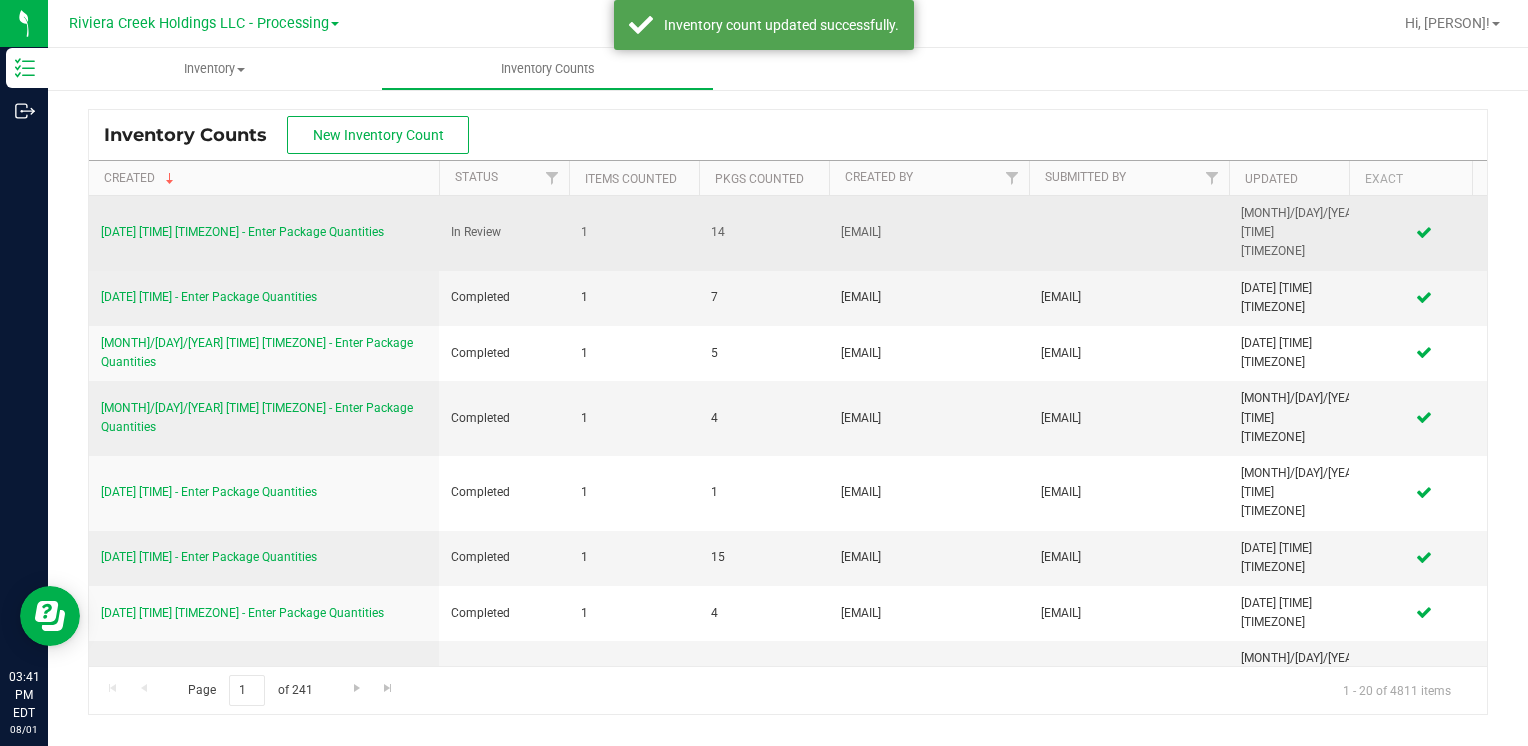 click on "[DATE] [TIME] [TIMEZONE] - Enter Package Quantities" at bounding box center (242, 232) 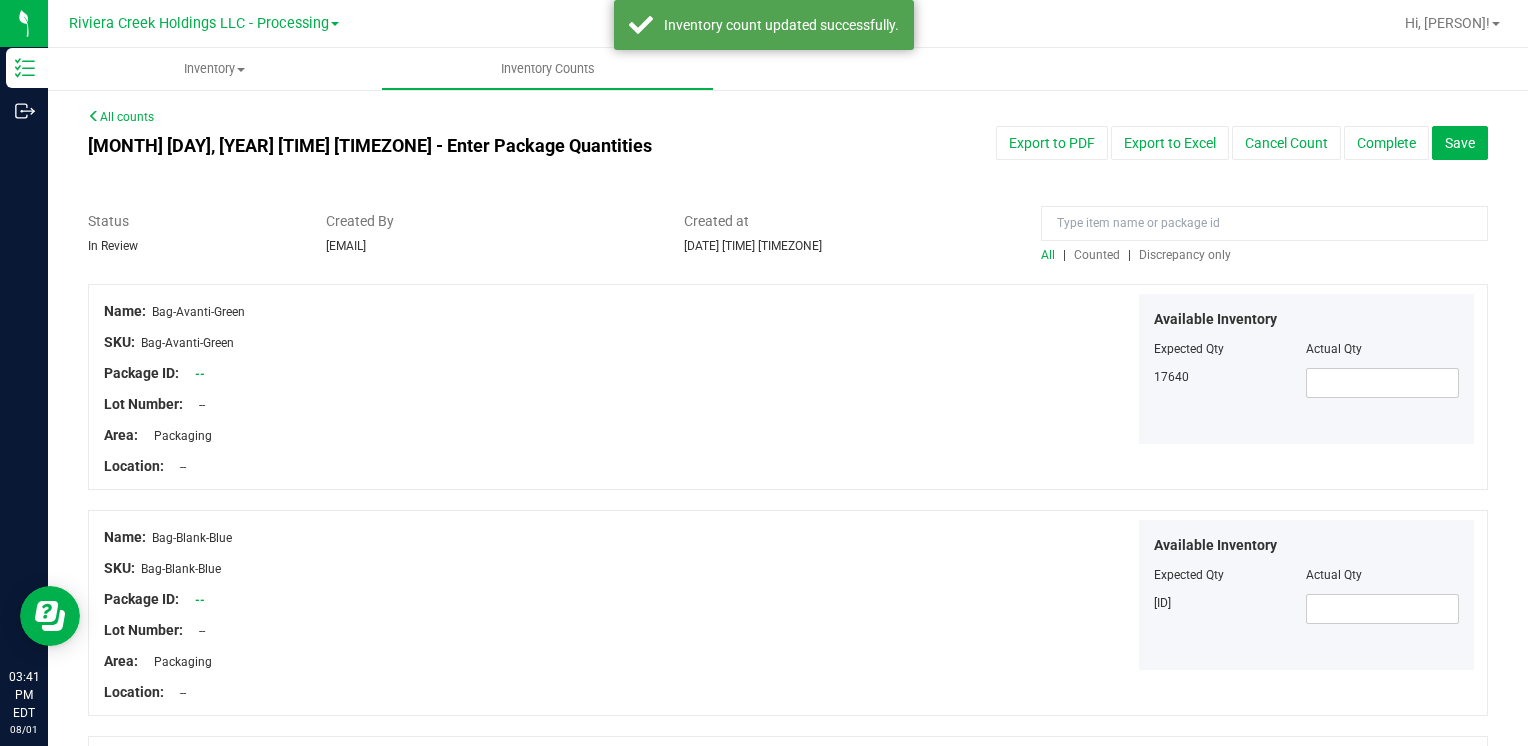 click on "Counted" at bounding box center (1097, 255) 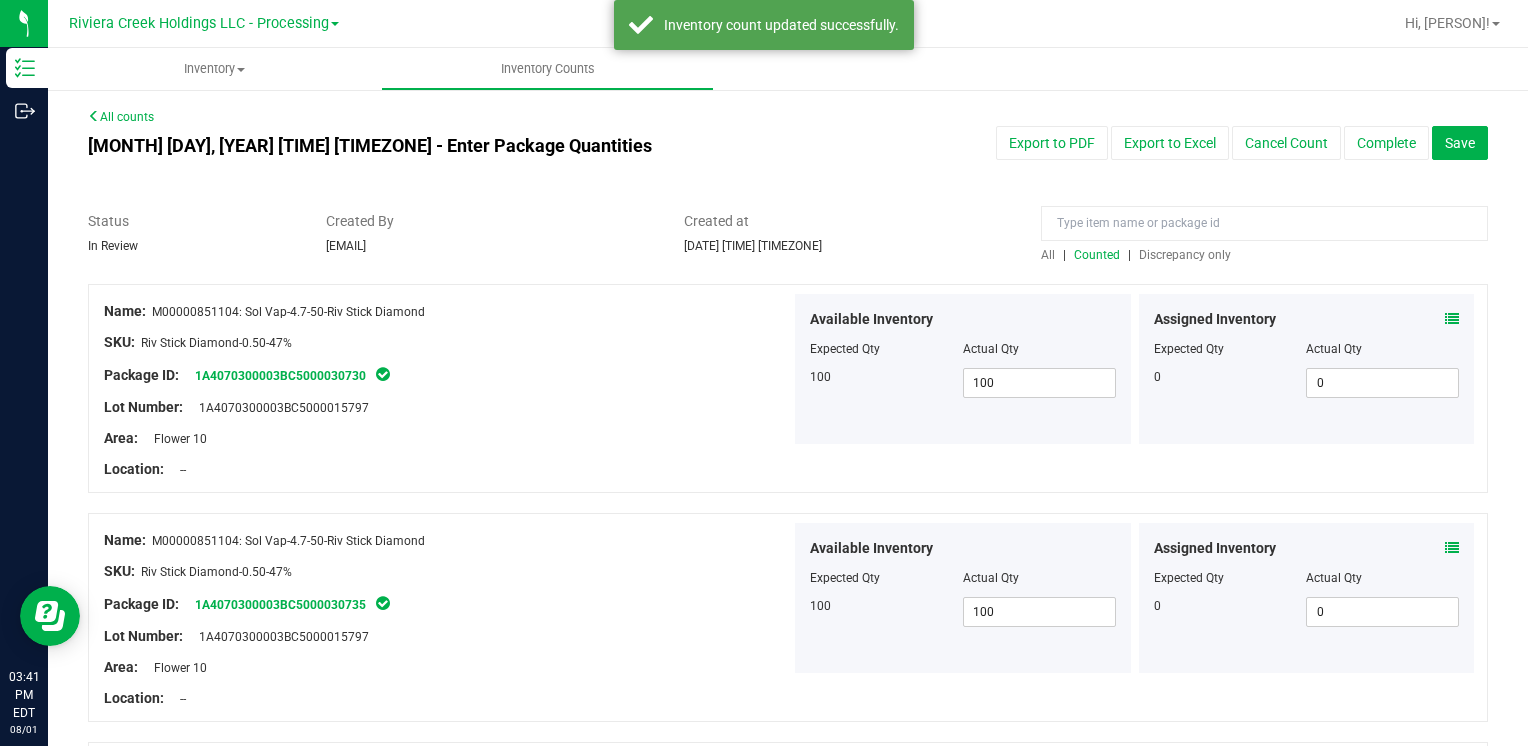 click on "Discrepancy only" at bounding box center [1185, 255] 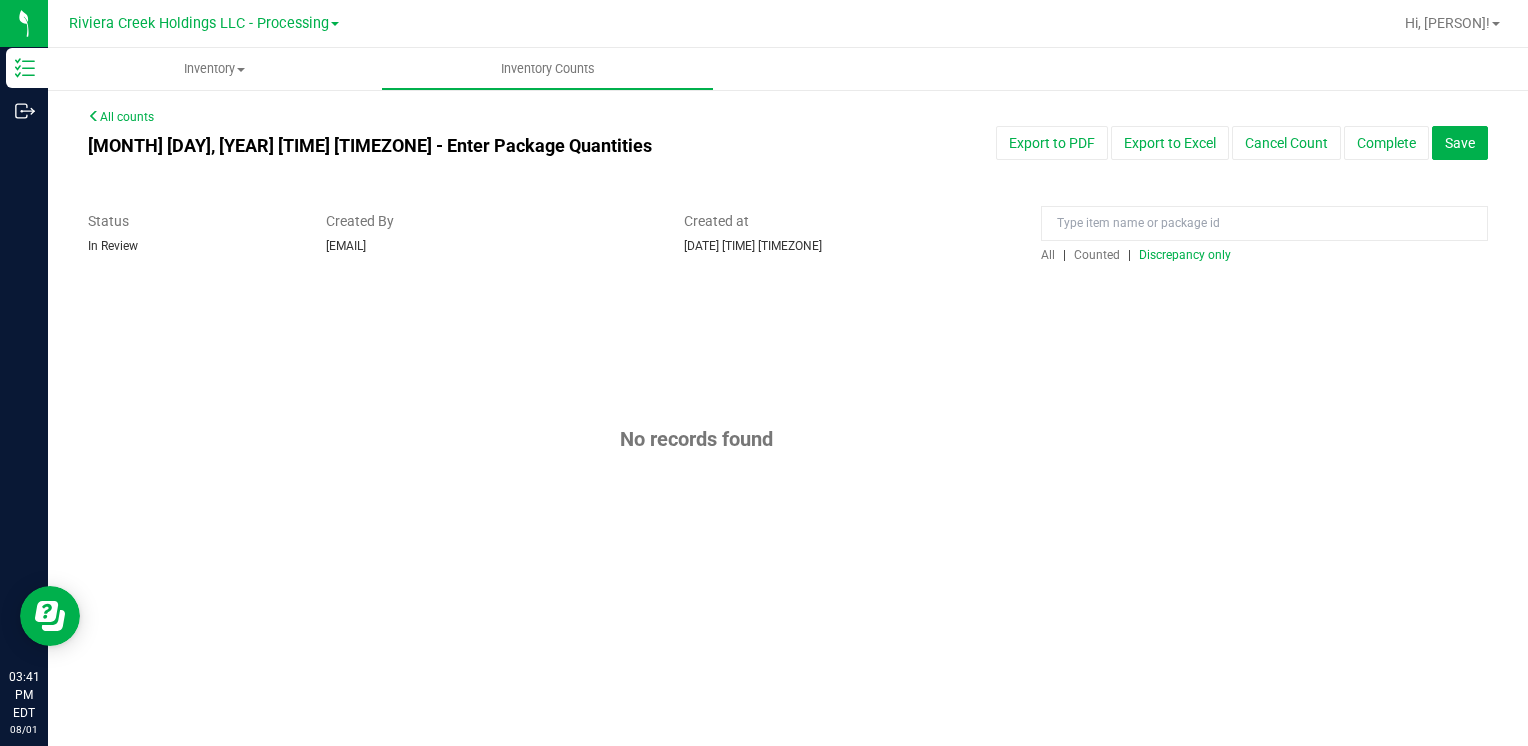 click on "Counted" at bounding box center [1097, 255] 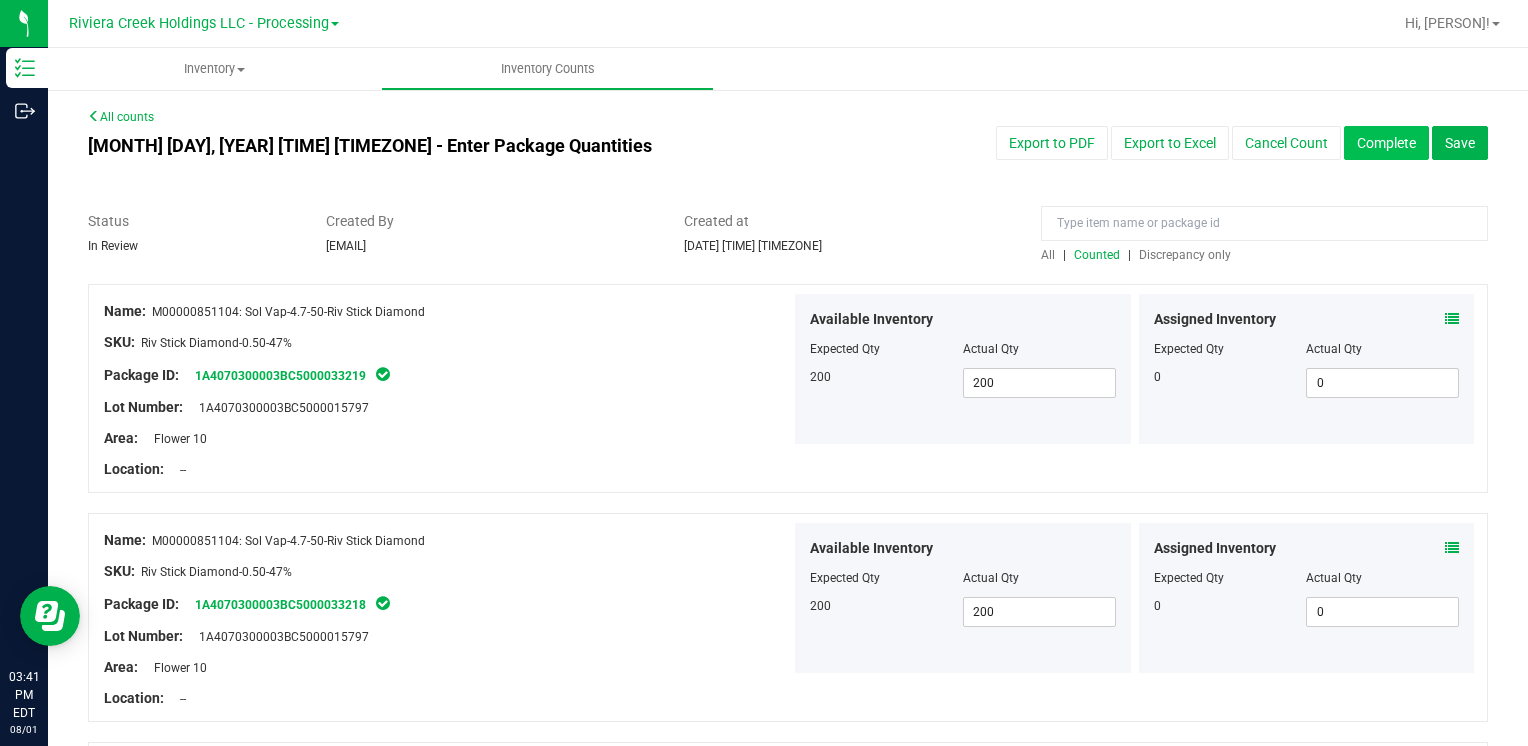 click on "Complete" at bounding box center [1386, 143] 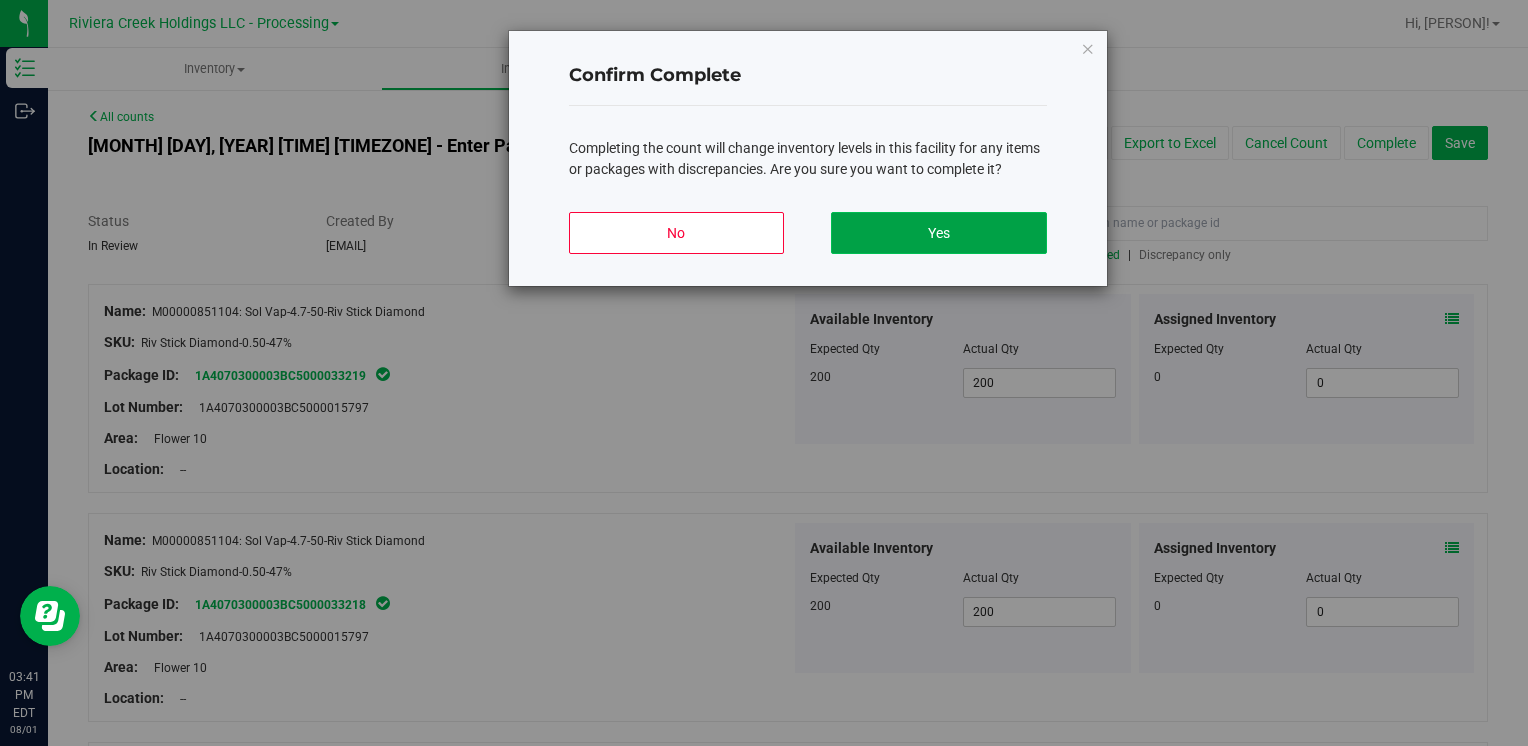 click on "Yes" at bounding box center [938, 233] 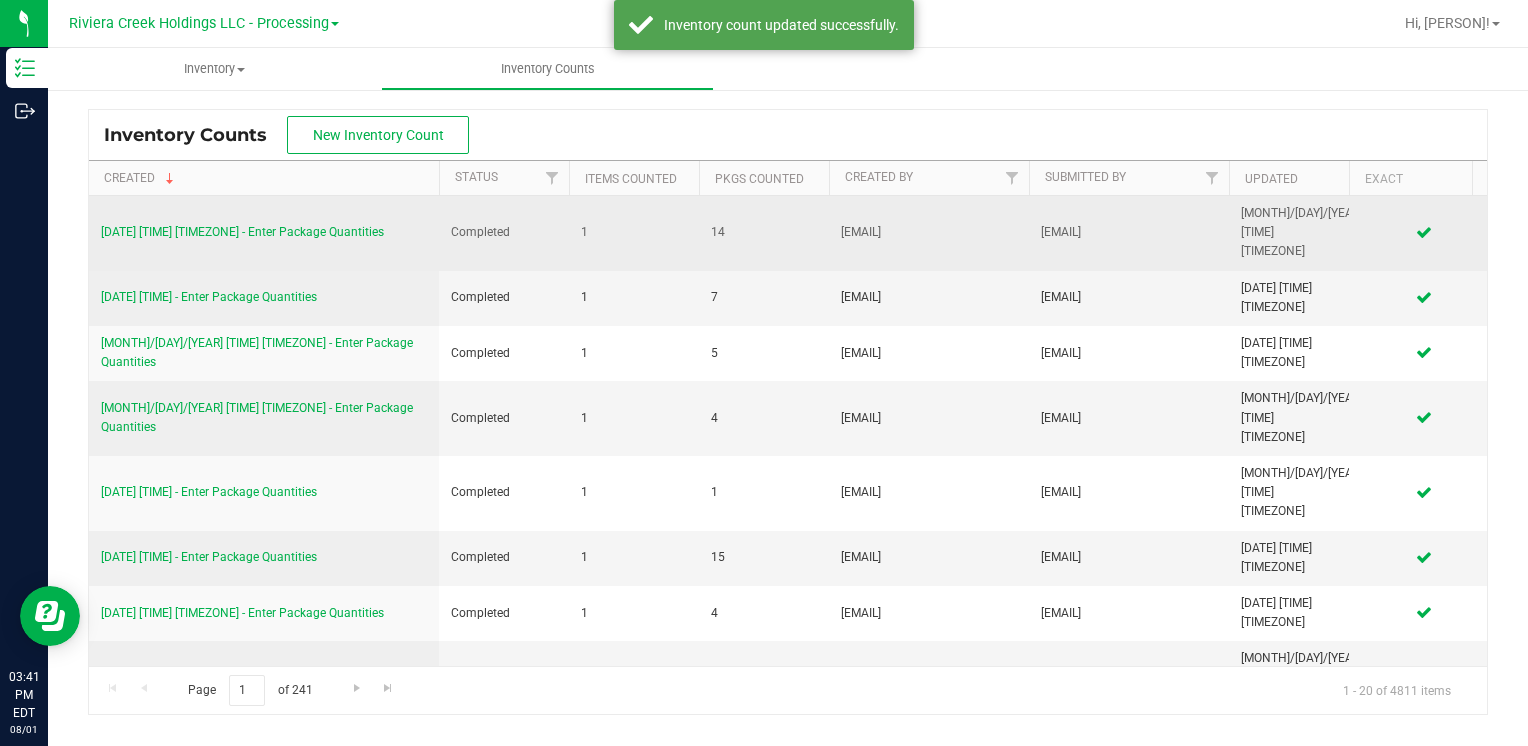 click on "[DATE] [TIME] [TIMEZONE] - Enter Package Quantities" at bounding box center (242, 232) 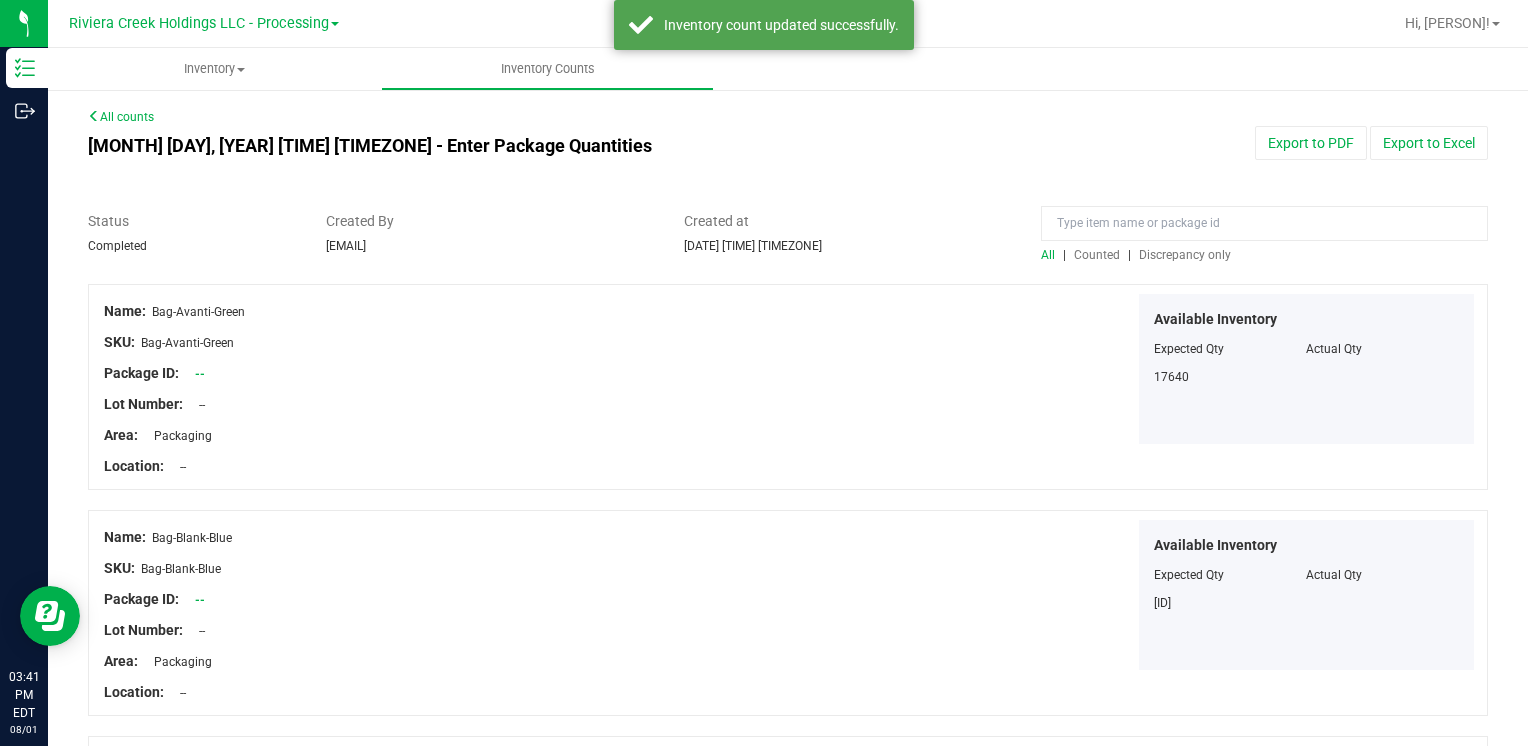 click on "Counted" at bounding box center [1097, 255] 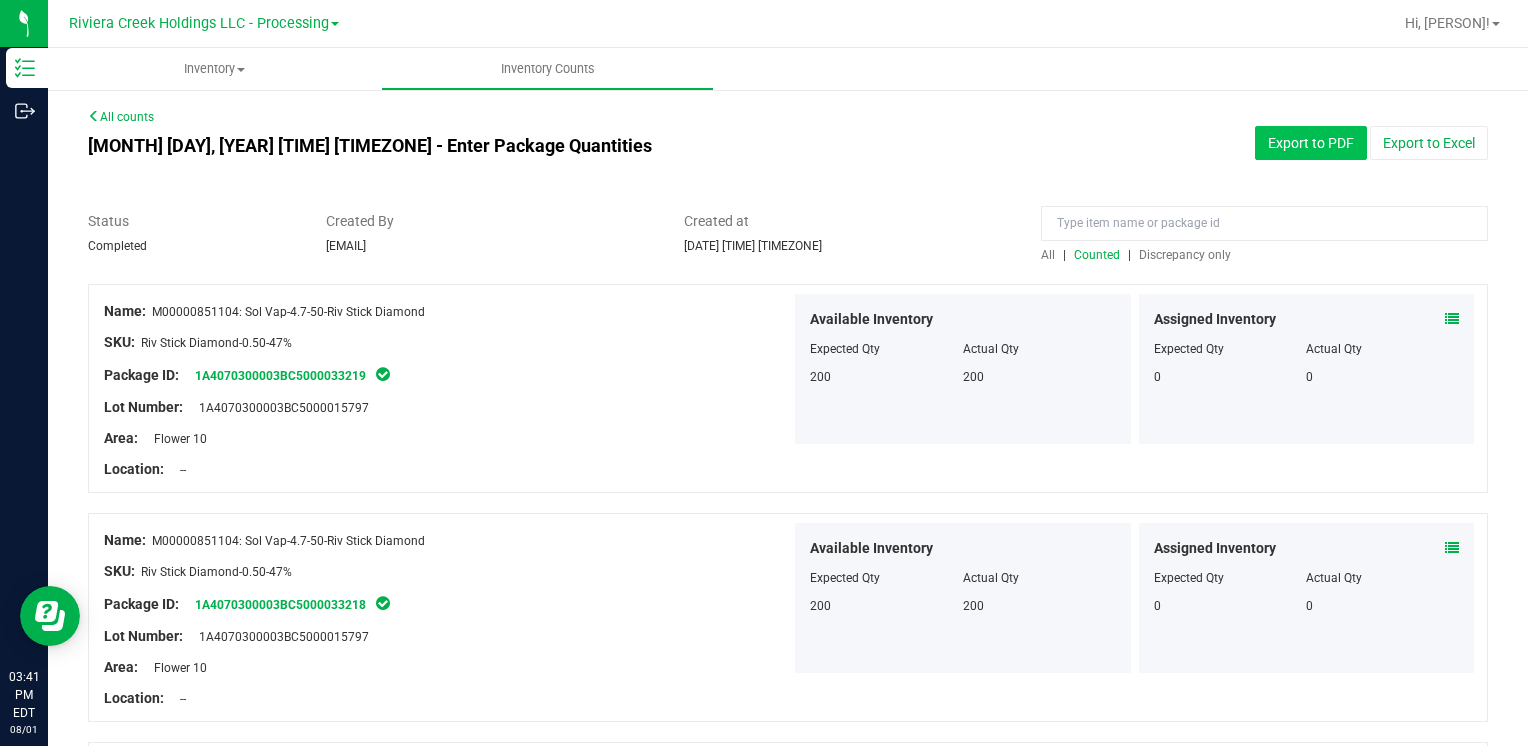 click on "Export to PDF" at bounding box center (1311, 143) 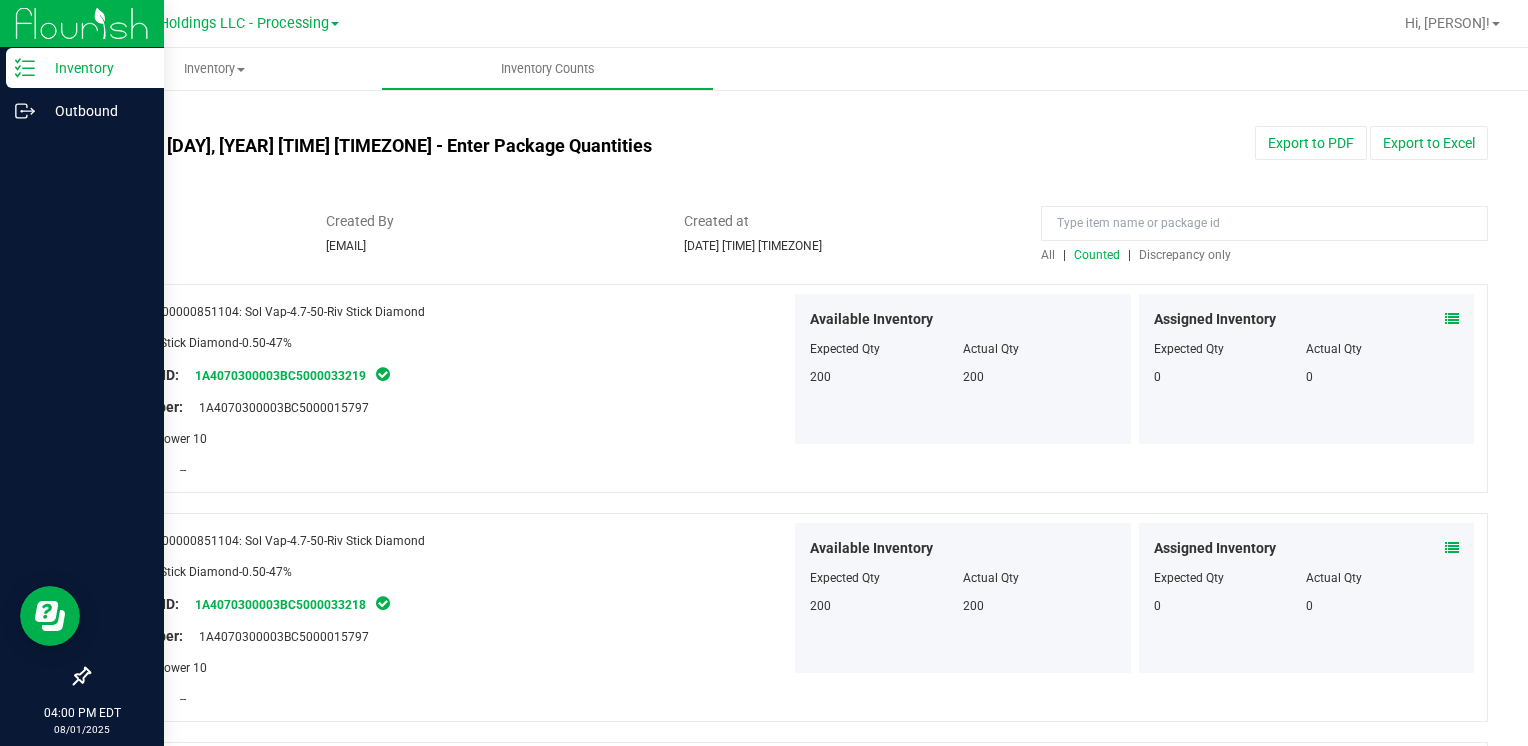 click on "Inventory" at bounding box center [95, 68] 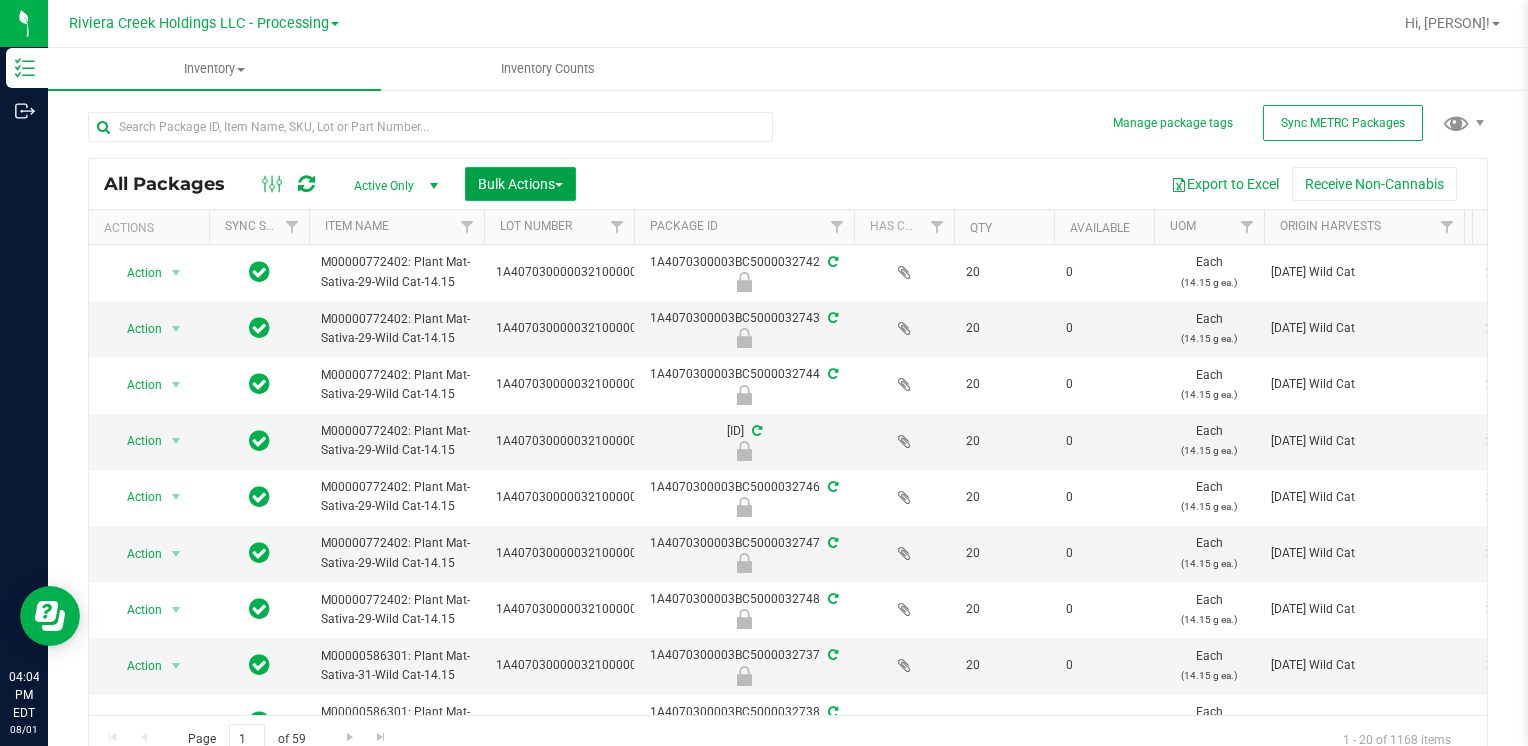 click on "Bulk Actions" at bounding box center [520, 184] 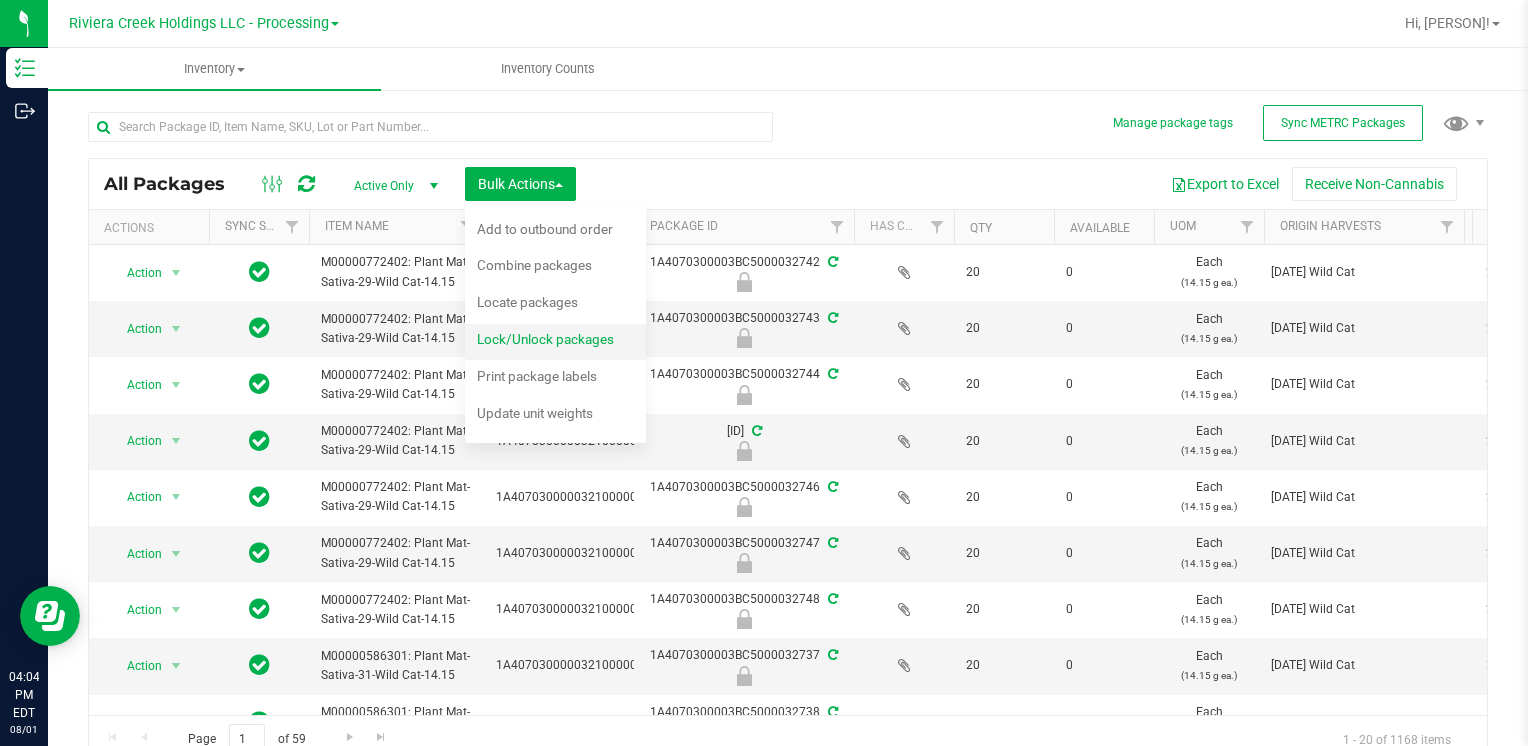 click on "Lock/Unlock packages" at bounding box center [545, 339] 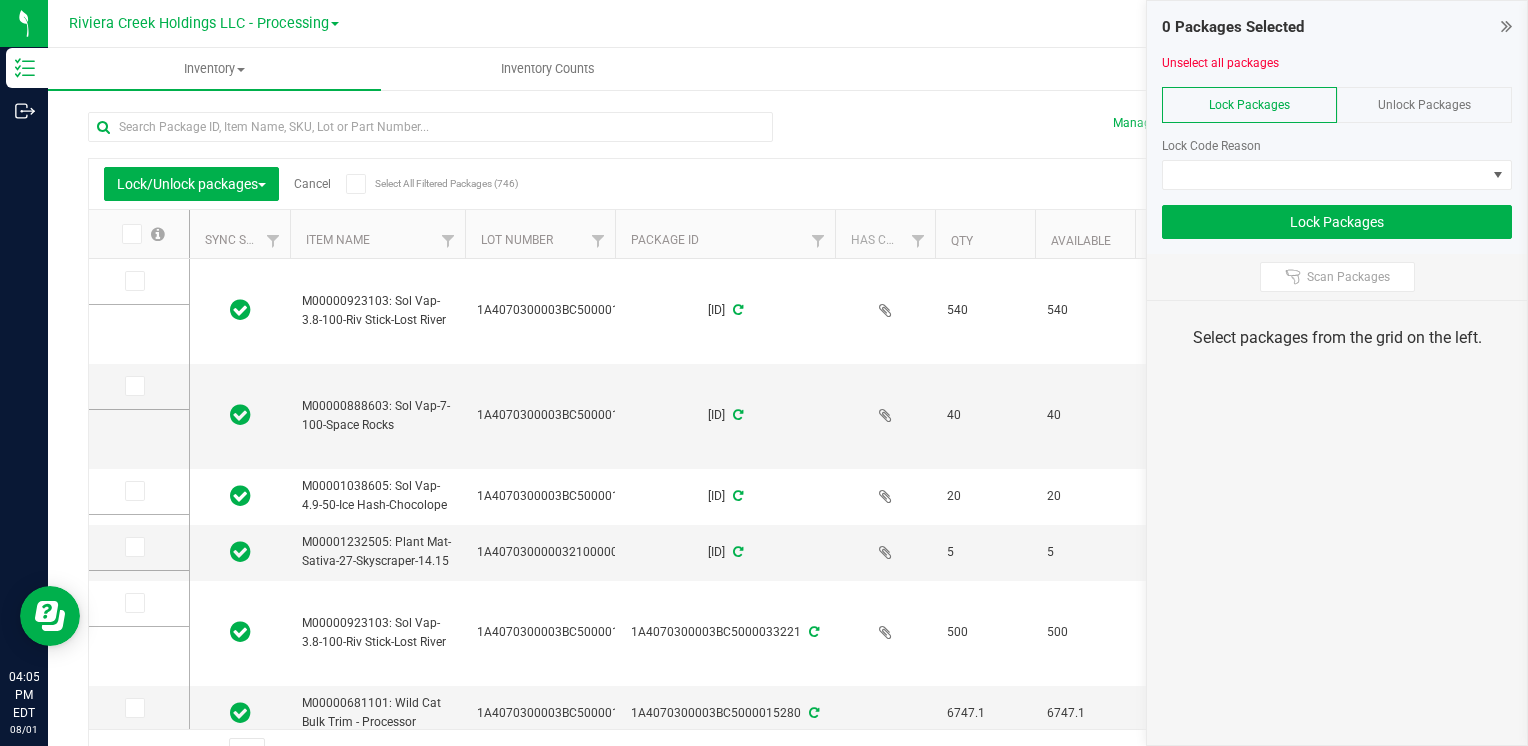type on "[DATE]" 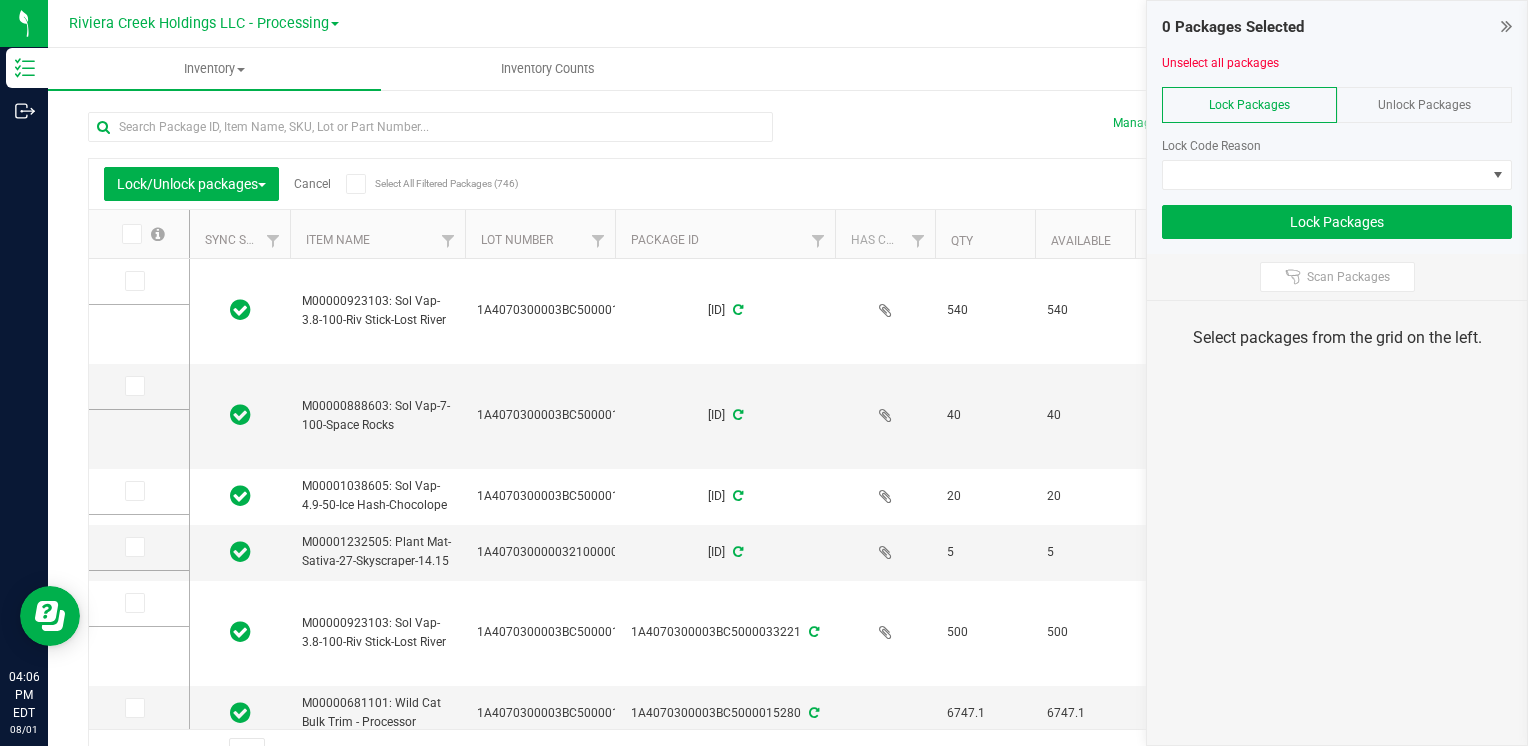 click on "Unlock Packages" at bounding box center (1424, 105) 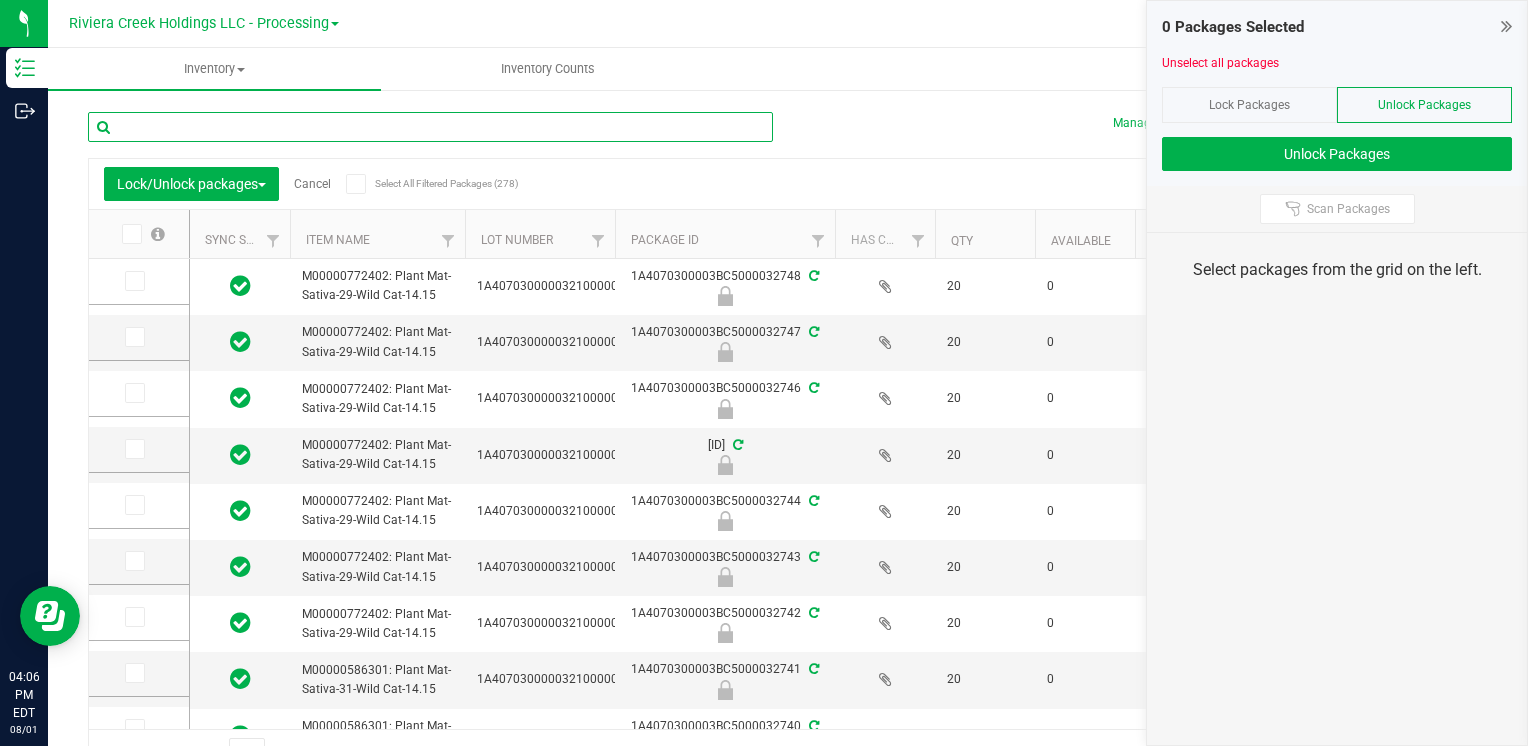 click at bounding box center [430, 127] 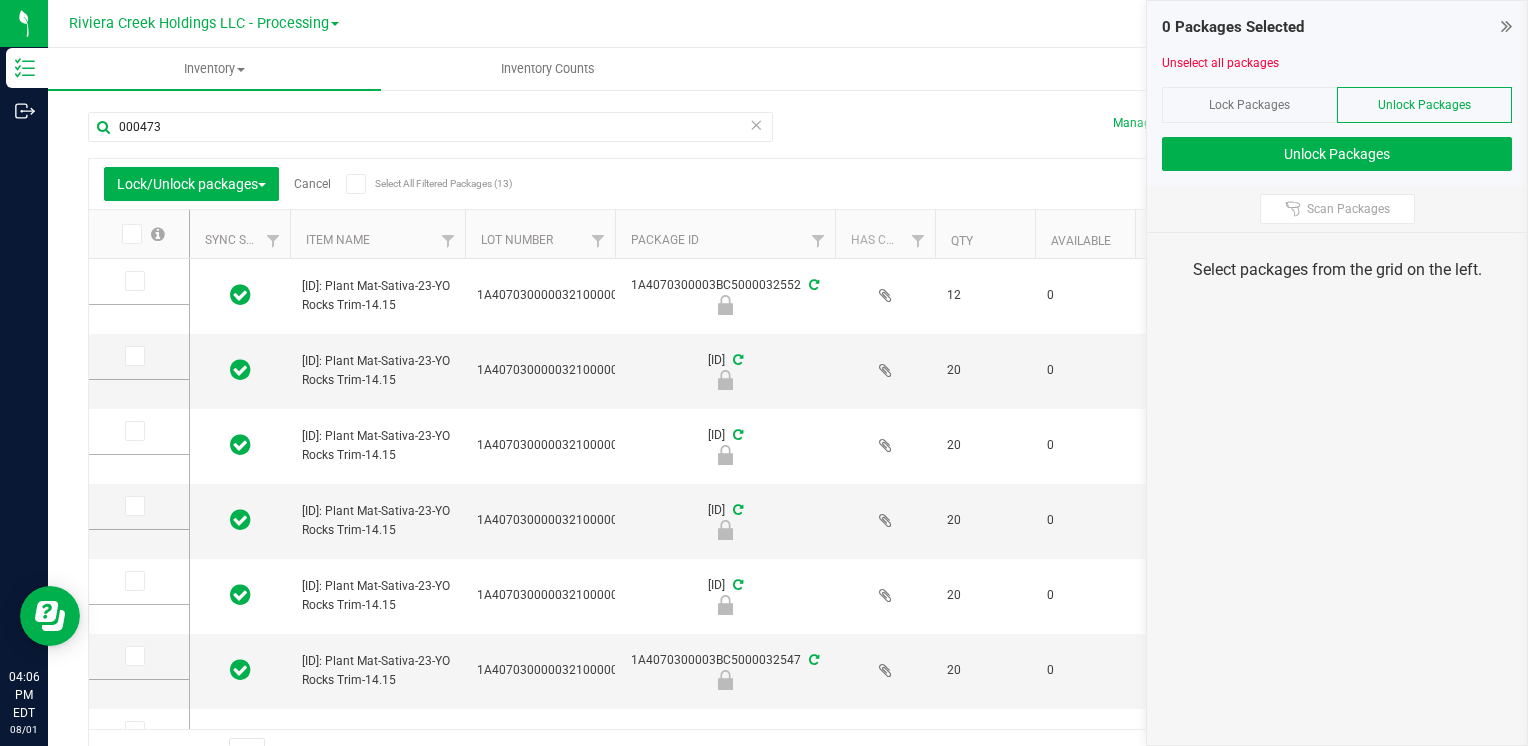 click at bounding box center [132, 234] 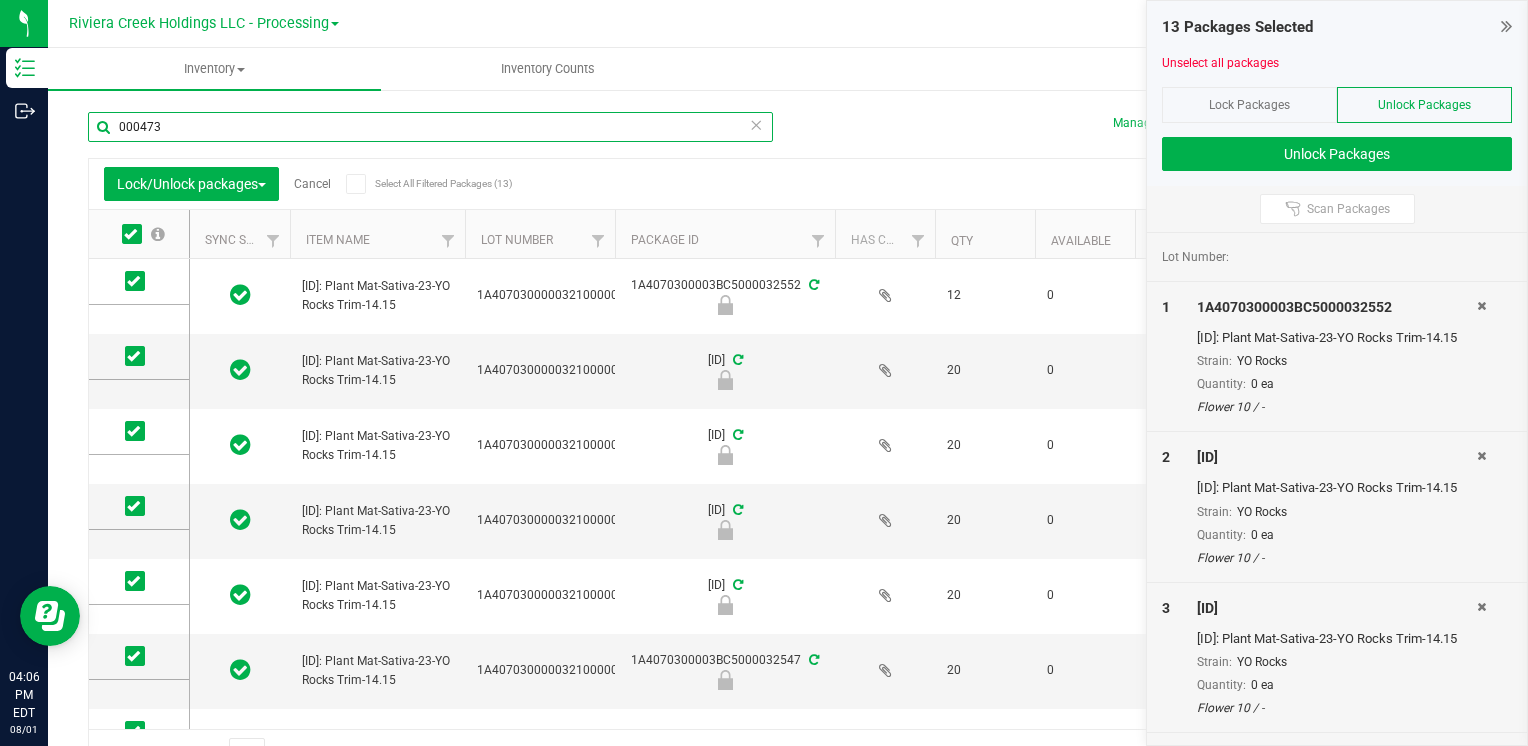 click on "000473" at bounding box center (430, 127) 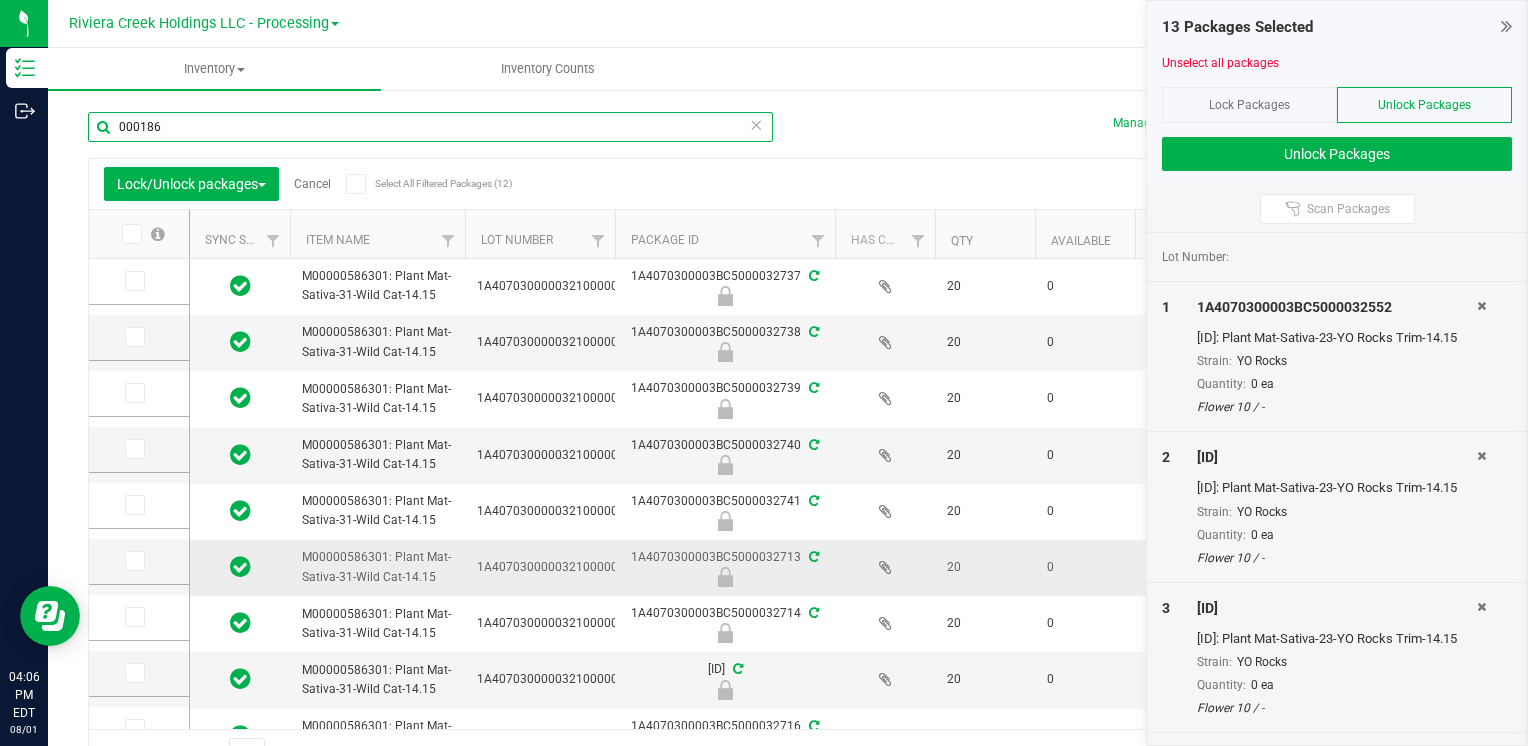 scroll, scrollTop: 122, scrollLeft: 0, axis: vertical 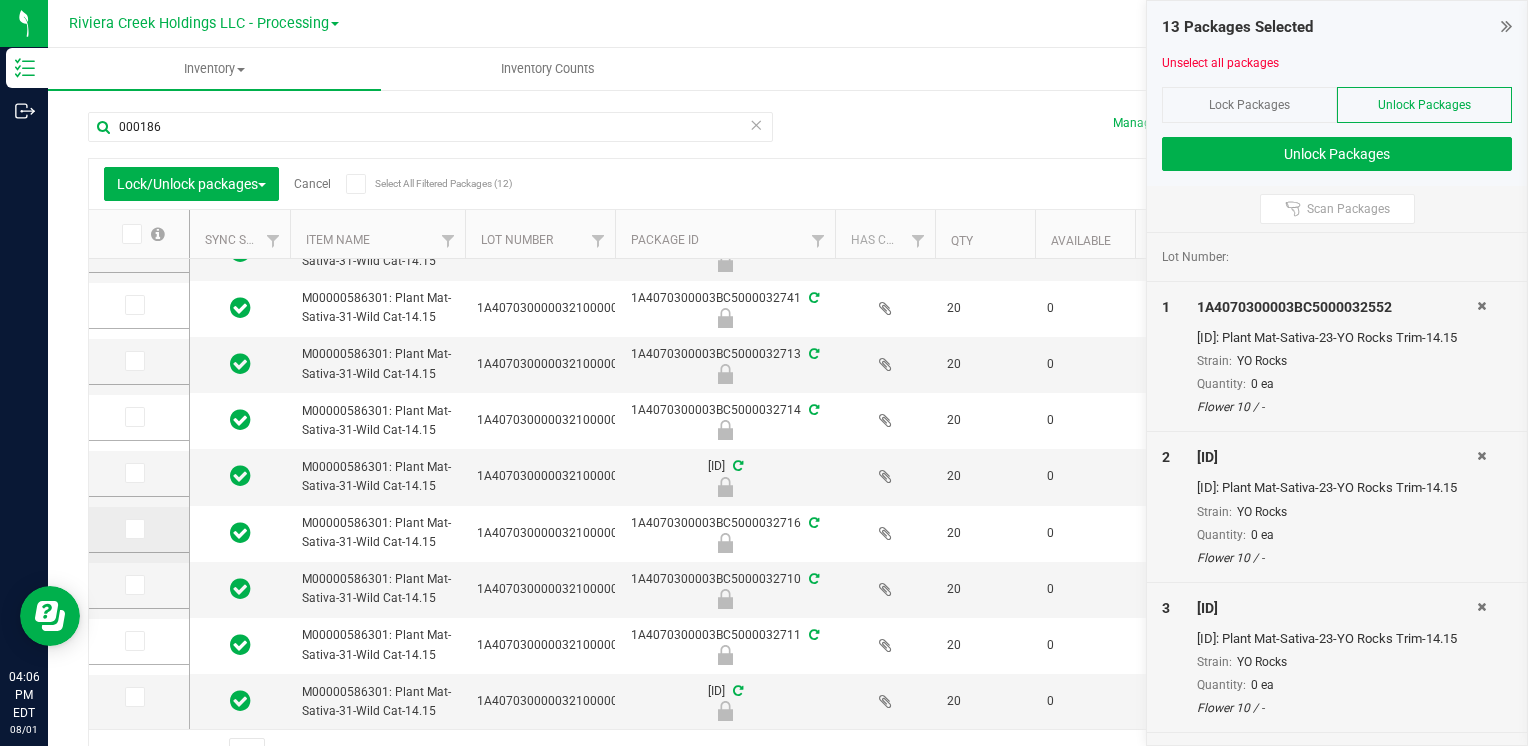 click at bounding box center [133, 529] 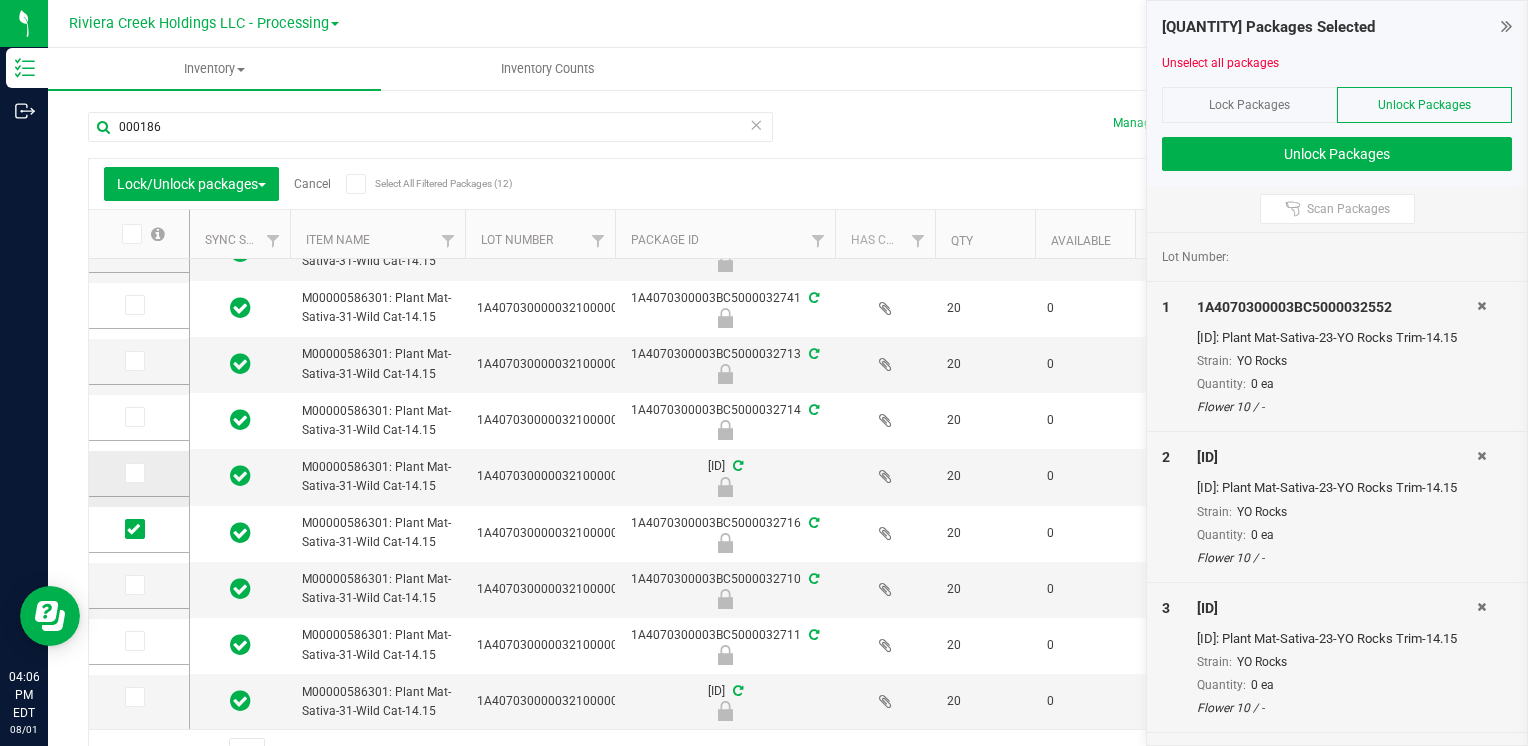 click at bounding box center [133, 473] 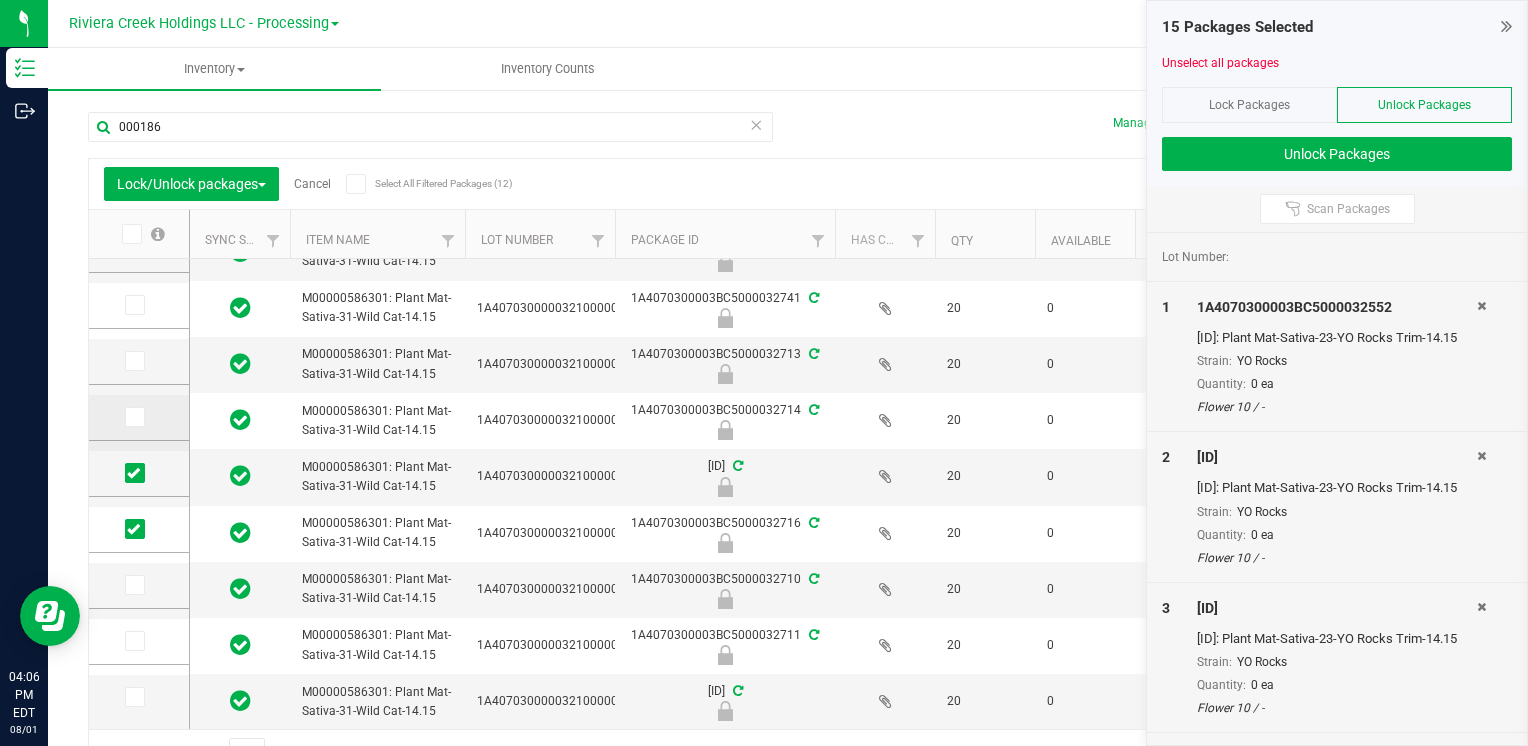 click at bounding box center (135, 417) 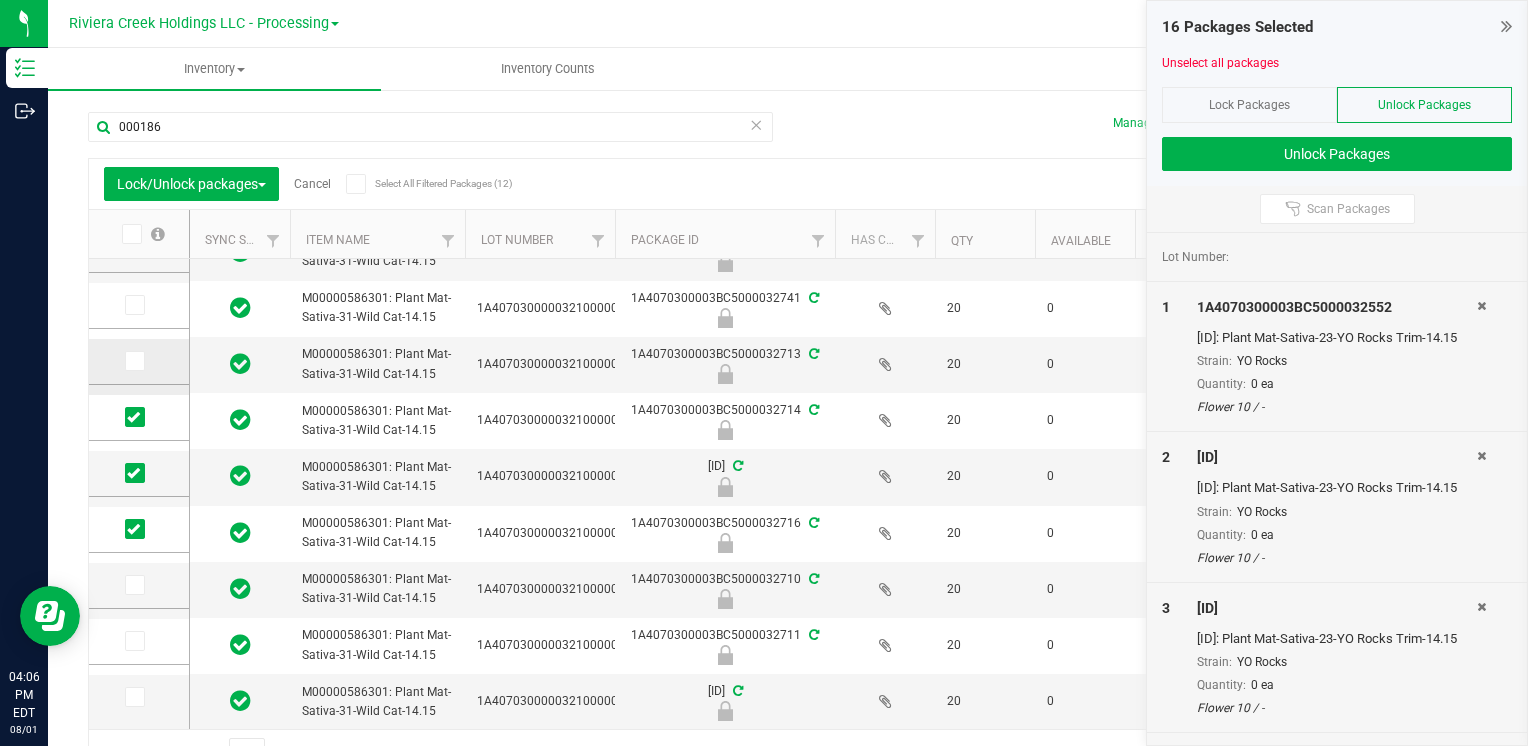 click at bounding box center [133, 361] 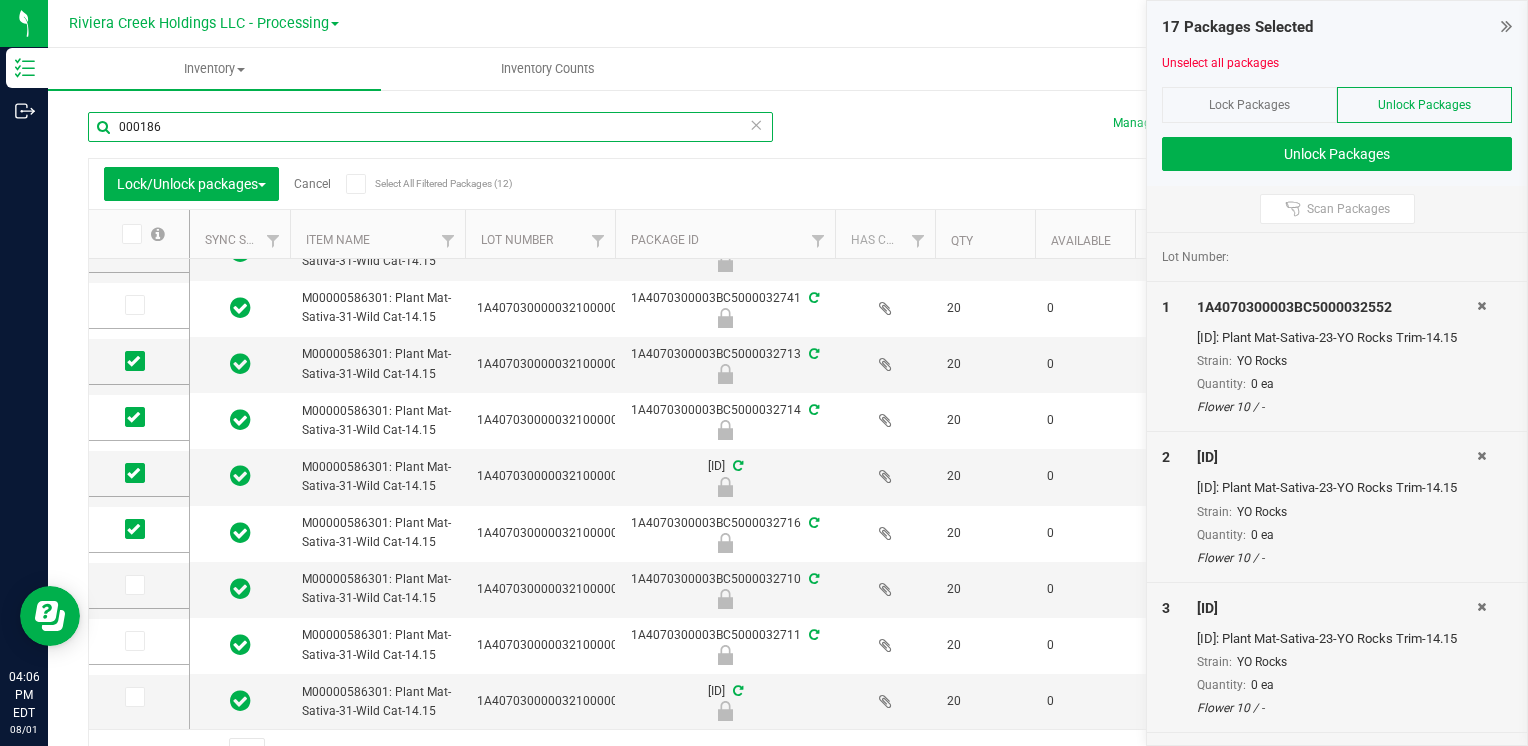 click on "000186" at bounding box center (430, 127) 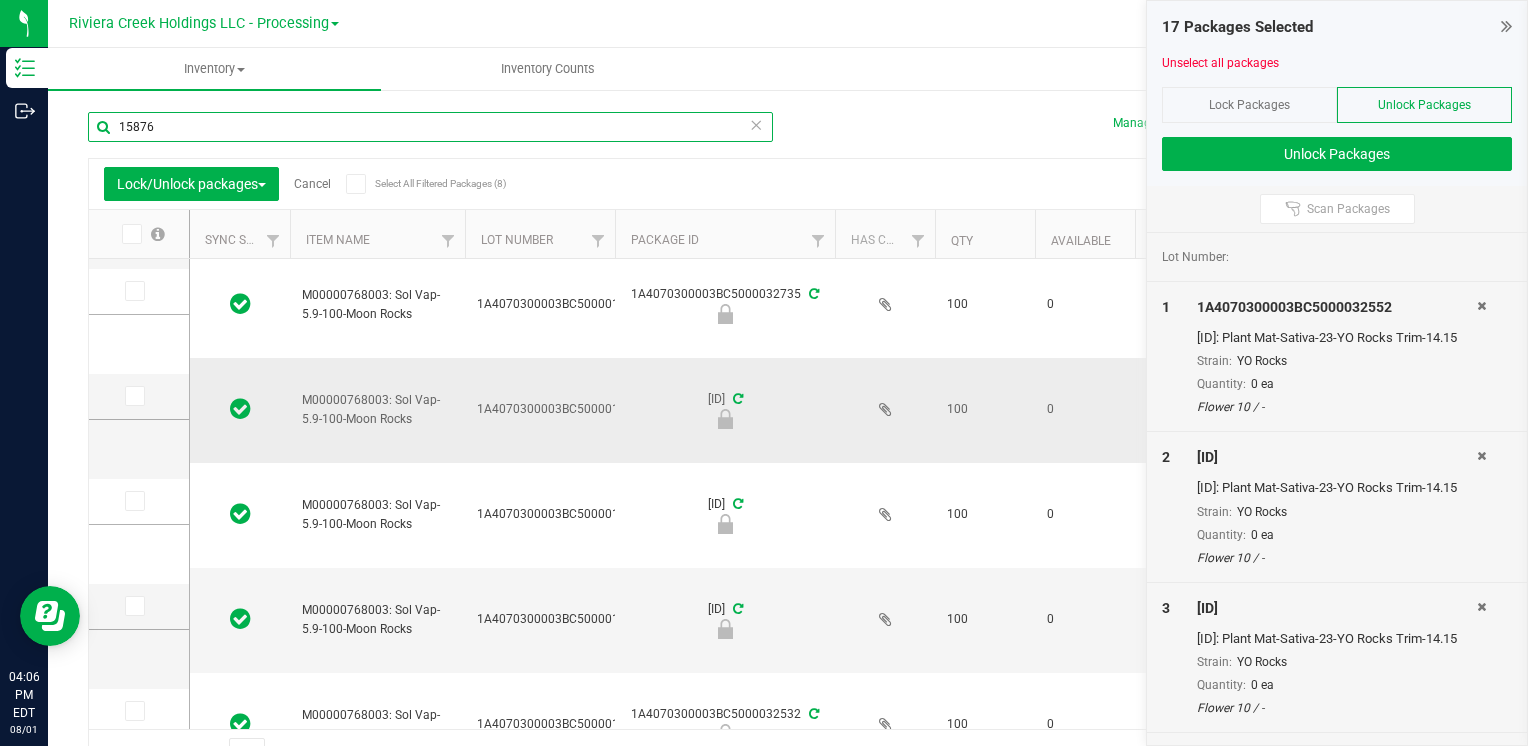 scroll, scrollTop: 0, scrollLeft: 0, axis: both 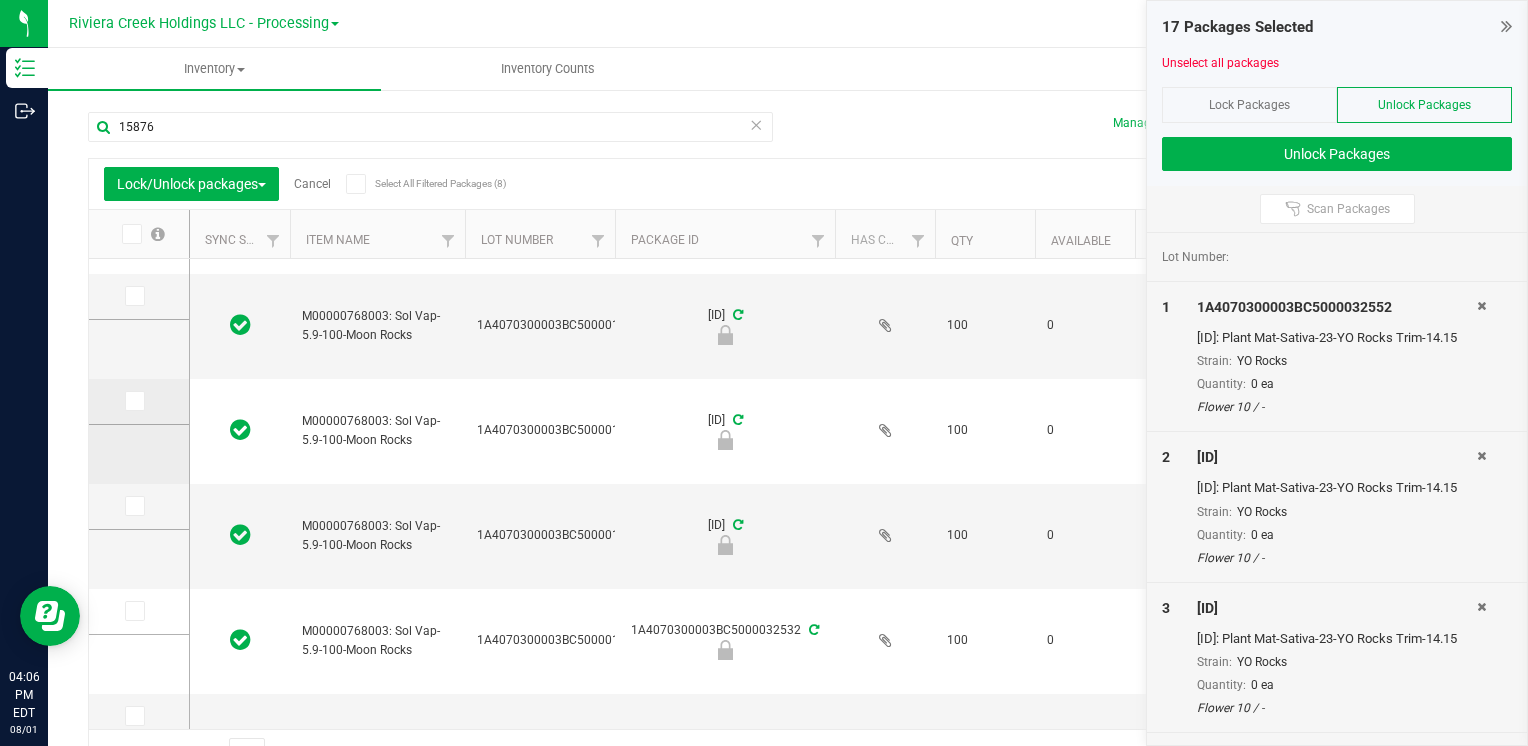 click at bounding box center (133, 401) 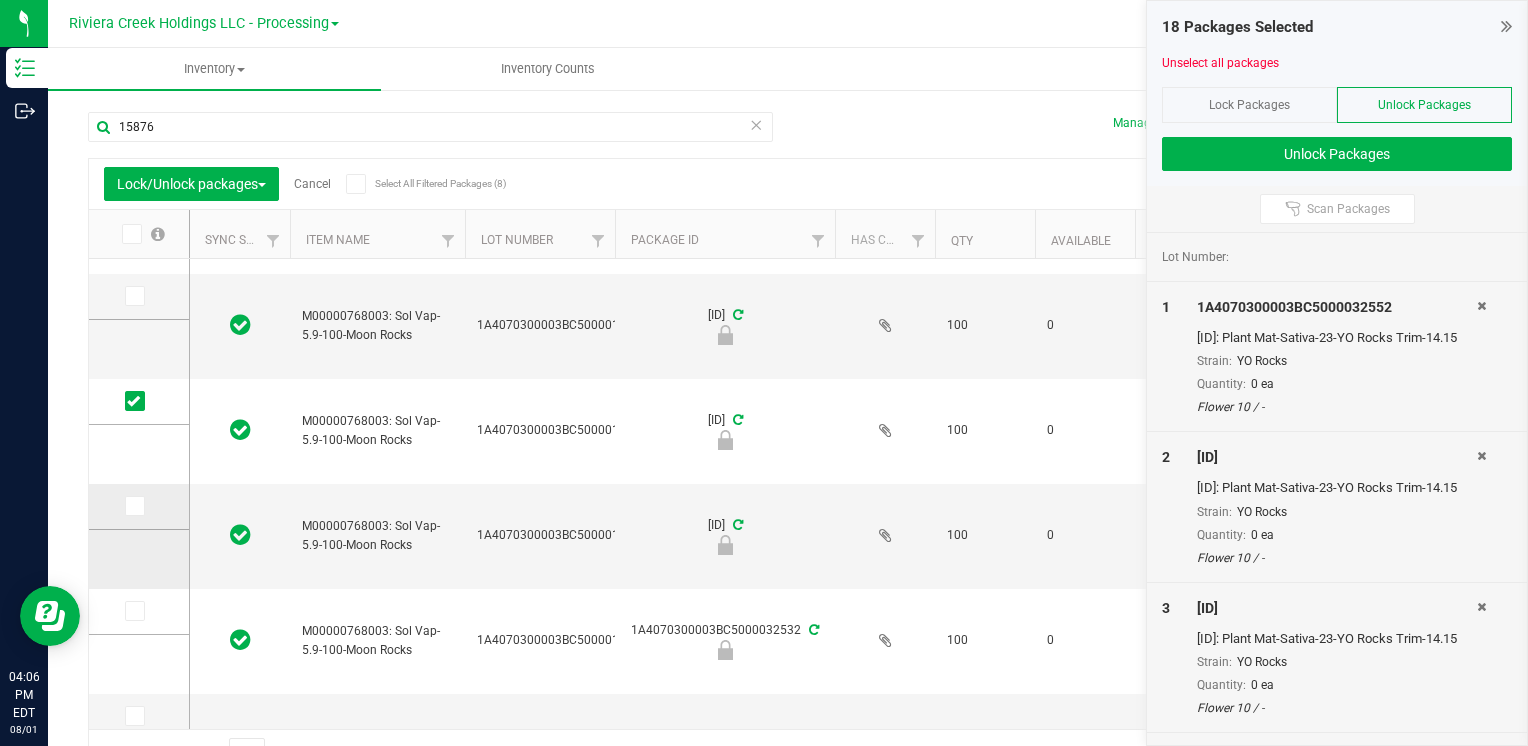 click at bounding box center [133, 506] 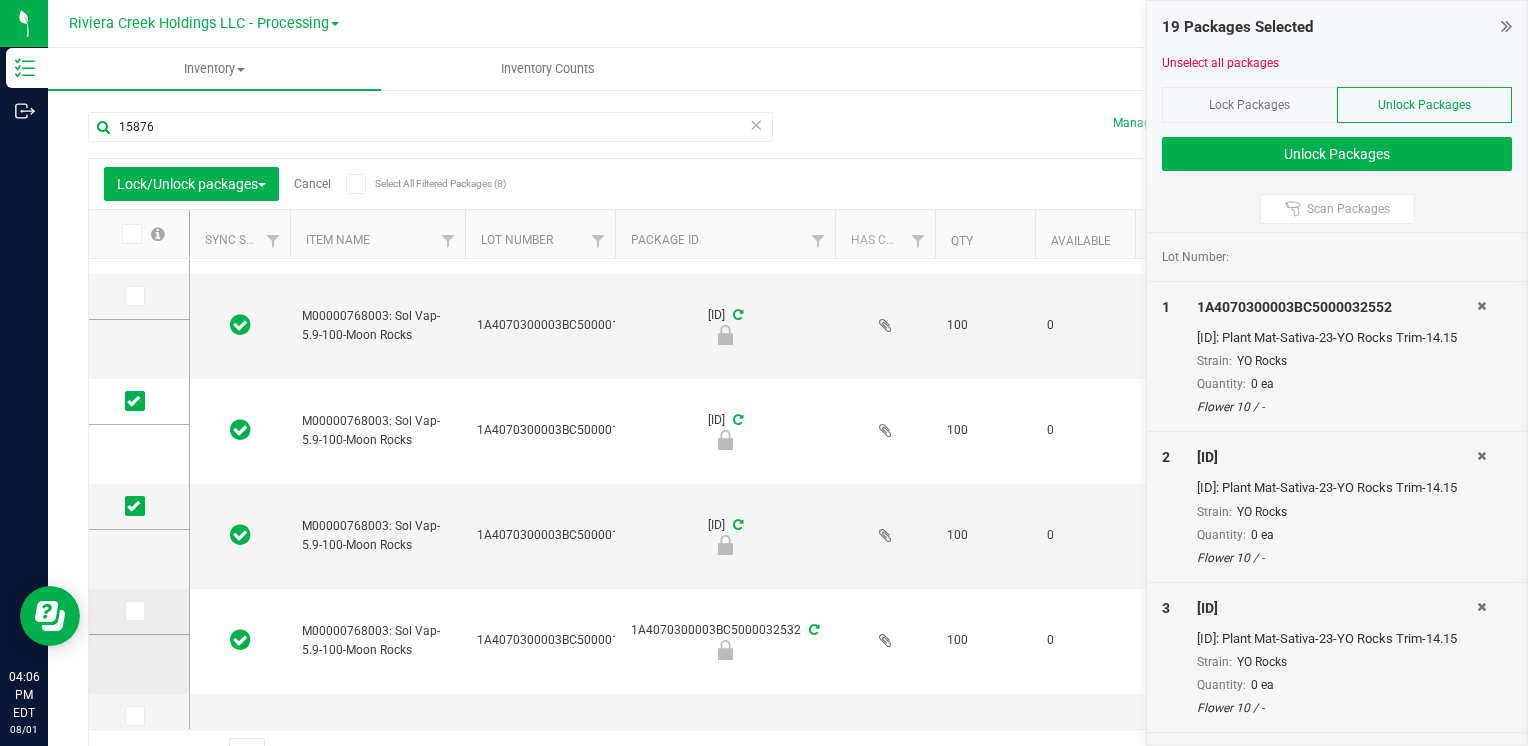 click at bounding box center (135, 611) 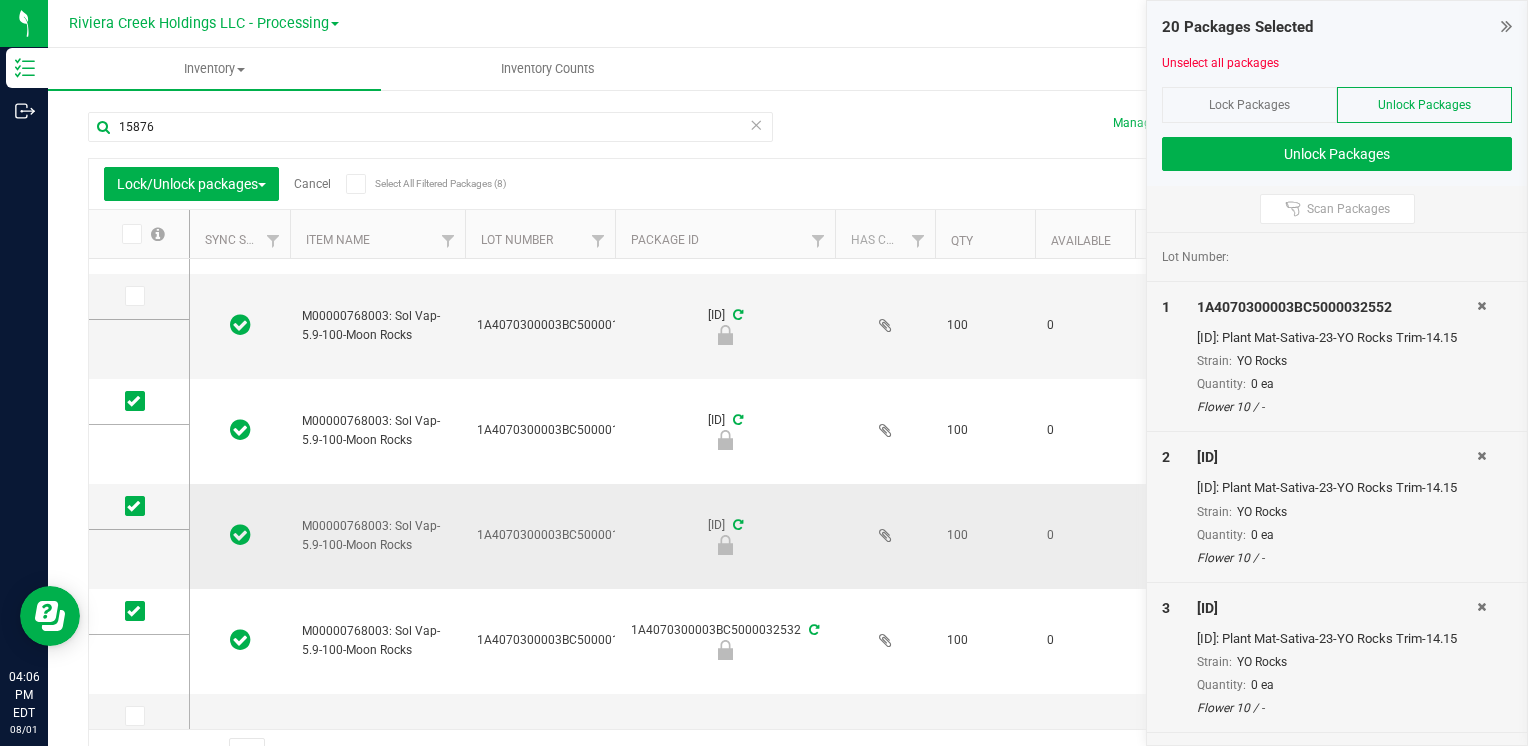 scroll, scrollTop: 356, scrollLeft: 0, axis: vertical 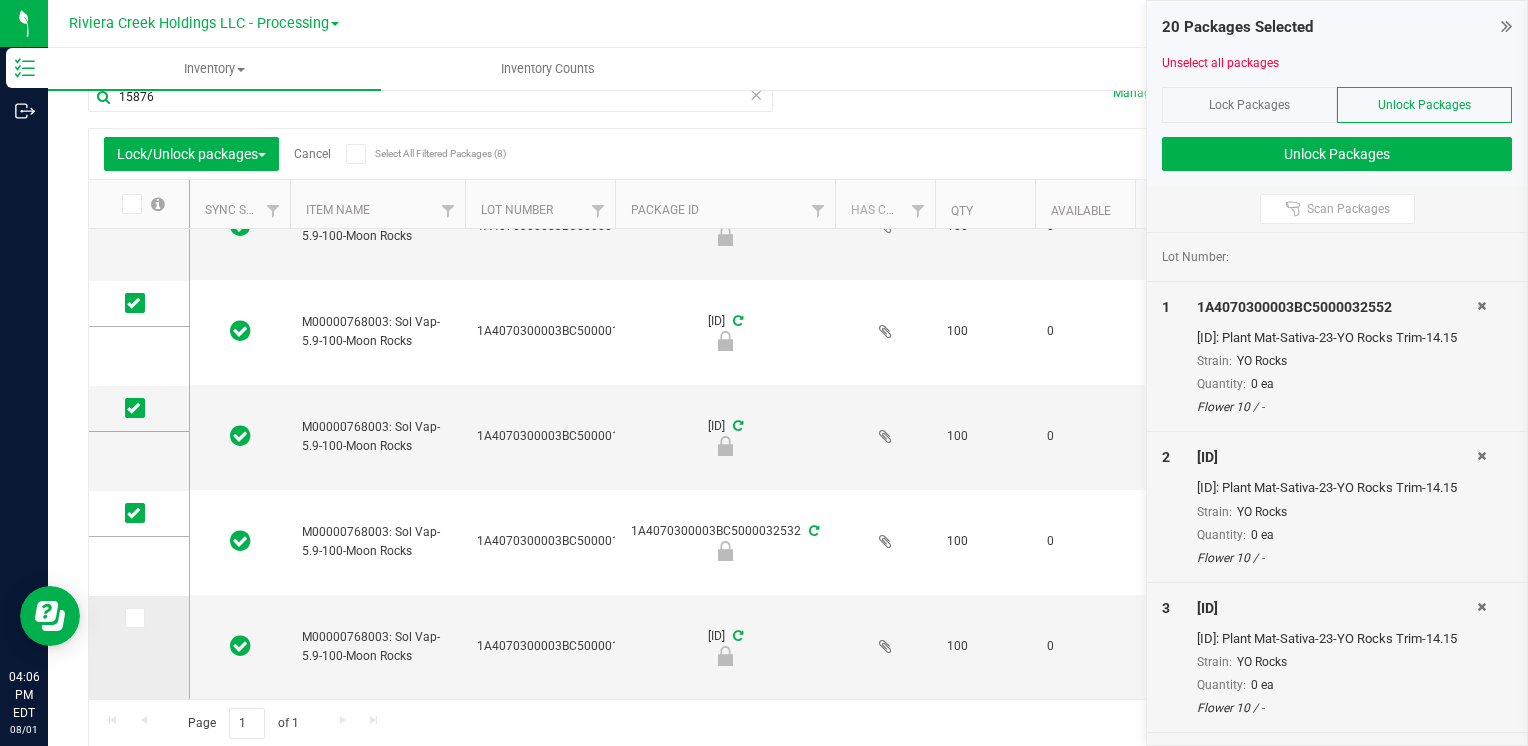 click at bounding box center (133, 618) 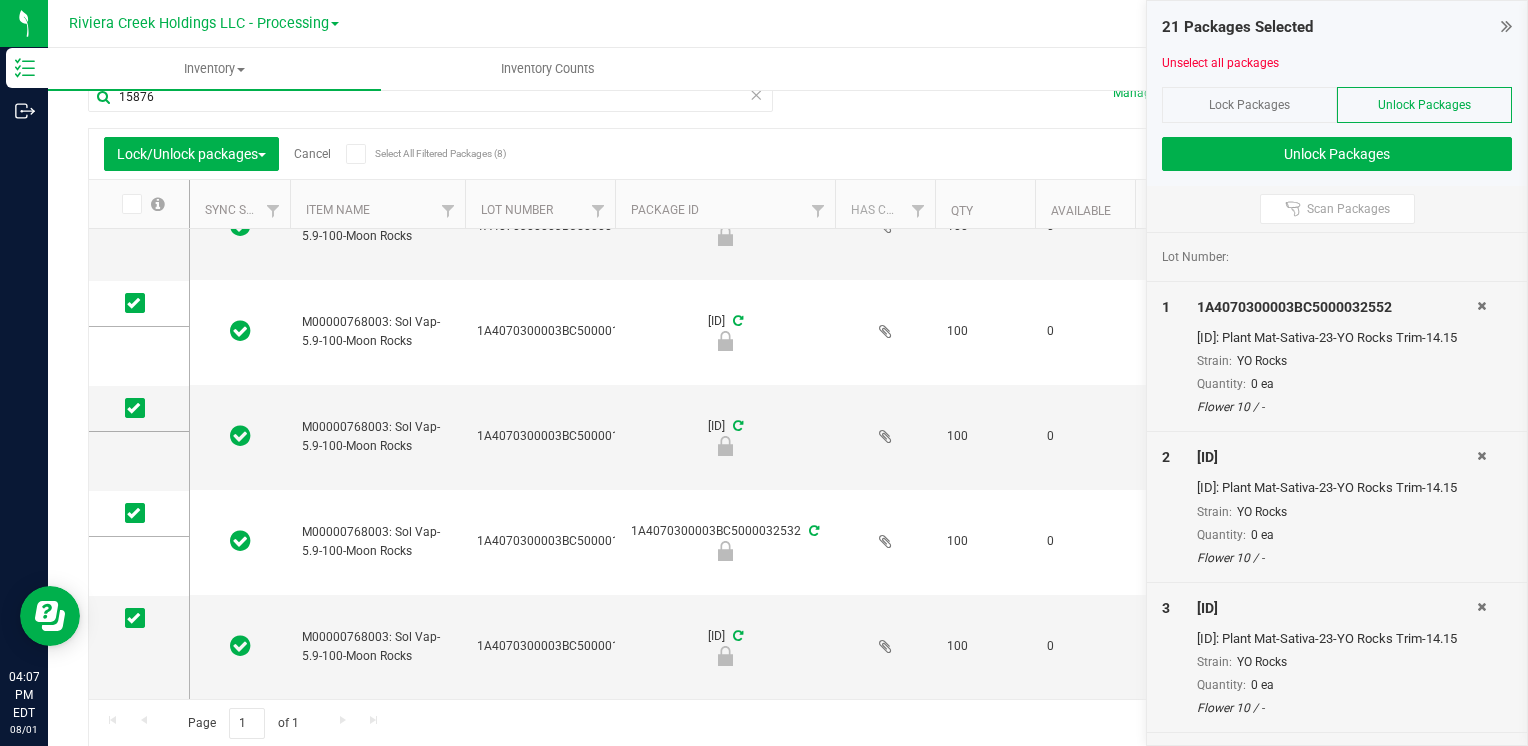 scroll, scrollTop: 314, scrollLeft: 0, axis: vertical 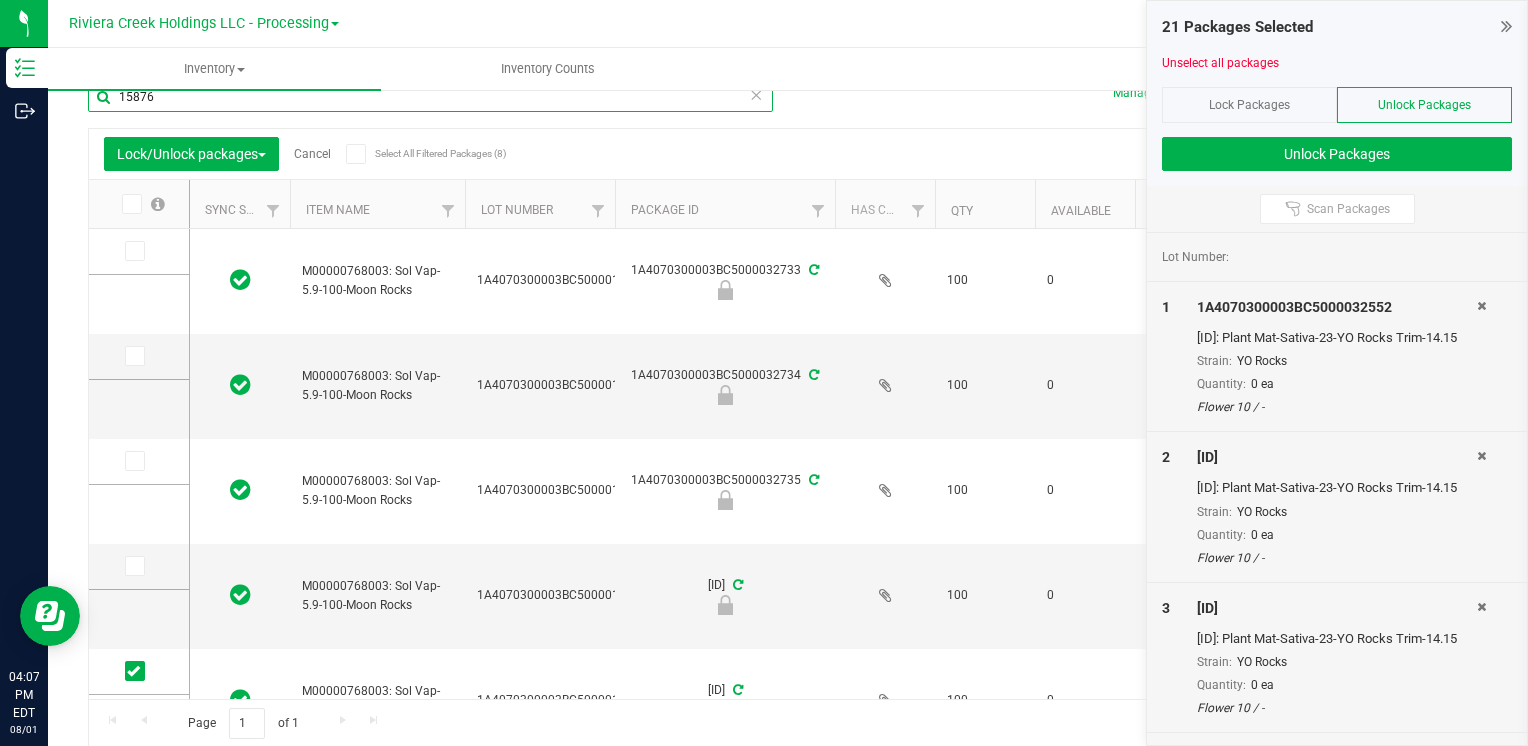 click on "15876" at bounding box center [430, 97] 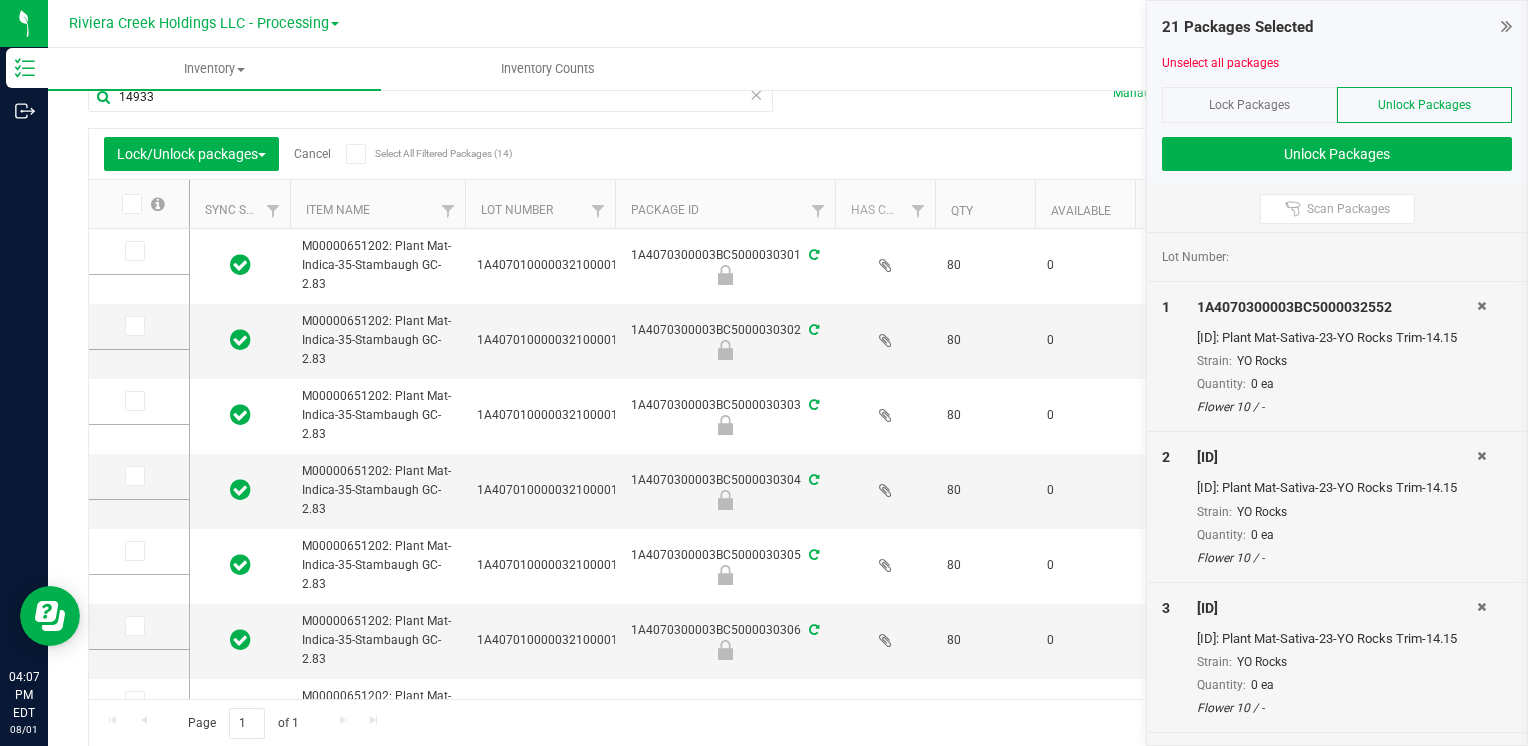 click at bounding box center [130, 204] 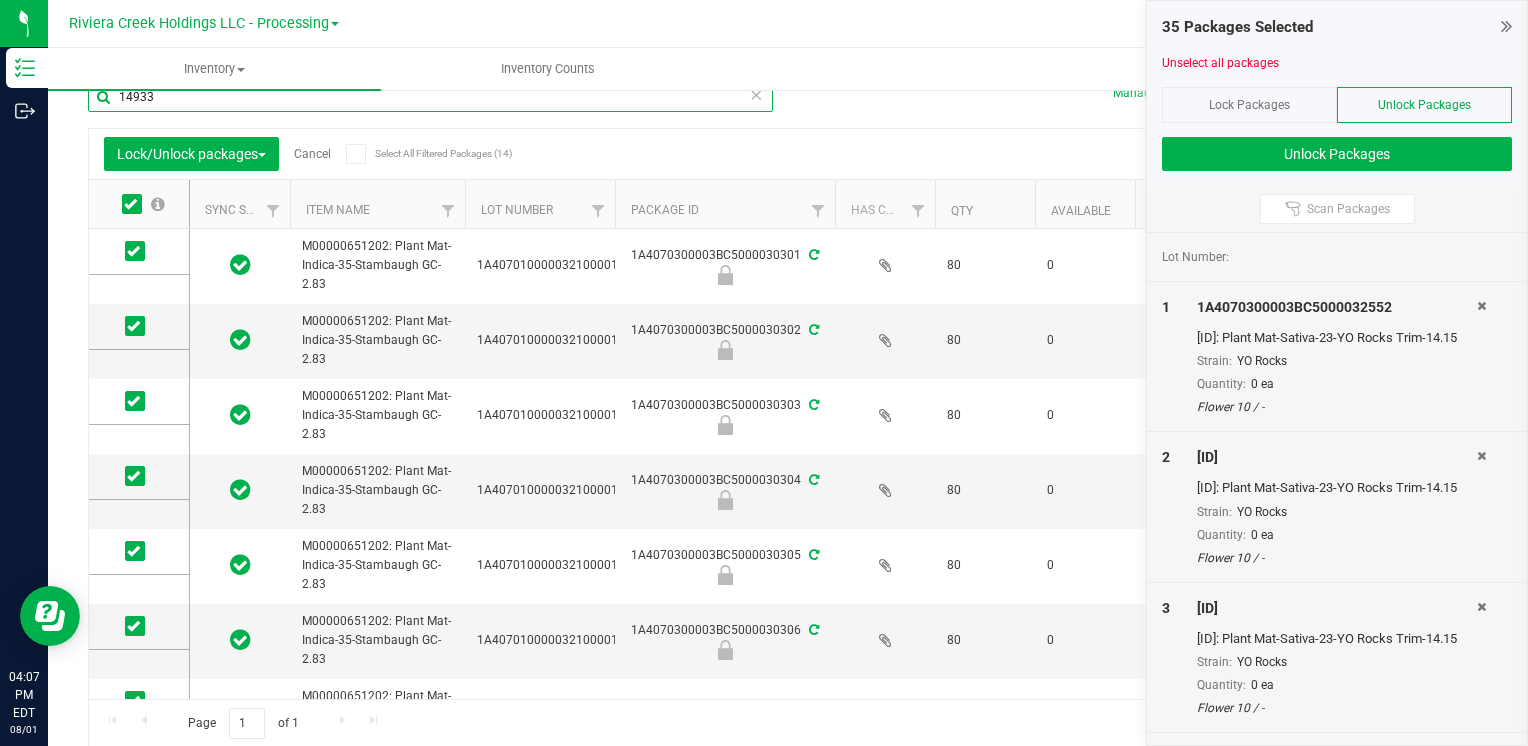 click on "14933" at bounding box center (430, 97) 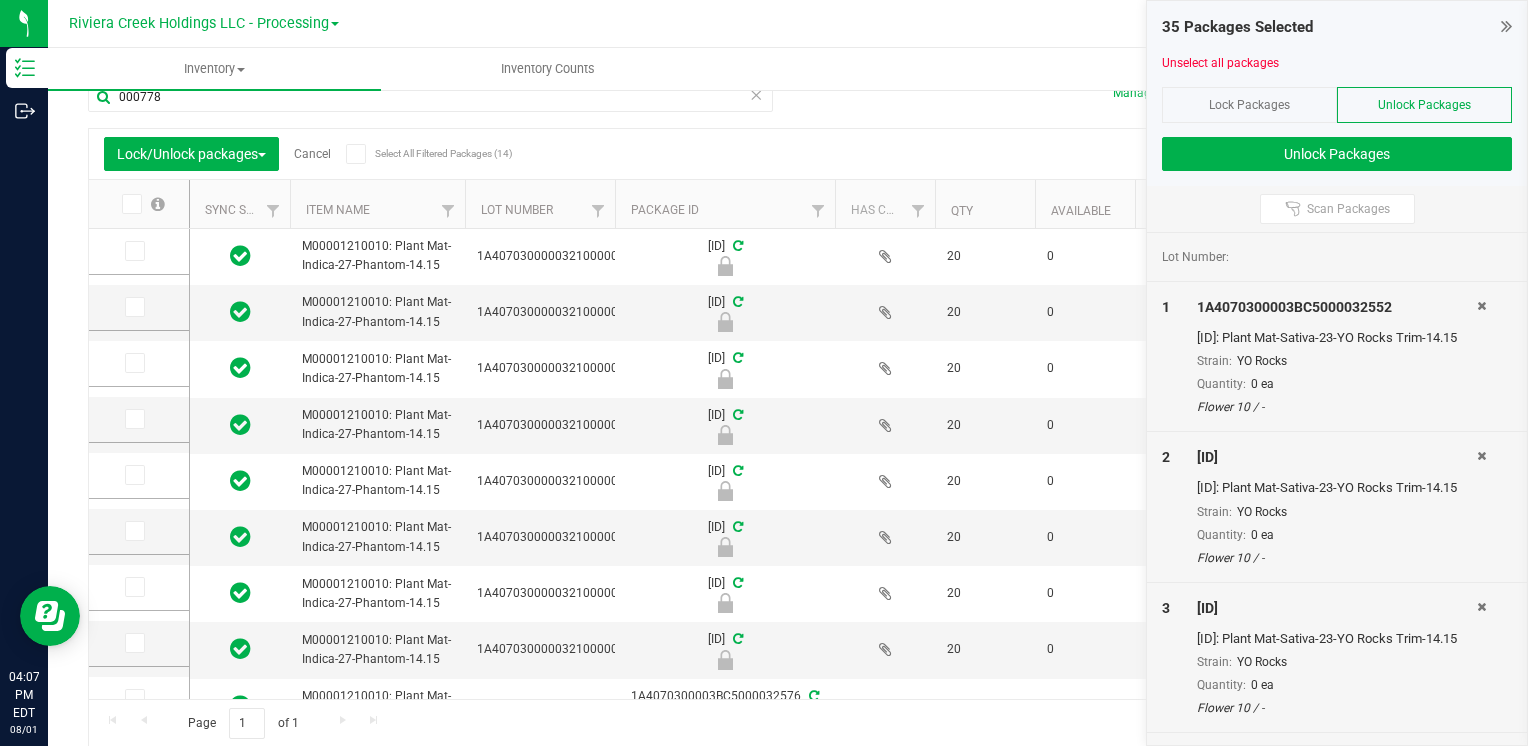 click at bounding box center [130, 204] 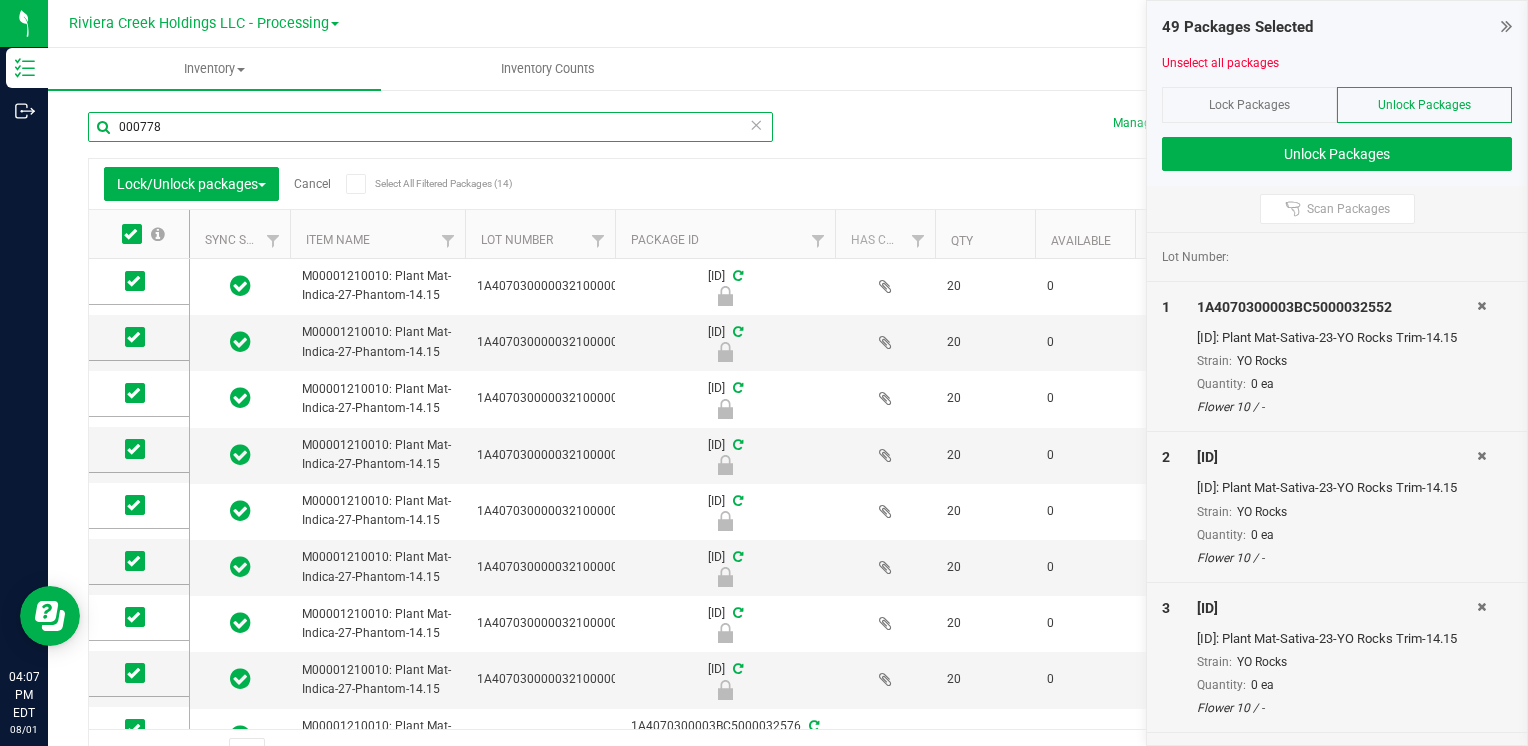 click on "000778" at bounding box center (430, 127) 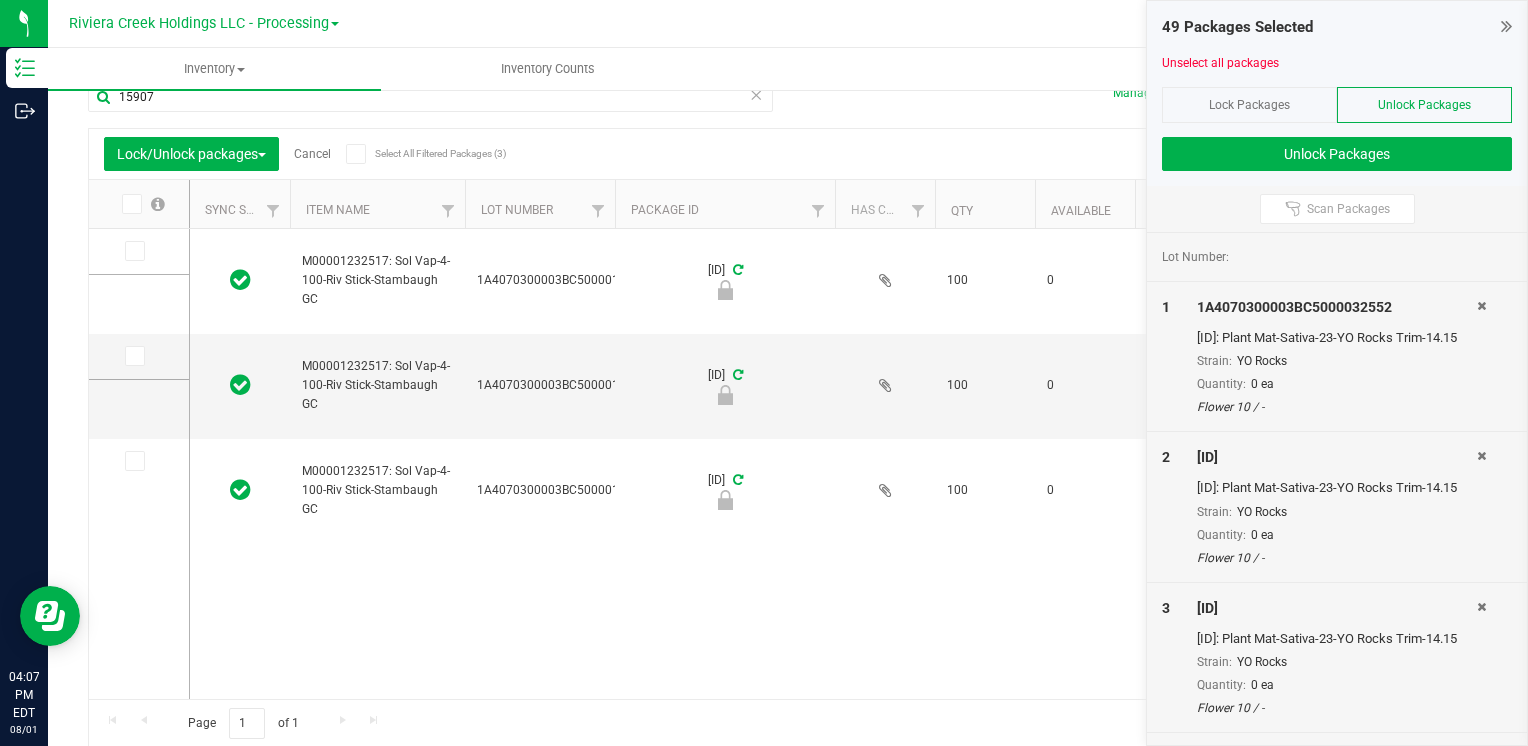 click at bounding box center [130, 204] 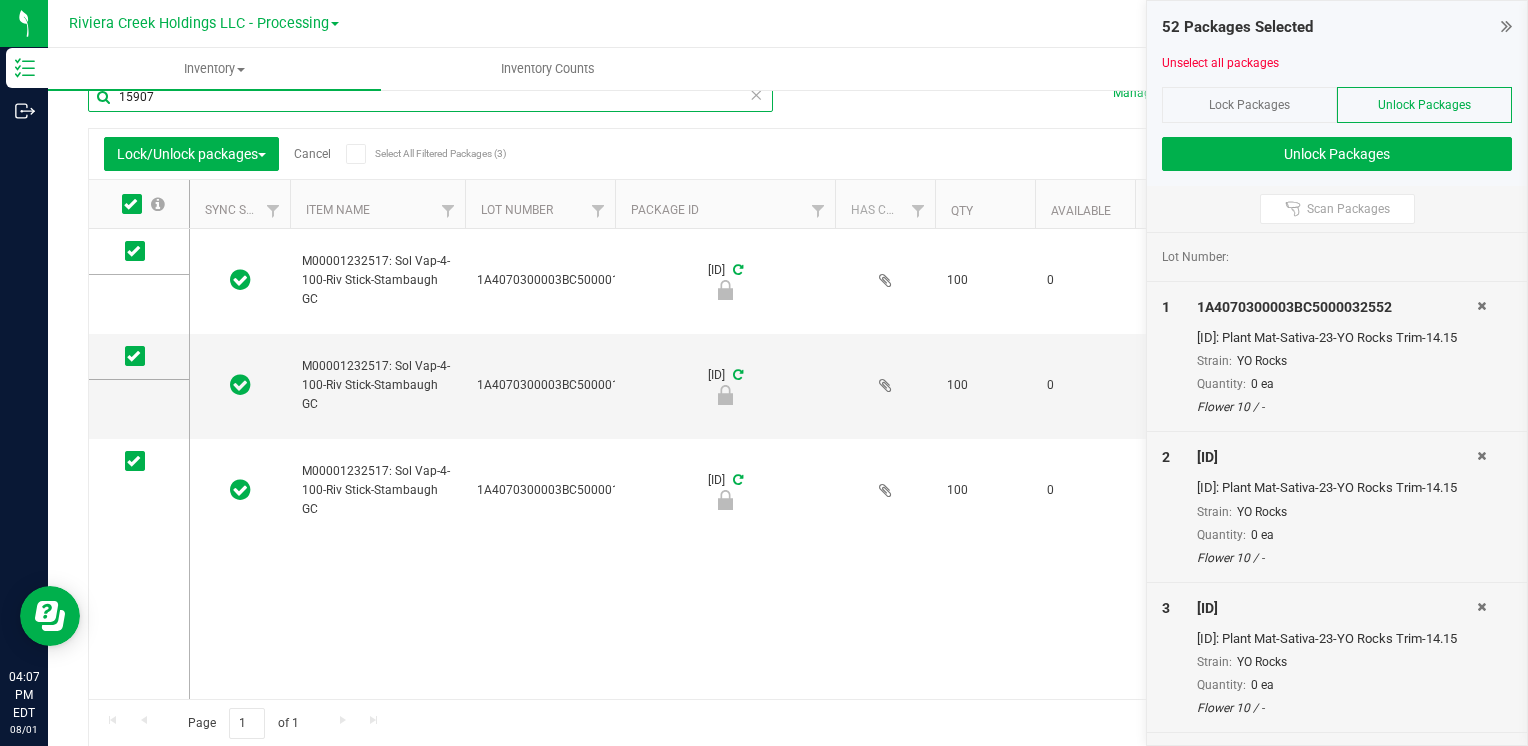 click on "15907" at bounding box center (430, 97) 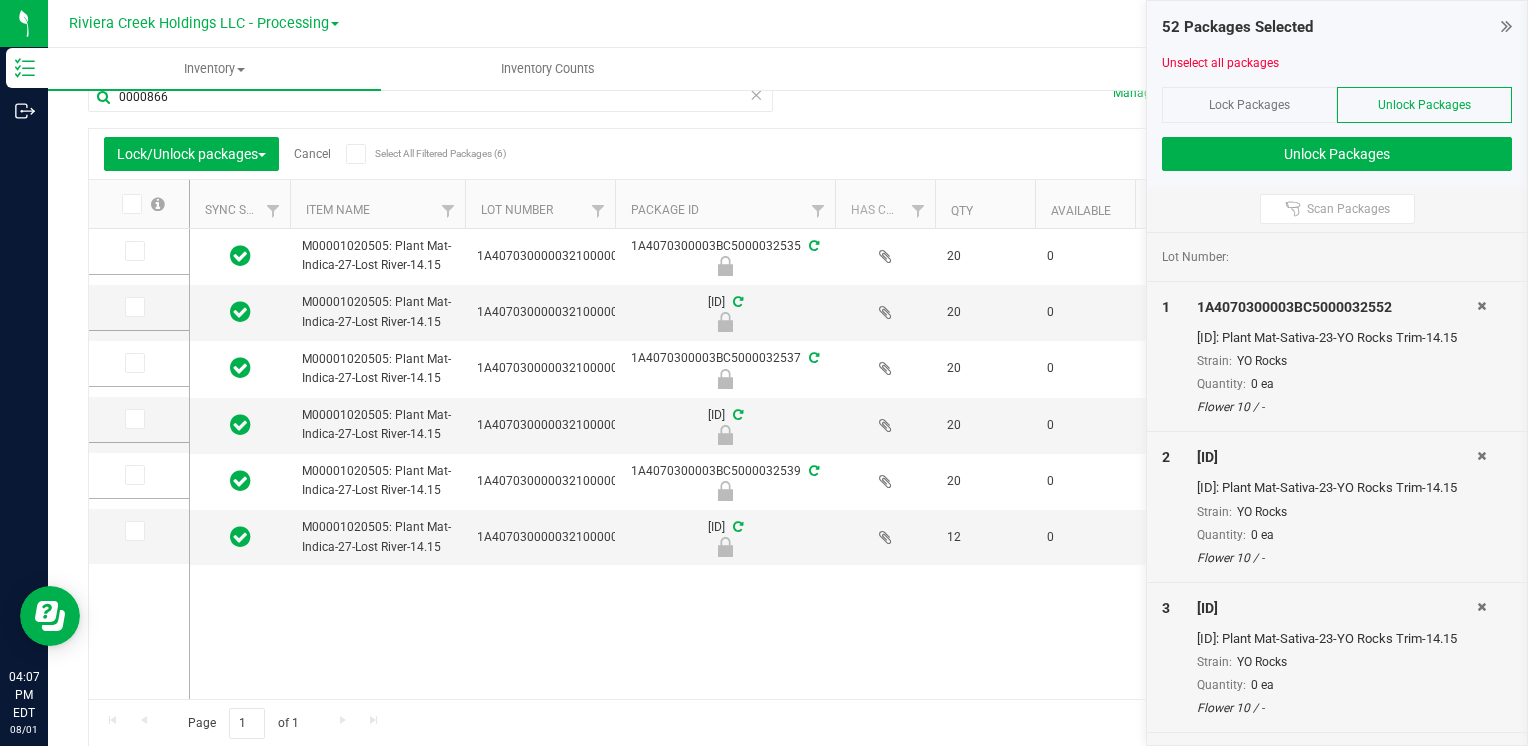 click at bounding box center [132, 204] 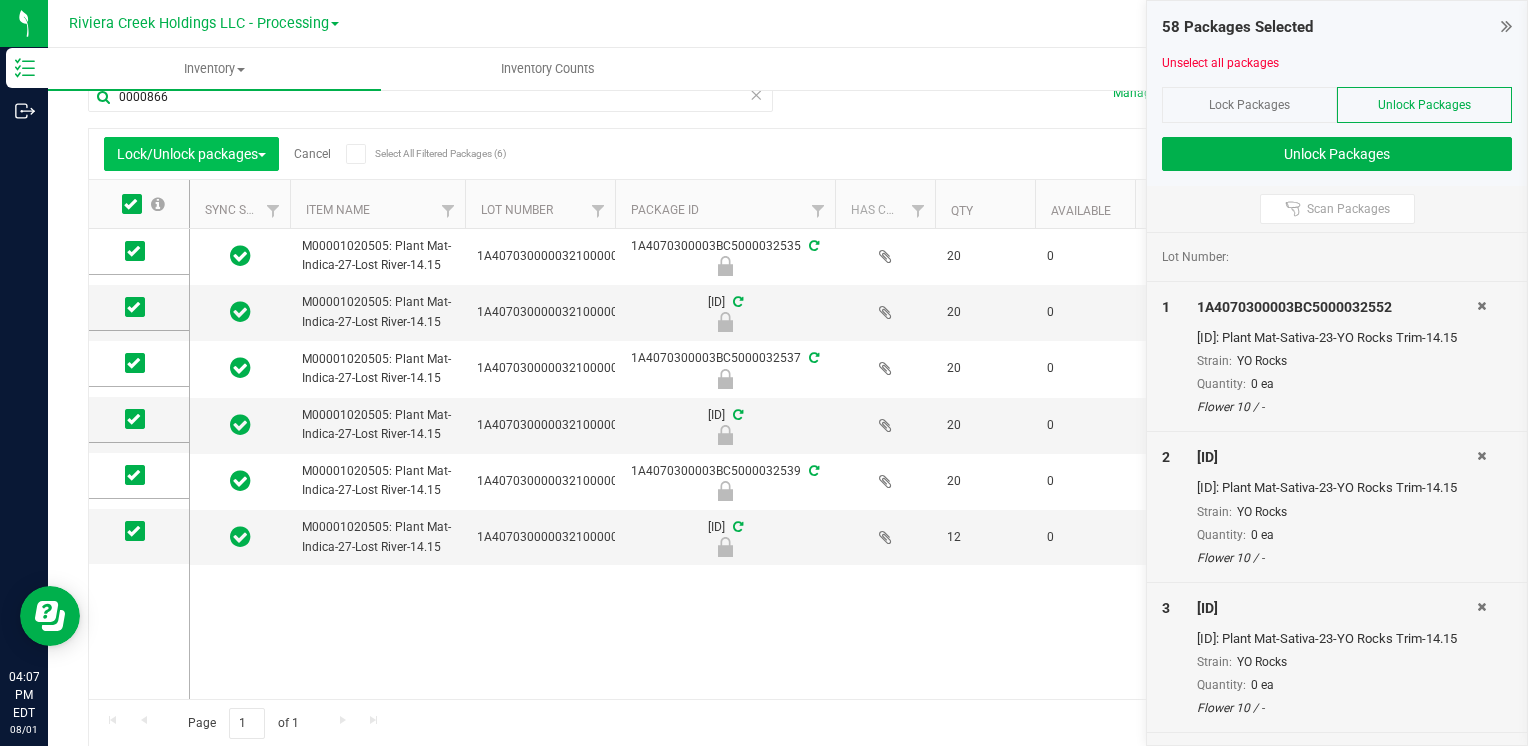 scroll, scrollTop: 9, scrollLeft: 0, axis: vertical 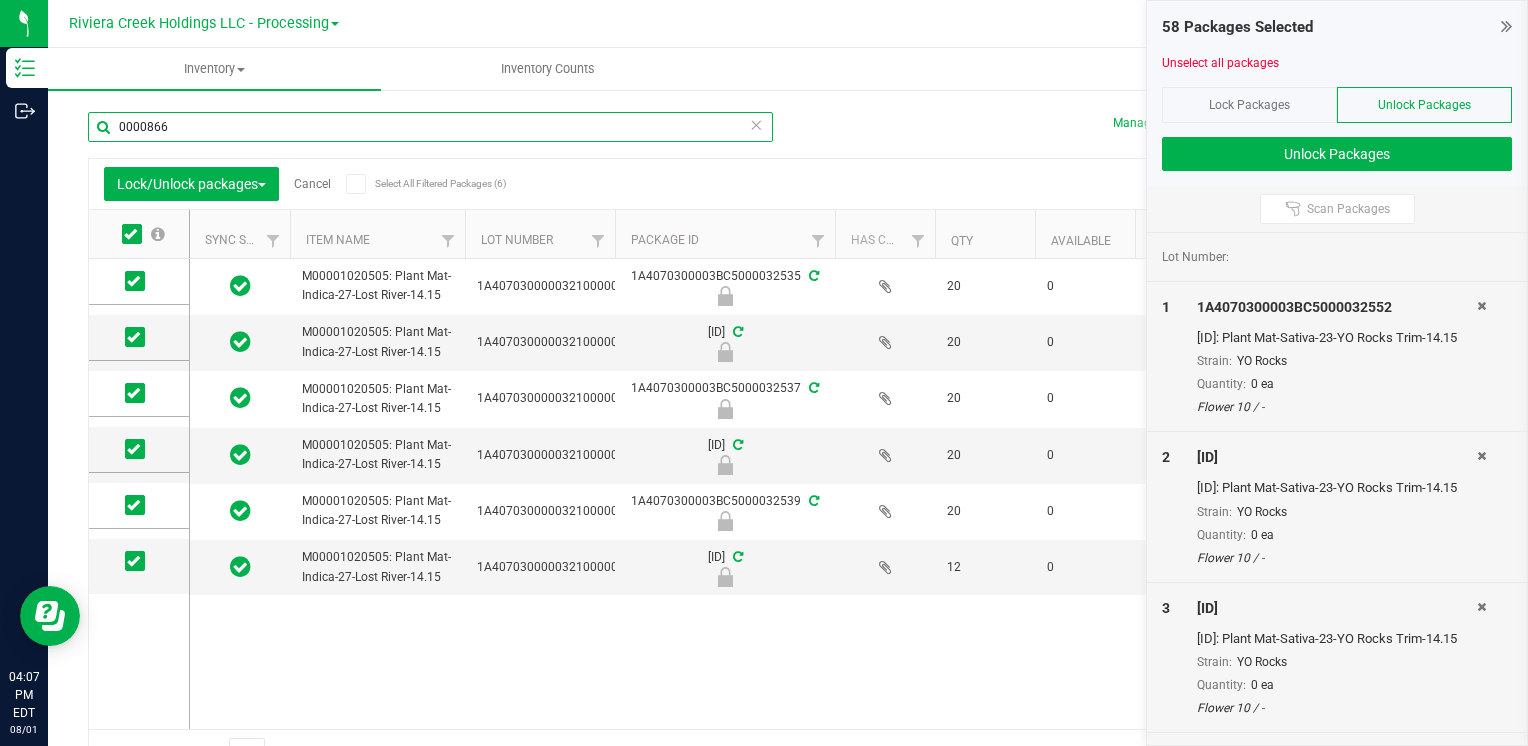 click on "0000866" at bounding box center [430, 127] 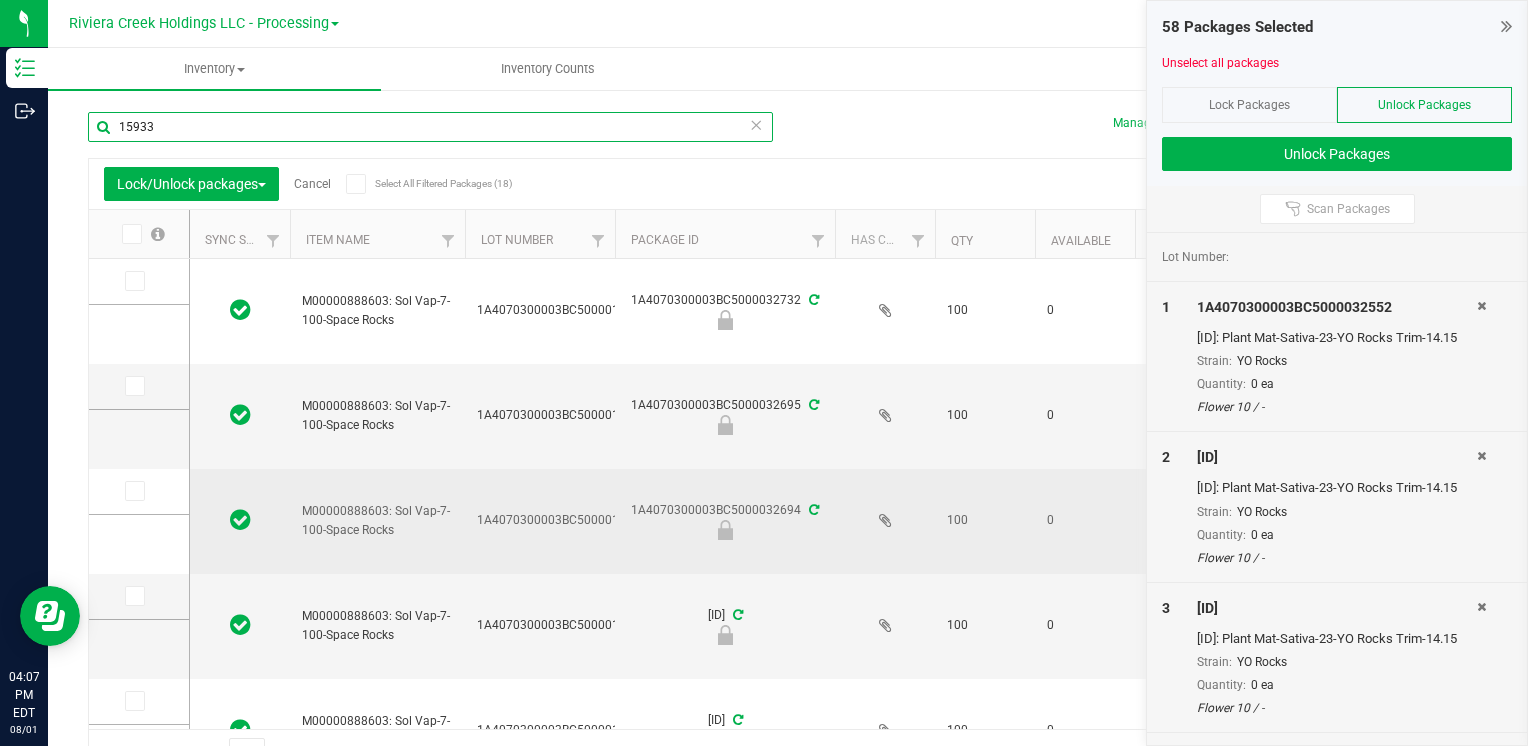 scroll, scrollTop: 189, scrollLeft: 0, axis: vertical 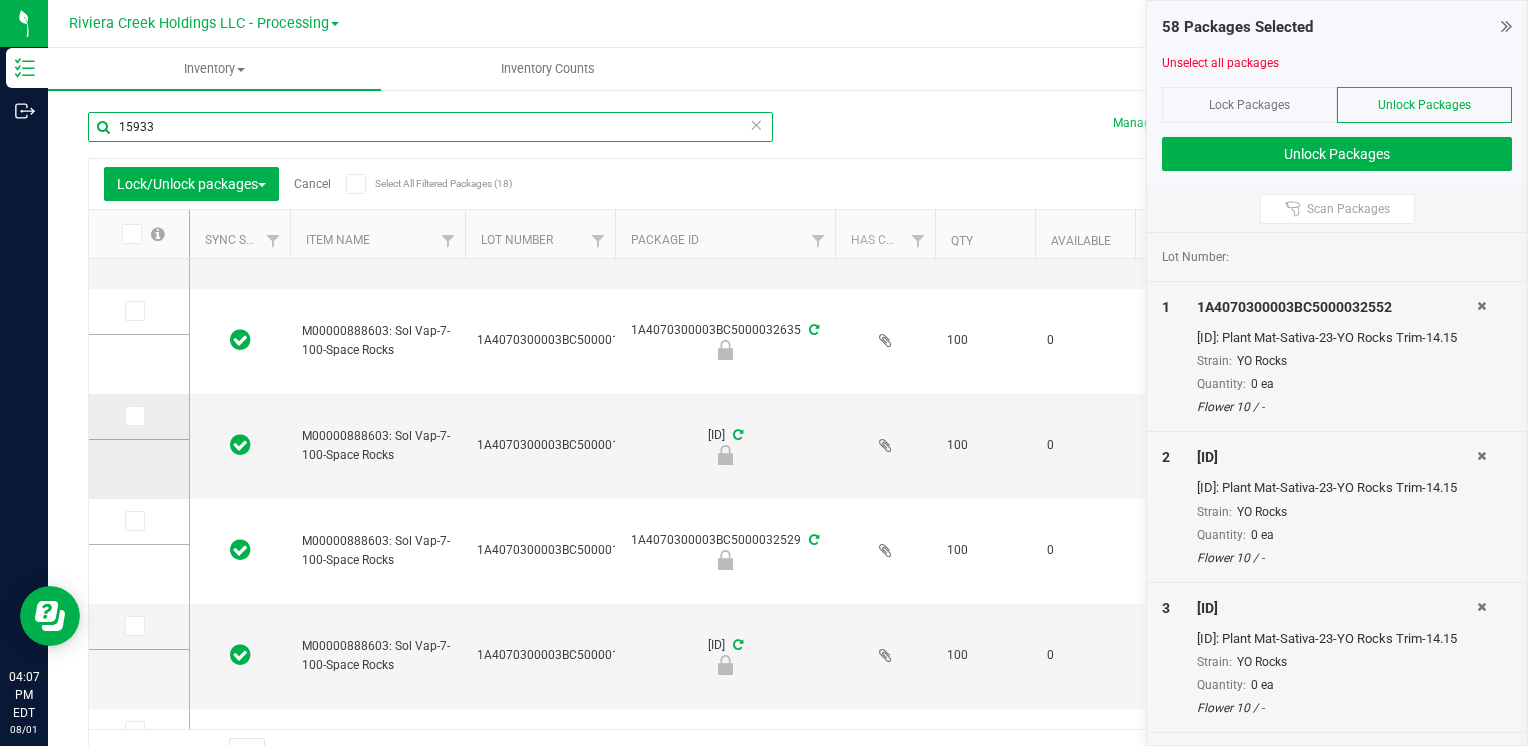 type on "15933" 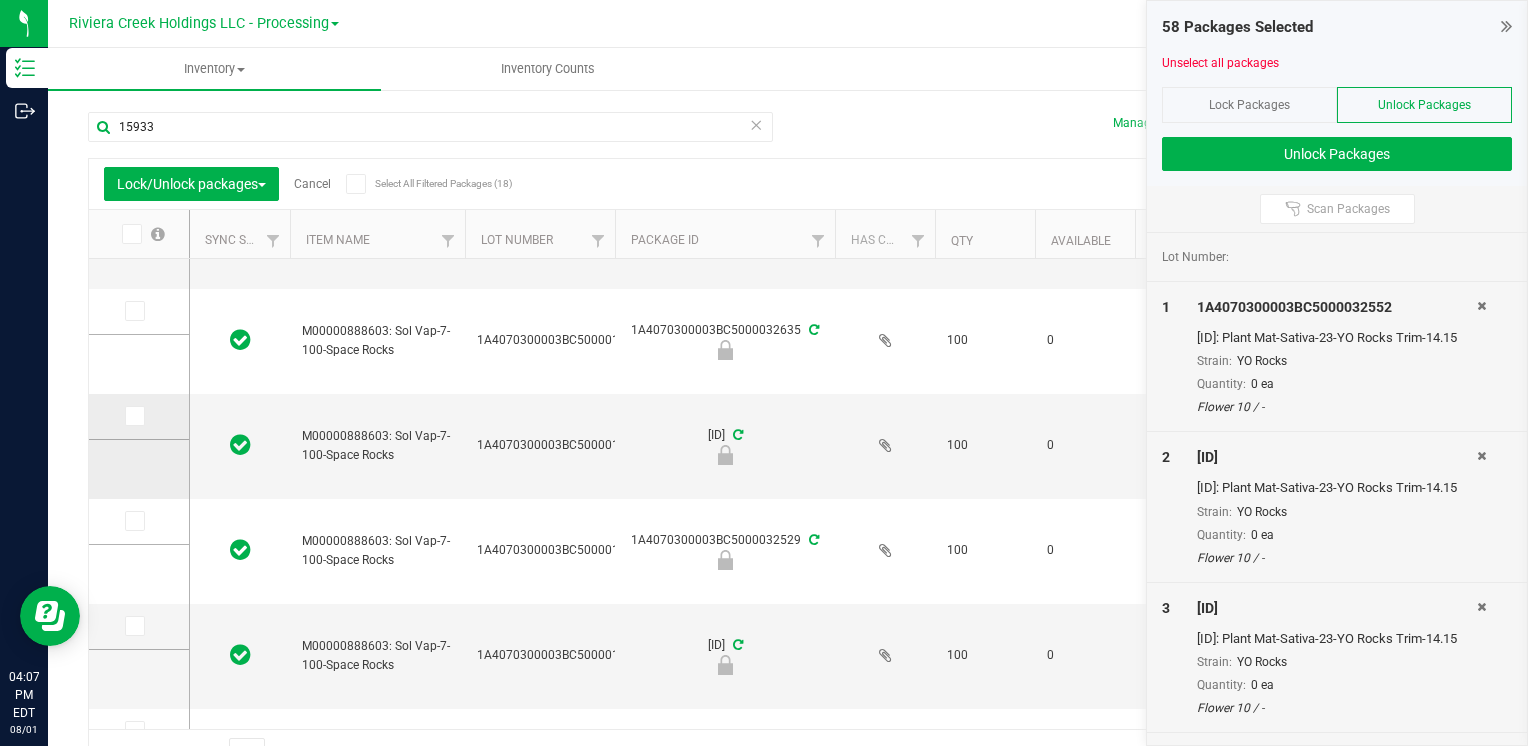 click at bounding box center [135, 416] 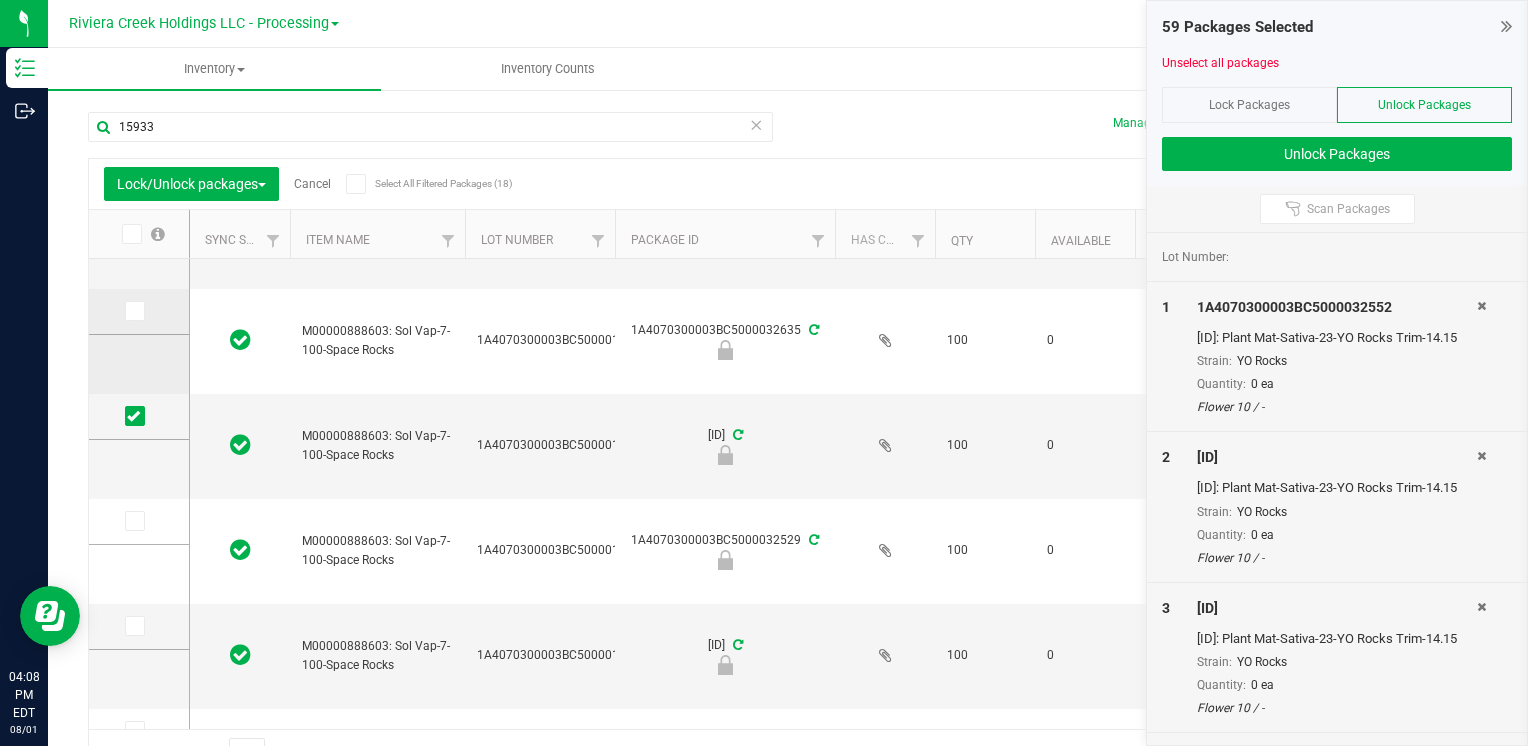 click at bounding box center [133, 311] 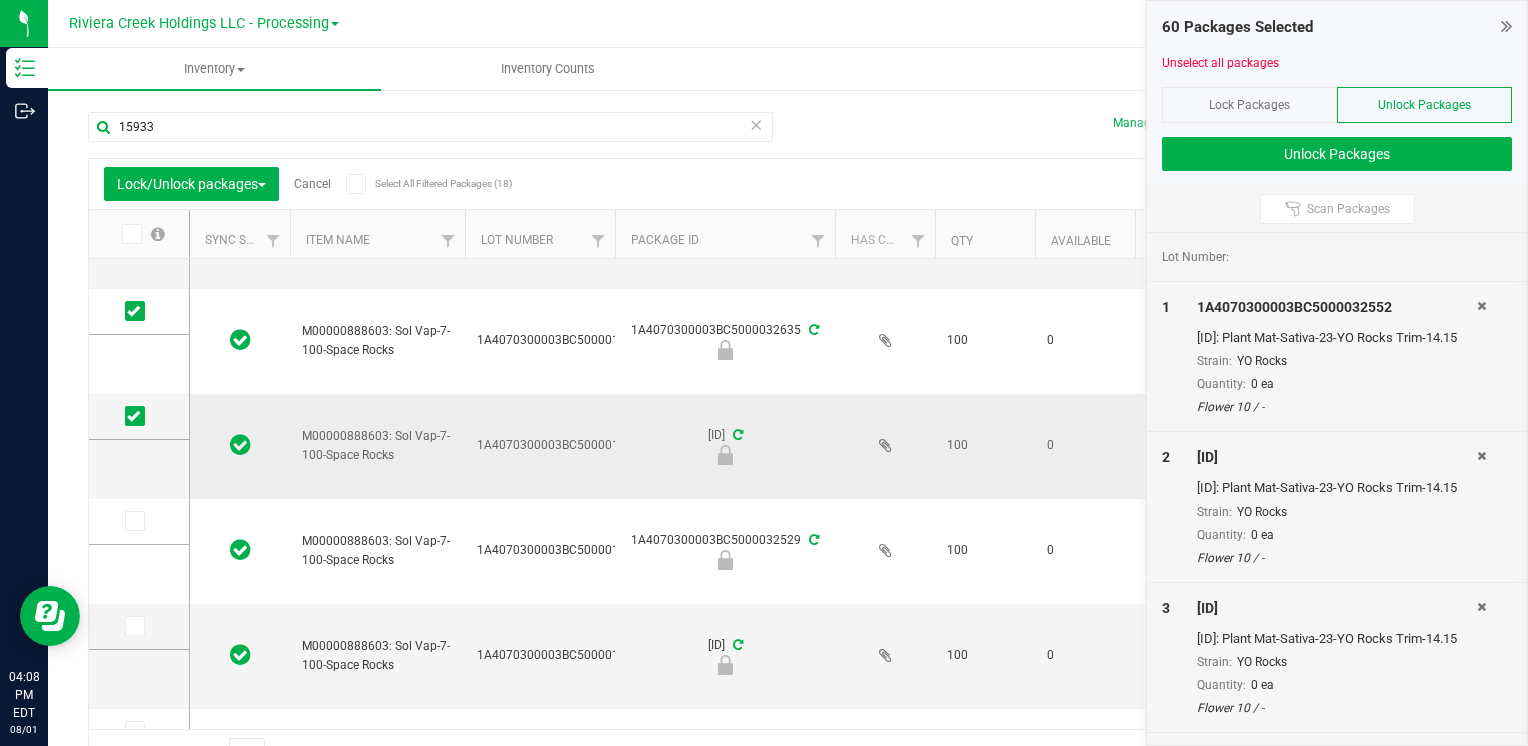 scroll, scrollTop: 548, scrollLeft: 0, axis: vertical 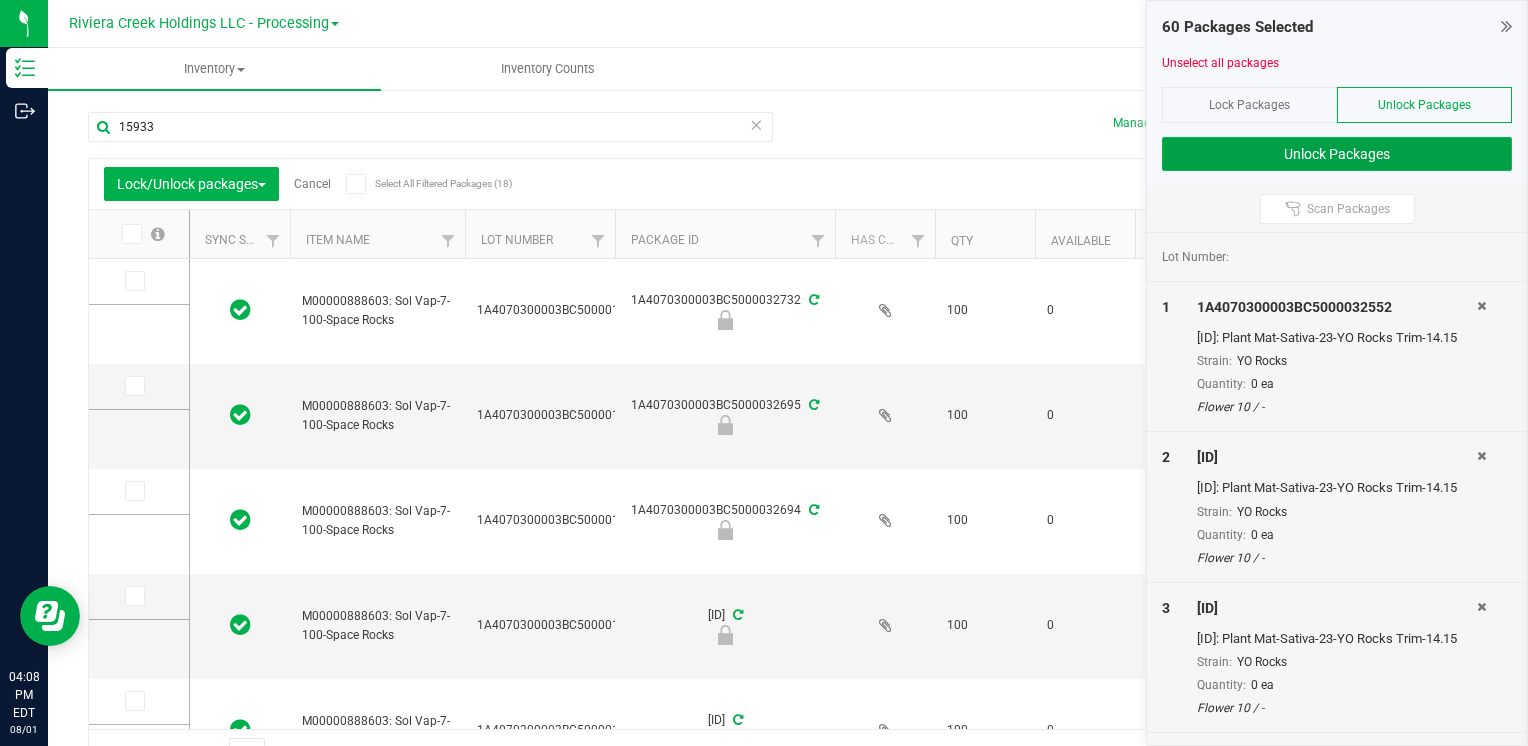 click on "Unlock Packages" at bounding box center [1337, 154] 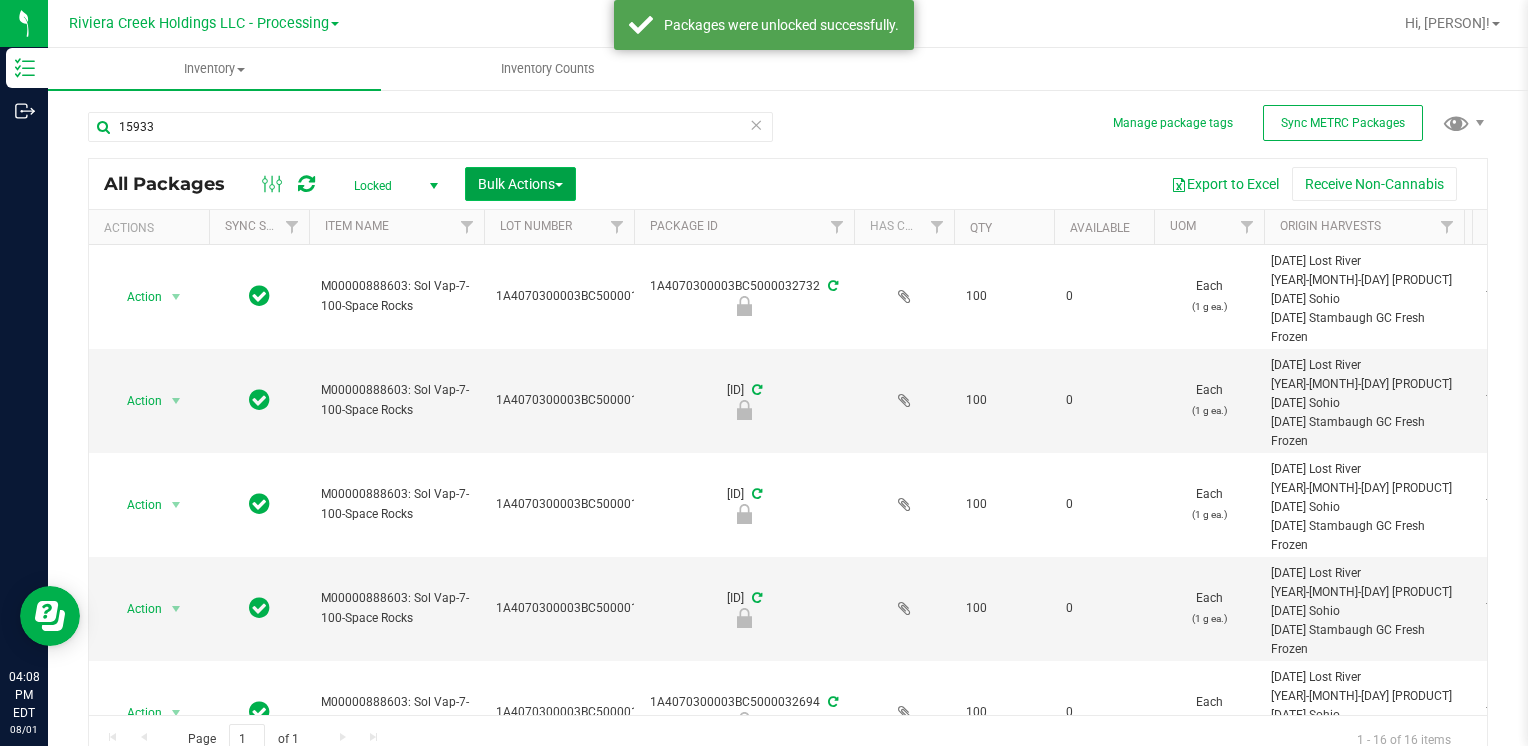 click on "Bulk Actions" at bounding box center (520, 184) 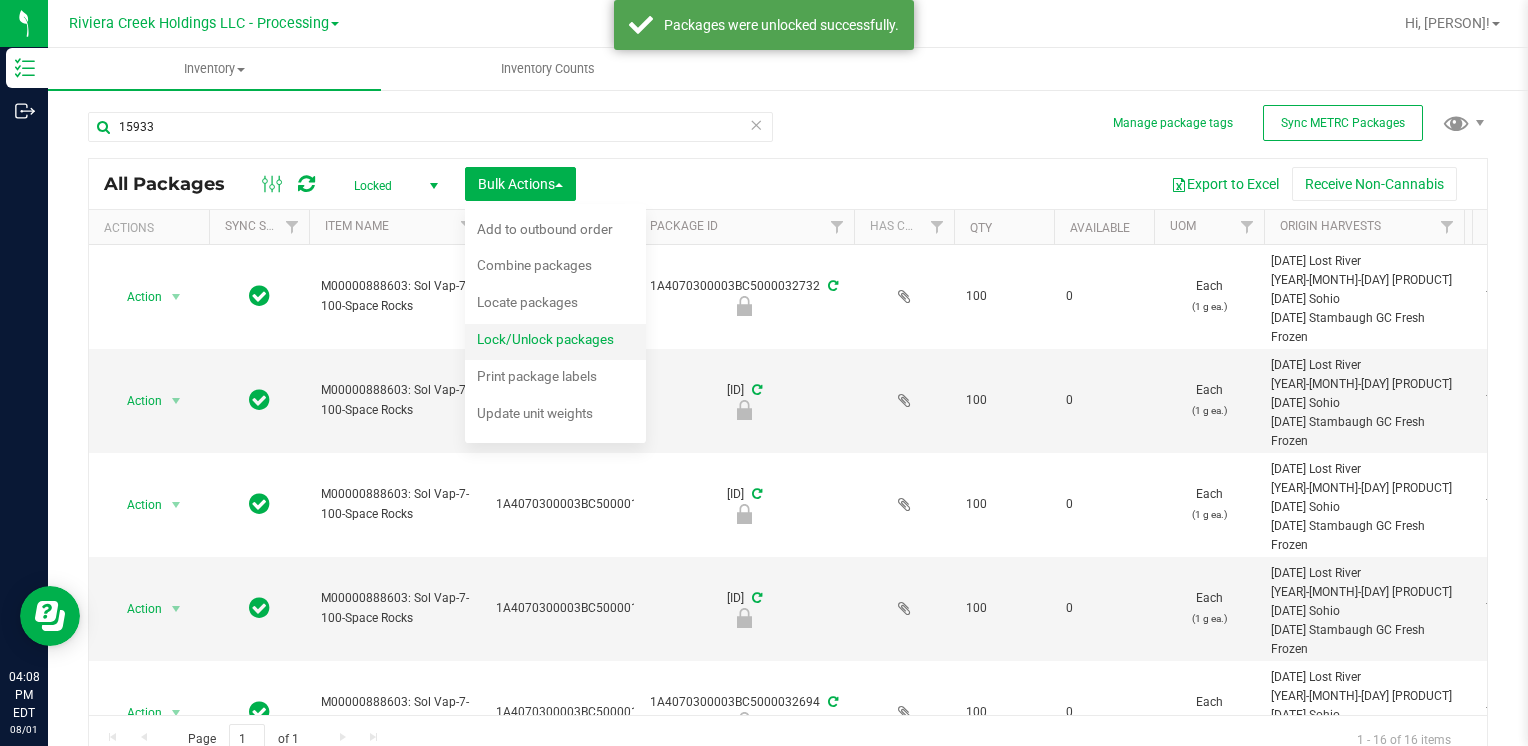 click on "Lock/Unlock packages" at bounding box center [559, 342] 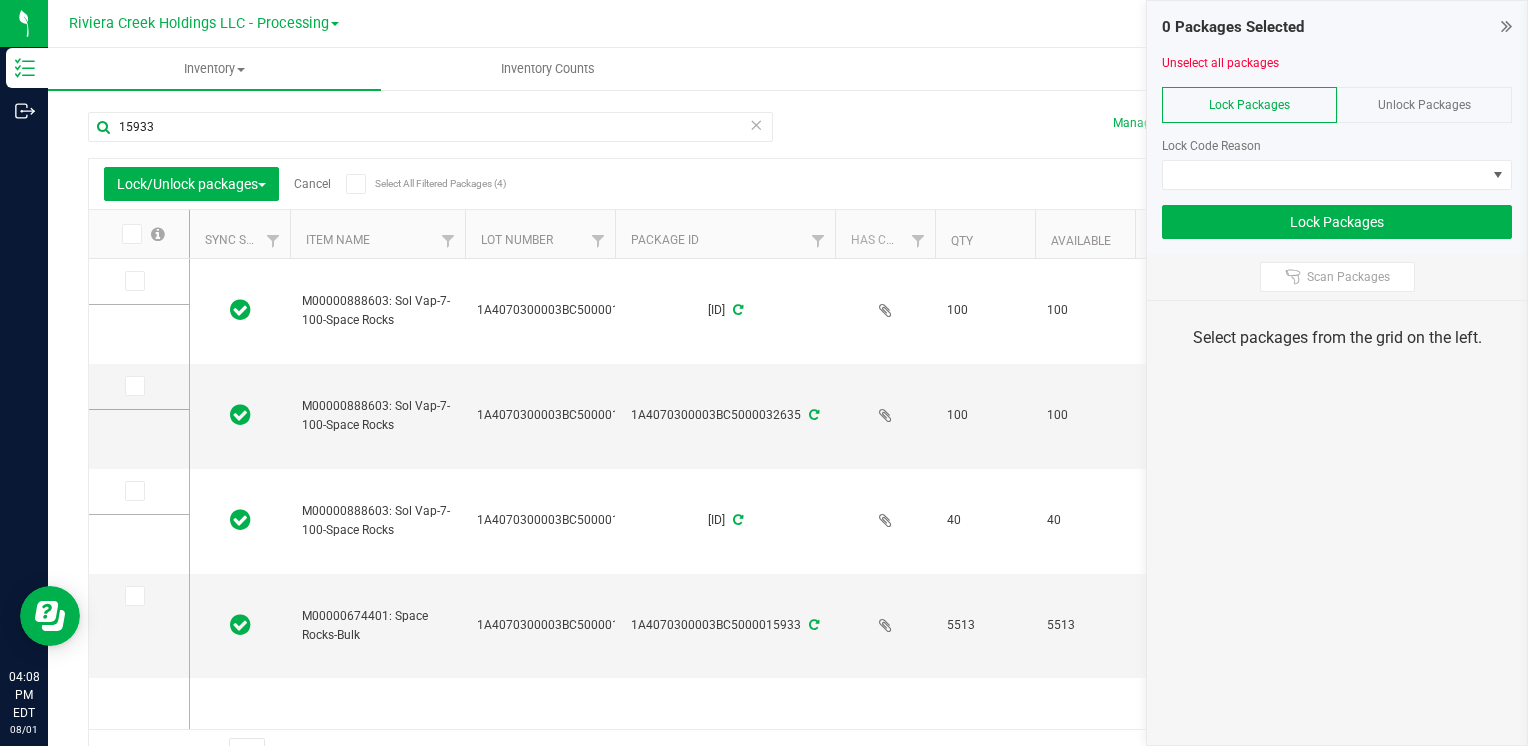 click on "Unlock Packages" at bounding box center (1424, 105) 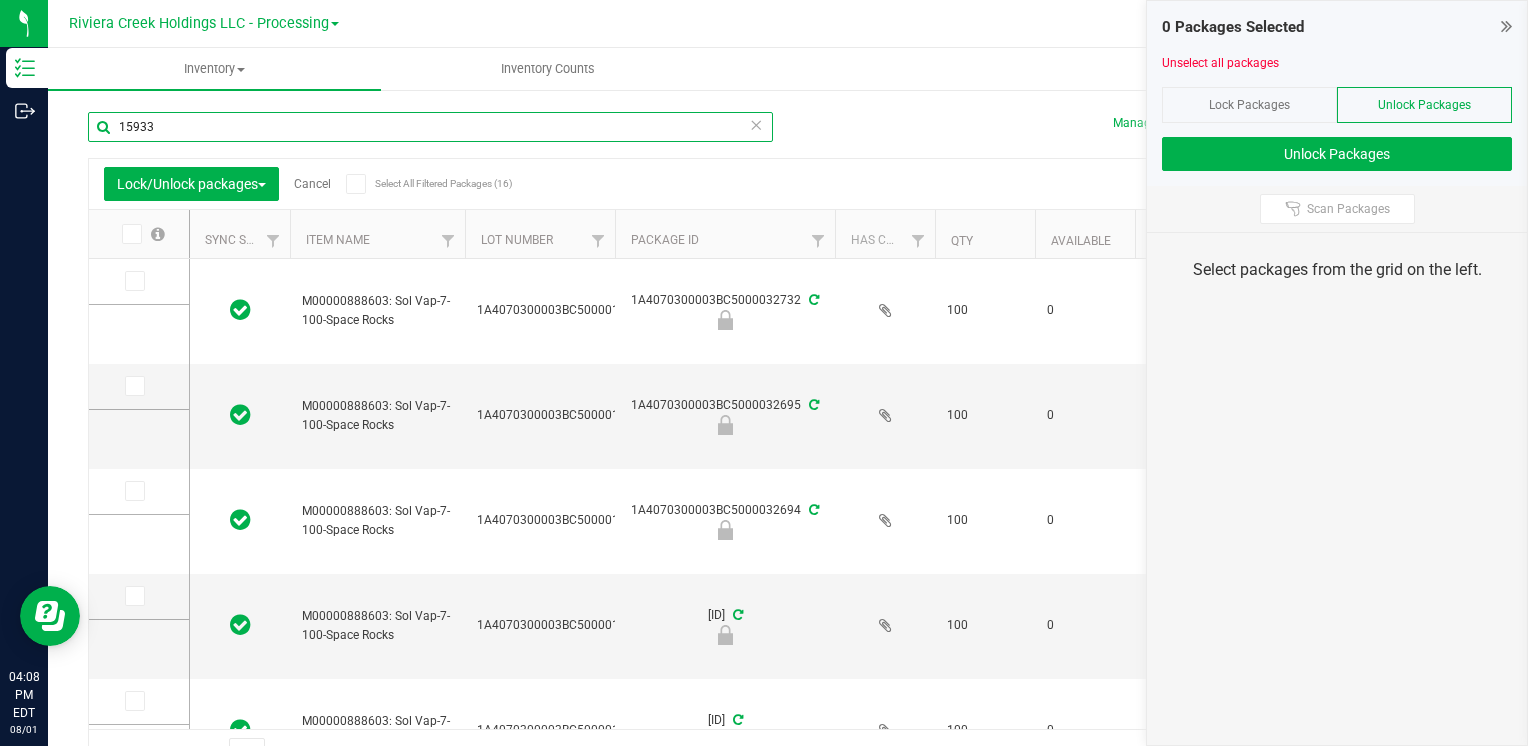 click on "15933" at bounding box center (430, 127) 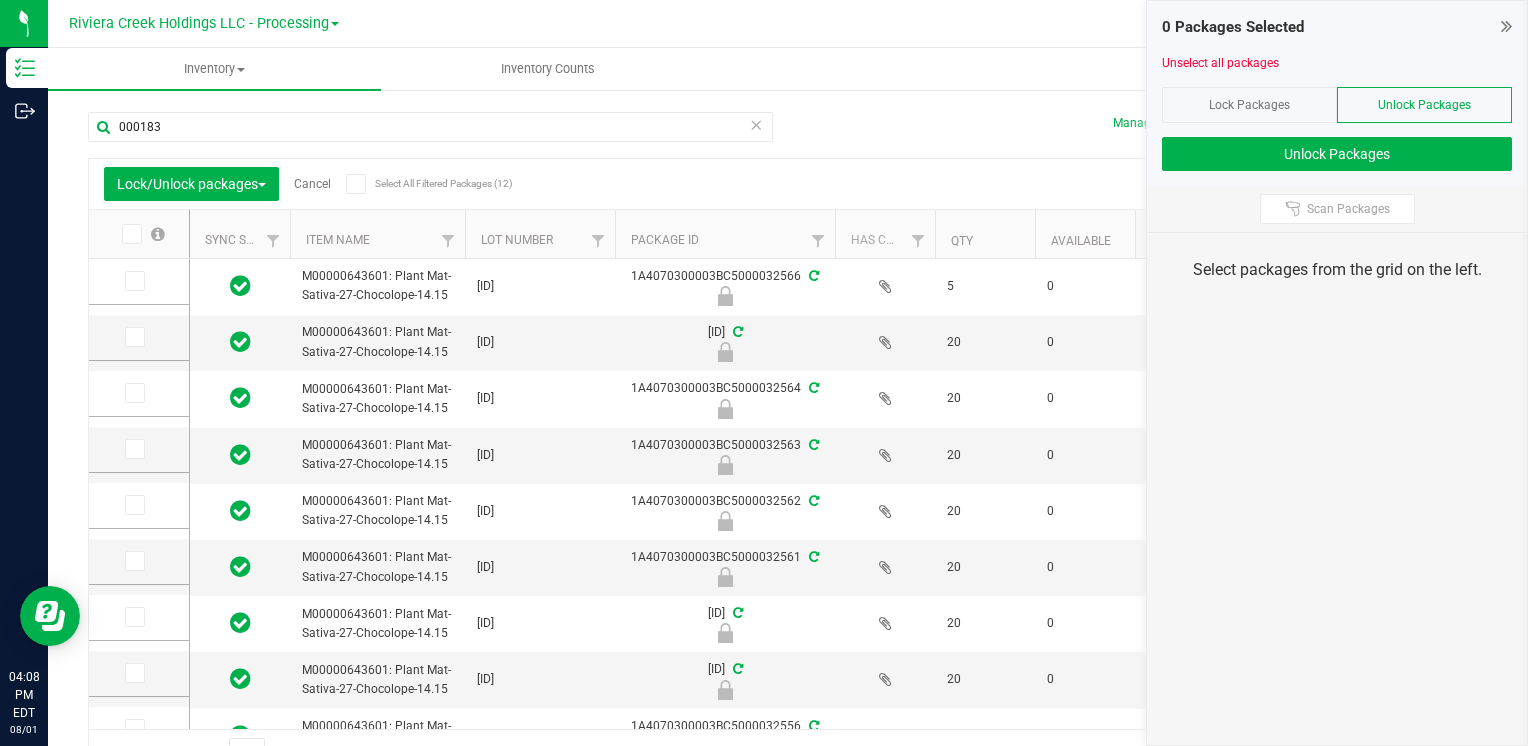 click at bounding box center [130, 234] 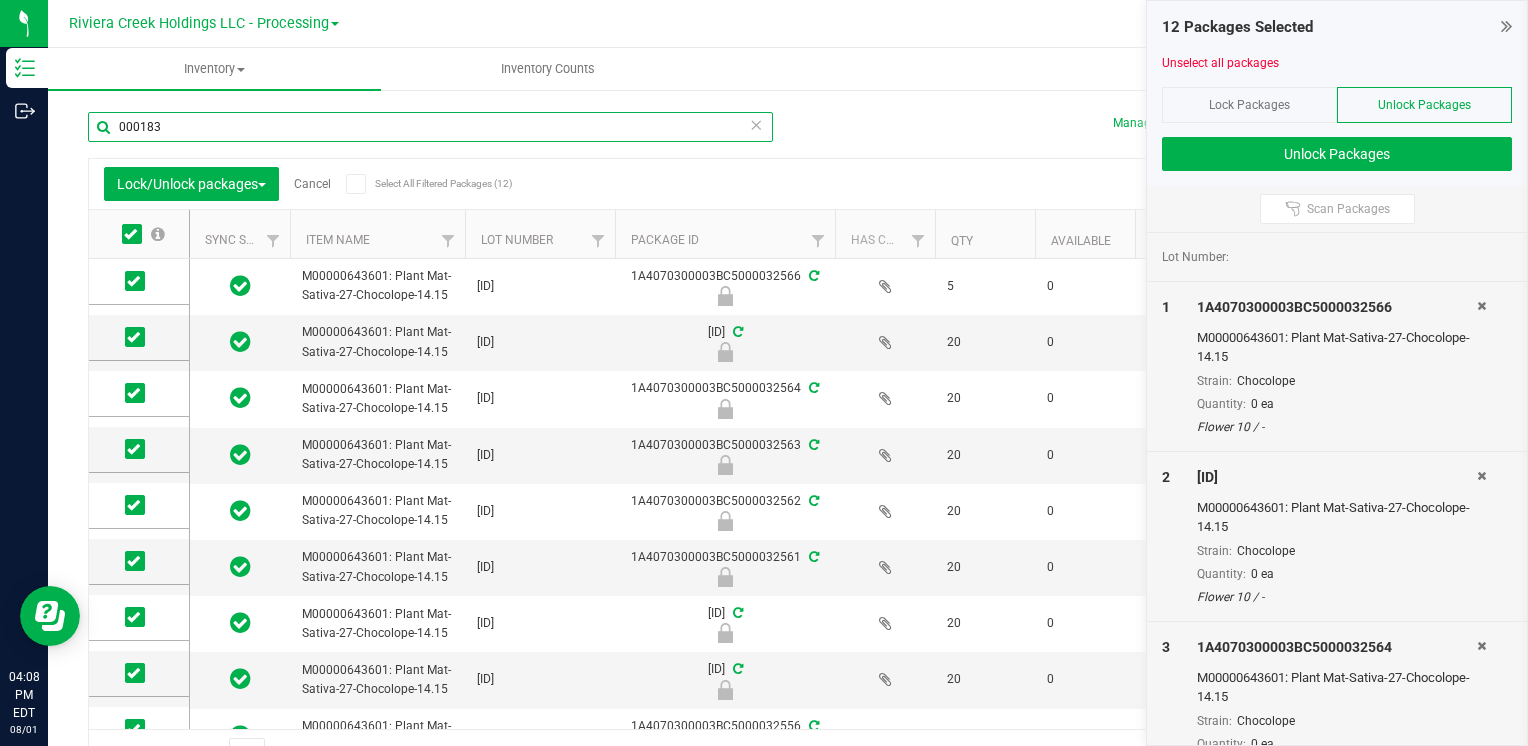 click on "000183" at bounding box center (430, 127) 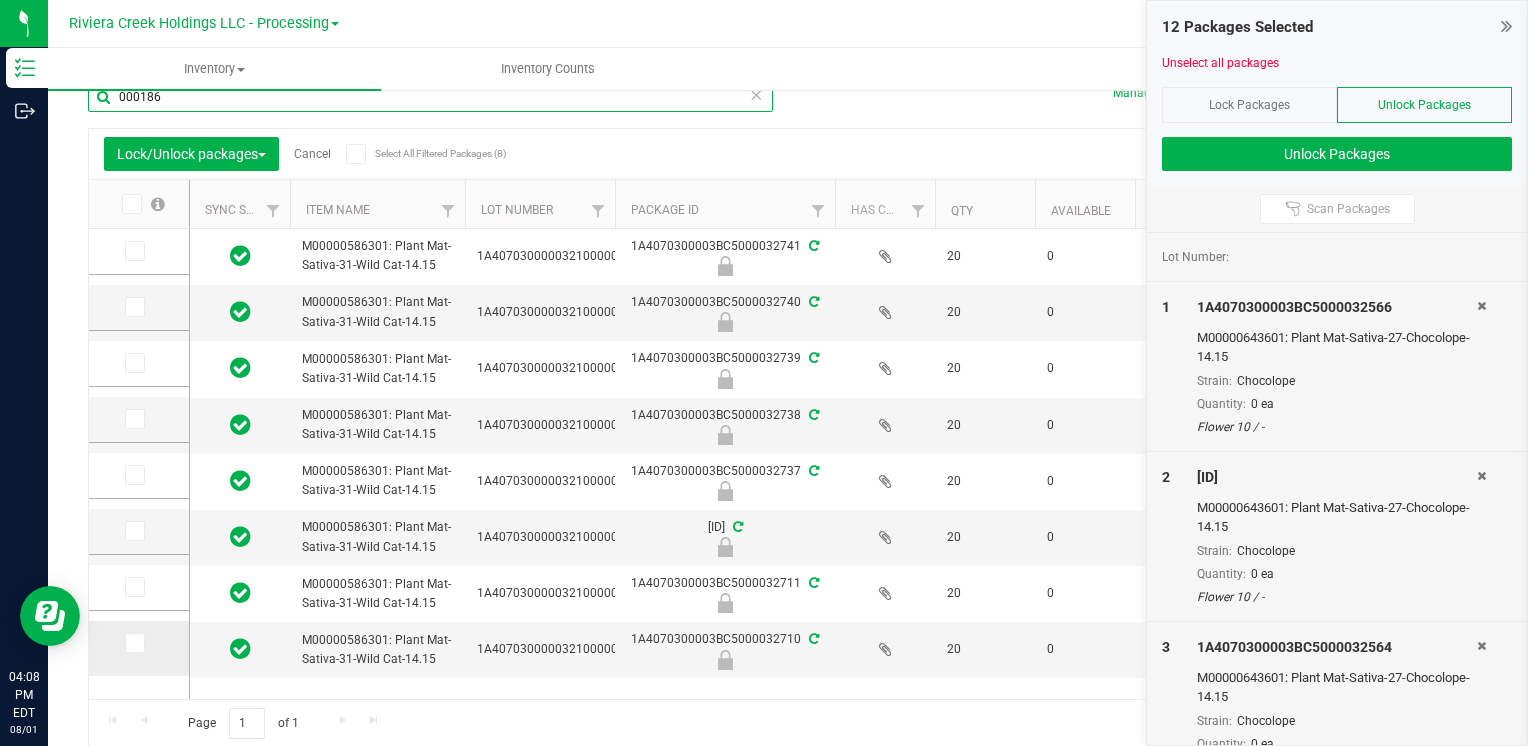 type on "000186" 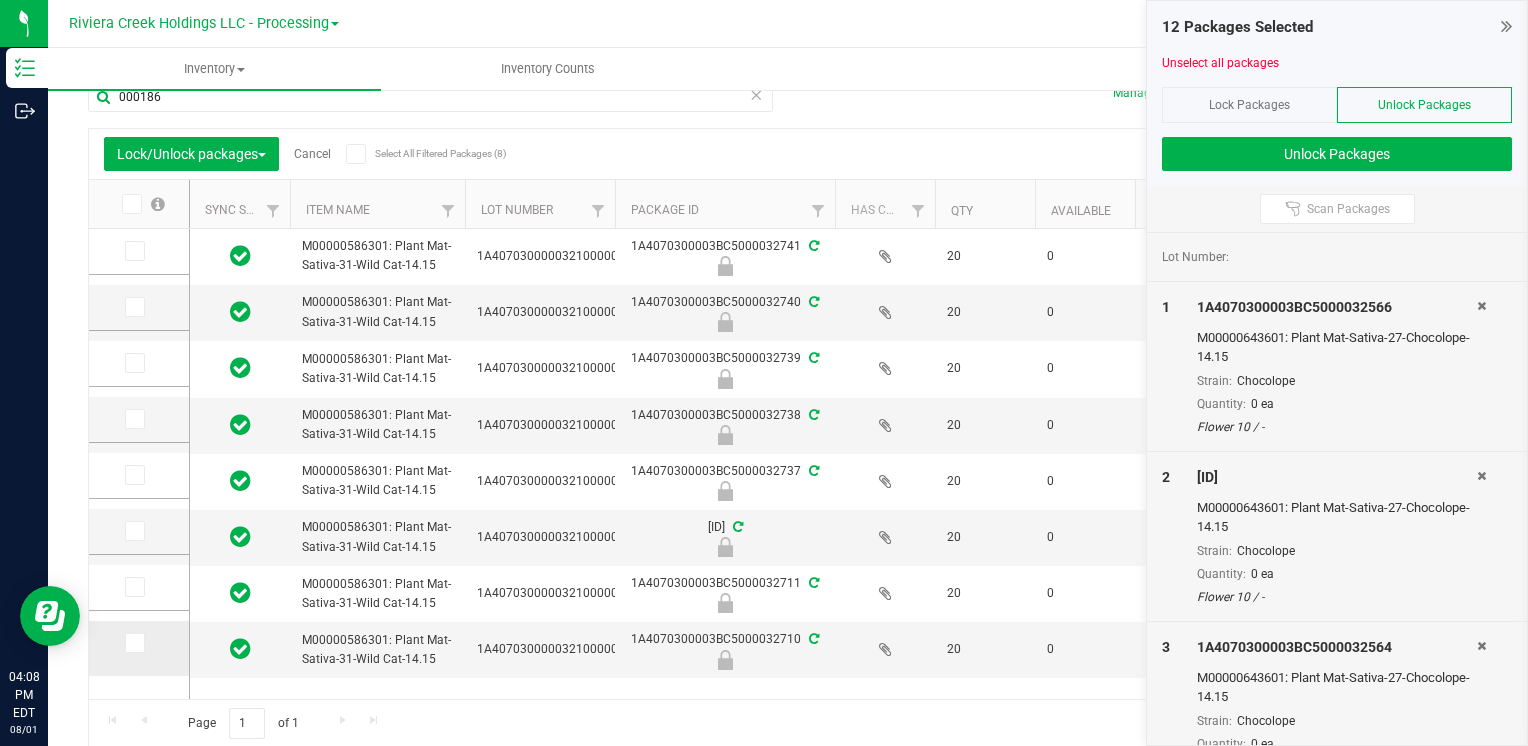click at bounding box center [133, 643] 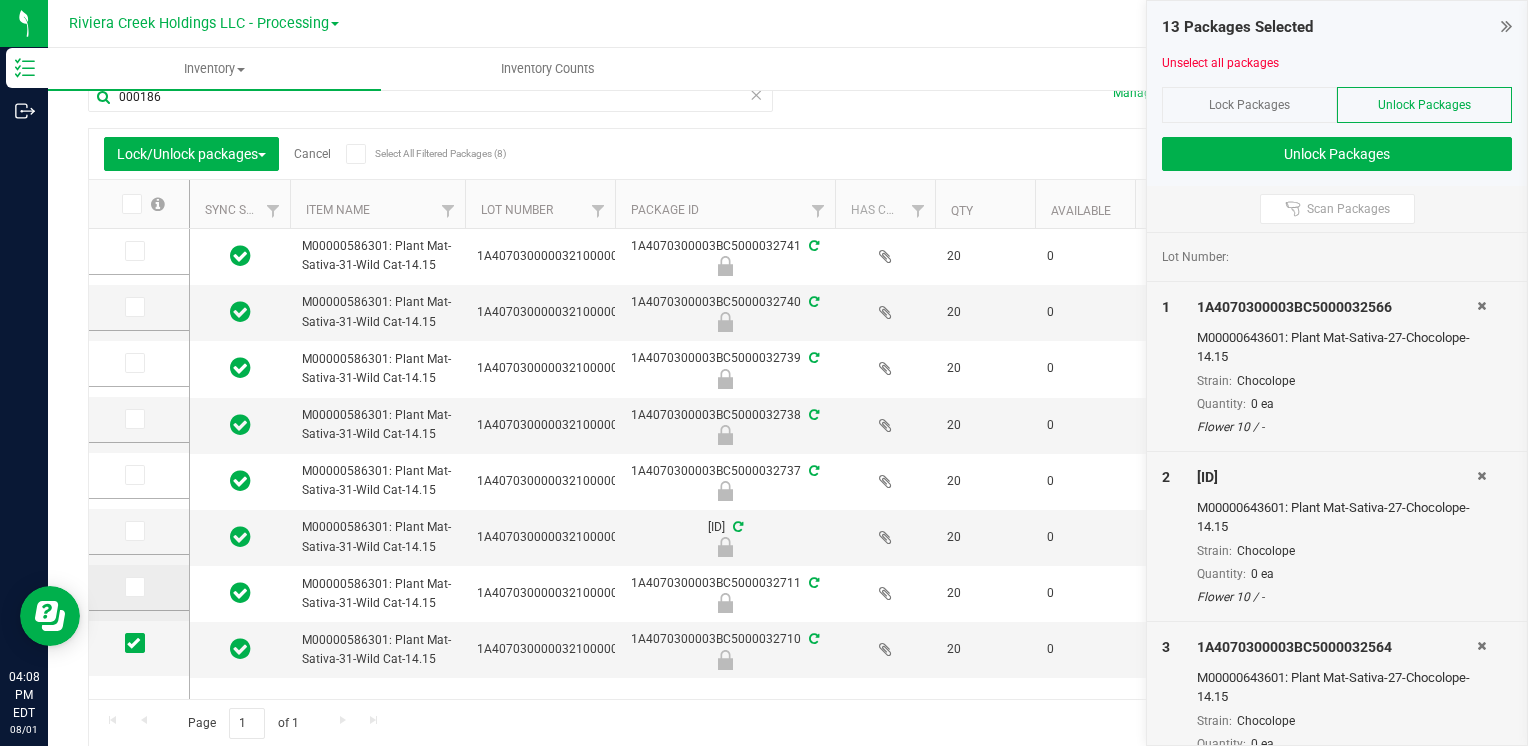 click at bounding box center (135, 587) 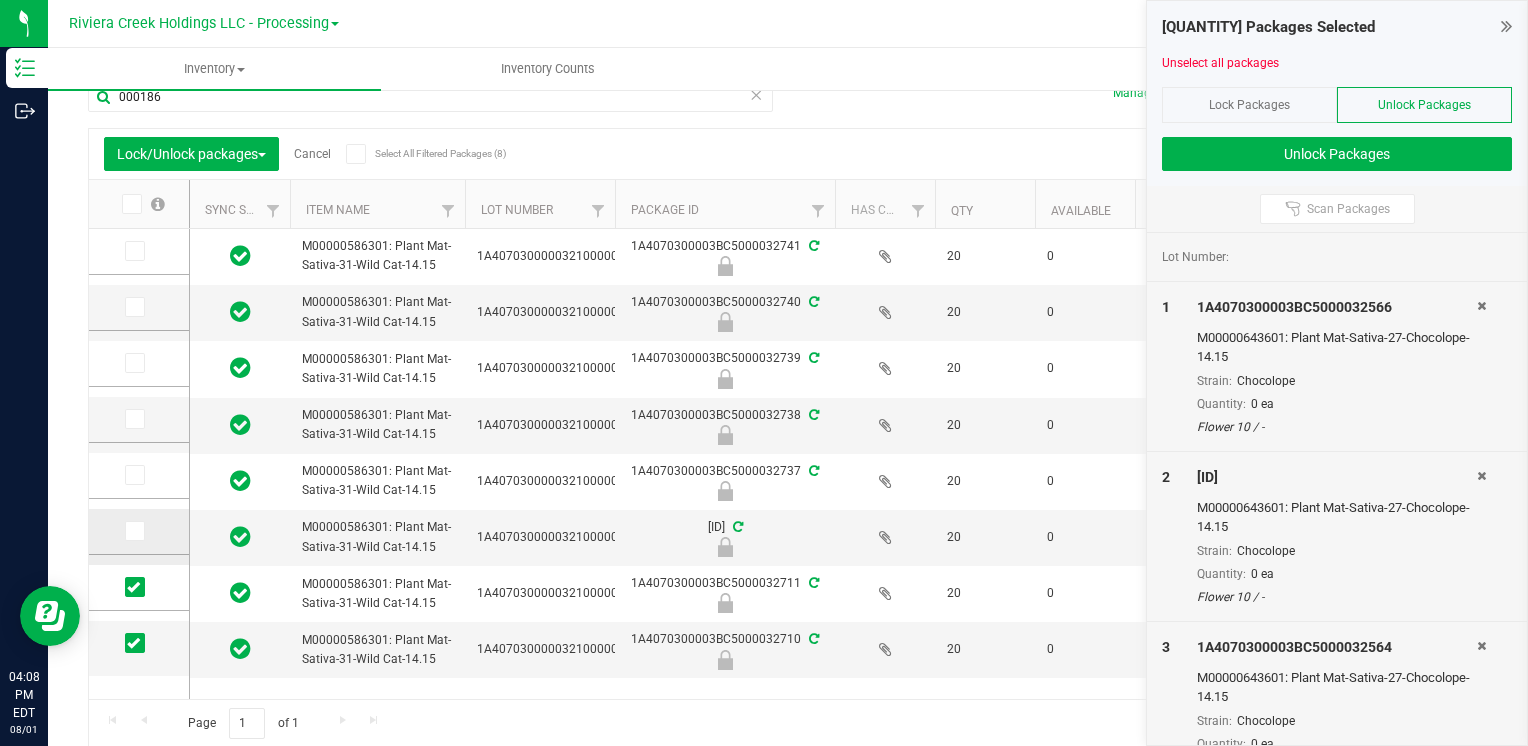 click at bounding box center (133, 531) 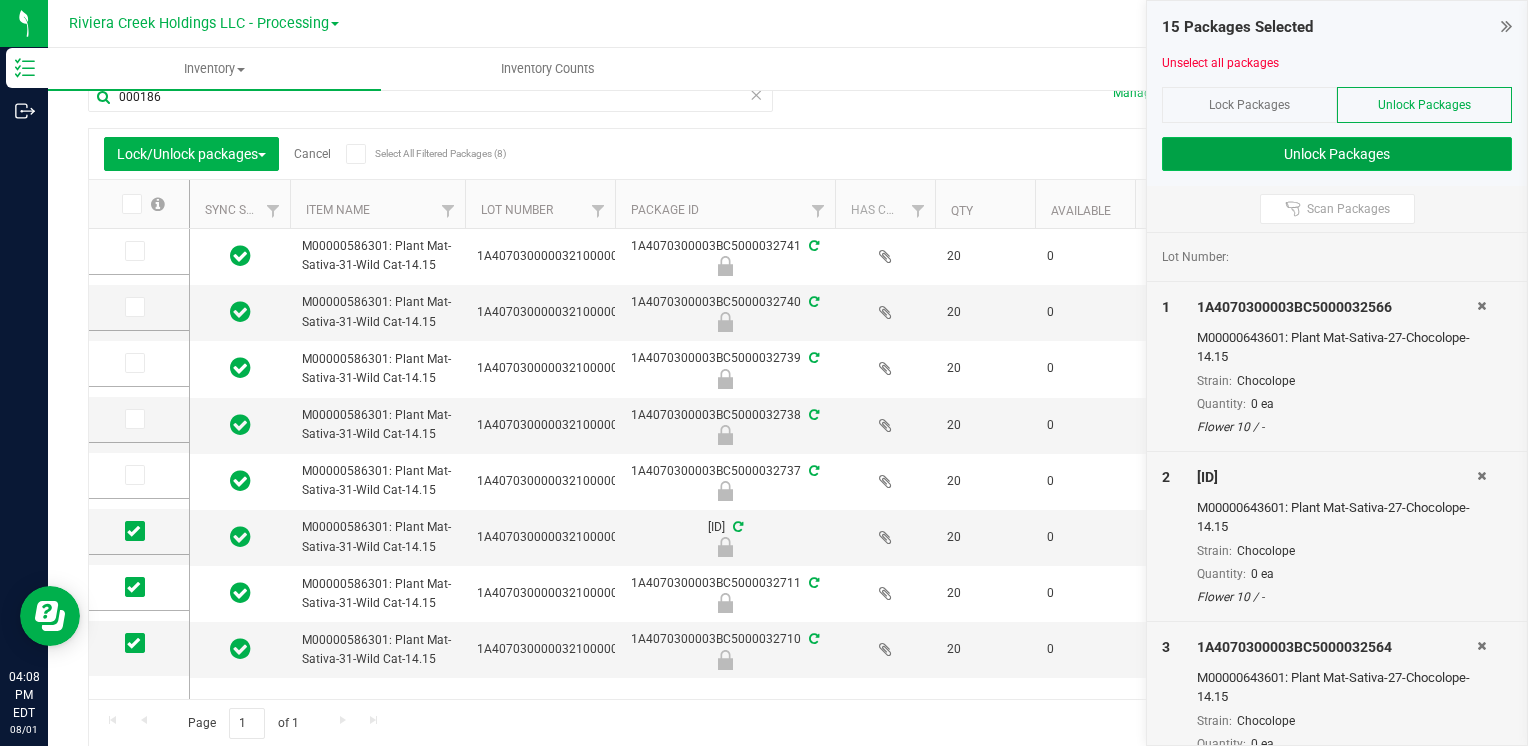 click on "Unlock Packages" at bounding box center [1337, 154] 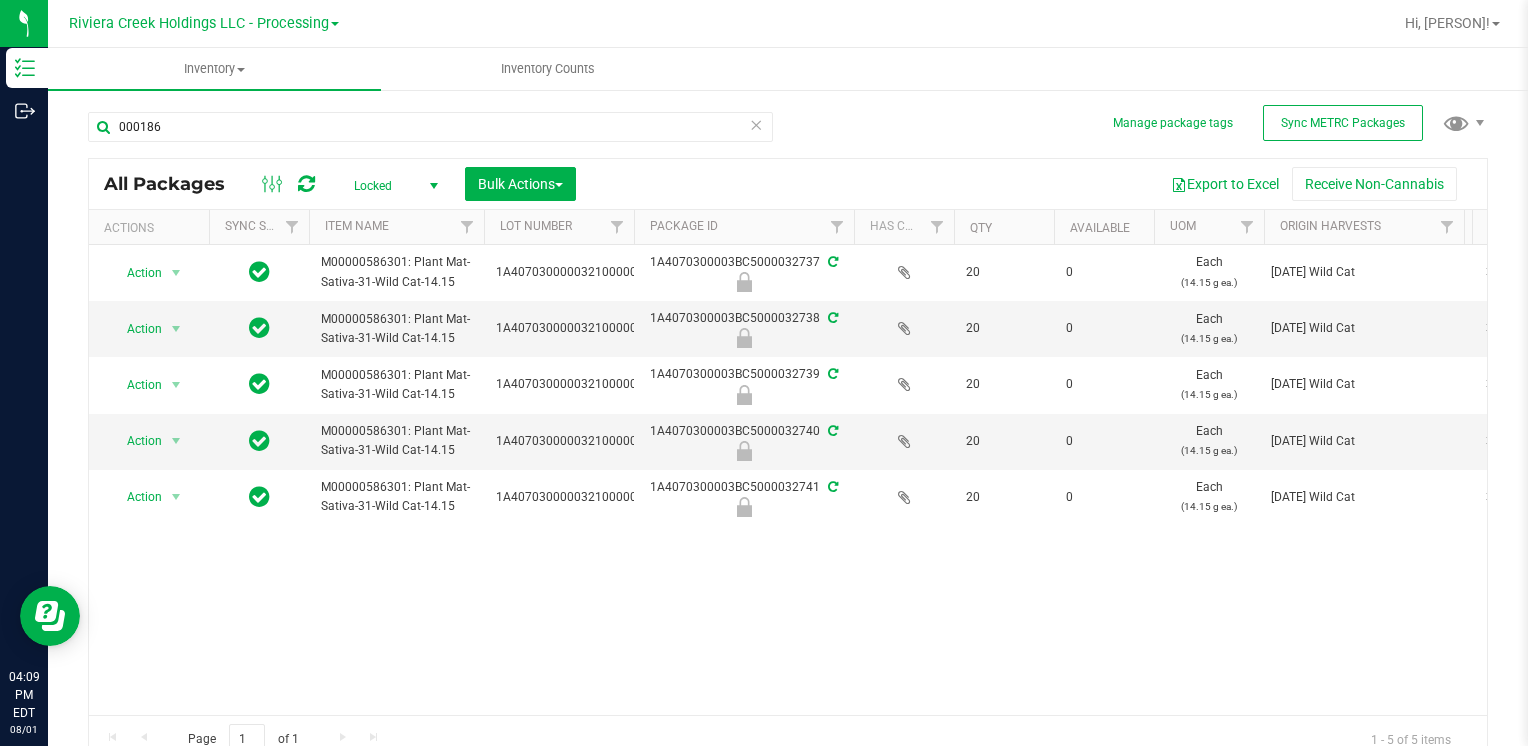 click on "Locked" at bounding box center [392, 186] 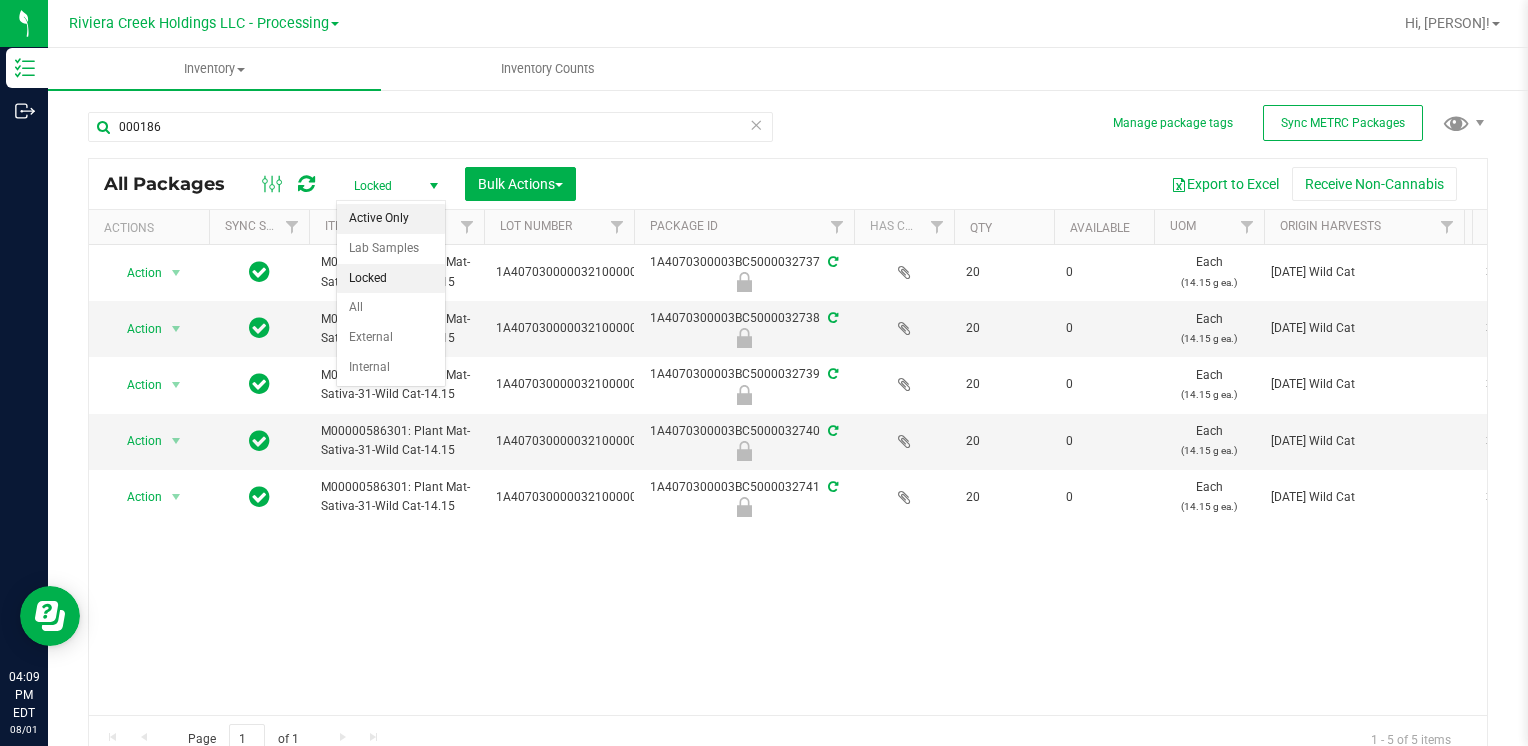 click on "Active Only" at bounding box center (391, 219) 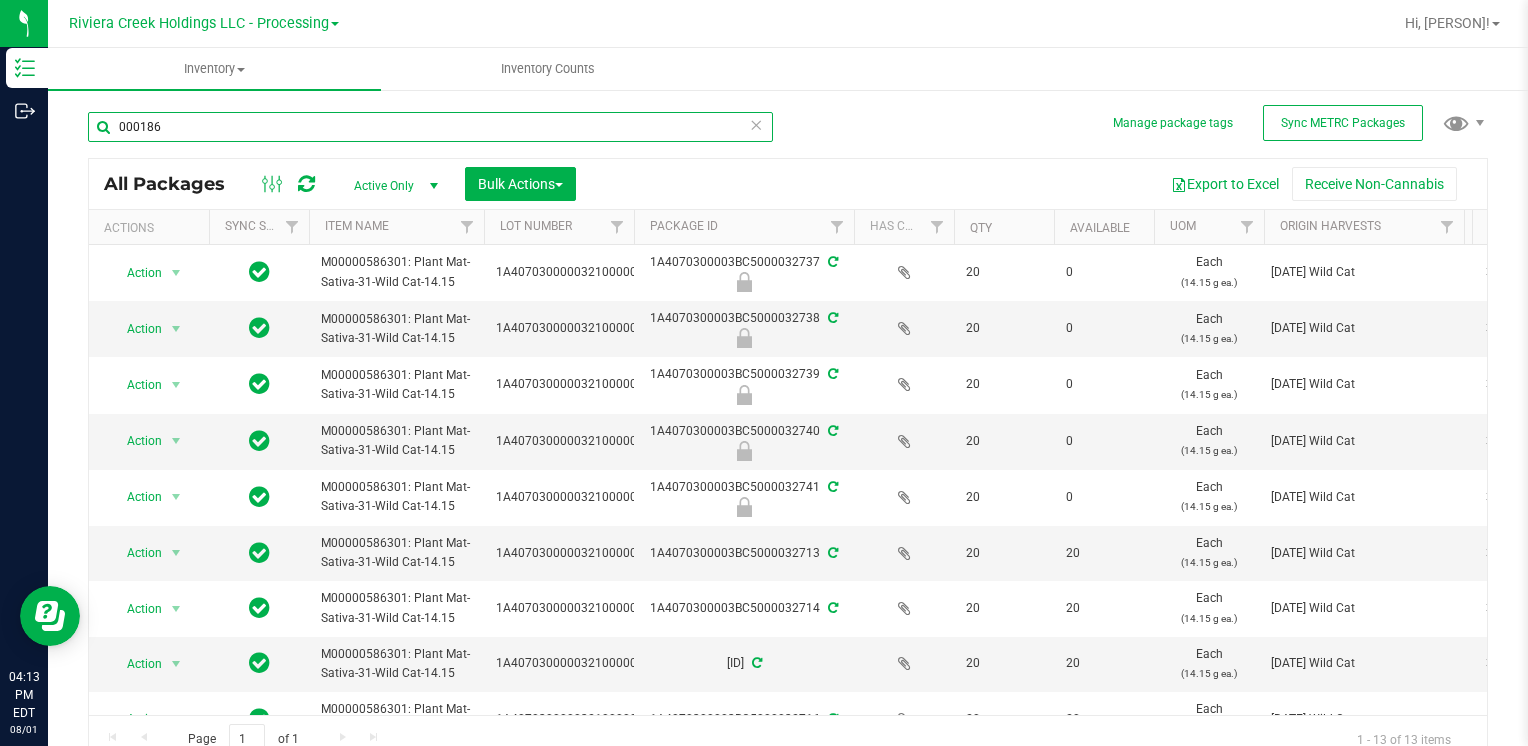 click on "000186" at bounding box center [430, 127] 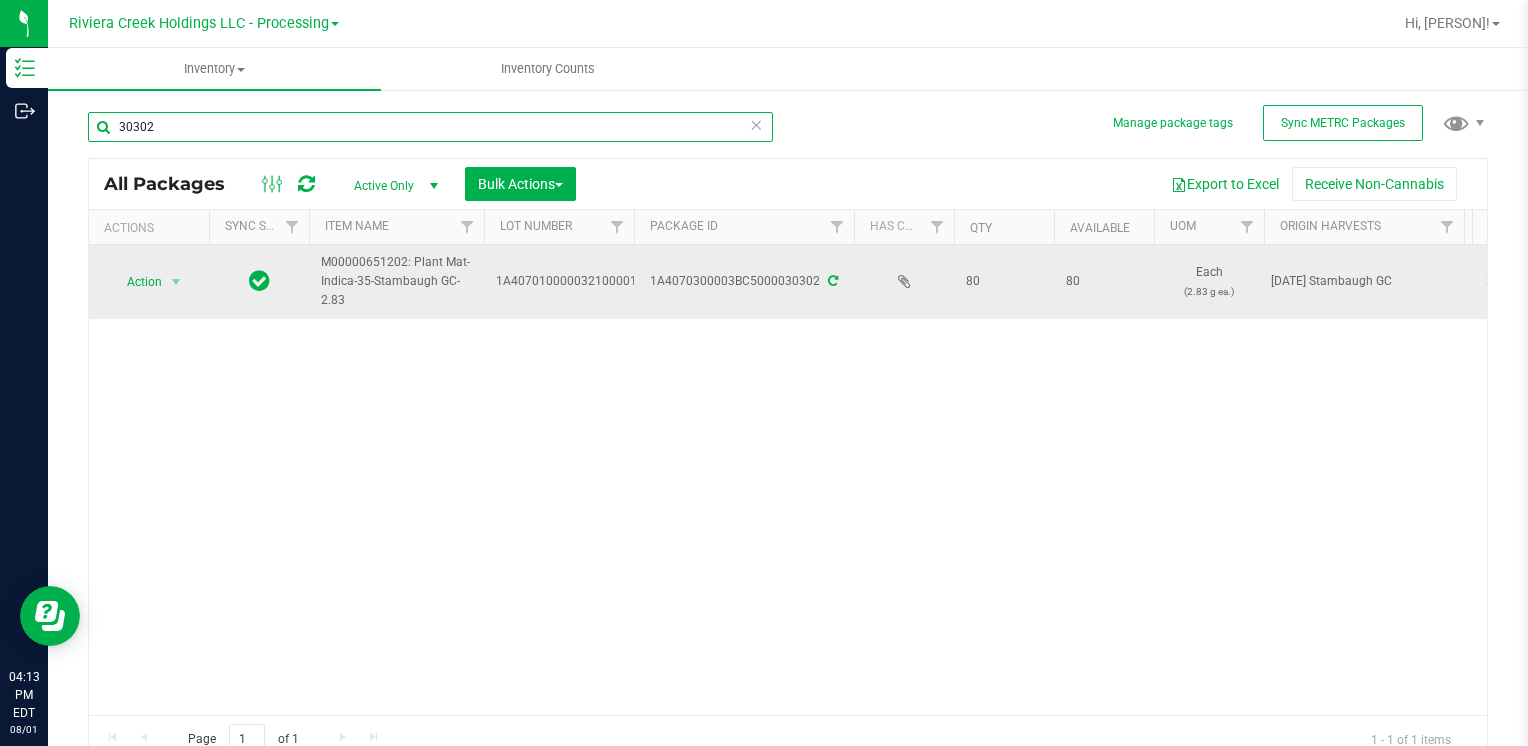 type on "30302" 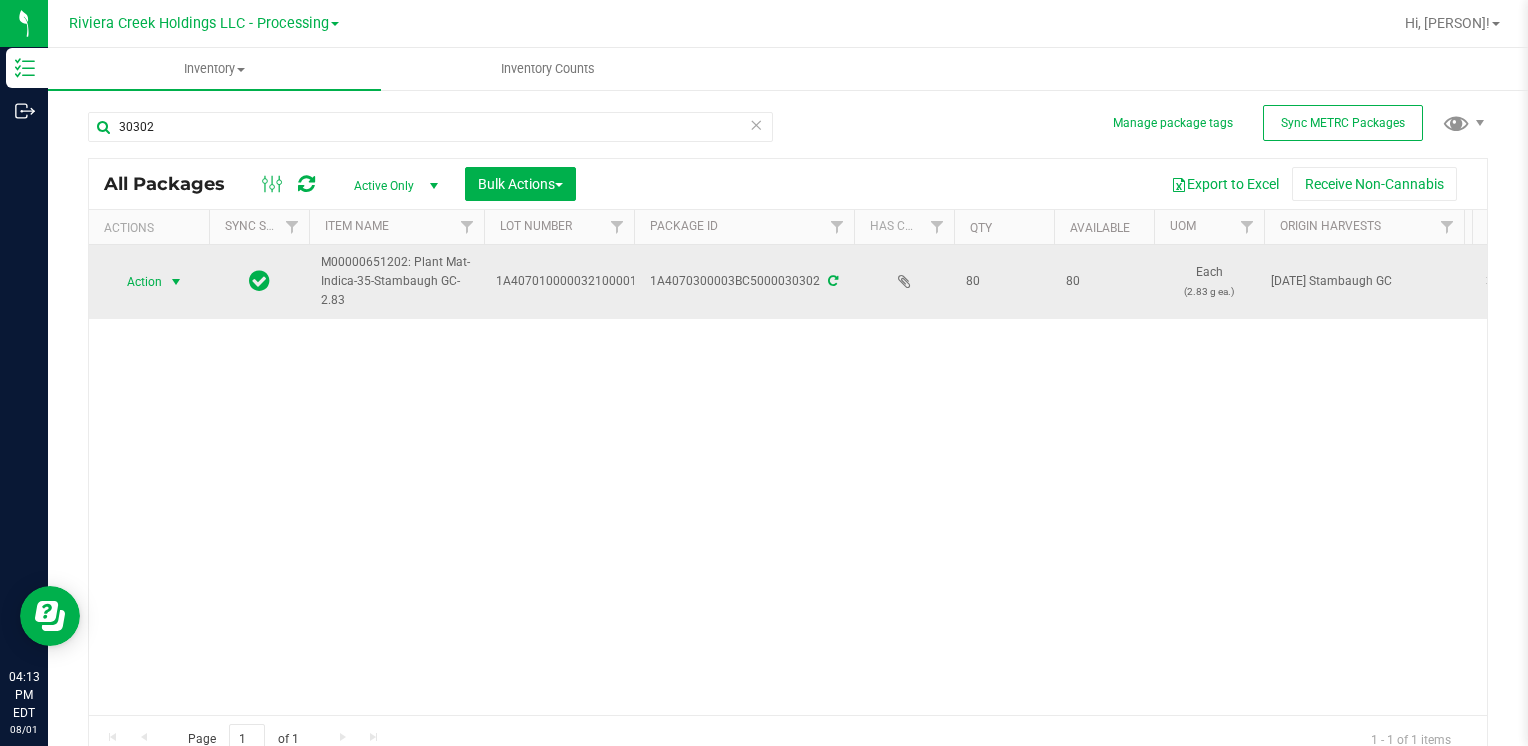 click at bounding box center (176, 282) 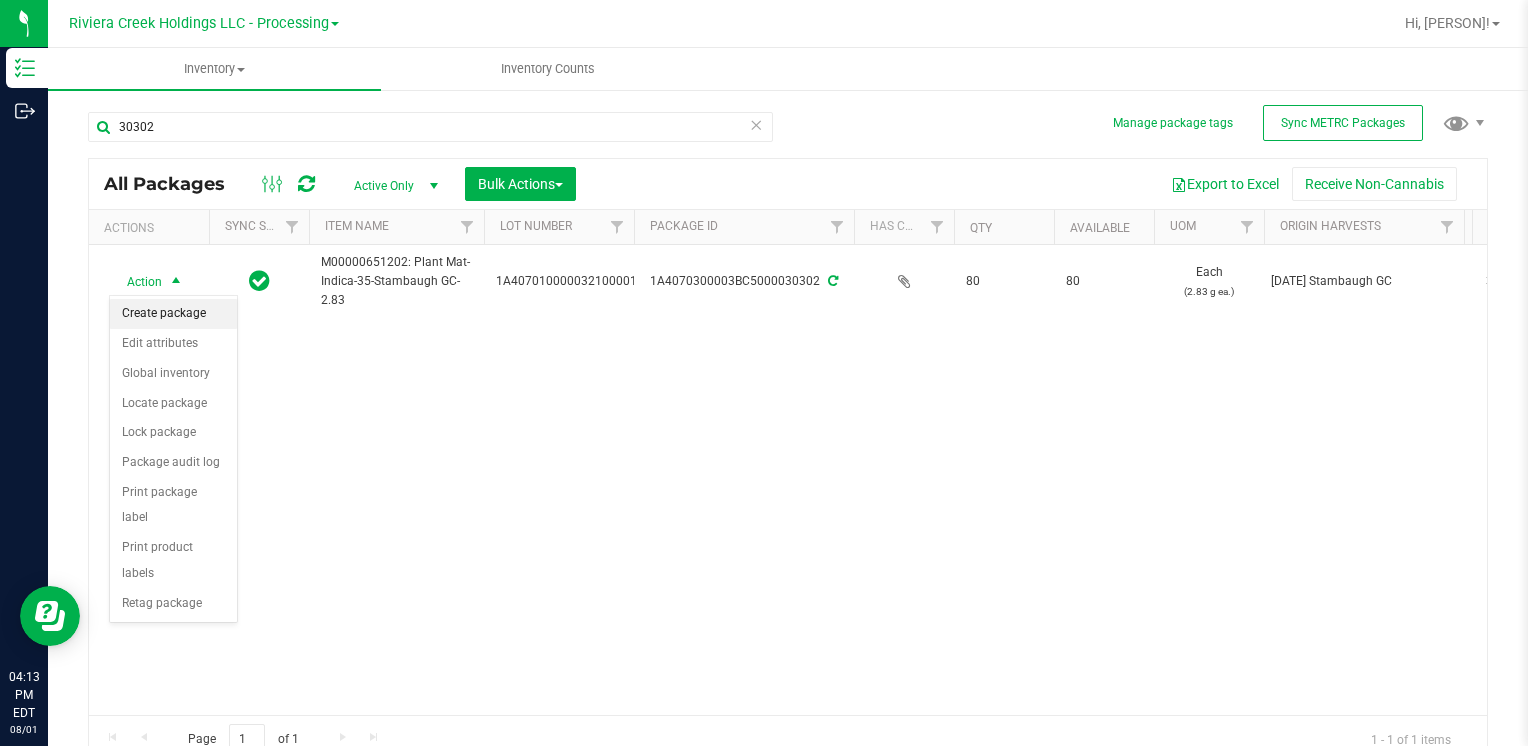 click on "Create package" at bounding box center (173, 314) 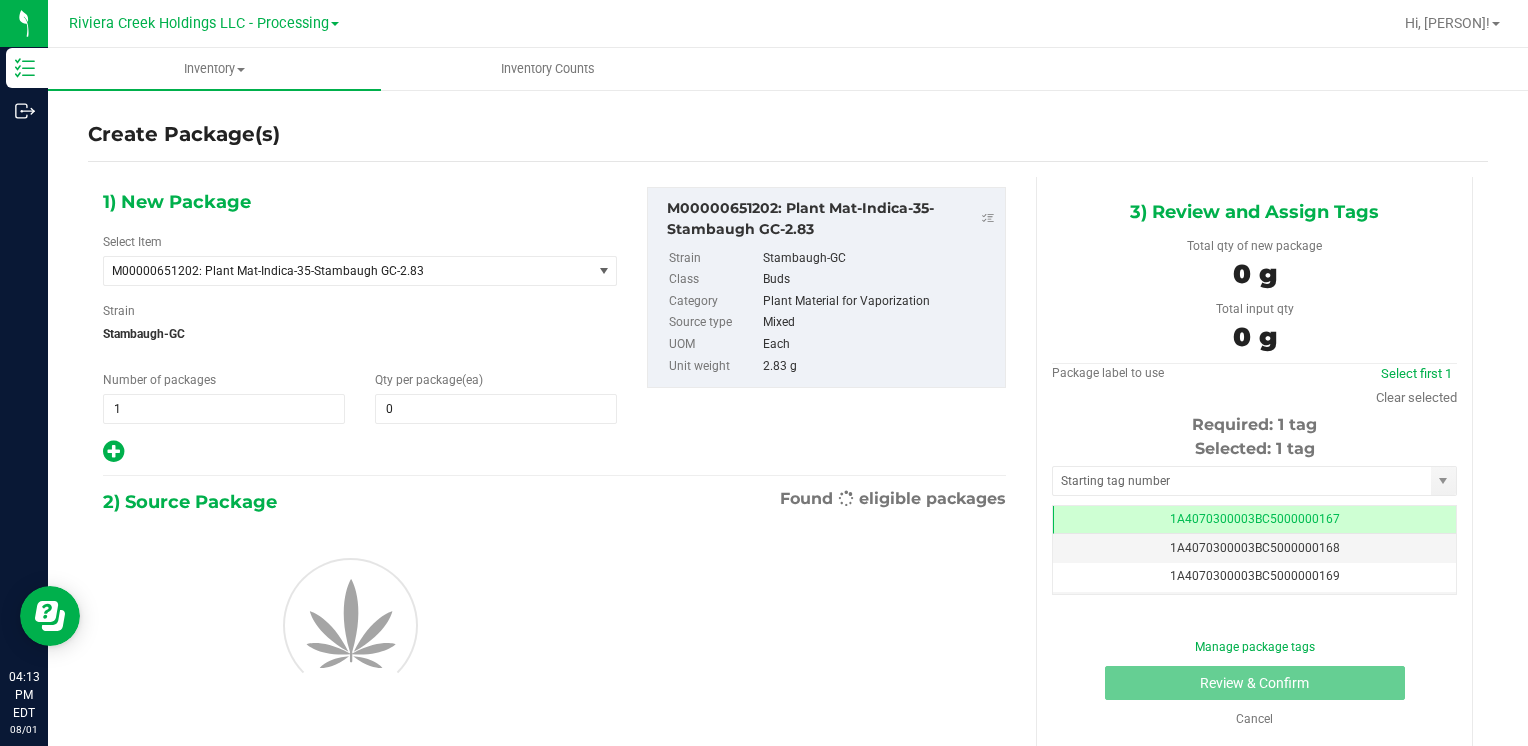 scroll, scrollTop: 0, scrollLeft: 0, axis: both 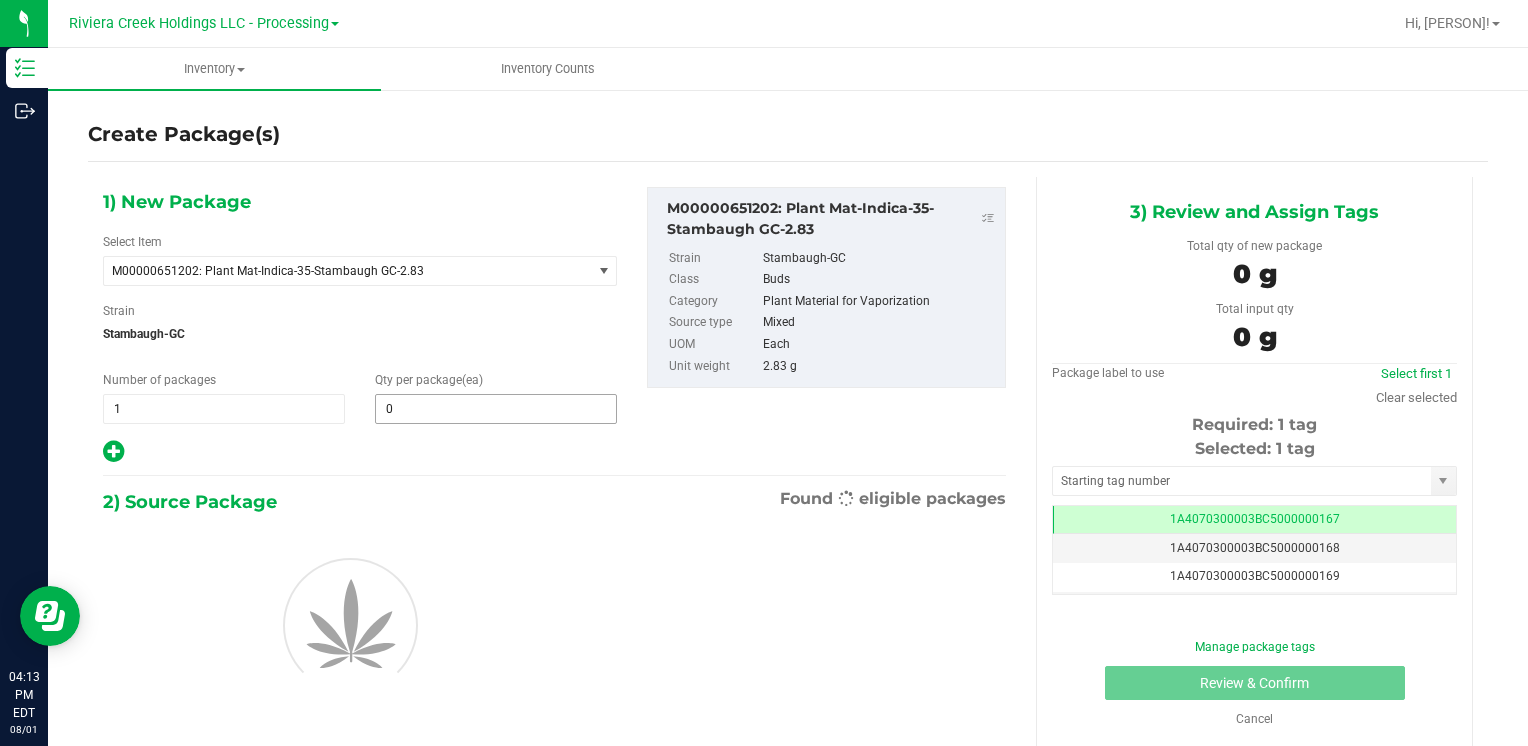 type 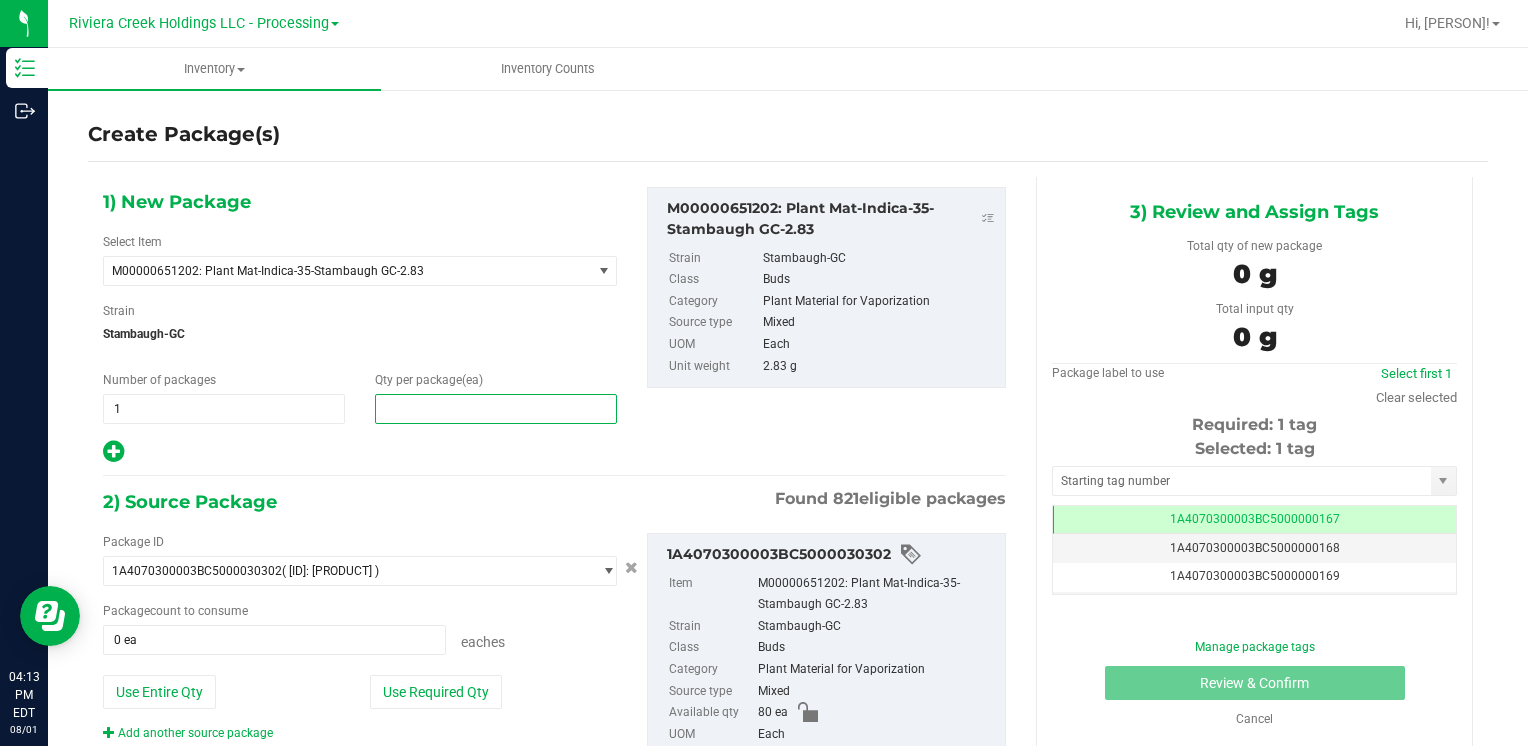 click at bounding box center [496, 409] 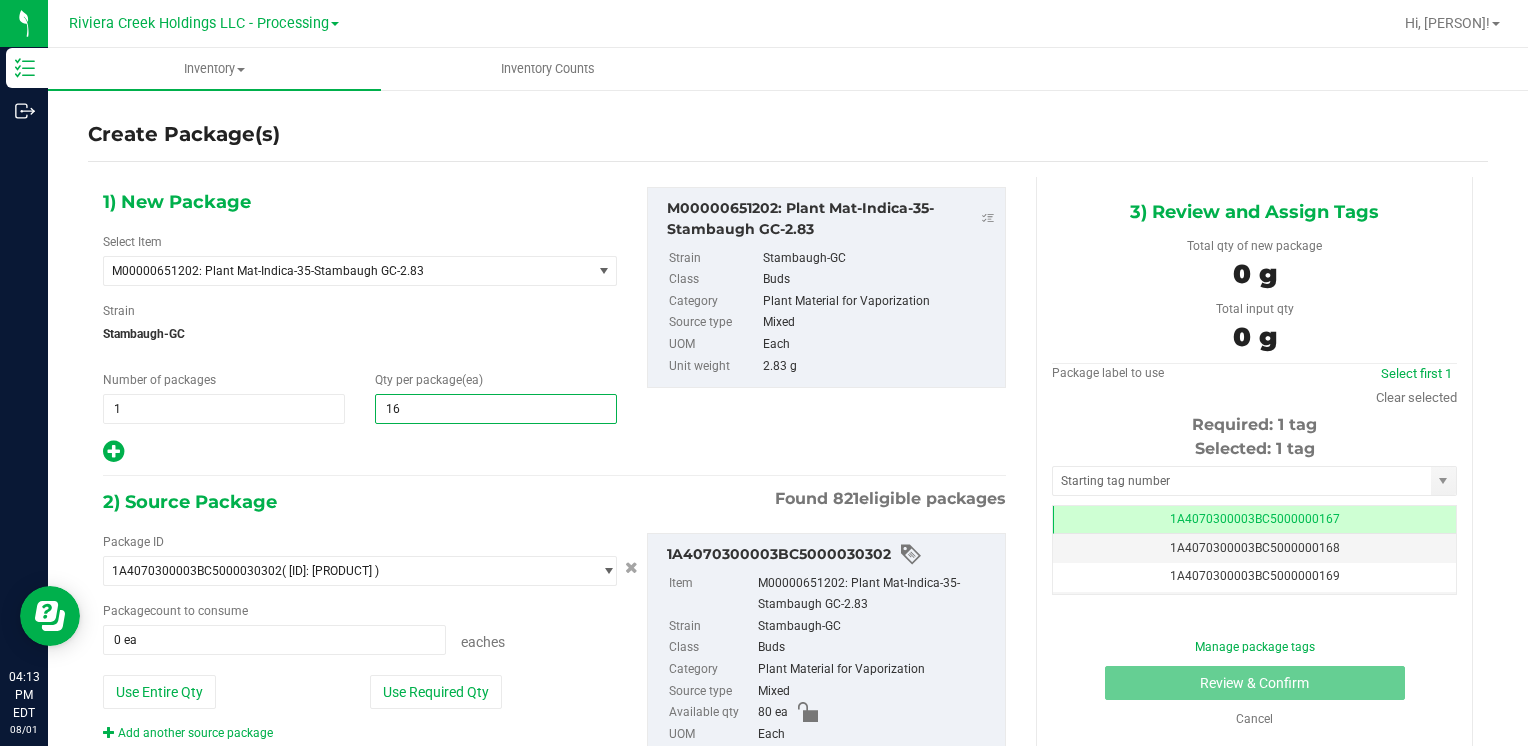 type on "160" 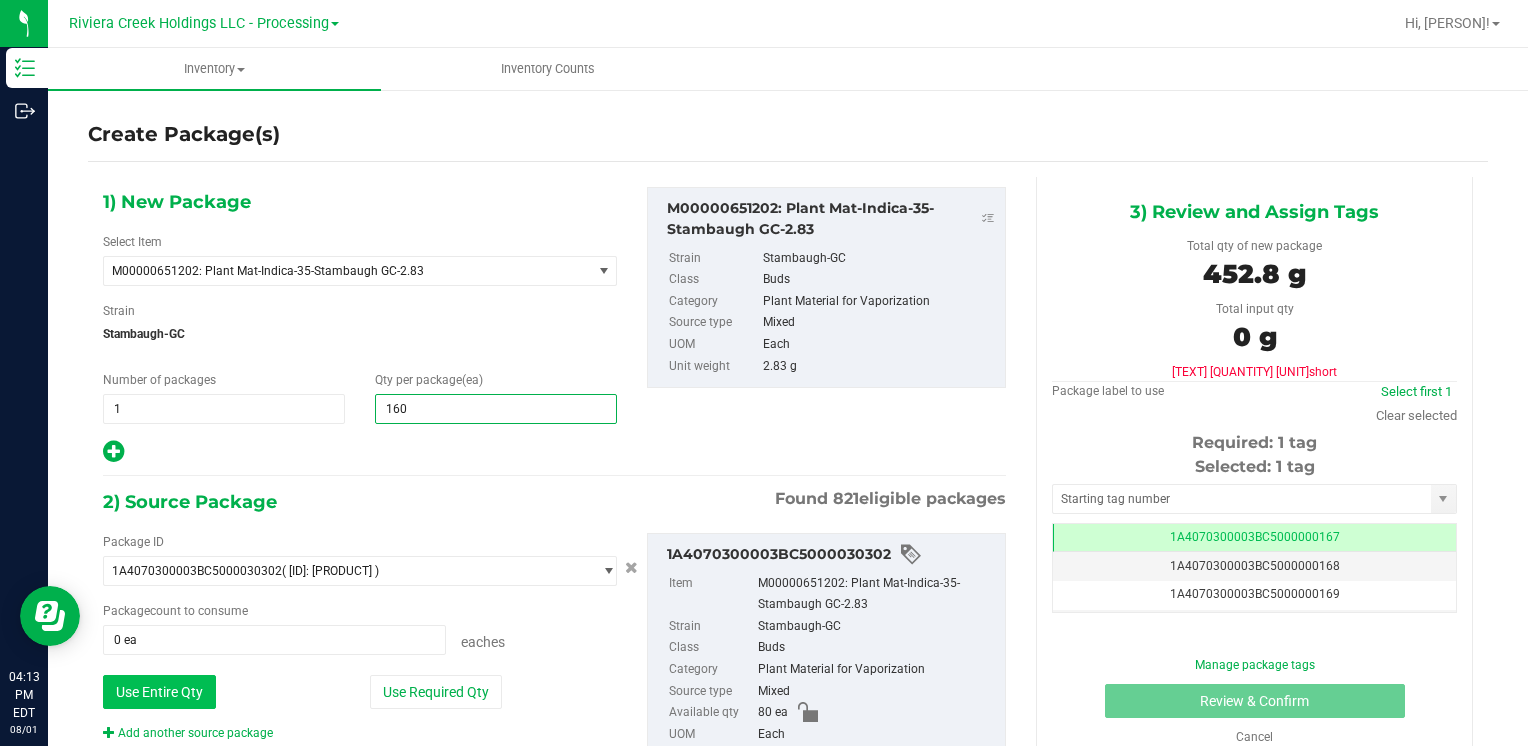 type on "160" 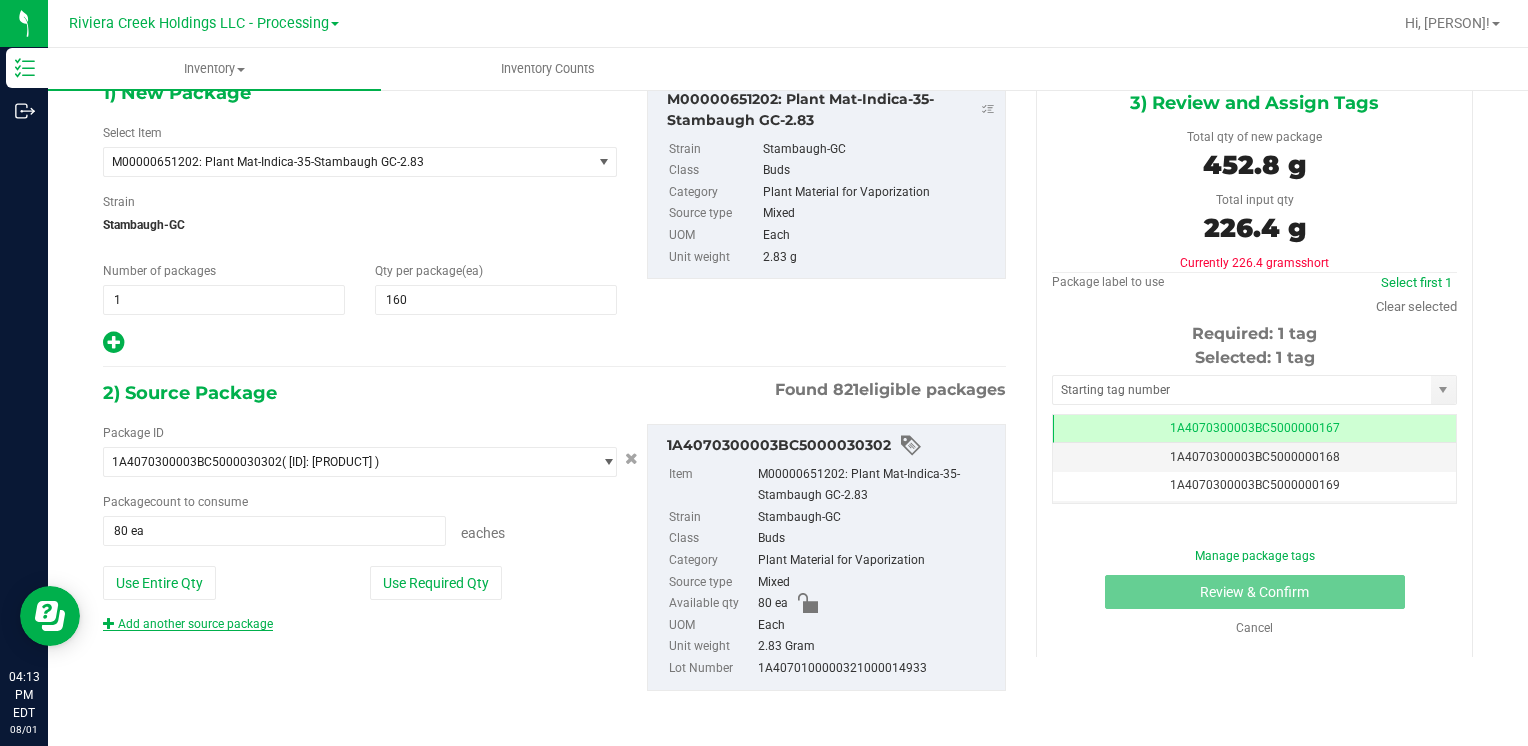 click on "Add another source package" at bounding box center (188, 624) 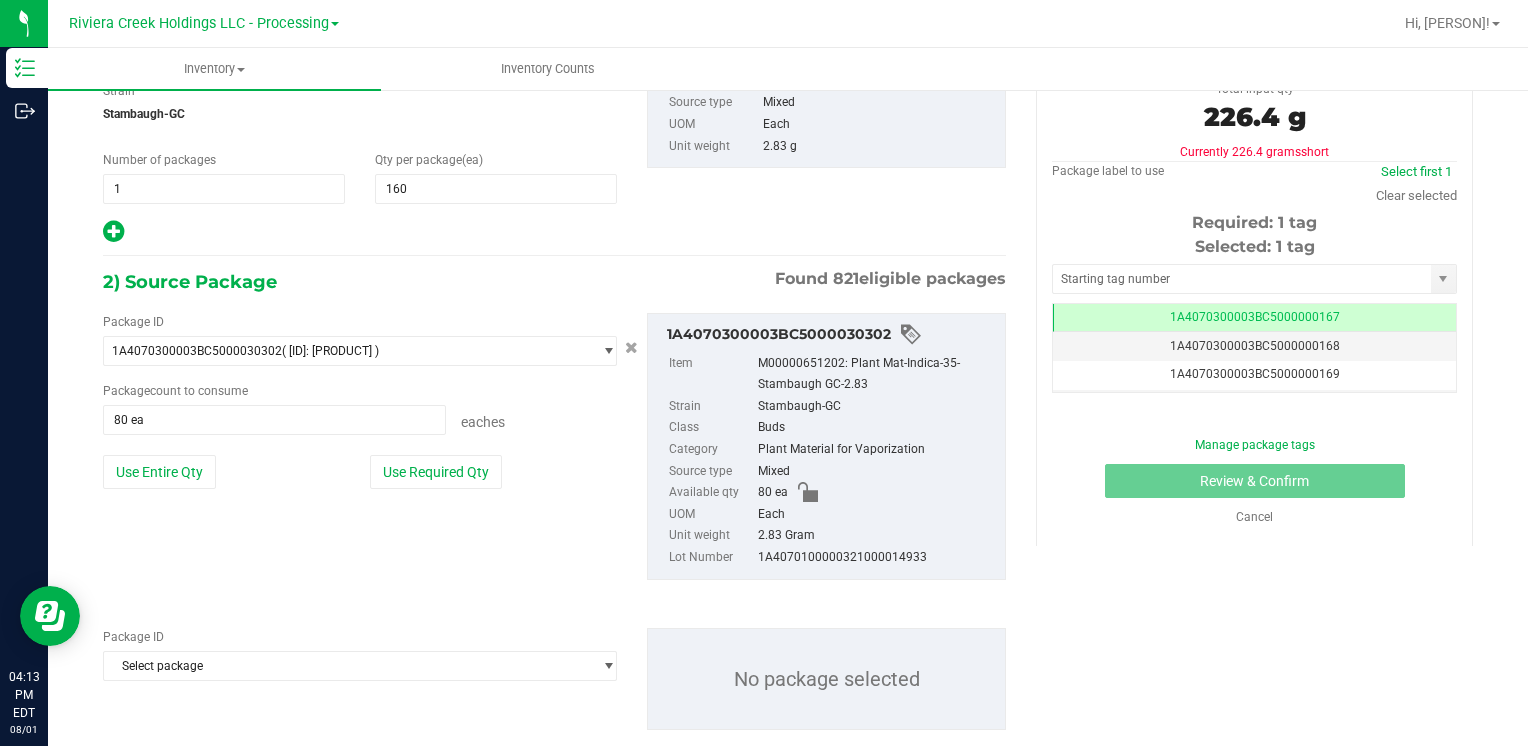 scroll, scrollTop: 259, scrollLeft: 0, axis: vertical 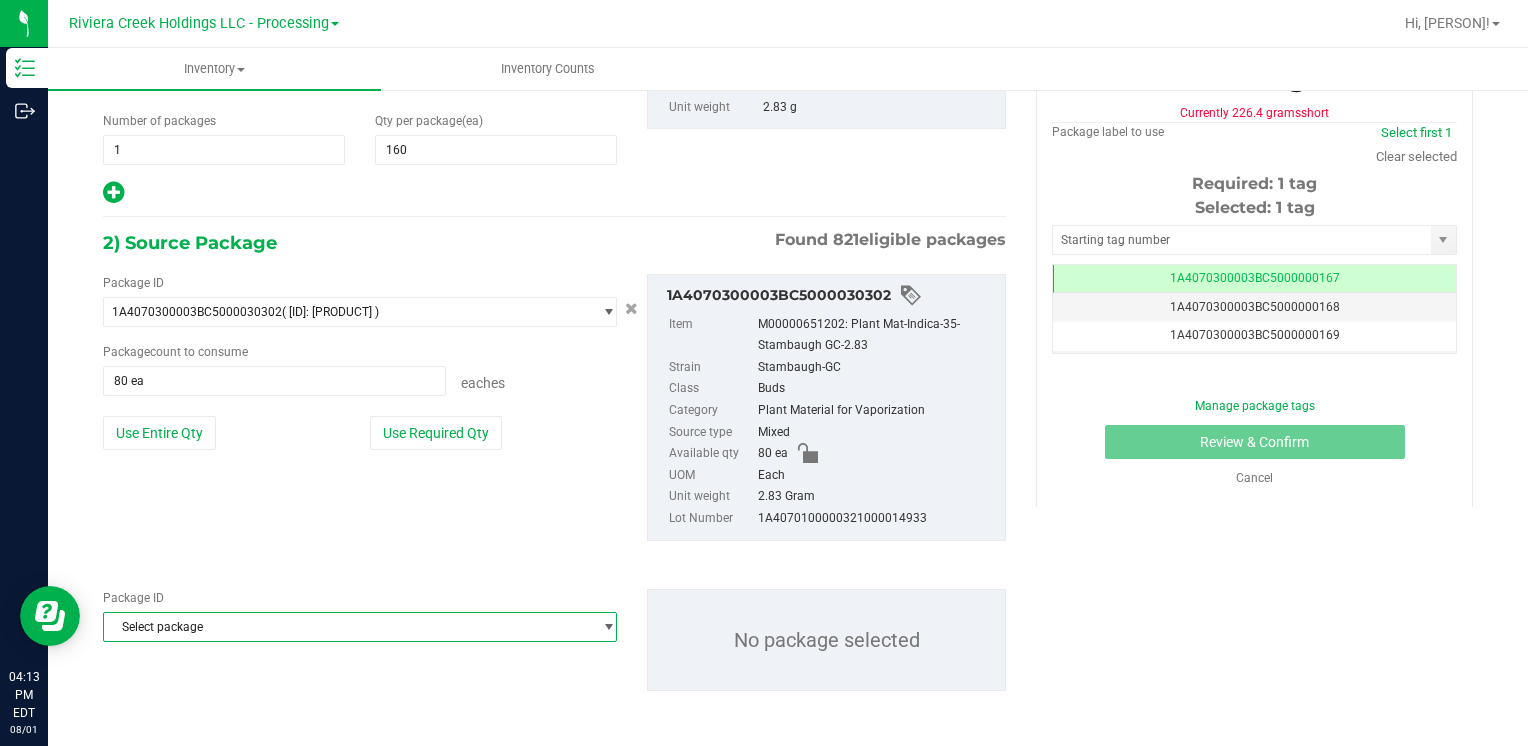 click on "Select package" at bounding box center [347, 627] 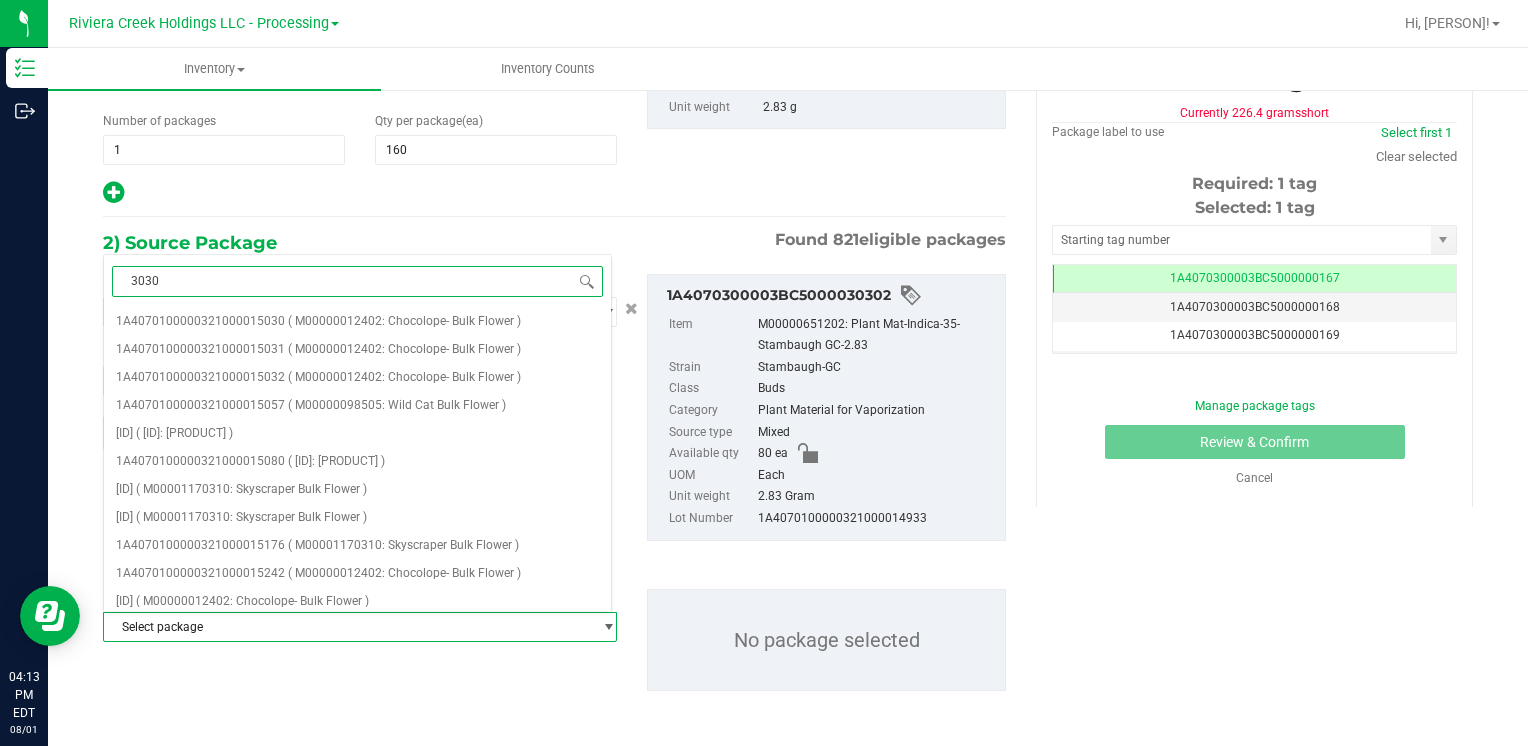 type on "30301" 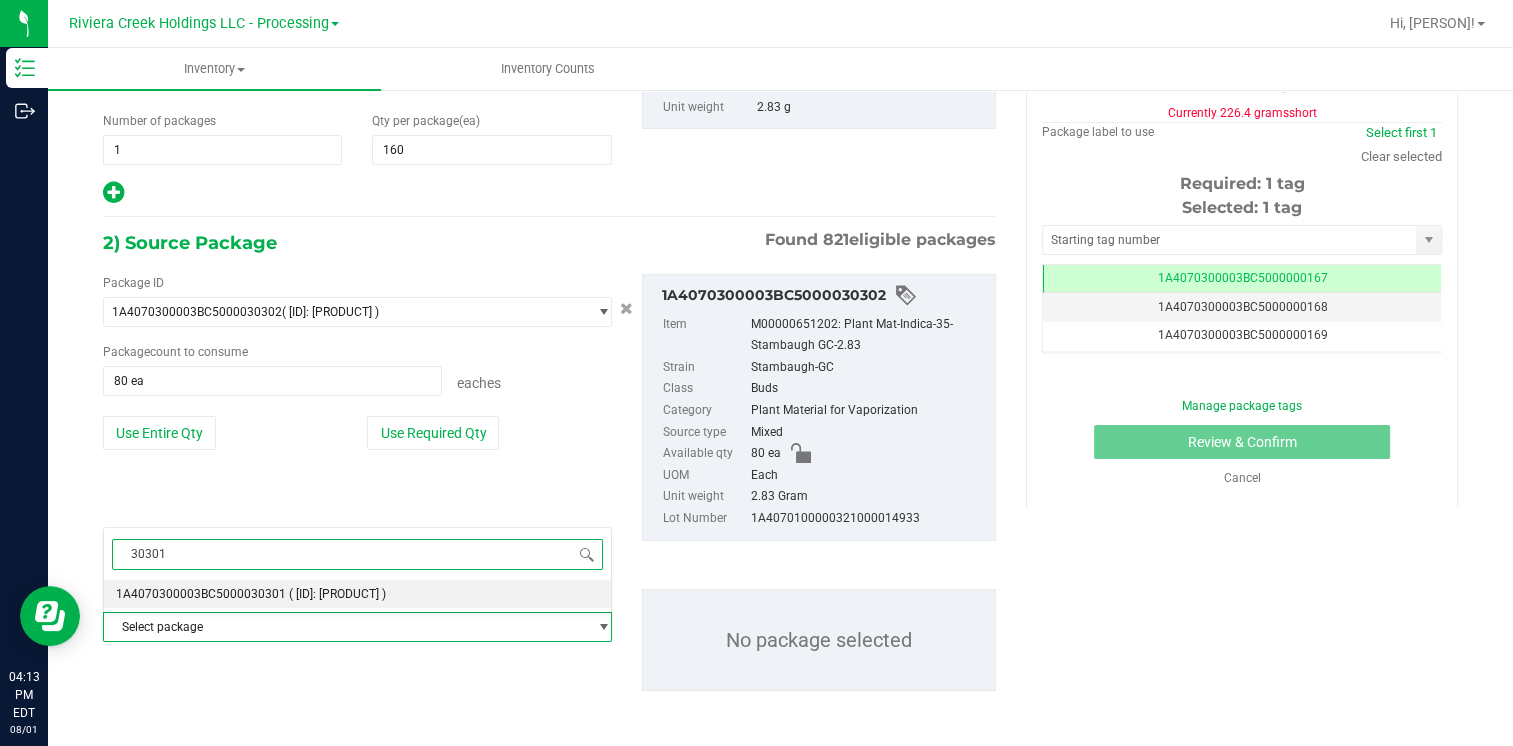 click on "1A4070300003BC5000030301" at bounding box center [201, 594] 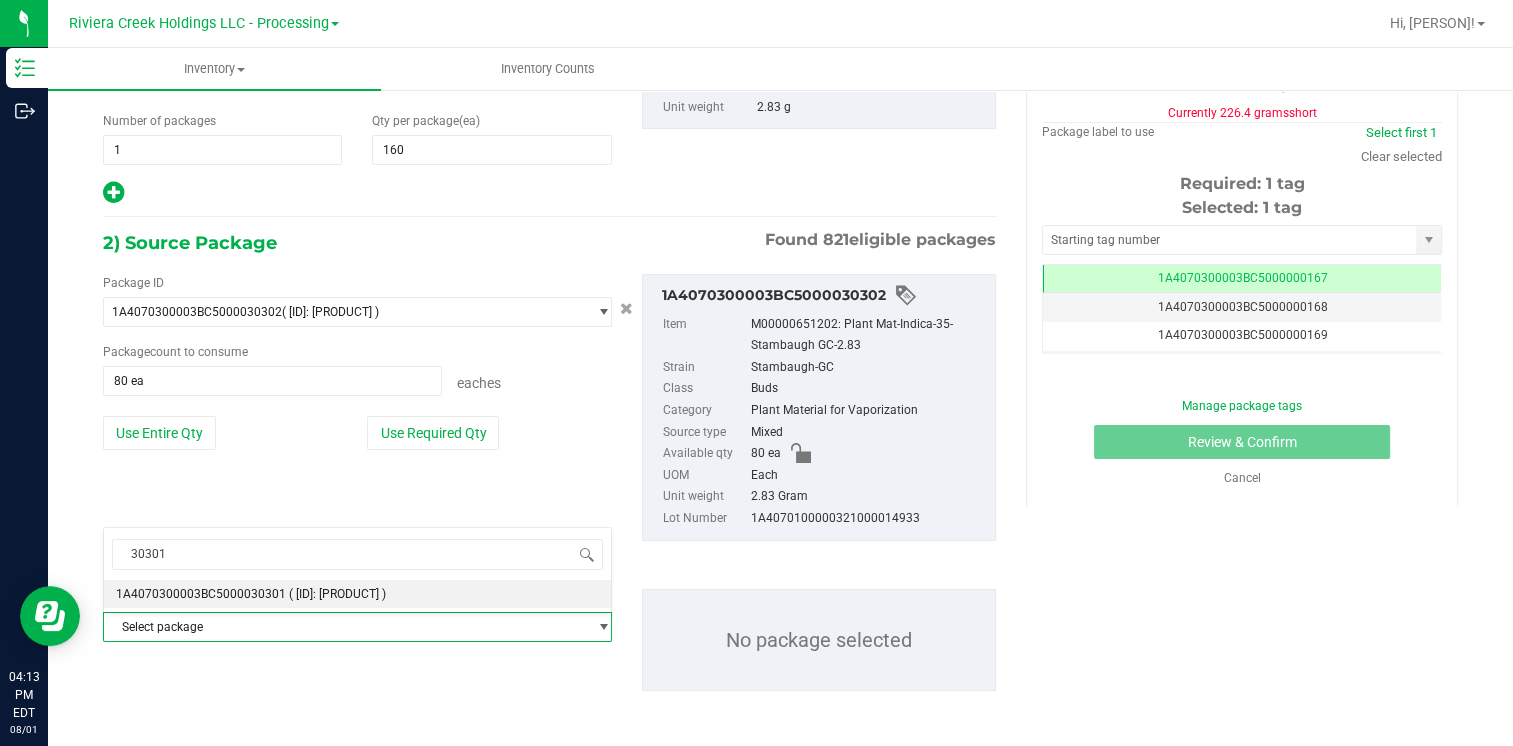 type 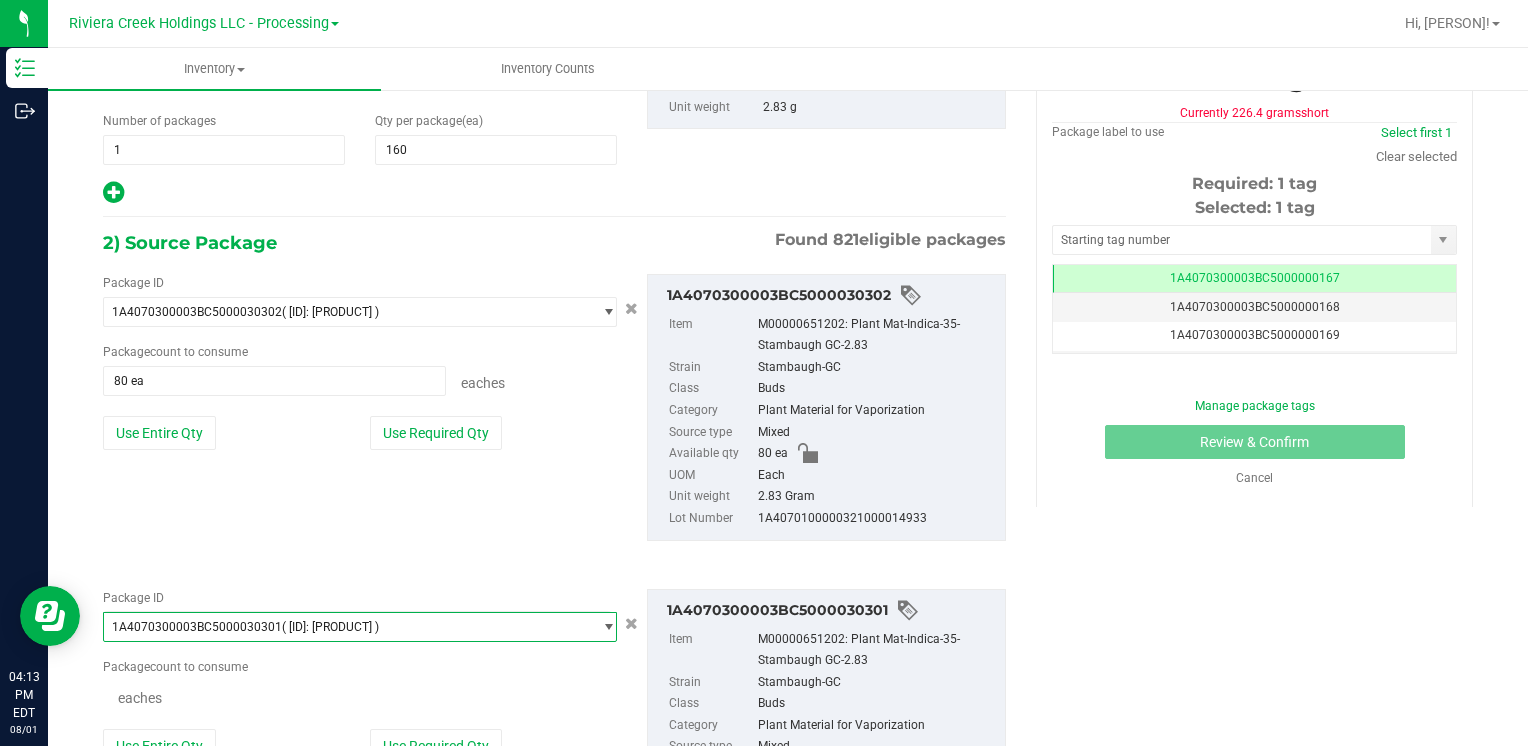 scroll, scrollTop: 13720, scrollLeft: 0, axis: vertical 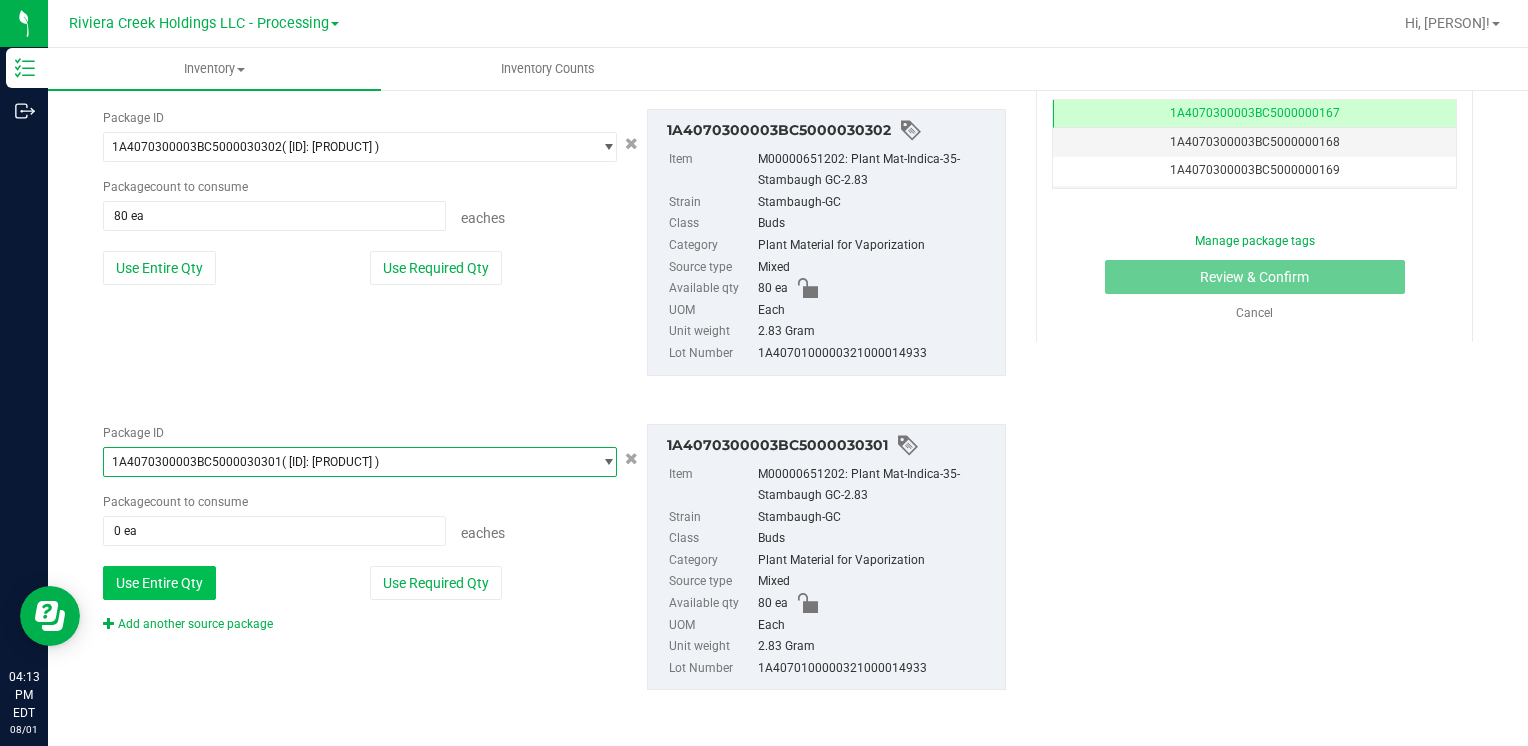 click on "Use Entire Qty" at bounding box center [159, 583] 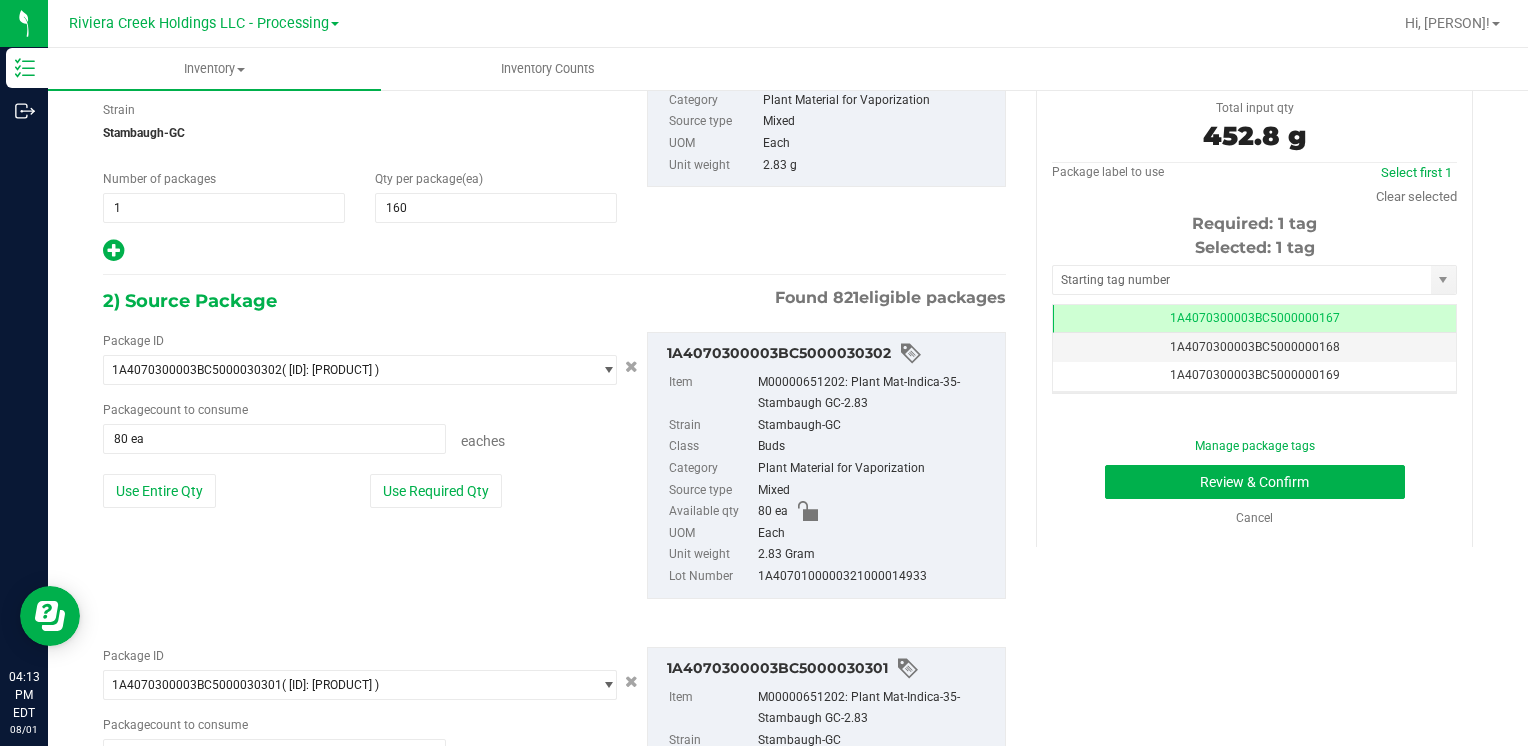 scroll, scrollTop: 0, scrollLeft: 0, axis: both 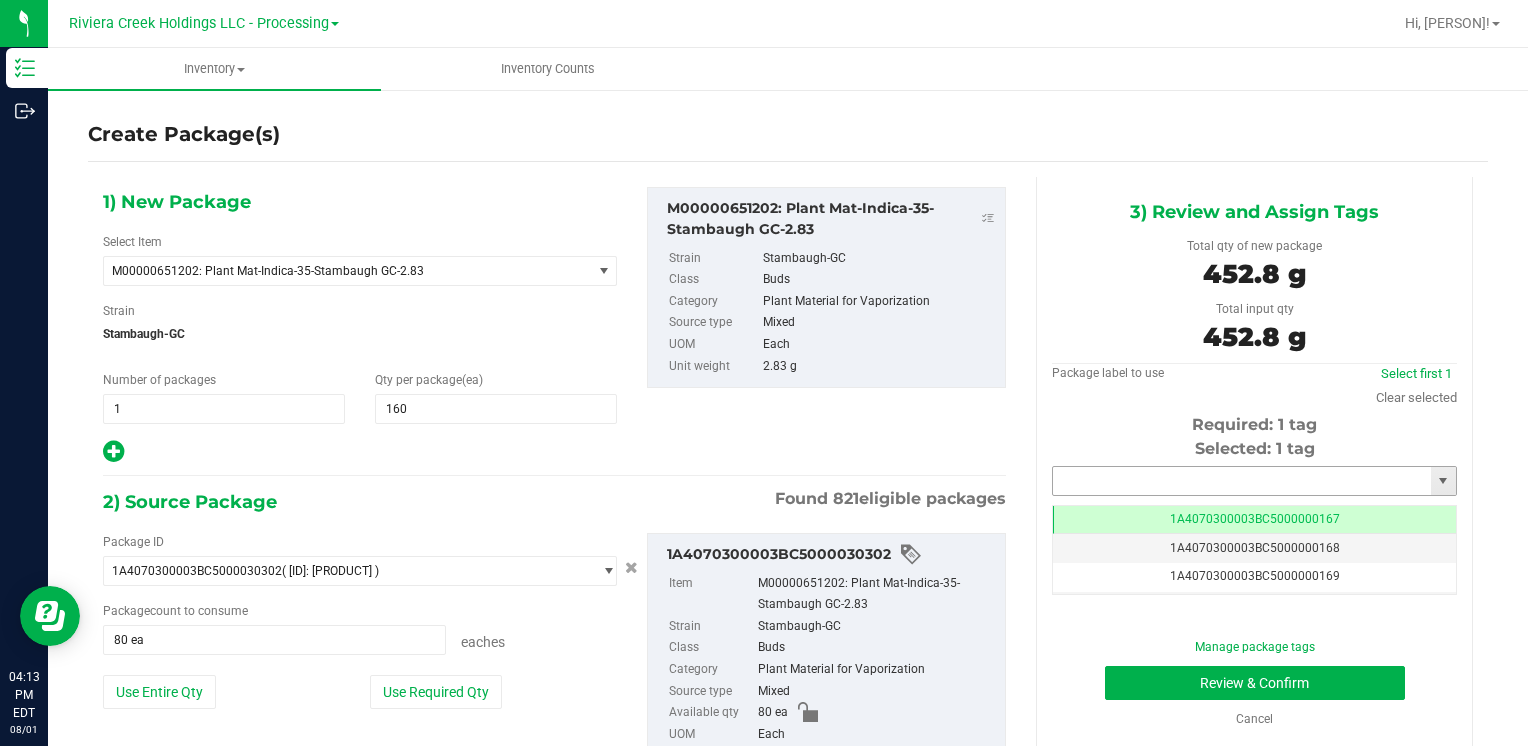 click at bounding box center (1242, 481) 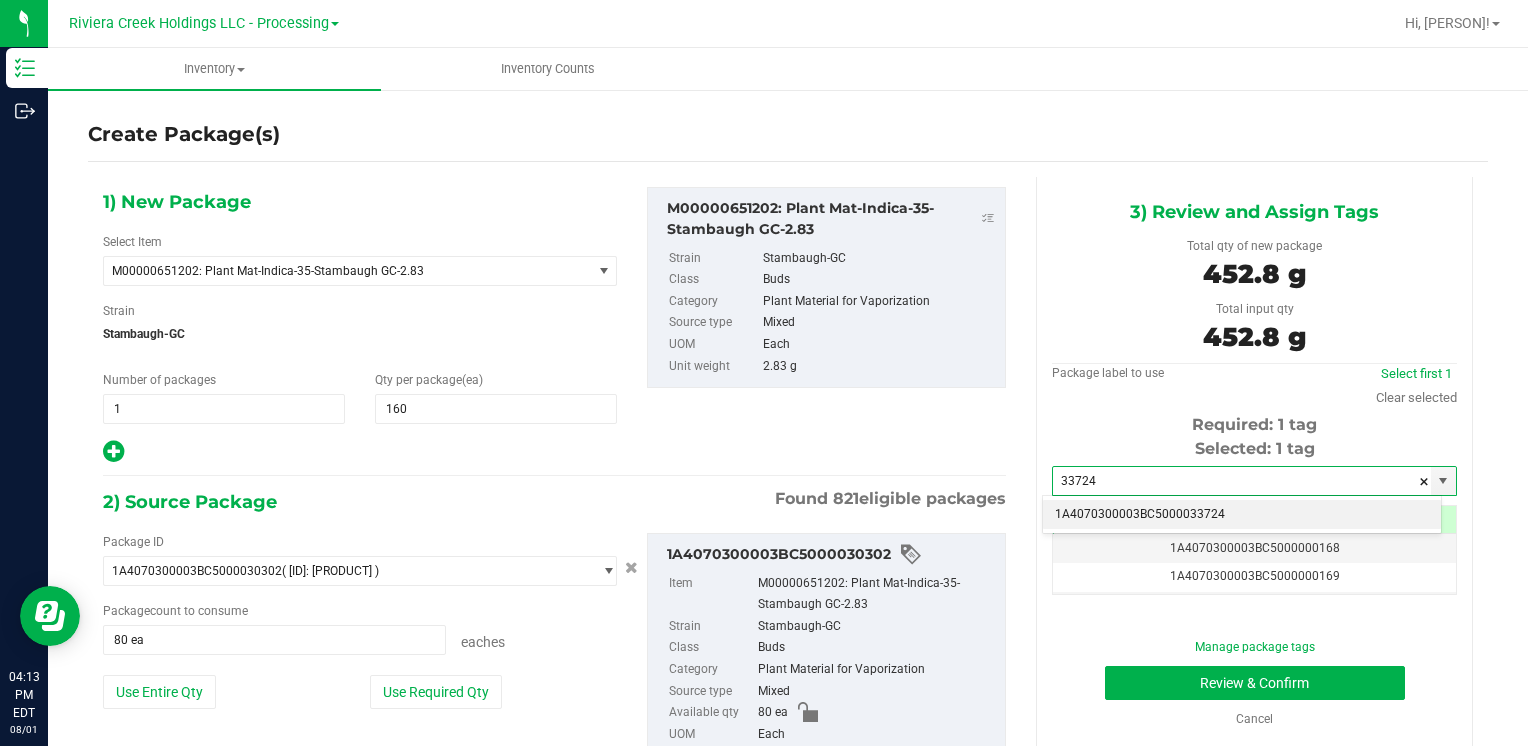 click on "1A4070300003BC5000033724" at bounding box center [1242, 515] 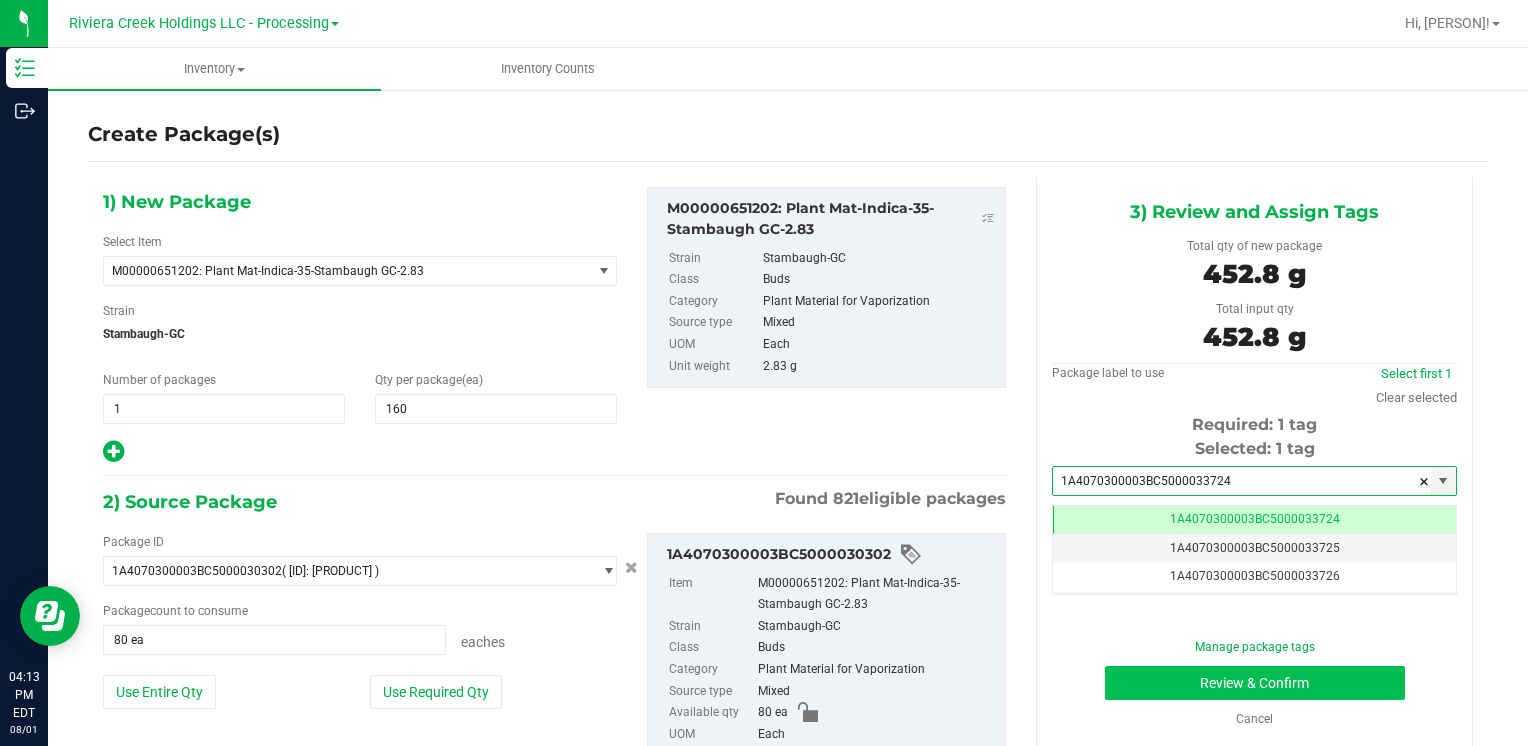 type on "1A4070300003BC5000033724" 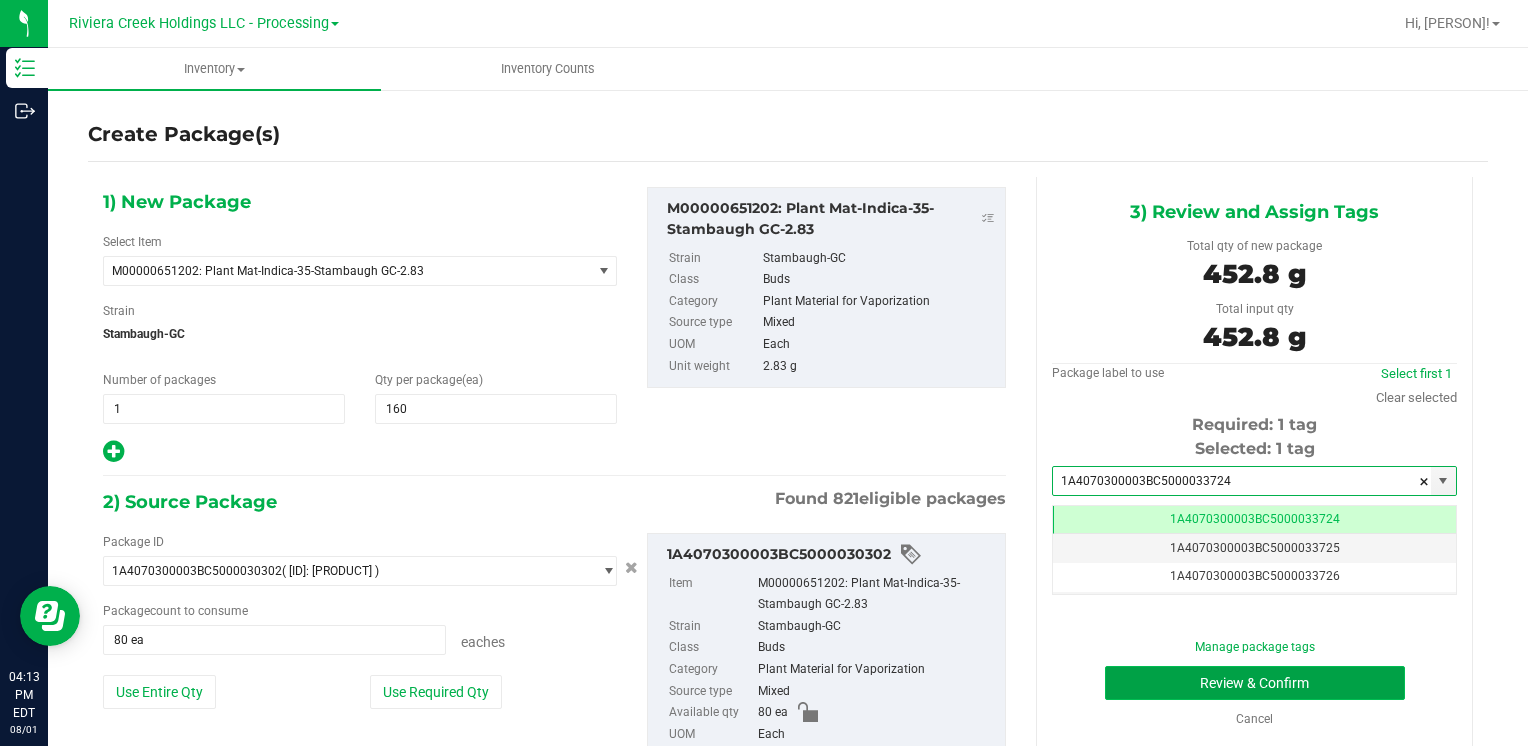 click on "Review & Confirm" at bounding box center (1255, 683) 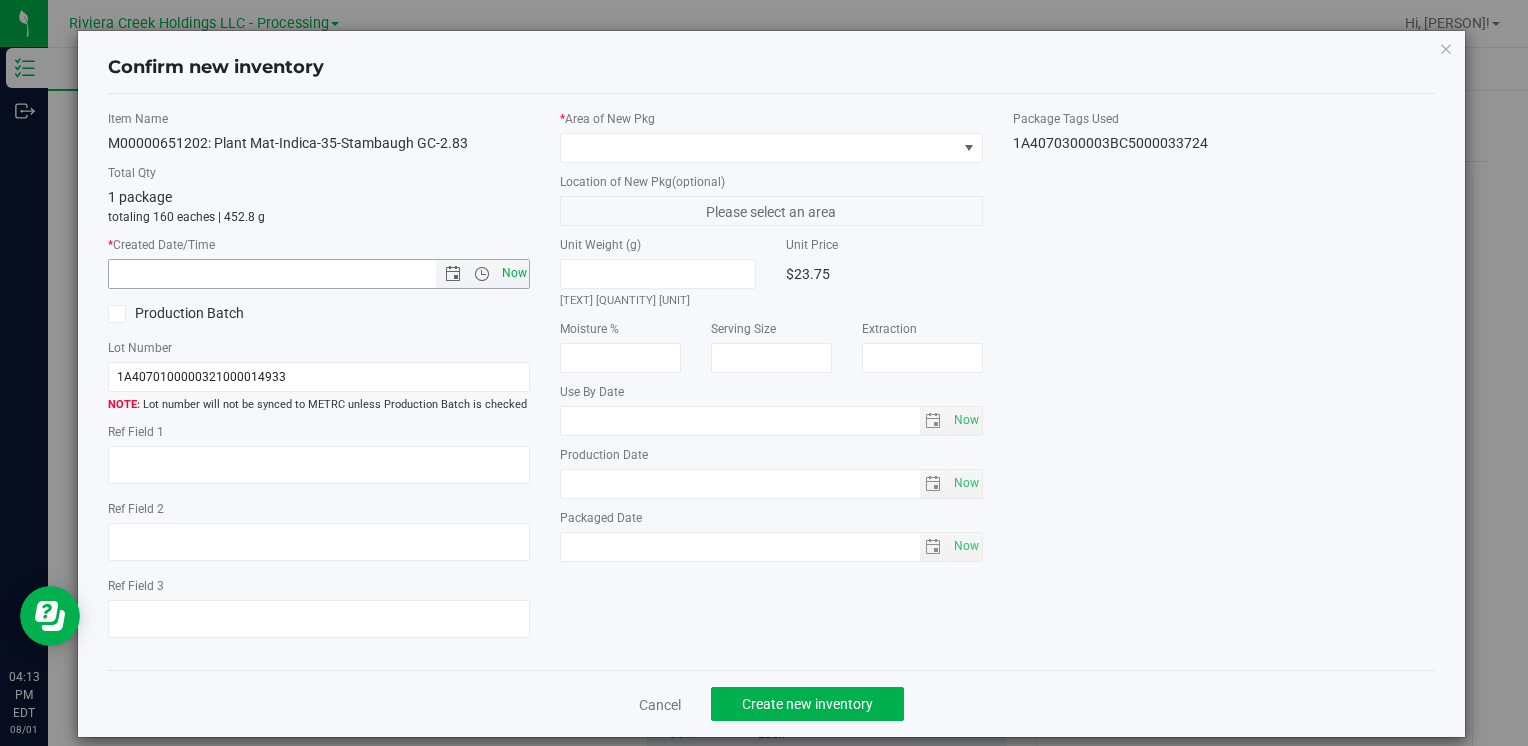 click on "Now" at bounding box center (514, 273) 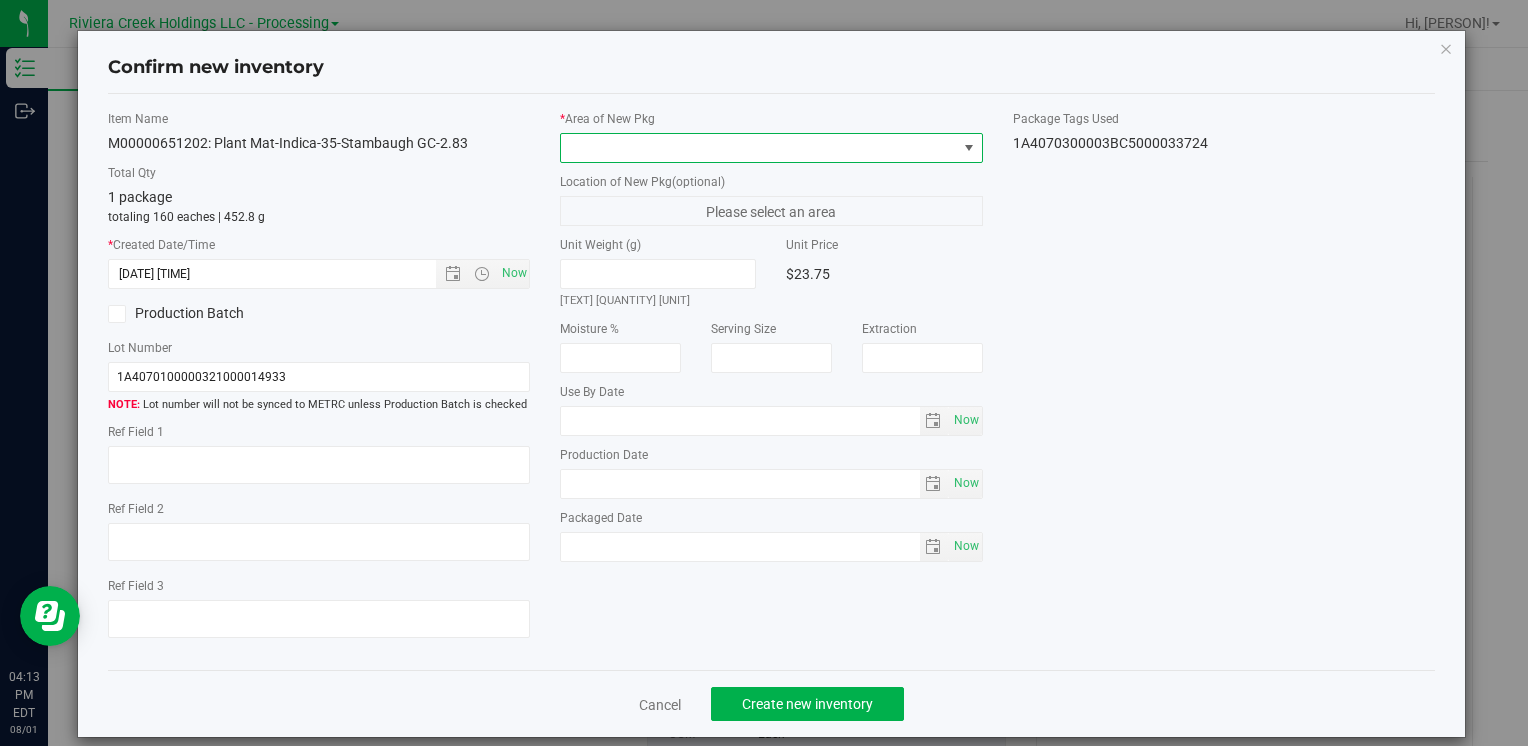 click at bounding box center (758, 148) 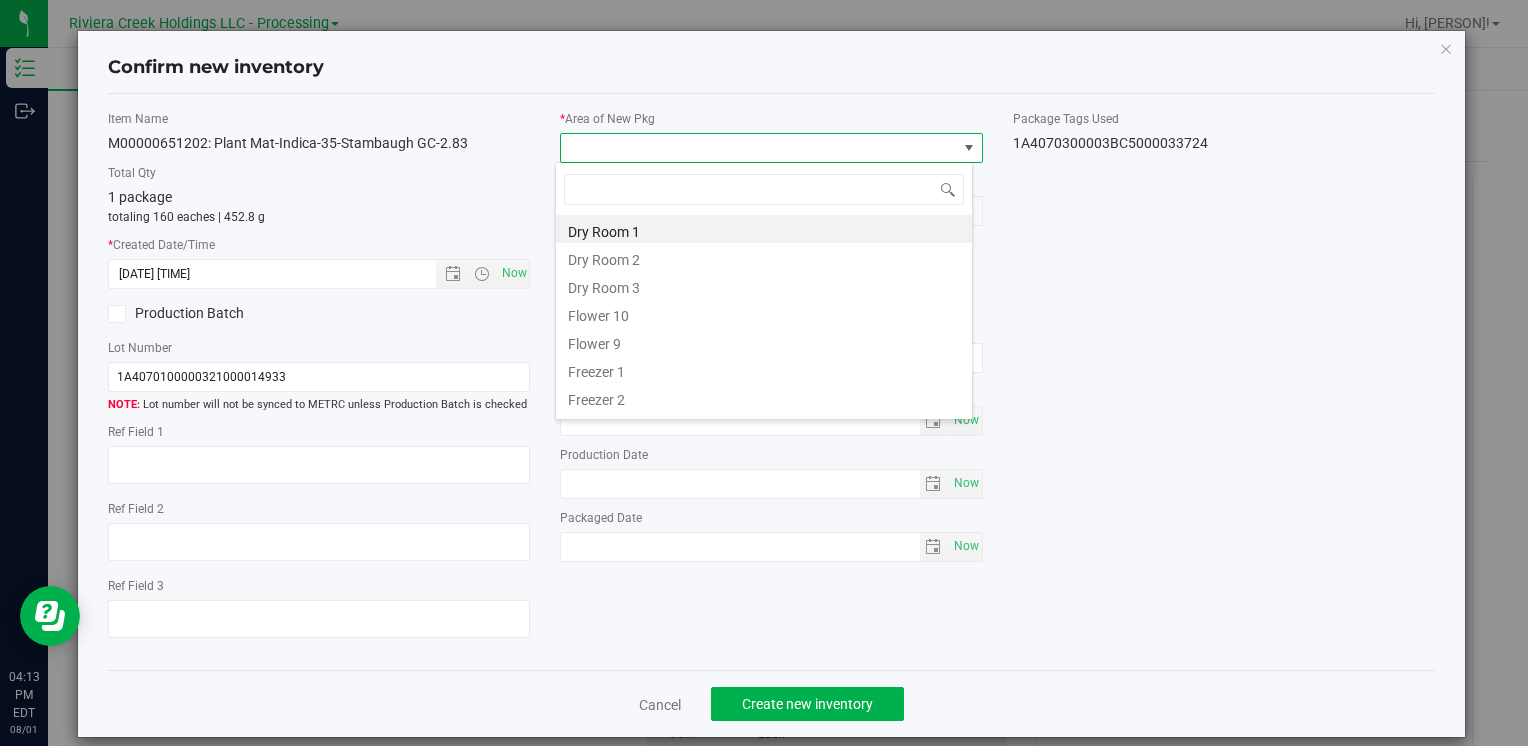 click on "Flower 10" at bounding box center [764, 313] 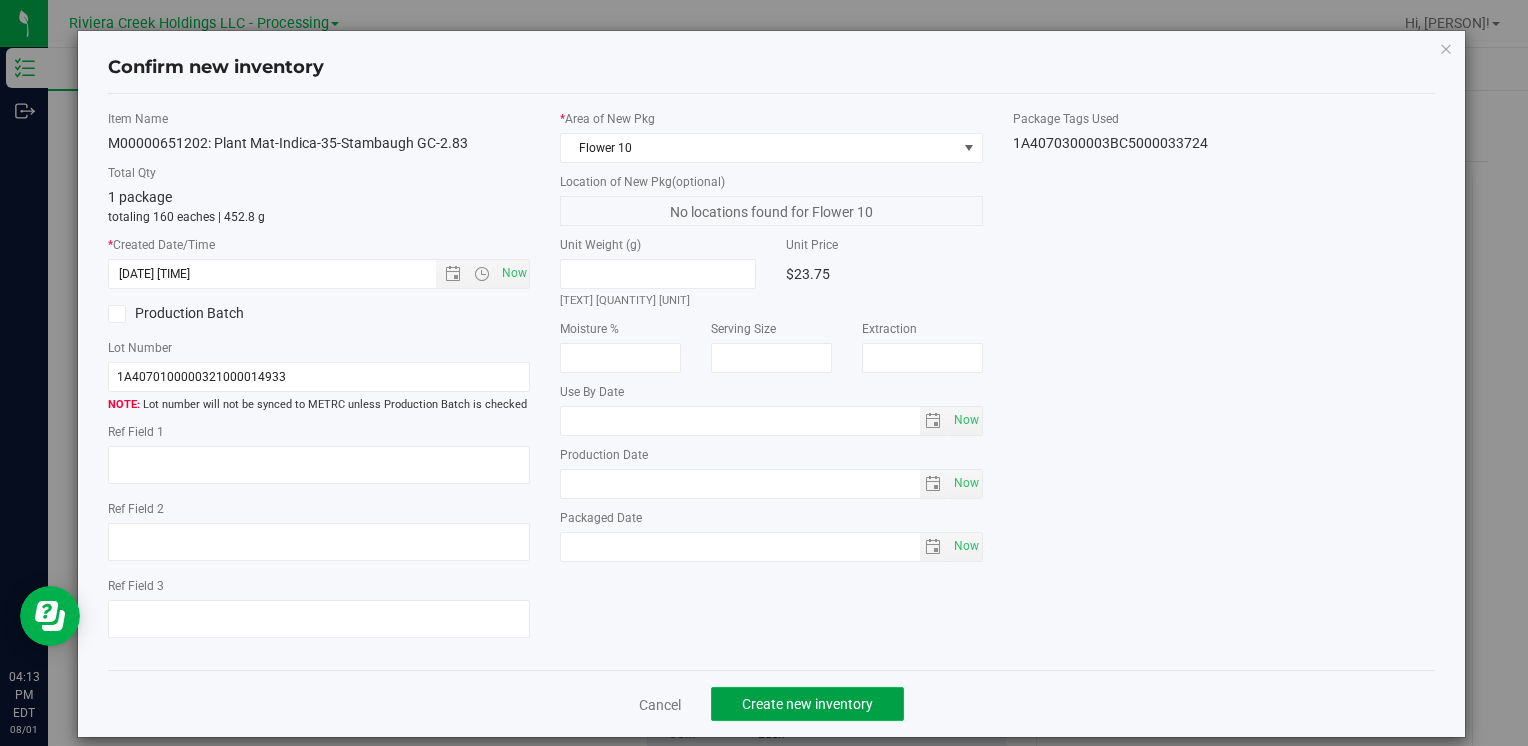 click on "Create new inventory" 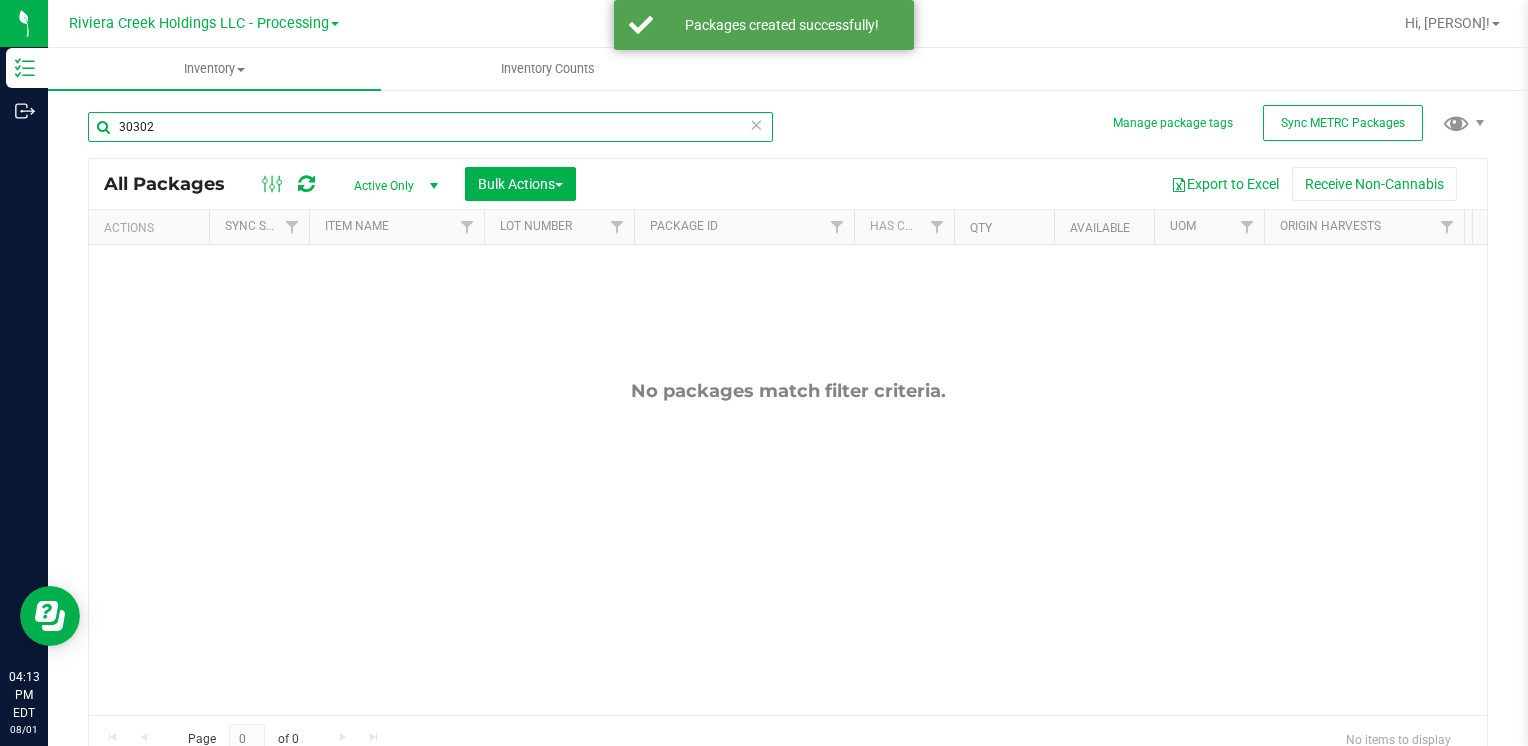 click on "30302" at bounding box center (430, 127) 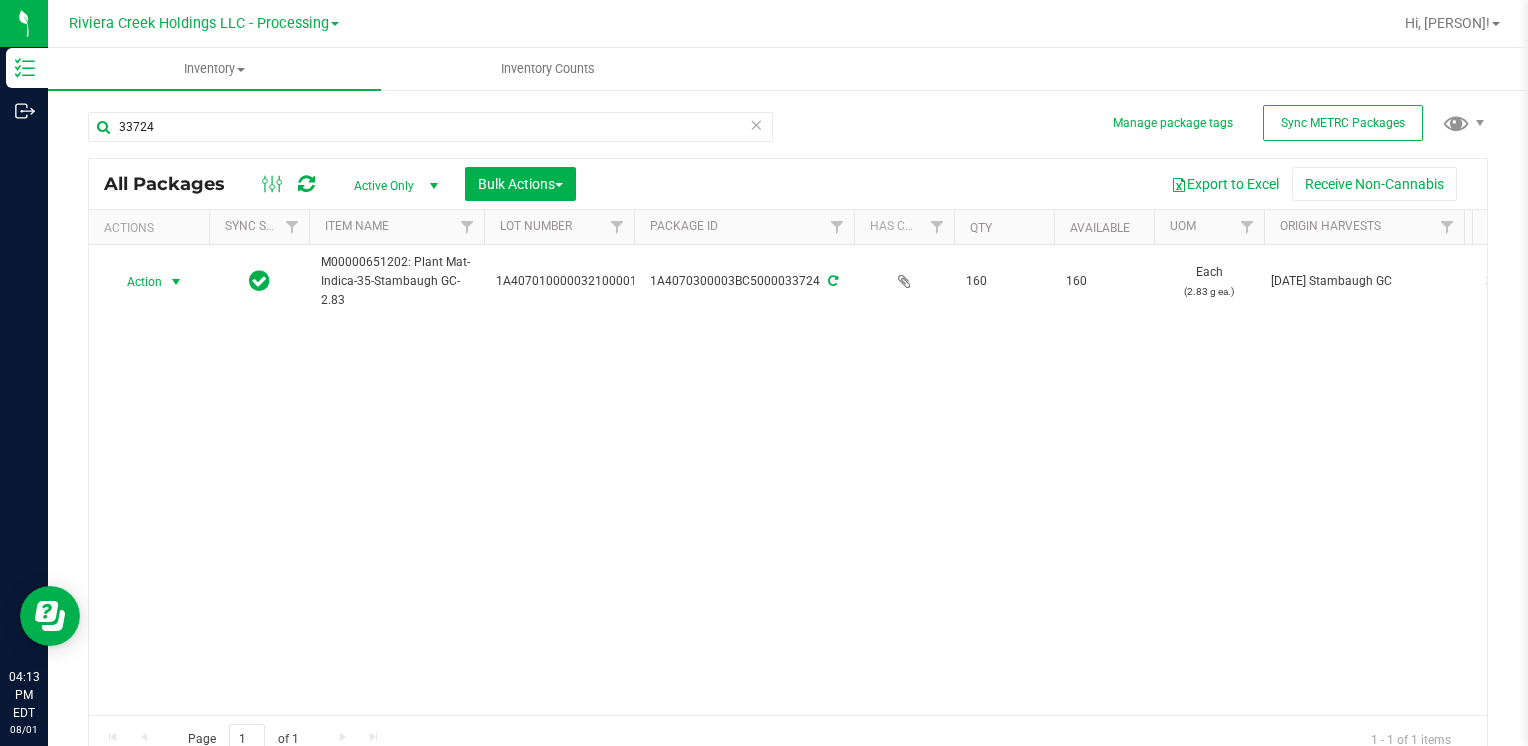 drag, startPoint x: 166, startPoint y: 281, endPoint x: 176, endPoint y: 350, distance: 69.72087 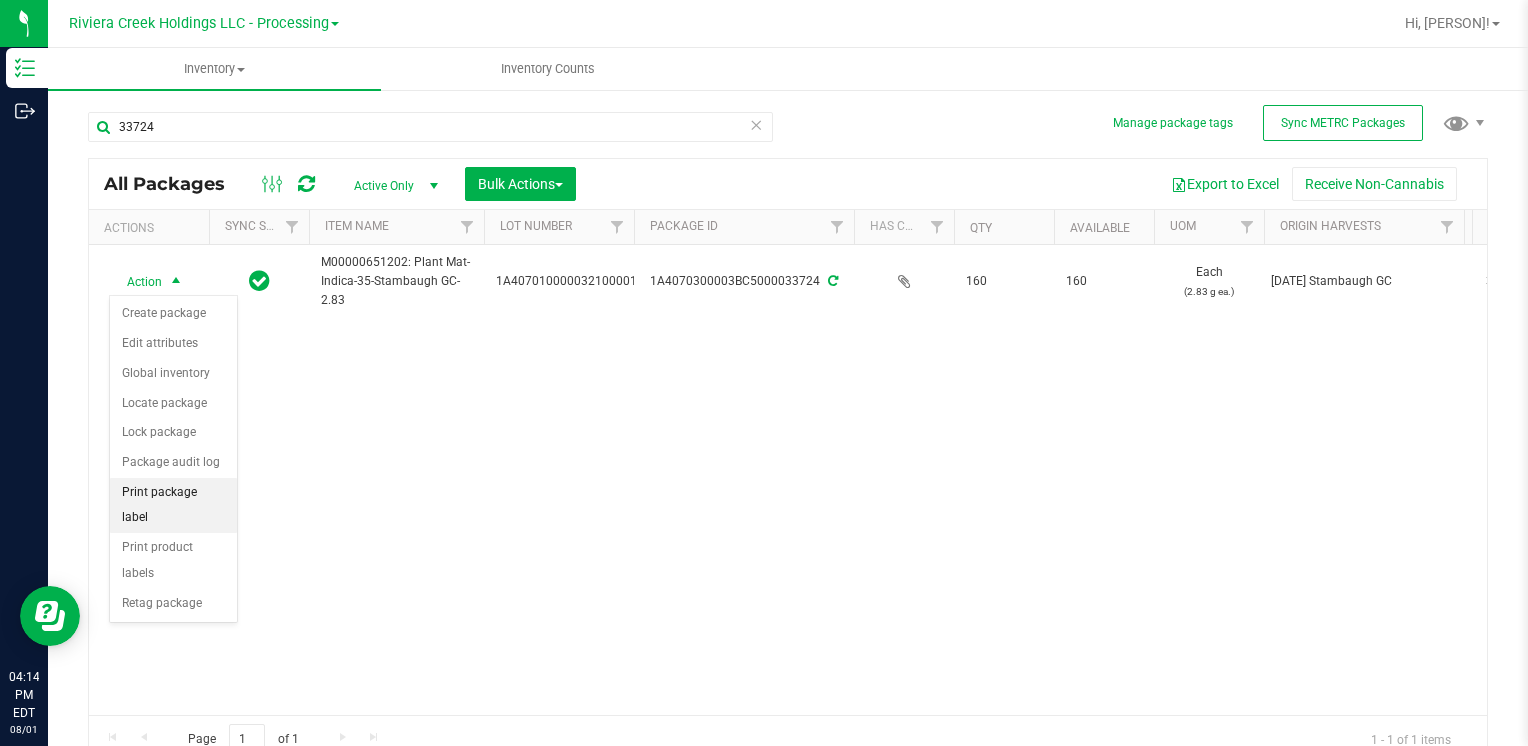 click on "Print package label" at bounding box center (173, 505) 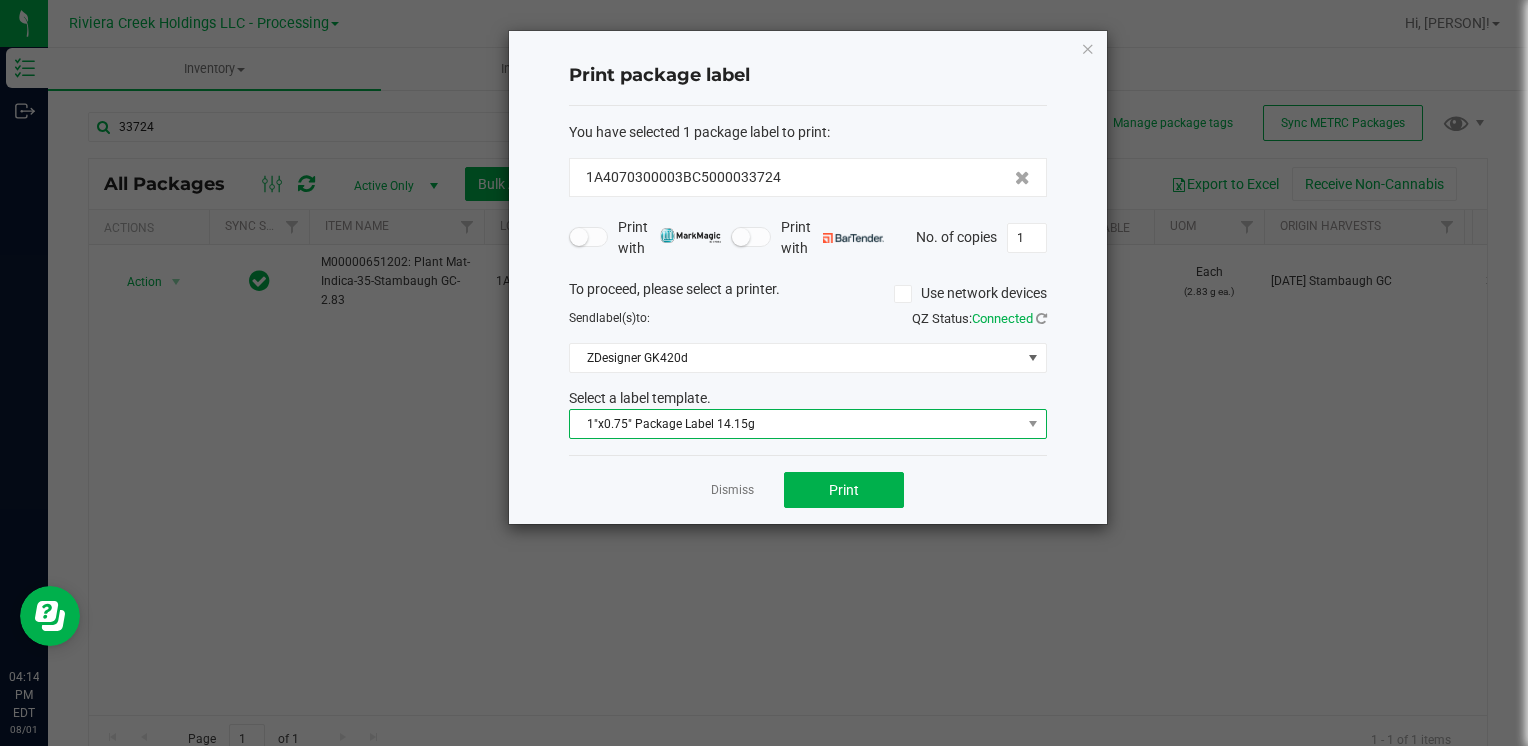 click on "1"x0.75" Package Label 14.15g" at bounding box center [795, 424] 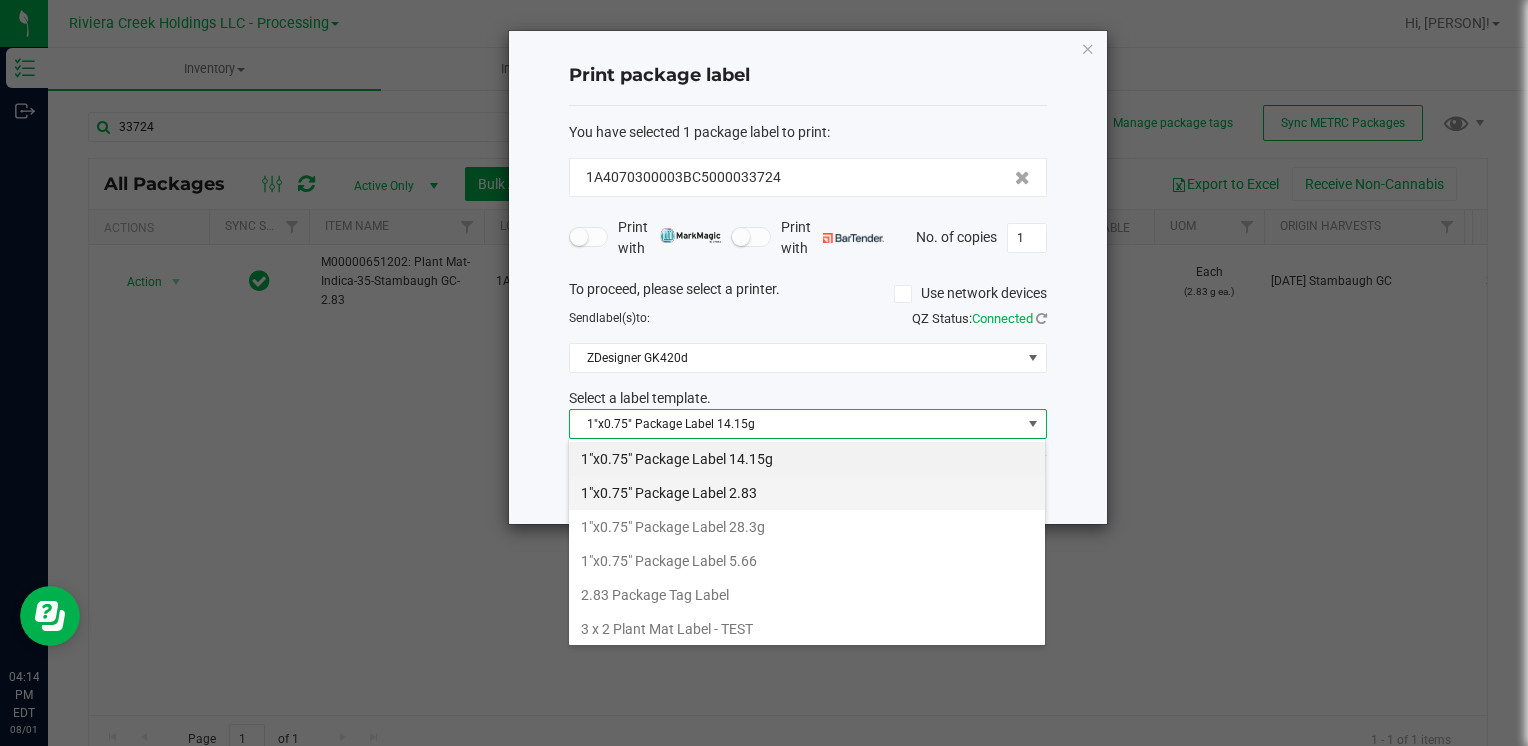 click on "1"x0.75" Package Label 2.83" at bounding box center (807, 493) 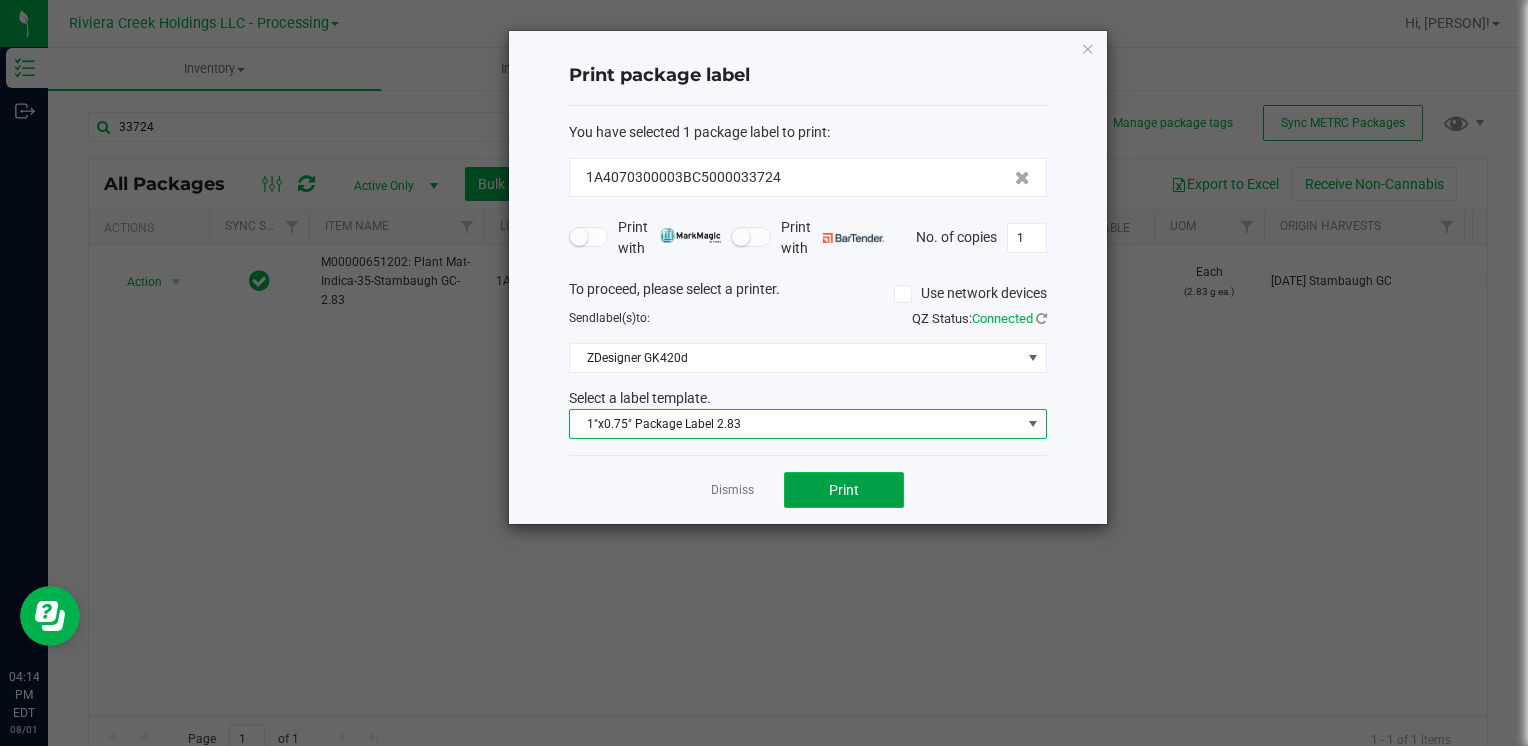 click on "Print" 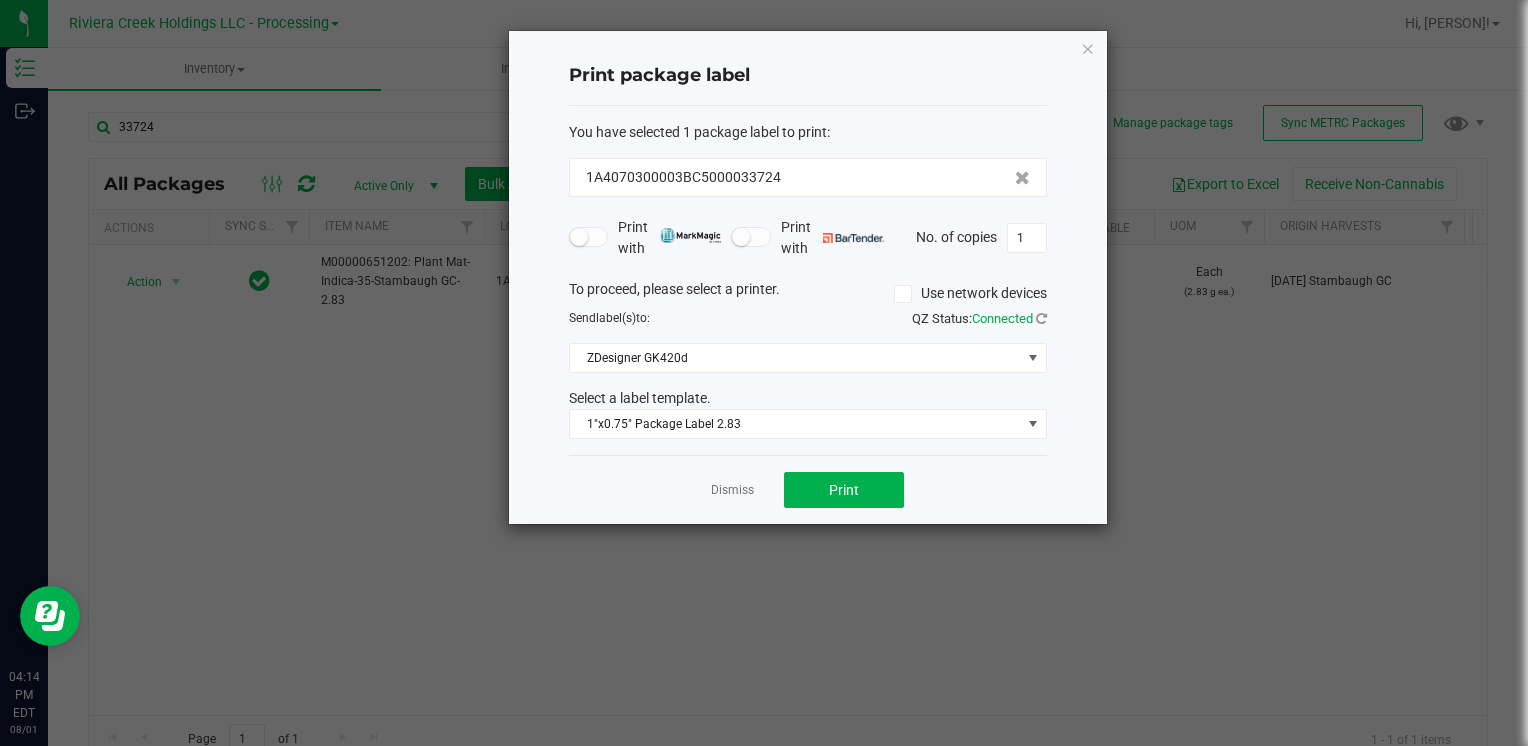 drag, startPoint x: 1087, startPoint y: 51, endPoint x: 1060, endPoint y: 70, distance: 33.01515 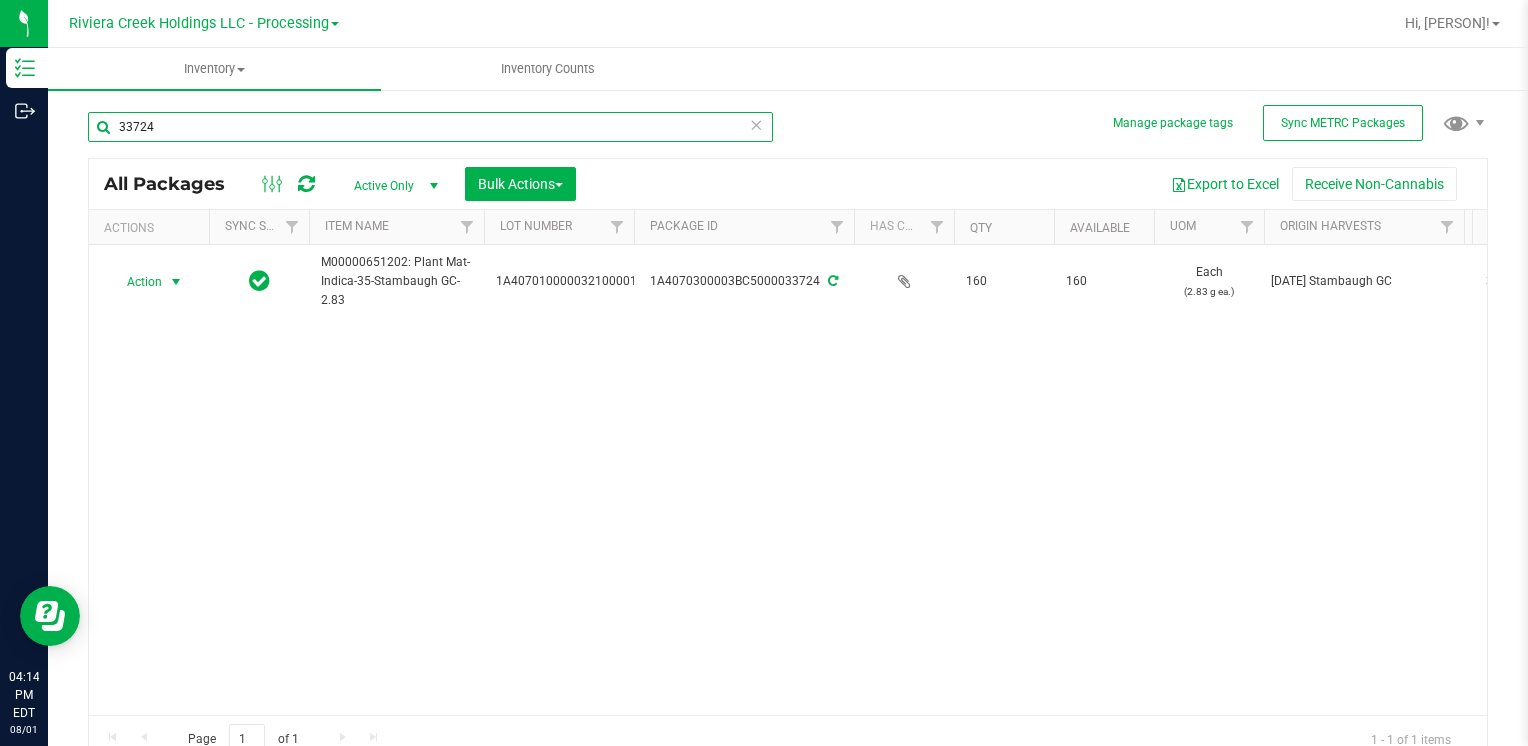 click on "33724" at bounding box center [430, 127] 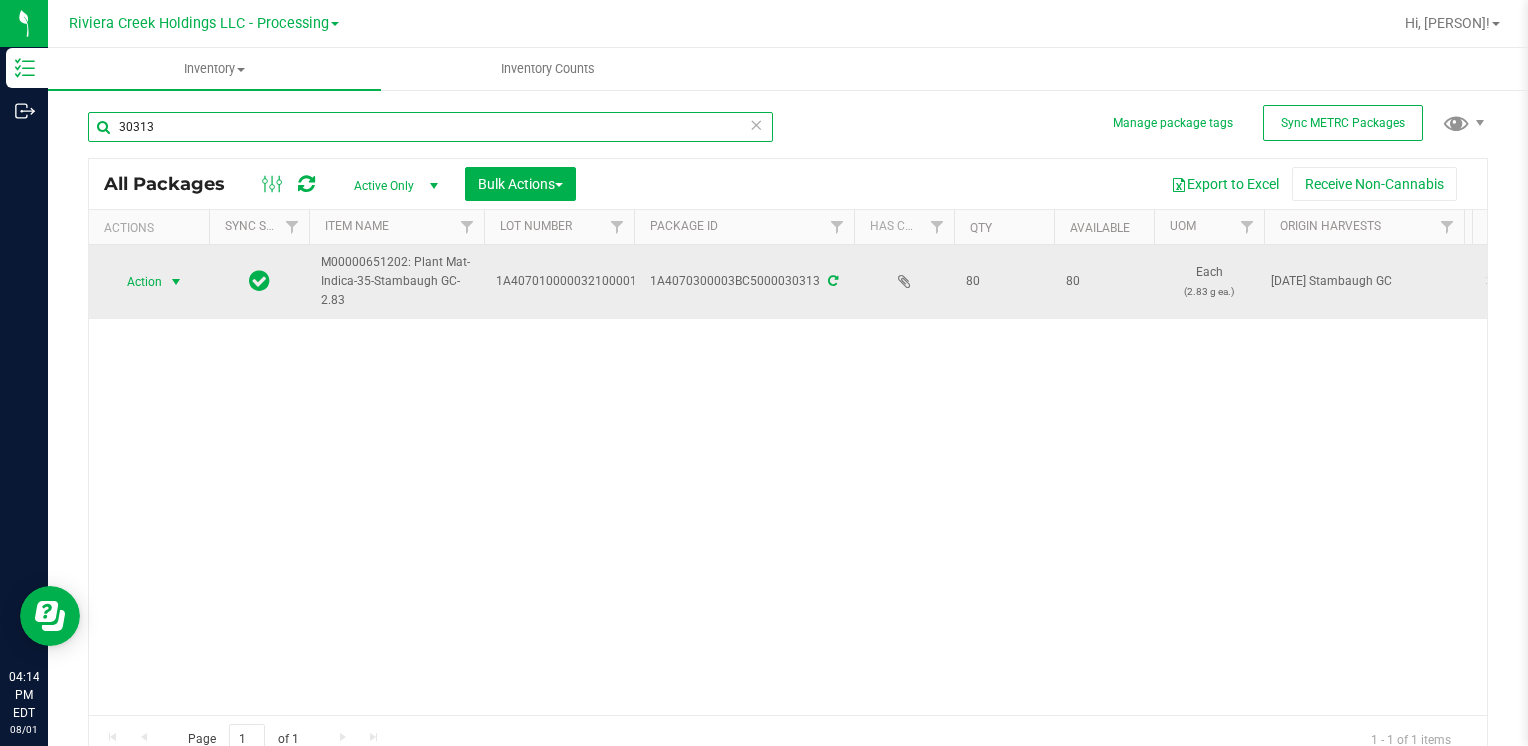 type on "30313" 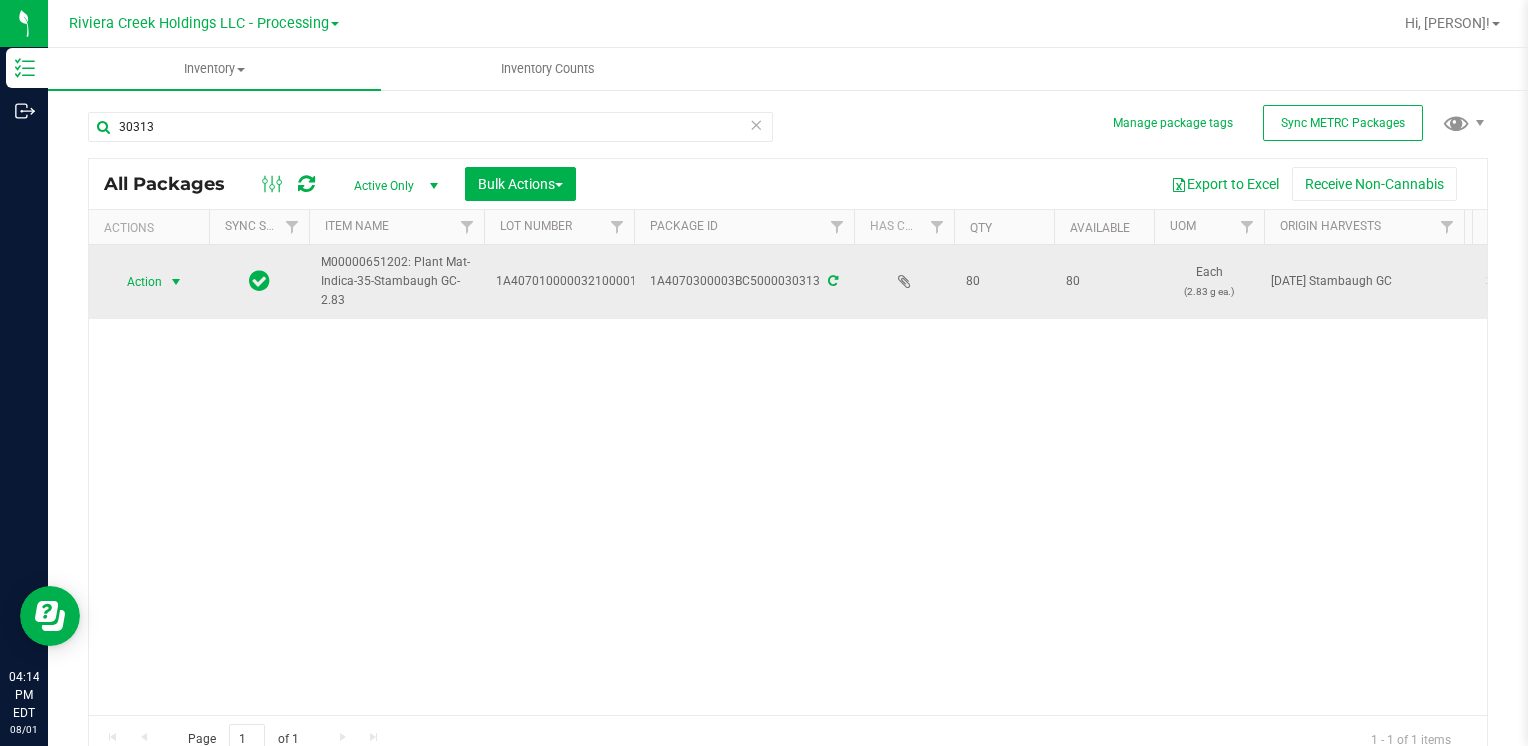 click on "Action" at bounding box center [136, 282] 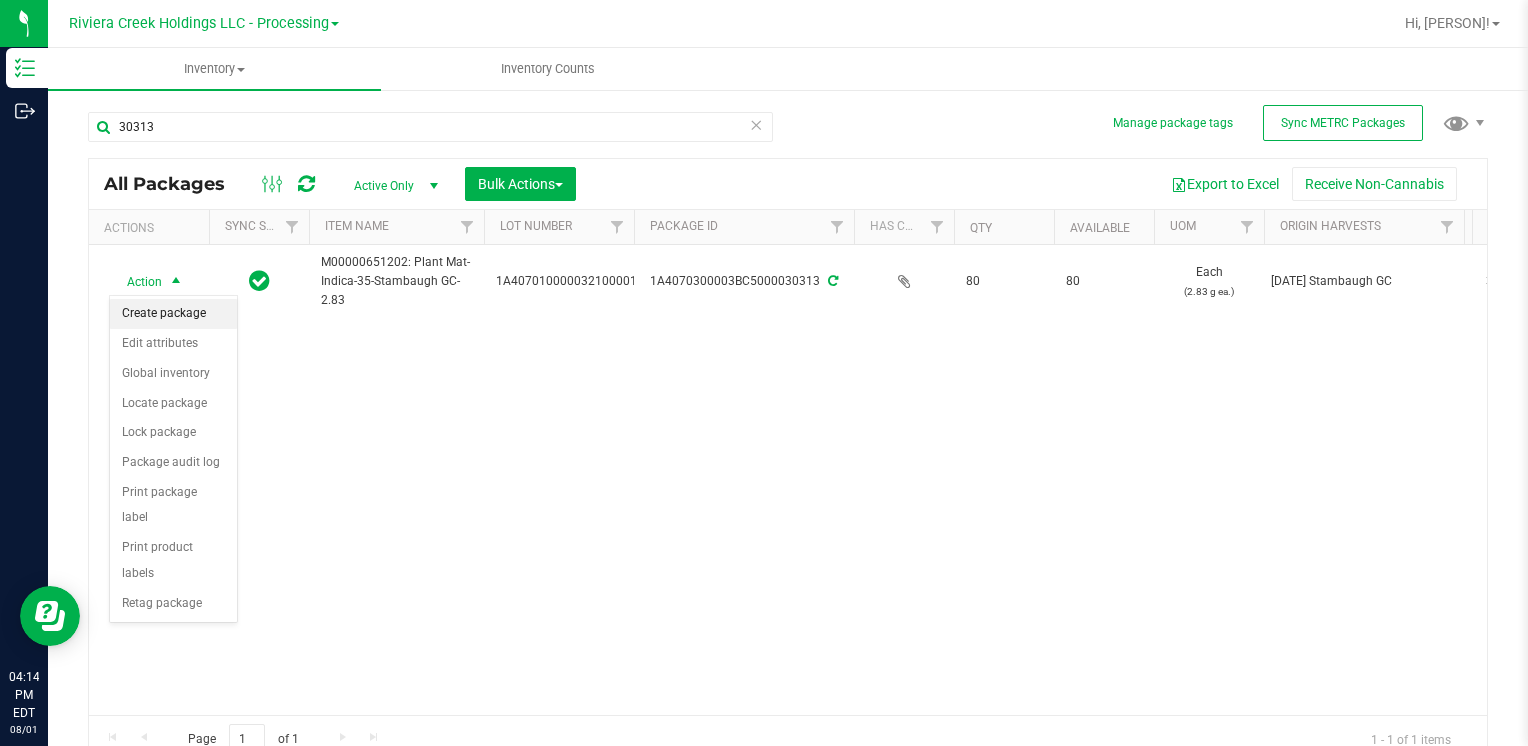 click on "Create package" at bounding box center [173, 314] 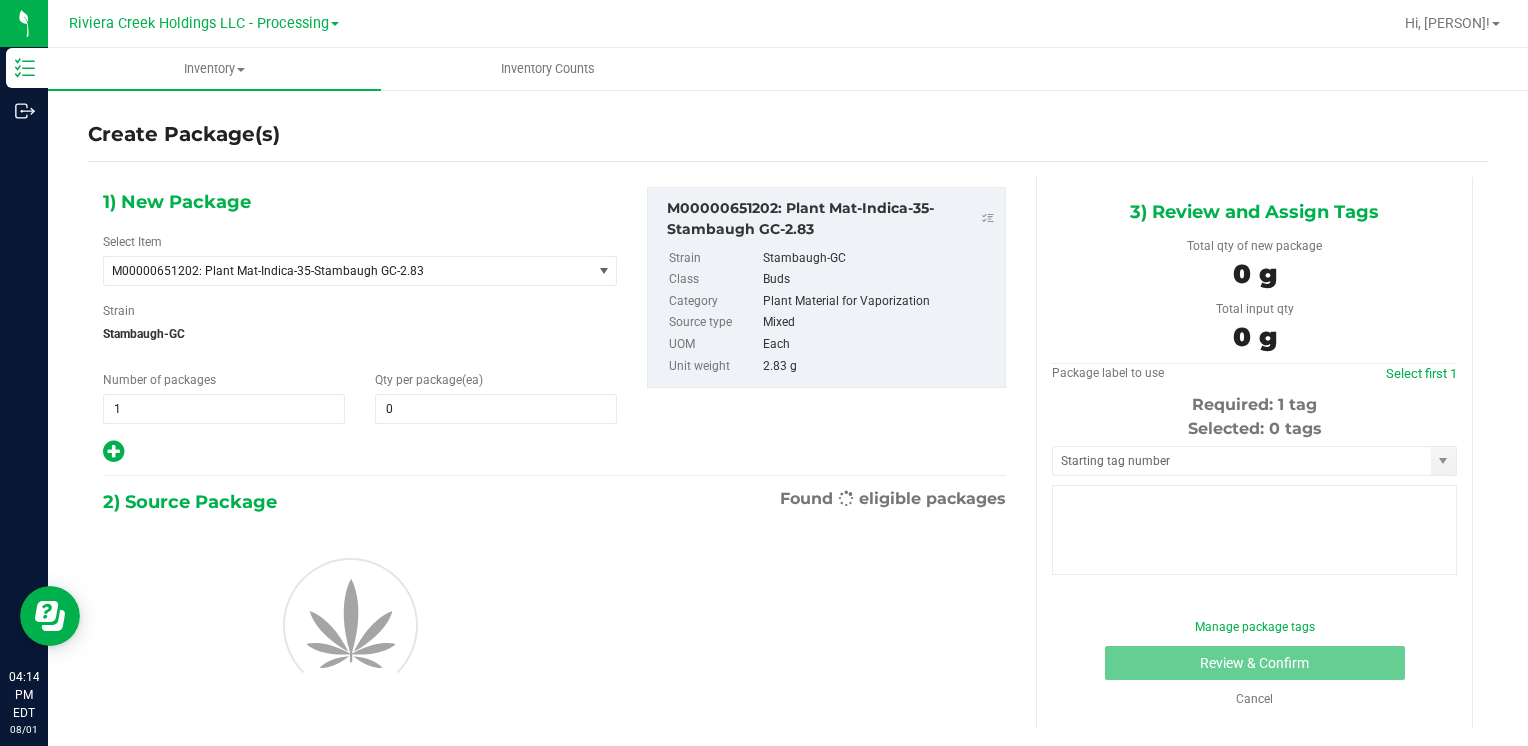 type on "0" 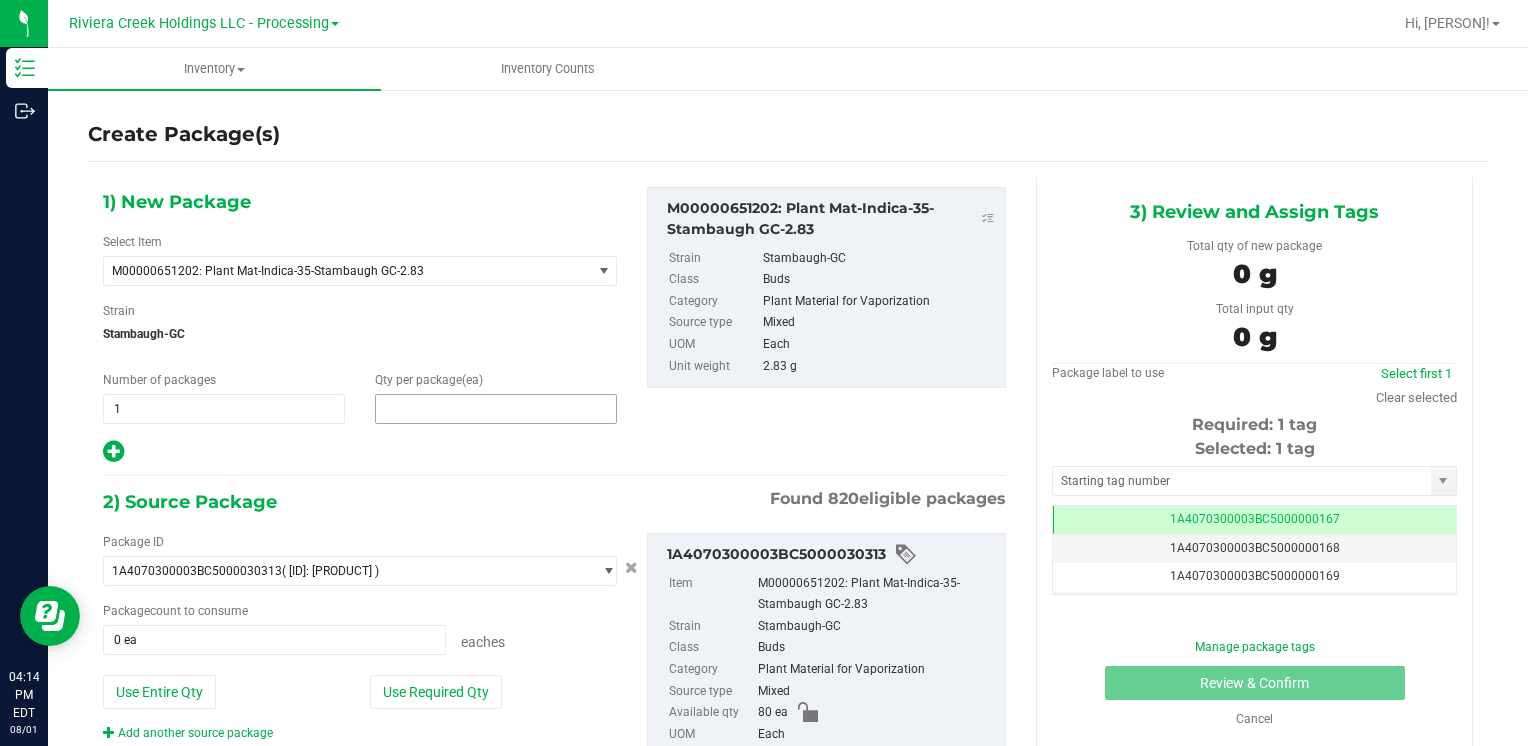 click at bounding box center [496, 409] 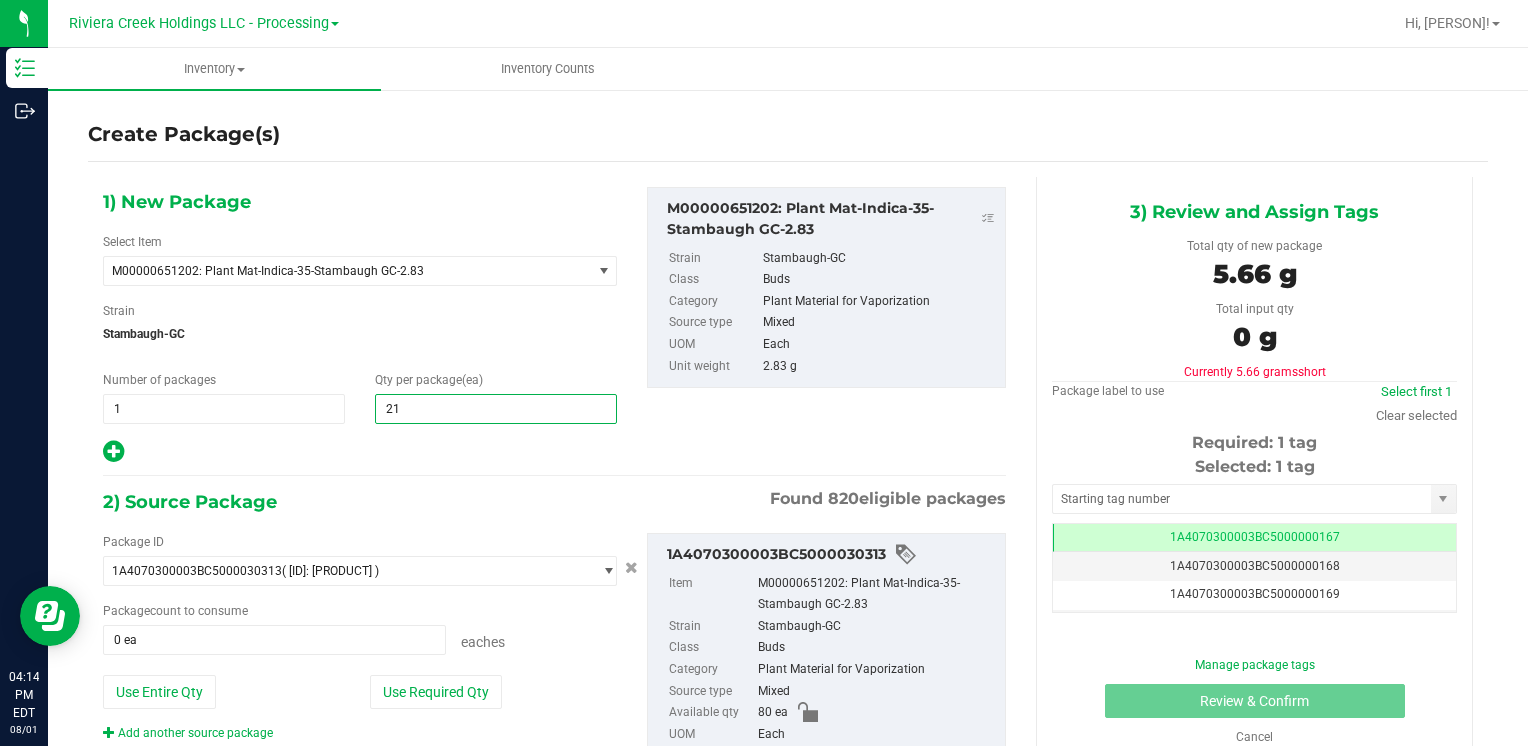 type on "210" 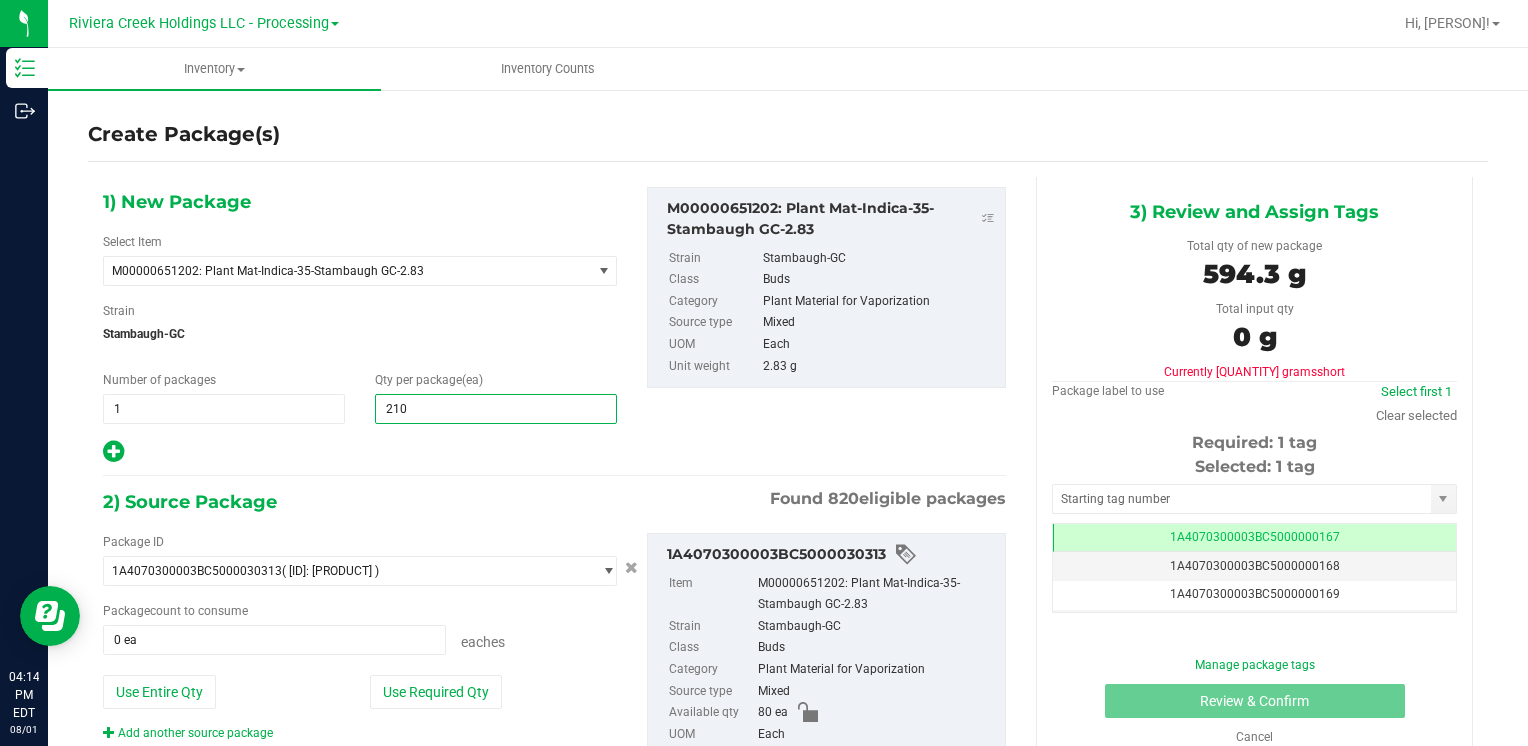 type on "210" 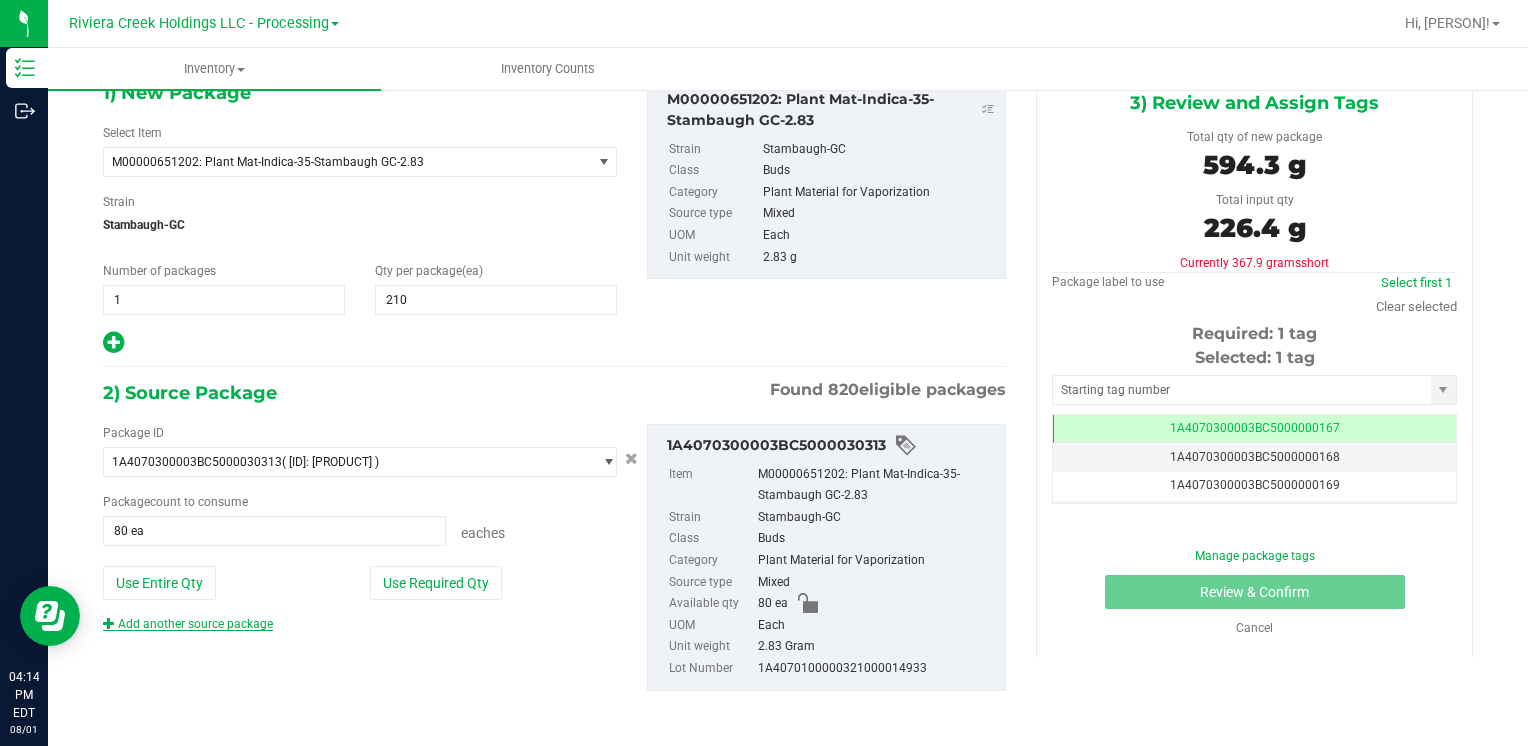 click on "Add another source package" at bounding box center (188, 624) 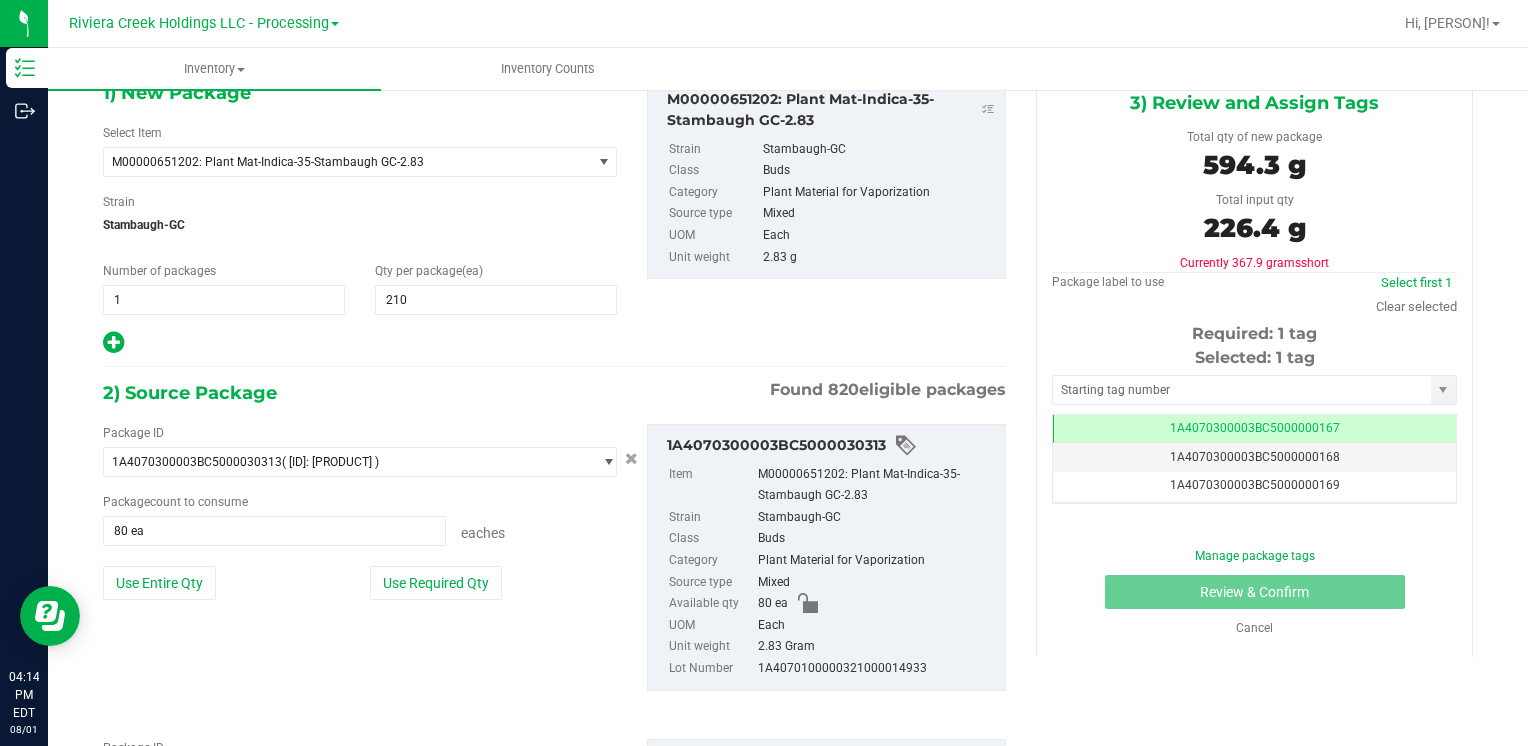 scroll, scrollTop: 259, scrollLeft: 0, axis: vertical 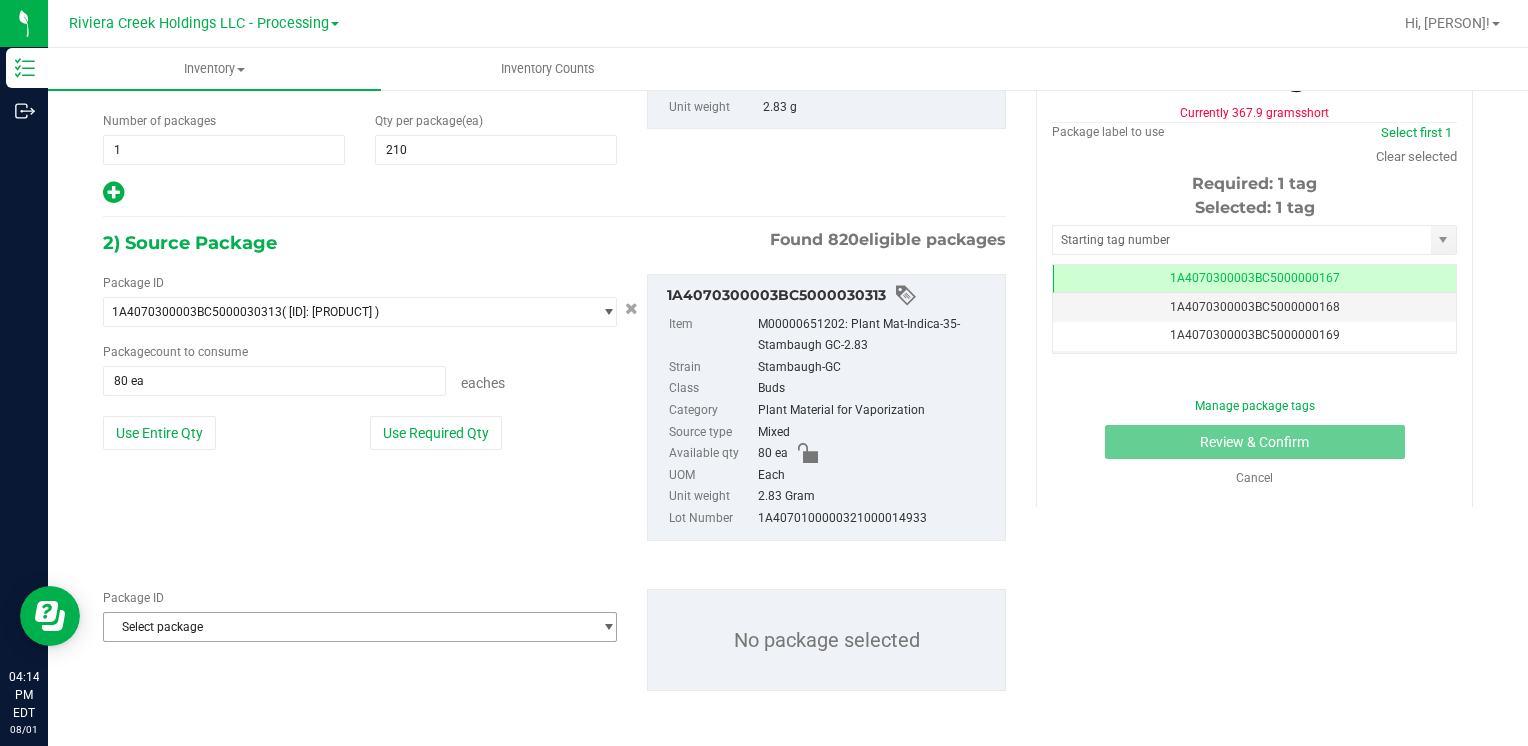 click on "Select package" at bounding box center (347, 627) 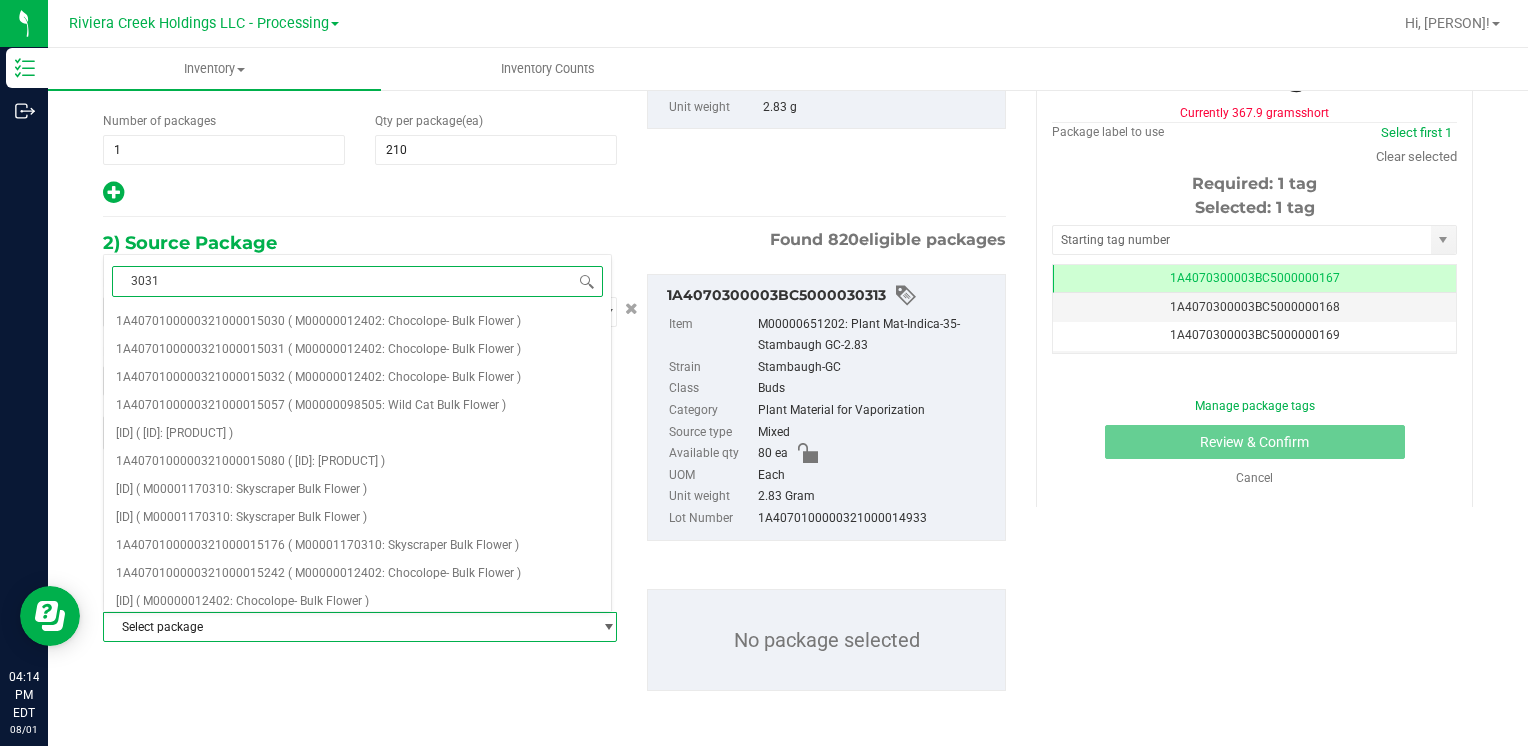 type on "30312" 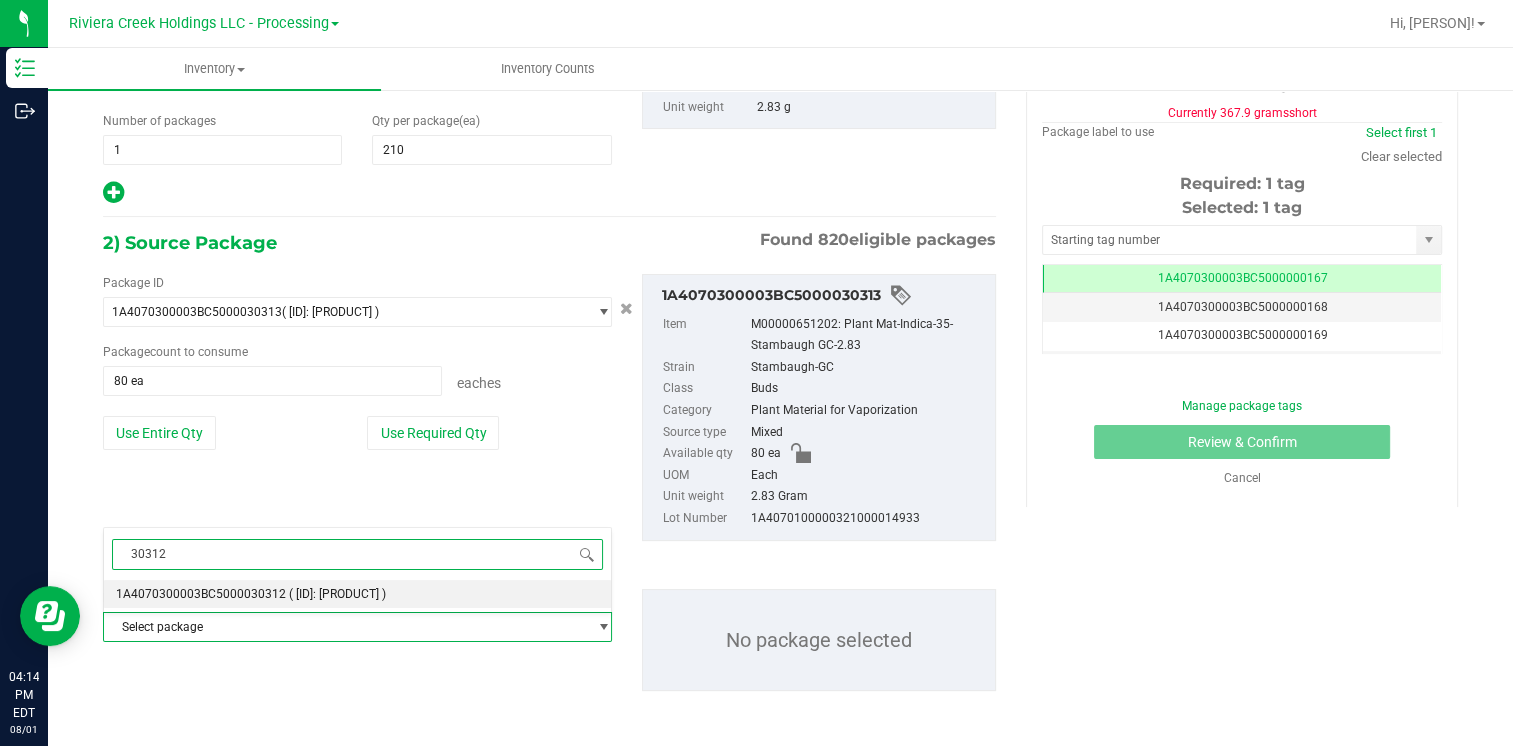 click on "[ID]
(
[ID]: Plant Mat-Indica-35-Stambaugh GC-2.83
)" at bounding box center [357, 594] 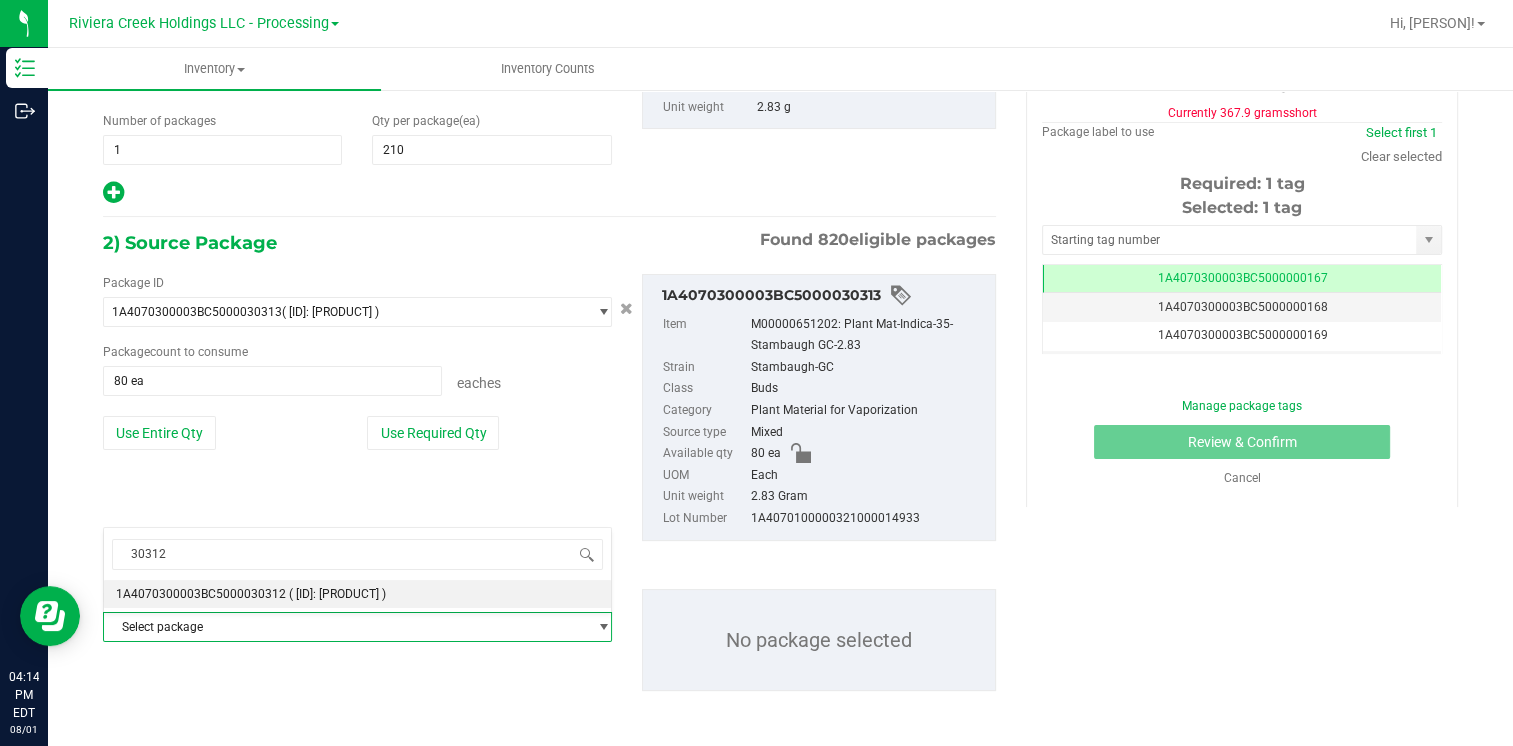 type 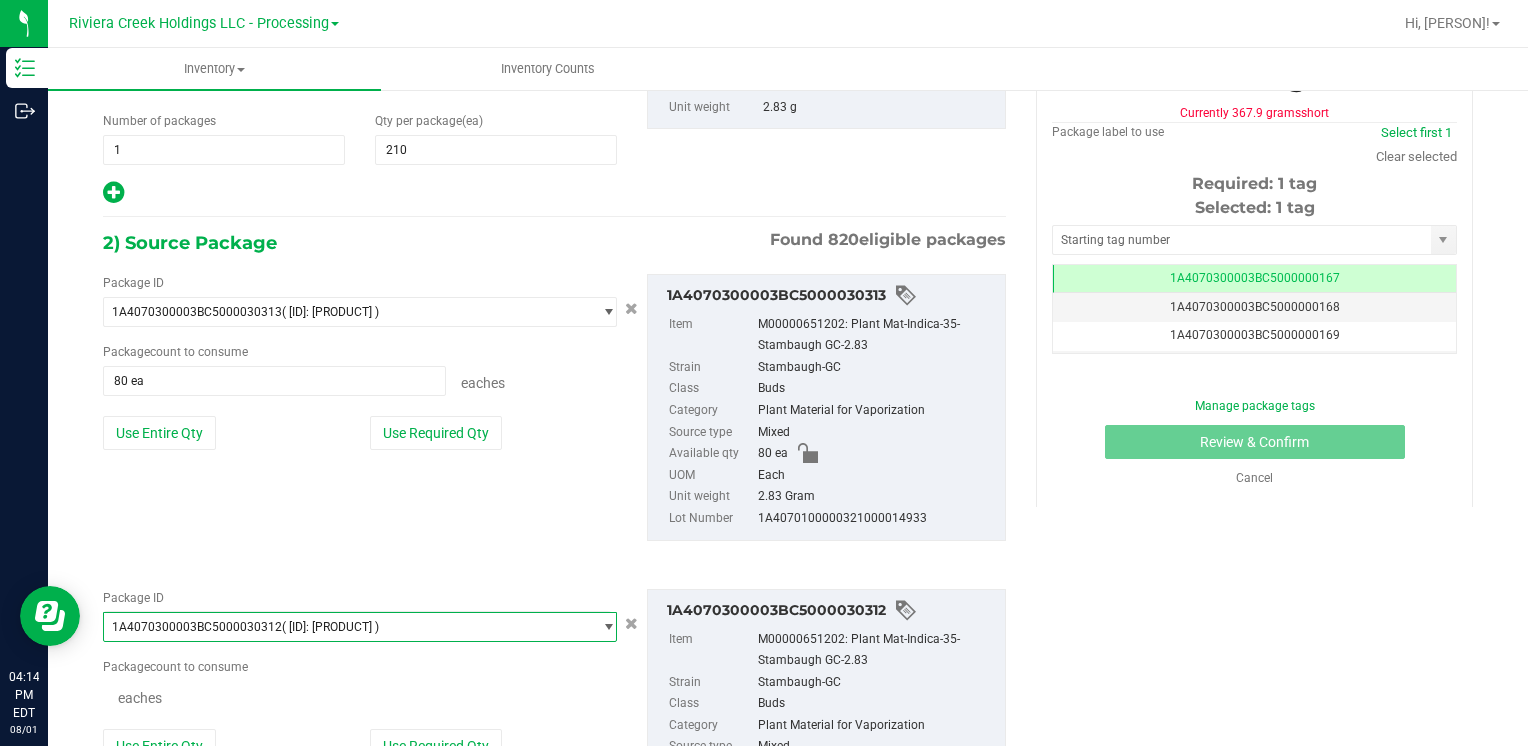 scroll, scrollTop: 0, scrollLeft: 0, axis: both 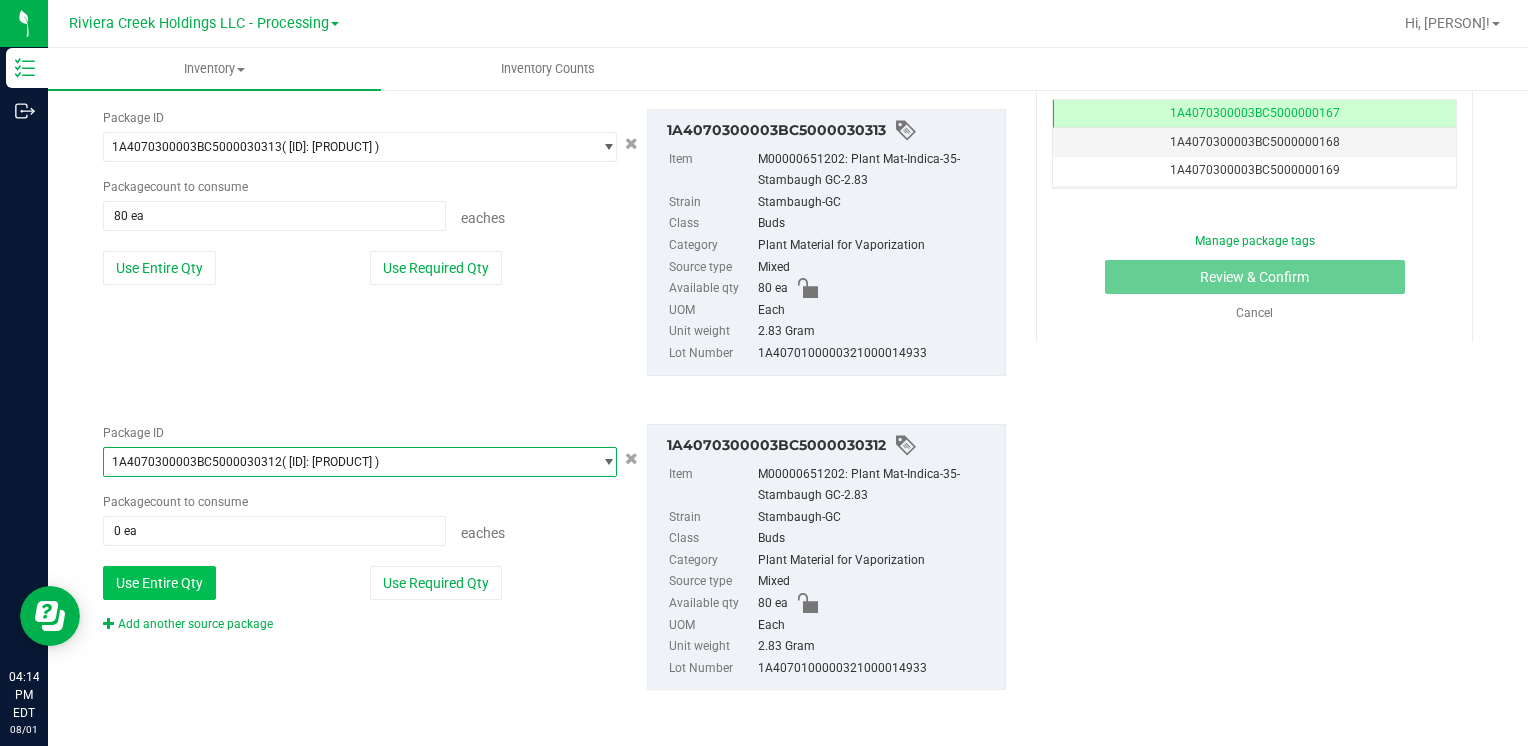 click on "Use Entire Qty" at bounding box center [159, 583] 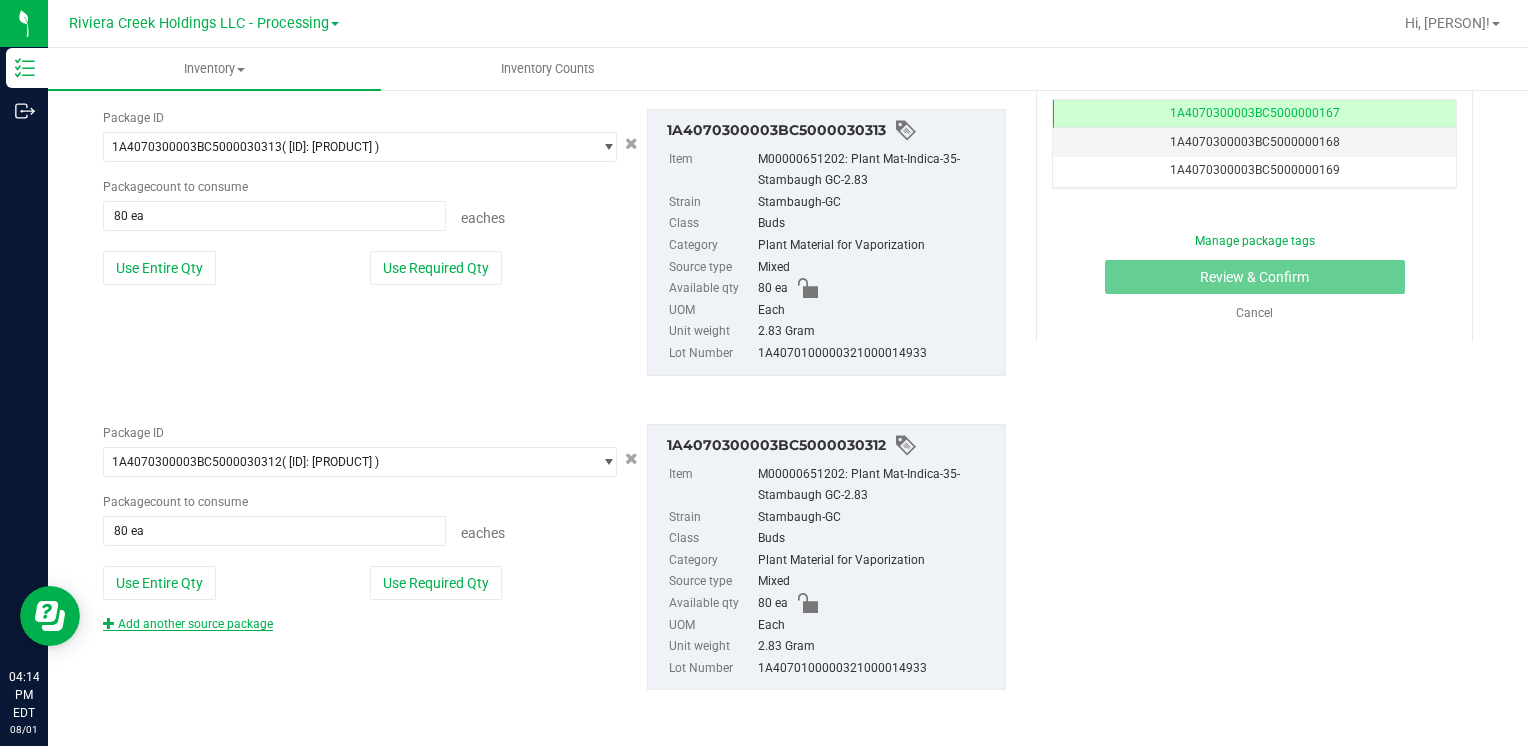 click on "Add another source package" at bounding box center [188, 624] 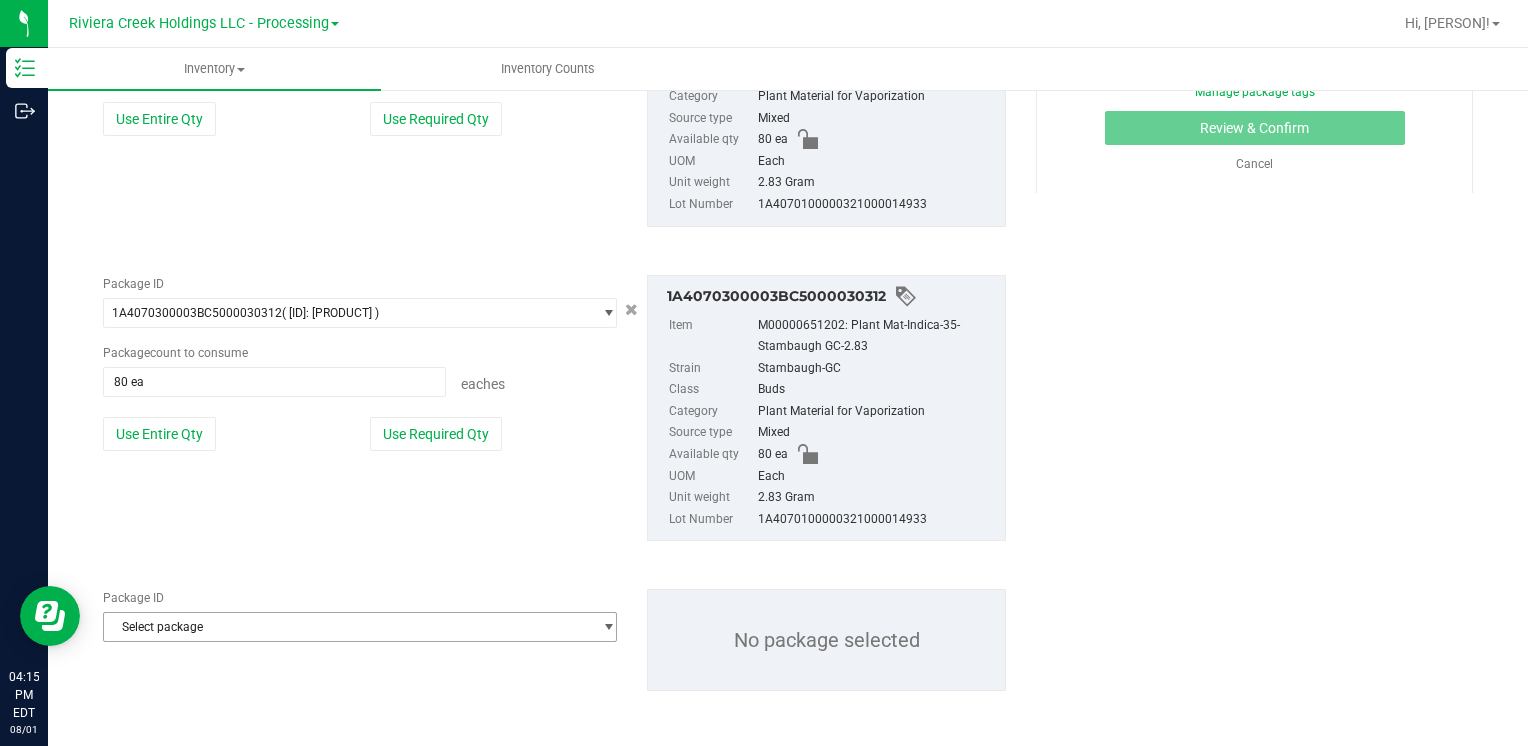 click on "Select package" at bounding box center (347, 627) 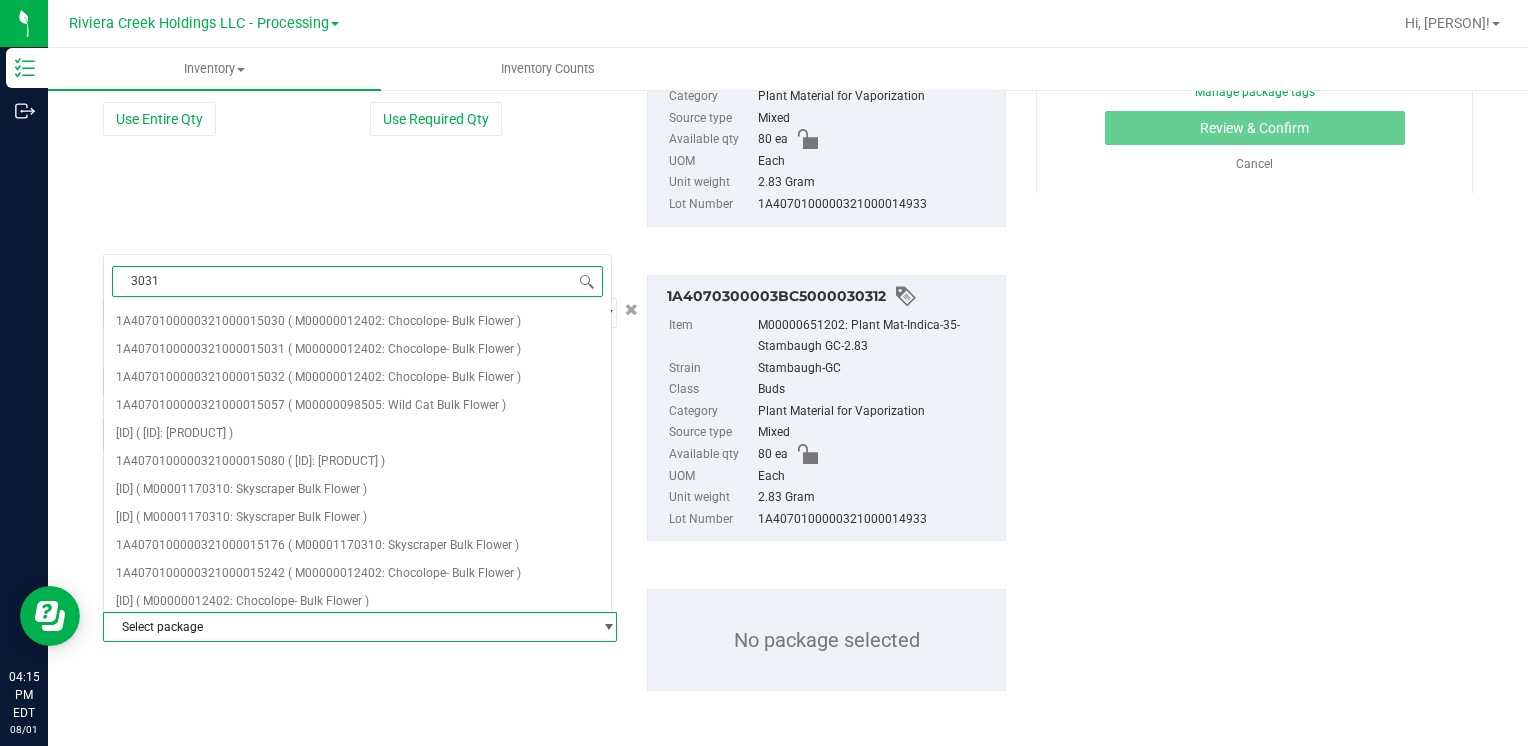 type on "30314" 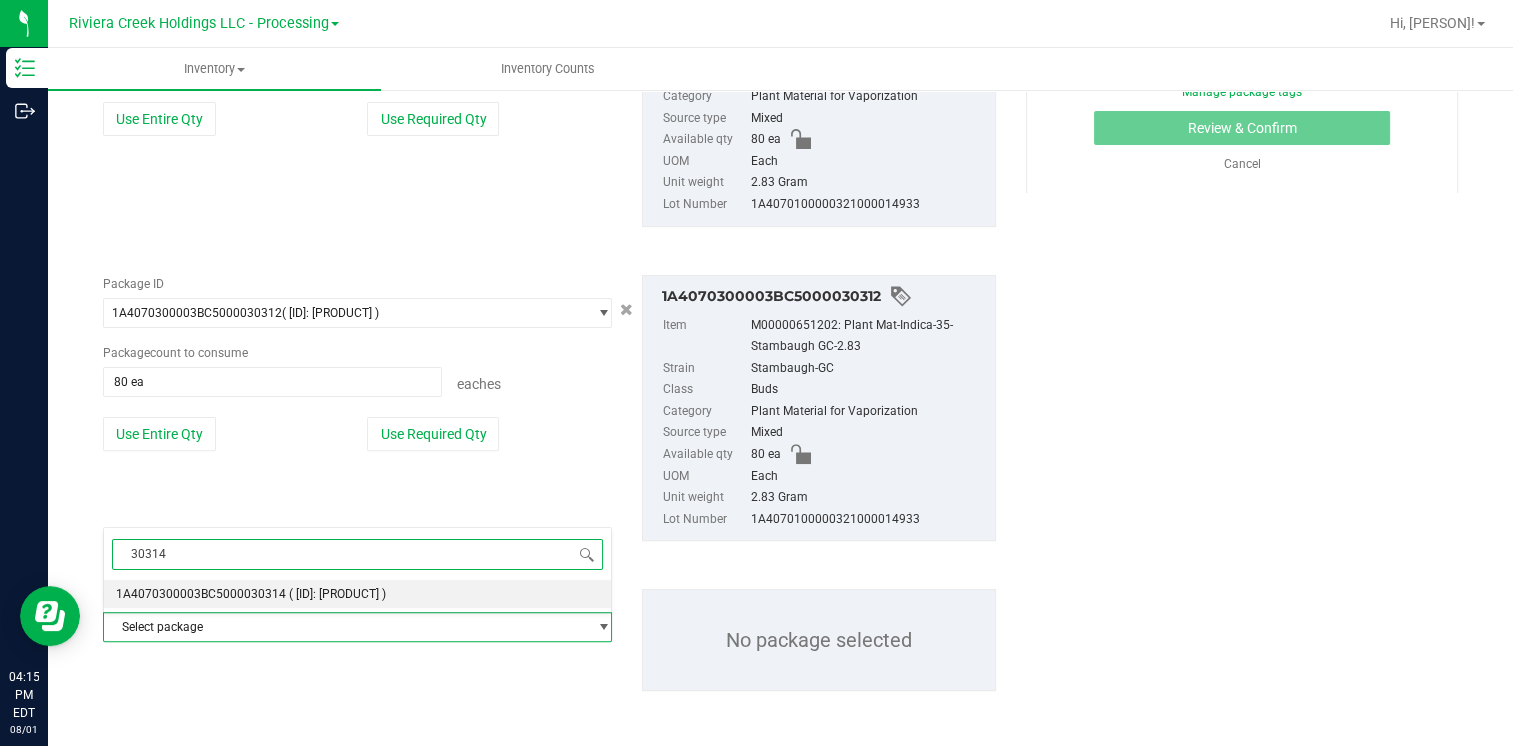 click on "1A4070300003BC5000030314" at bounding box center (201, 594) 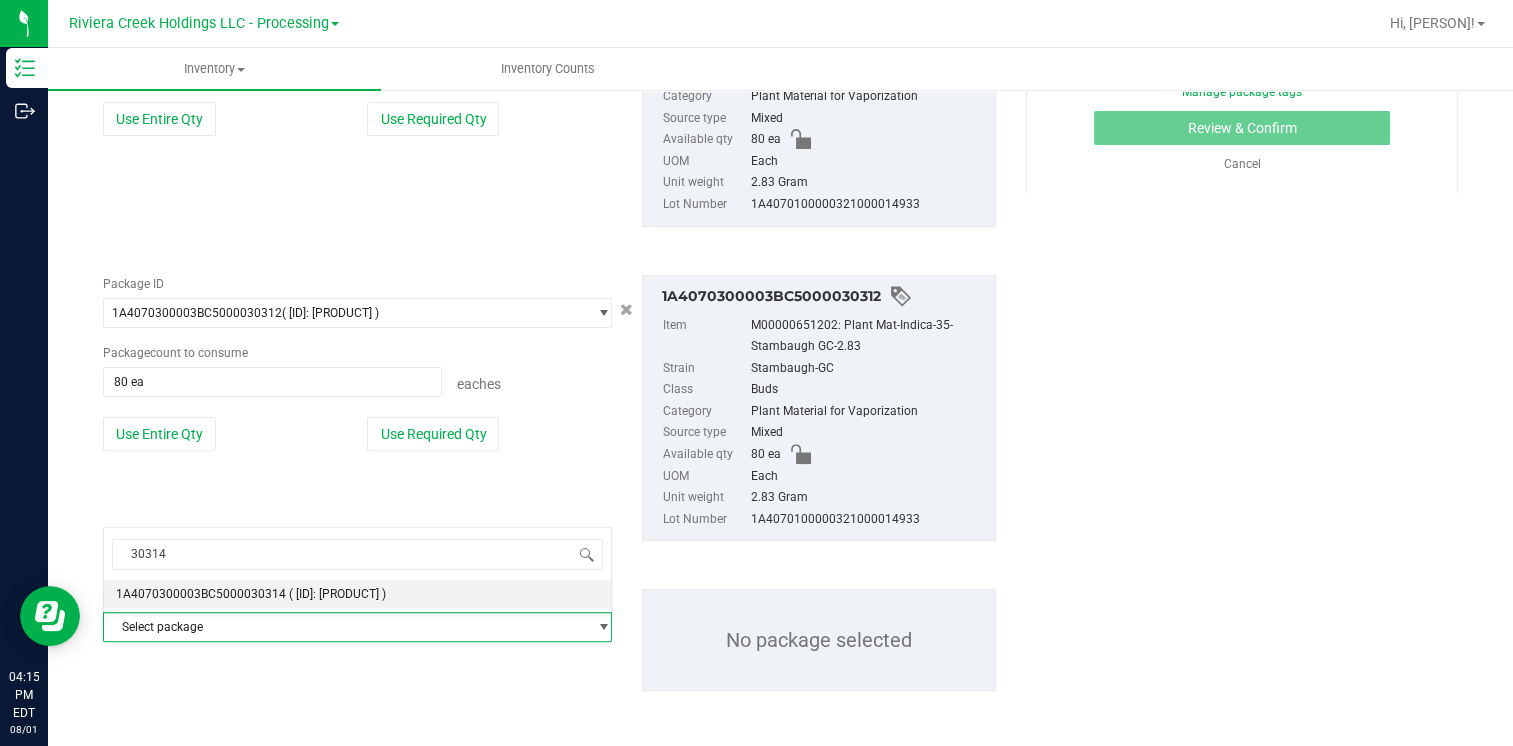 type 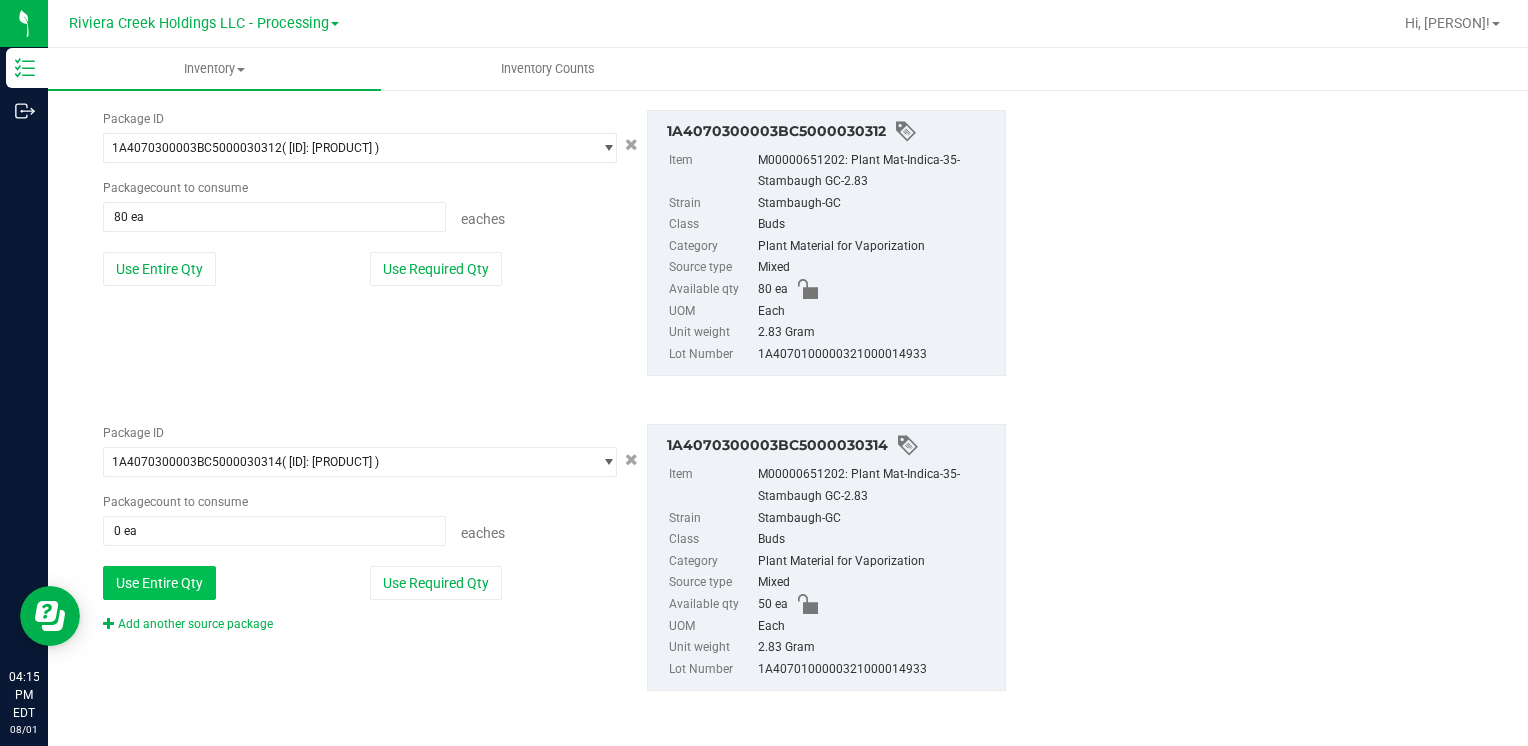 click on "Use Entire Qty" at bounding box center (159, 583) 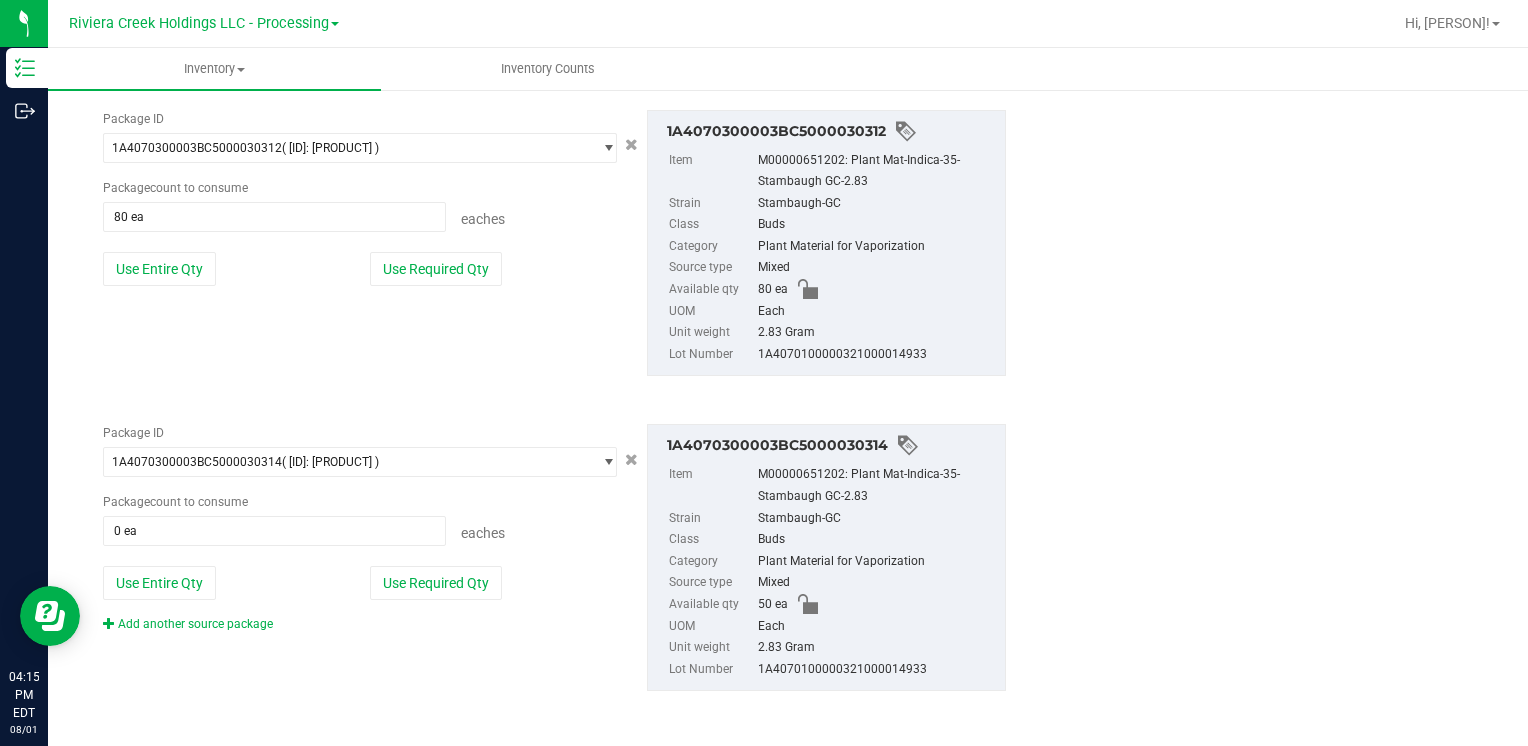 type on "50 ea" 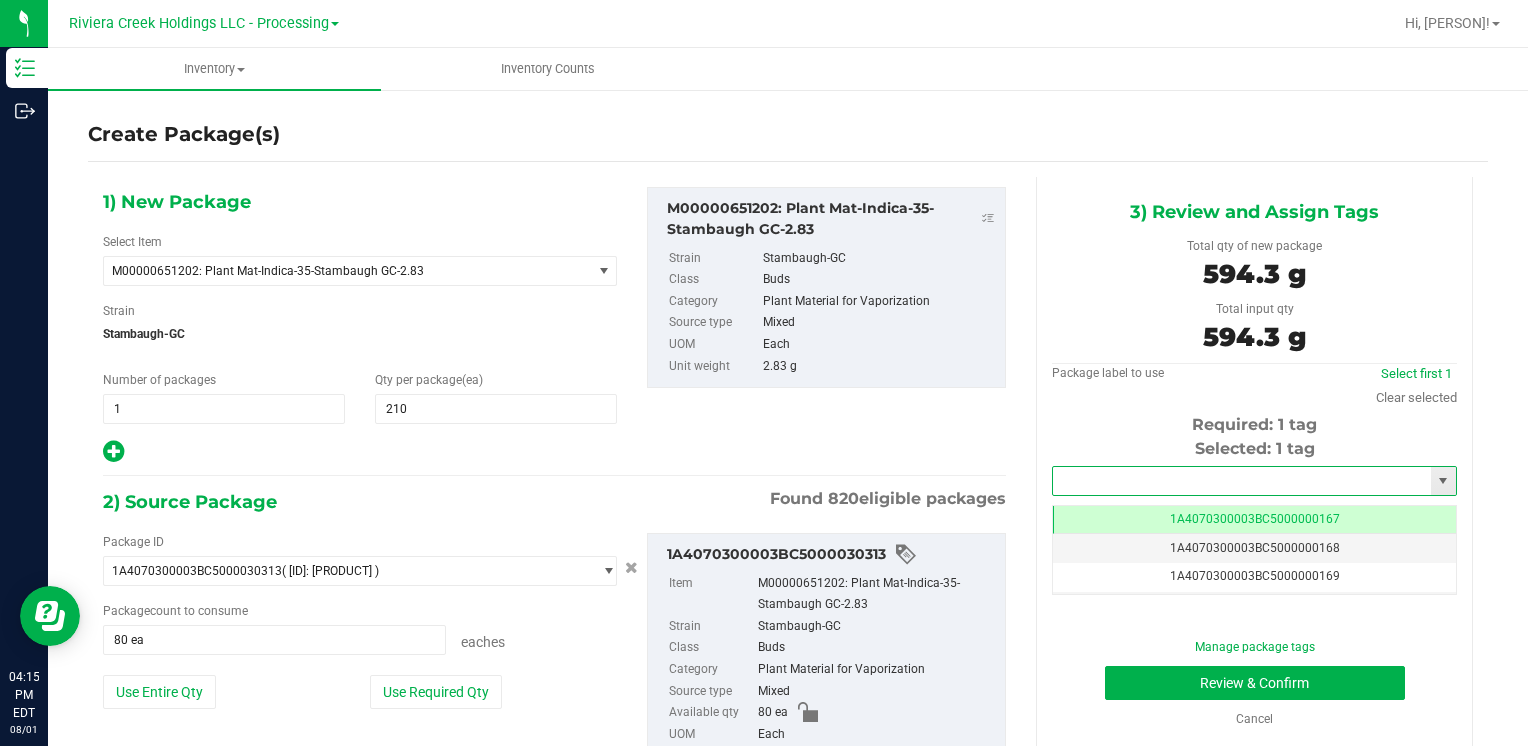 click at bounding box center [1242, 481] 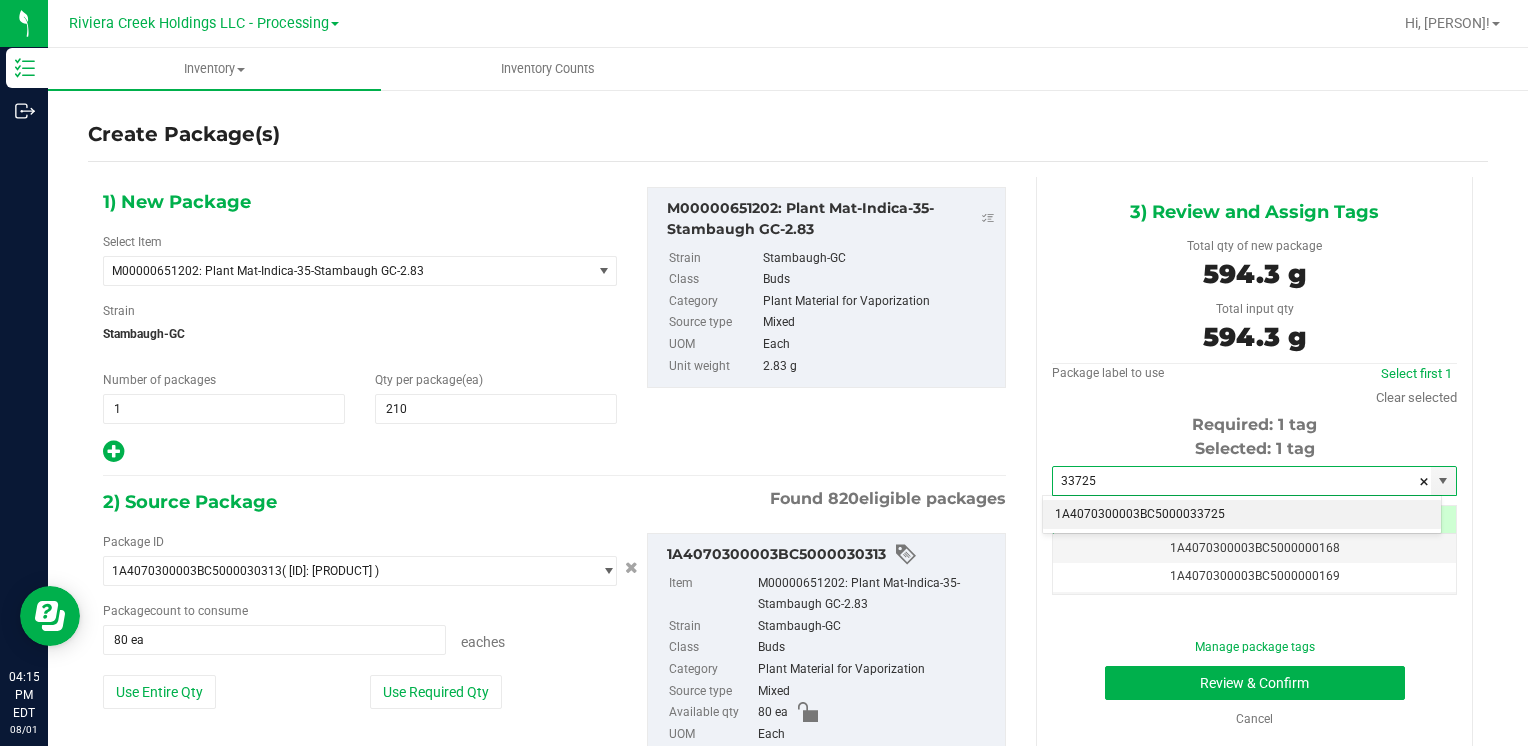 click on "1A4070300003BC5000033725" at bounding box center (1242, 515) 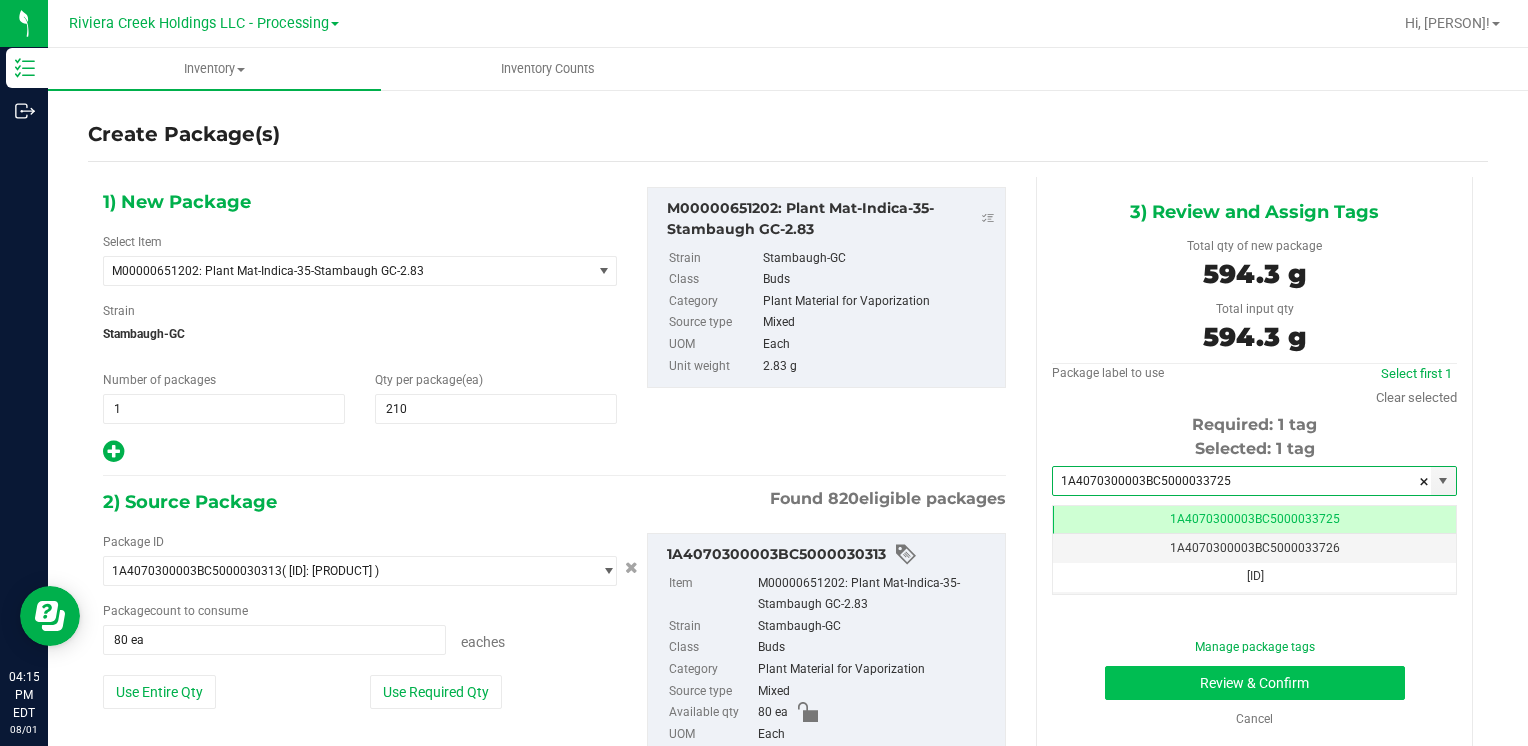 type on "1A4070300003BC5000033725" 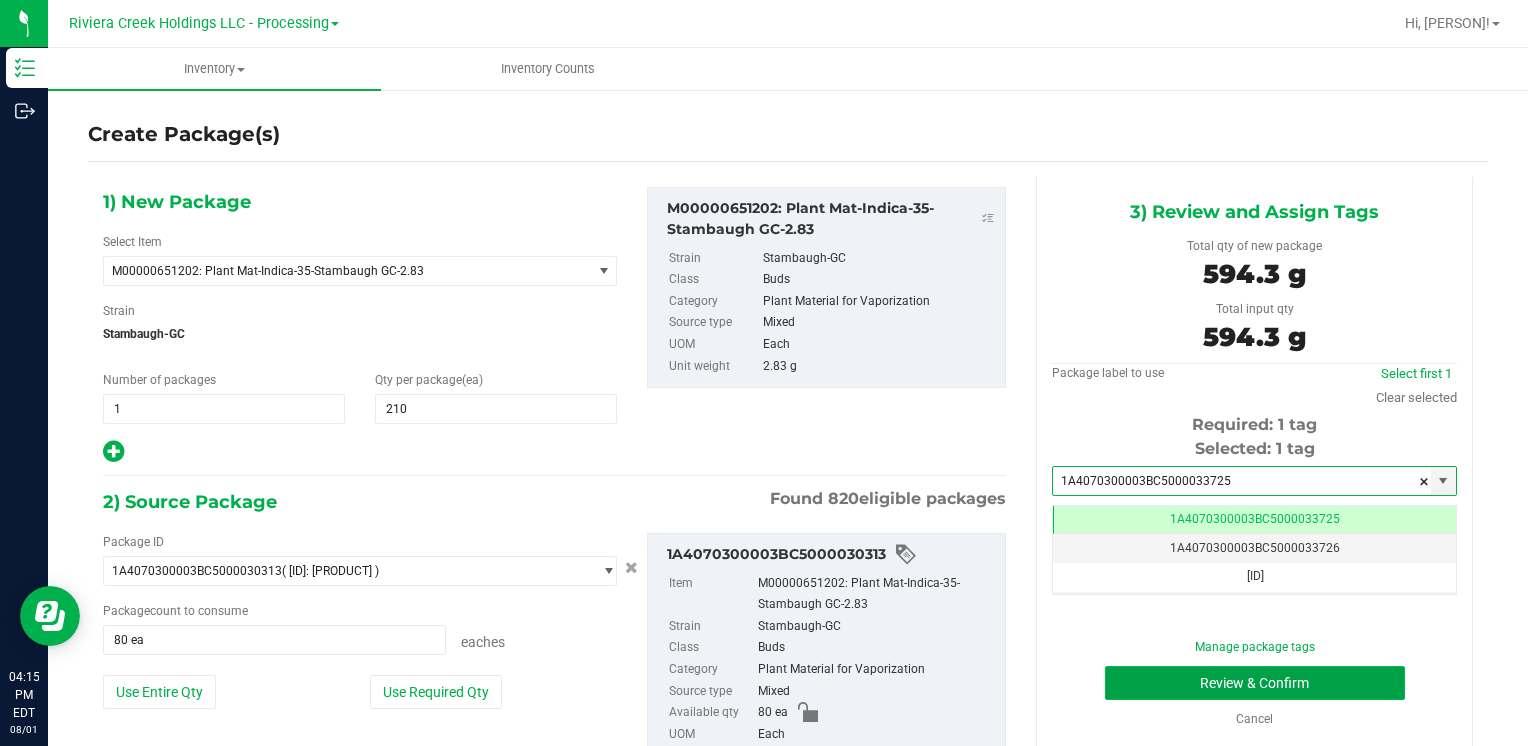 click on "Review & Confirm" at bounding box center [1255, 683] 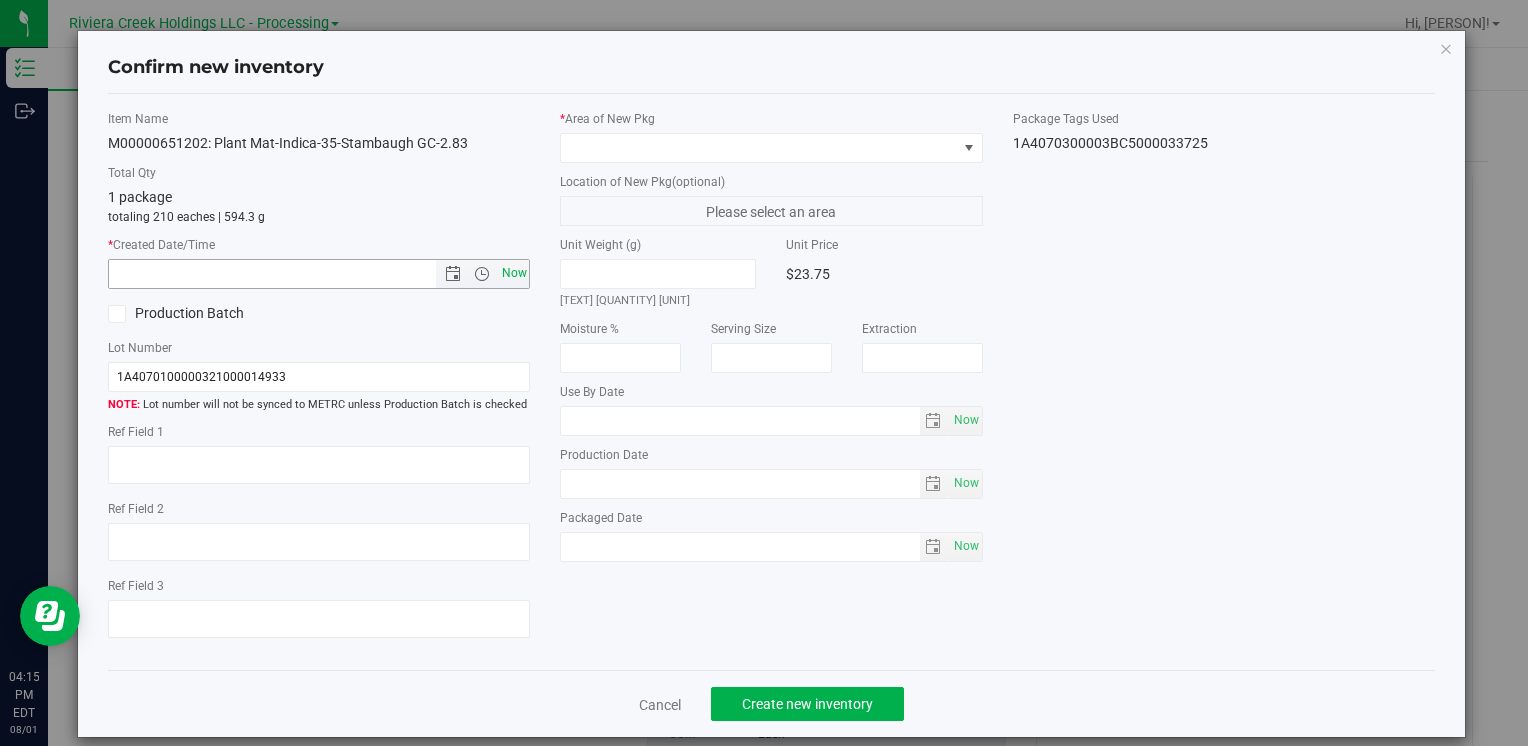 click on "Now" at bounding box center [514, 273] 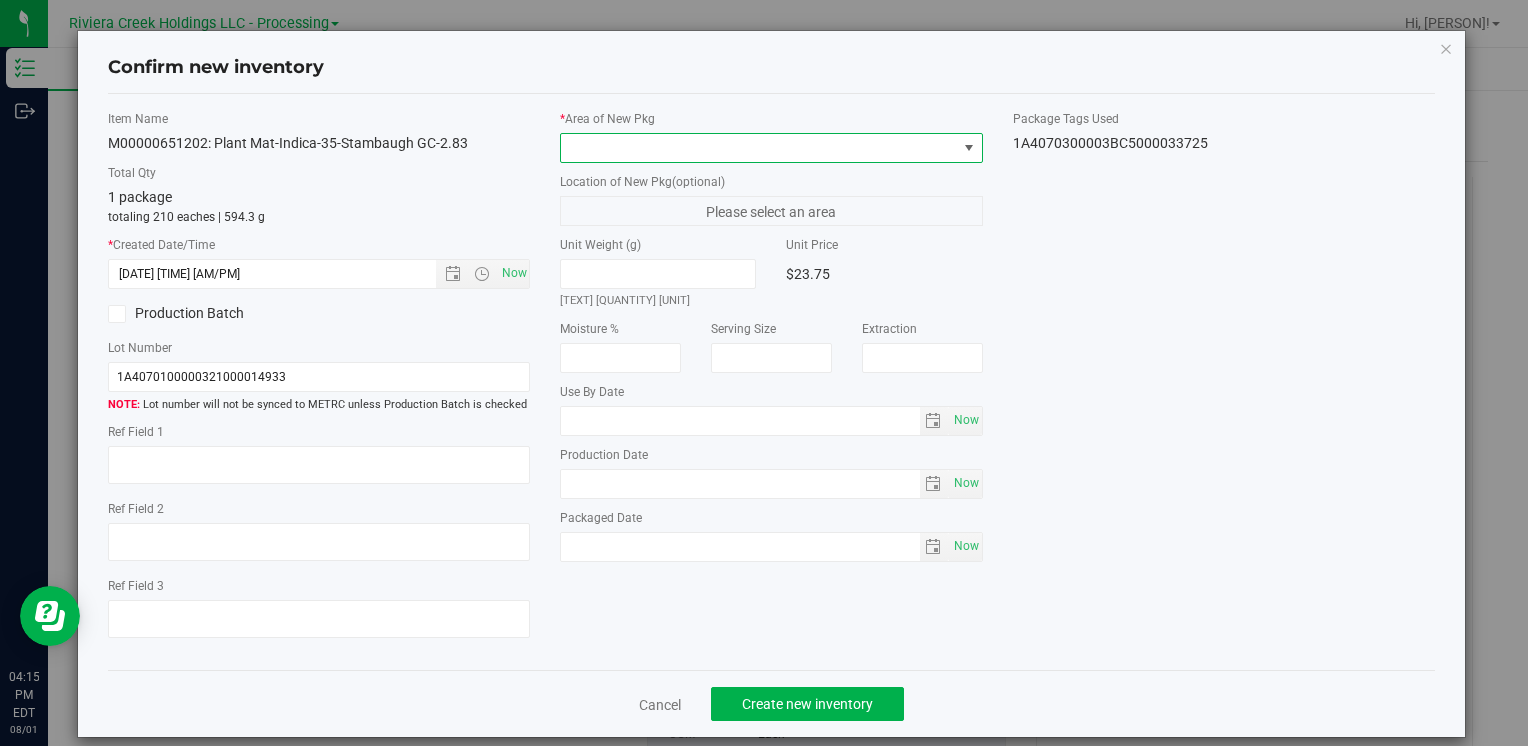 click at bounding box center [758, 148] 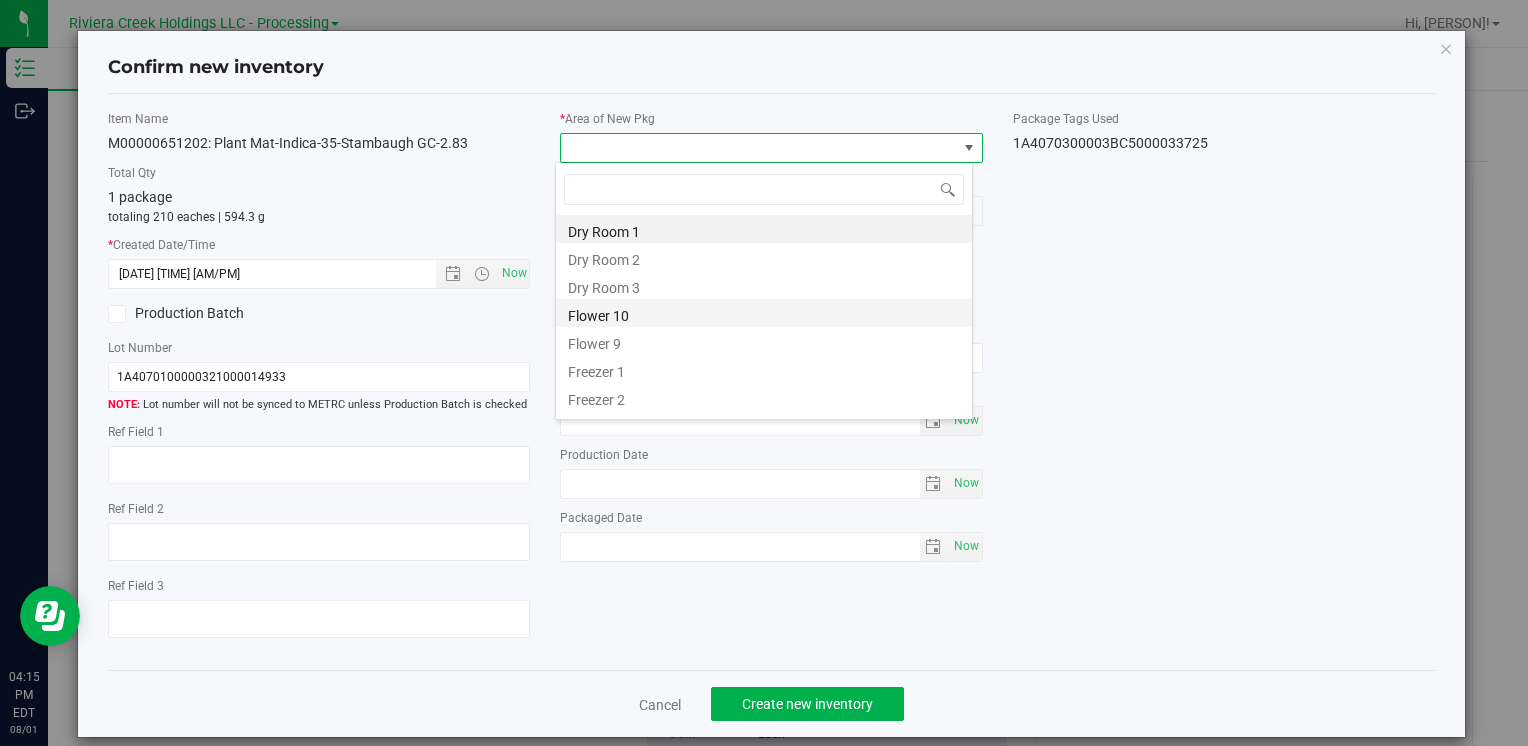 click on "Flower 10" at bounding box center [764, 313] 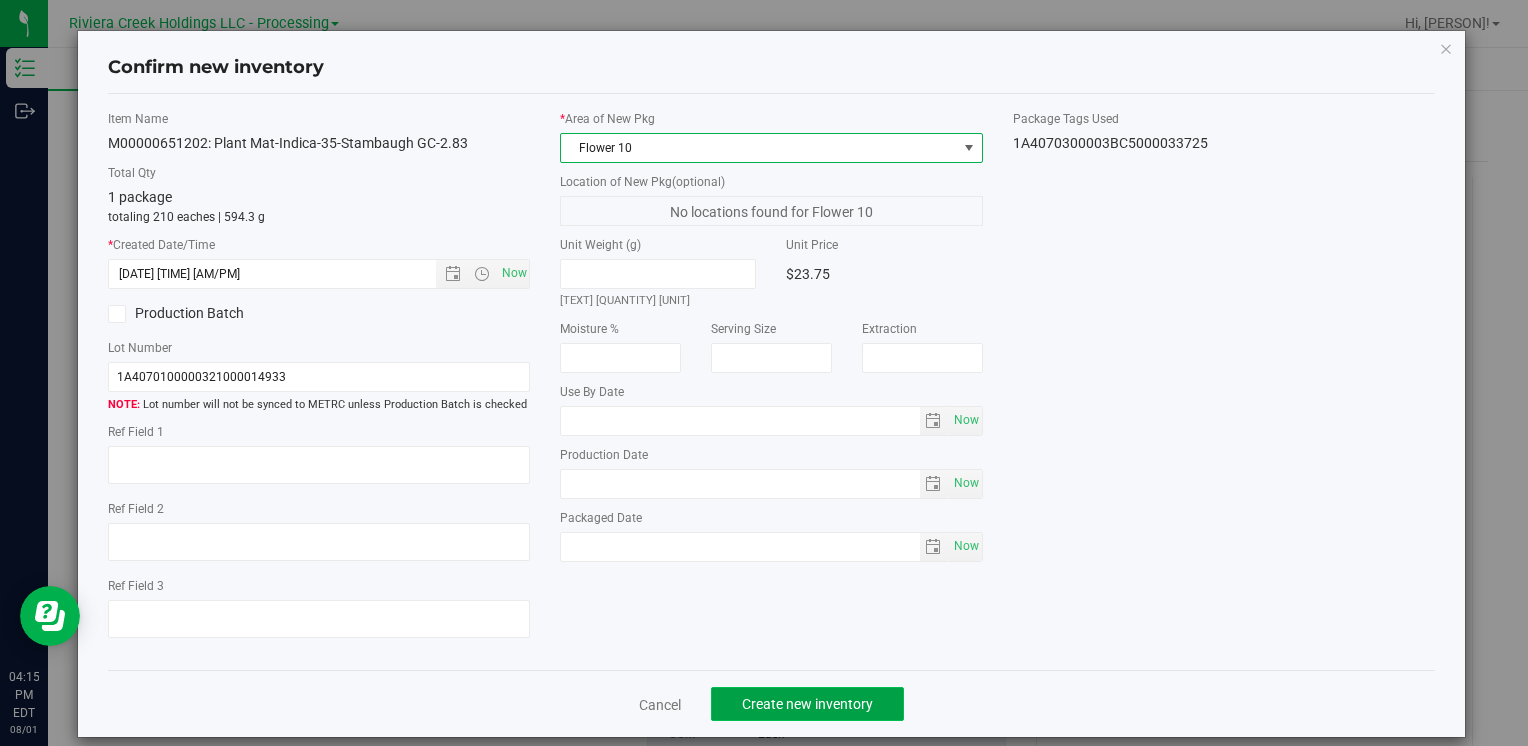 click on "Create new inventory" 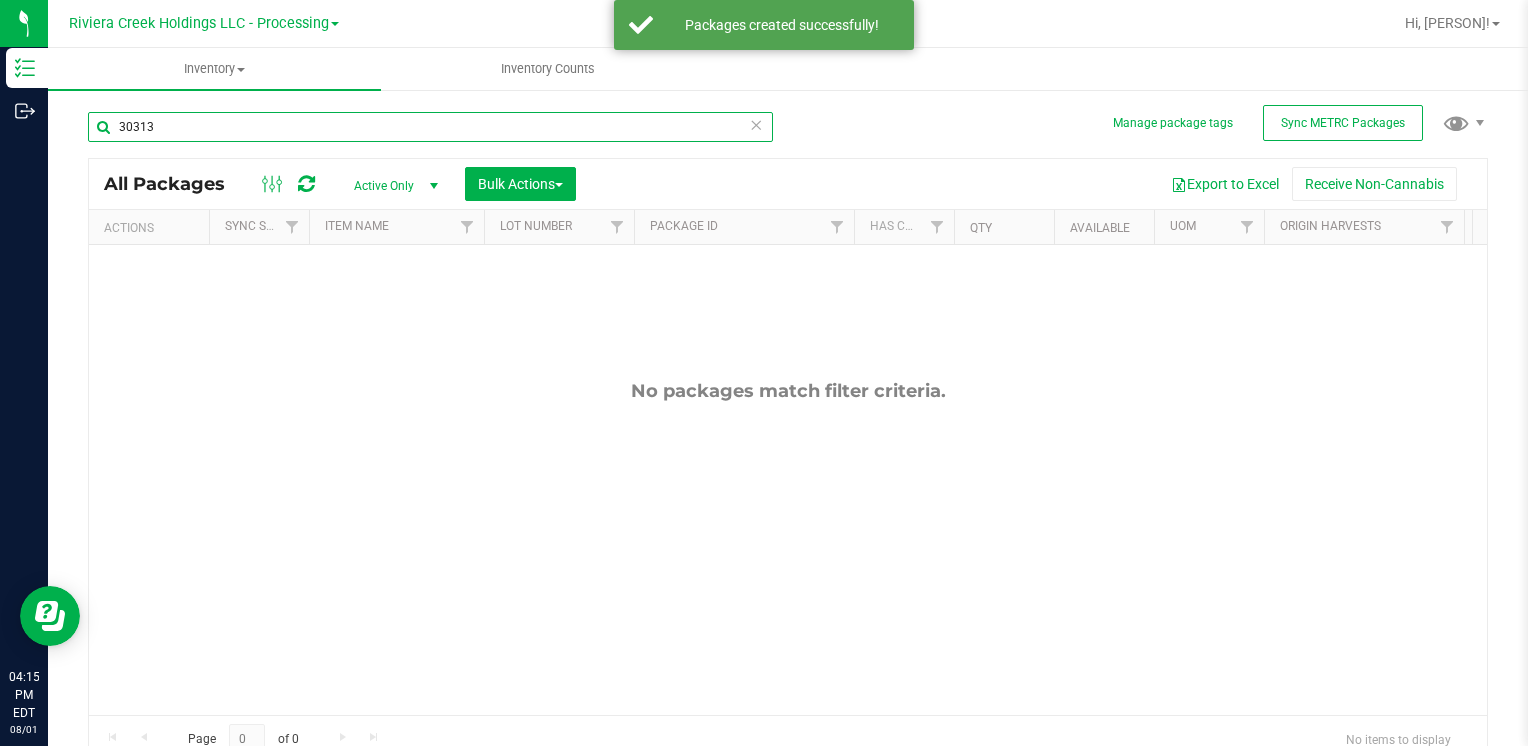 click on "30313" at bounding box center (430, 127) 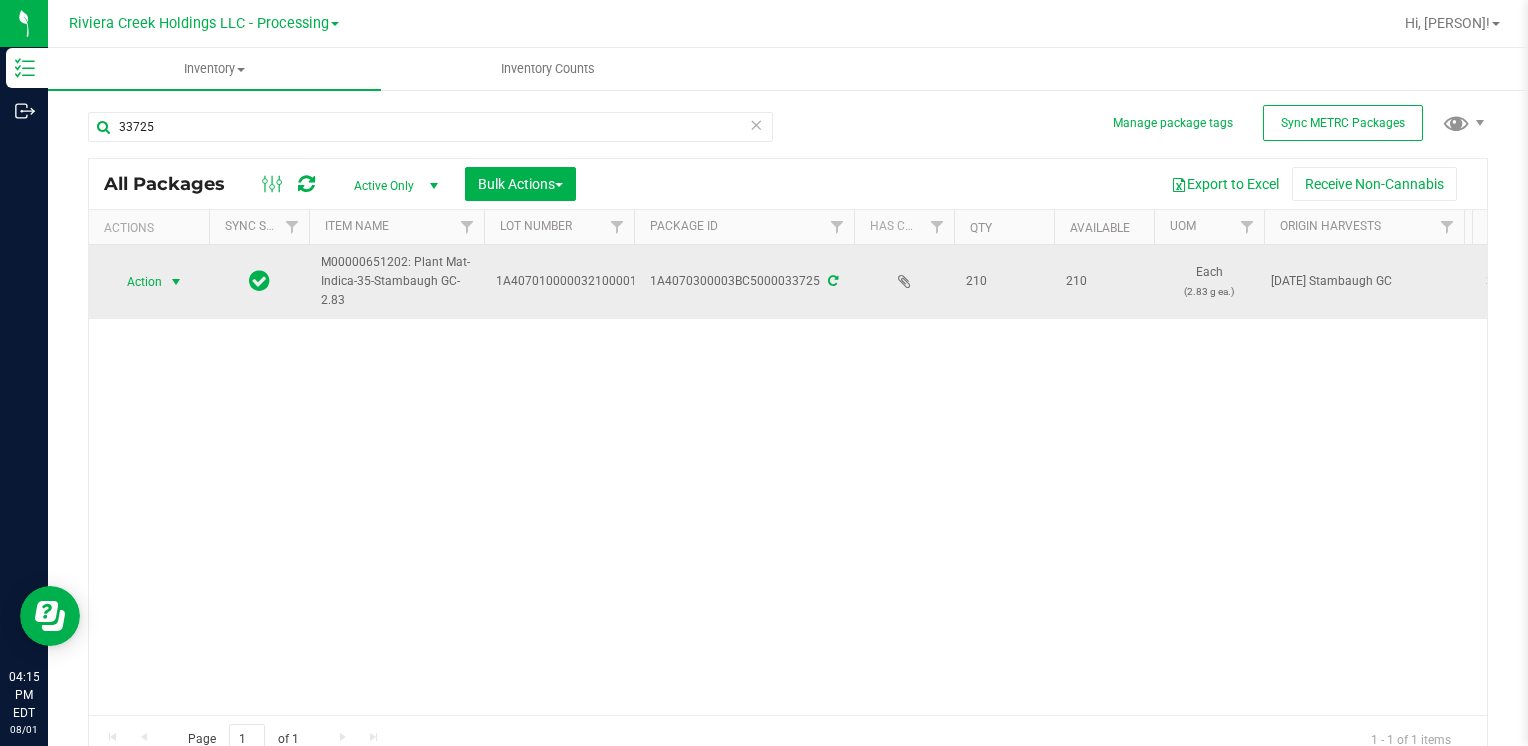 click on "Action" at bounding box center (136, 282) 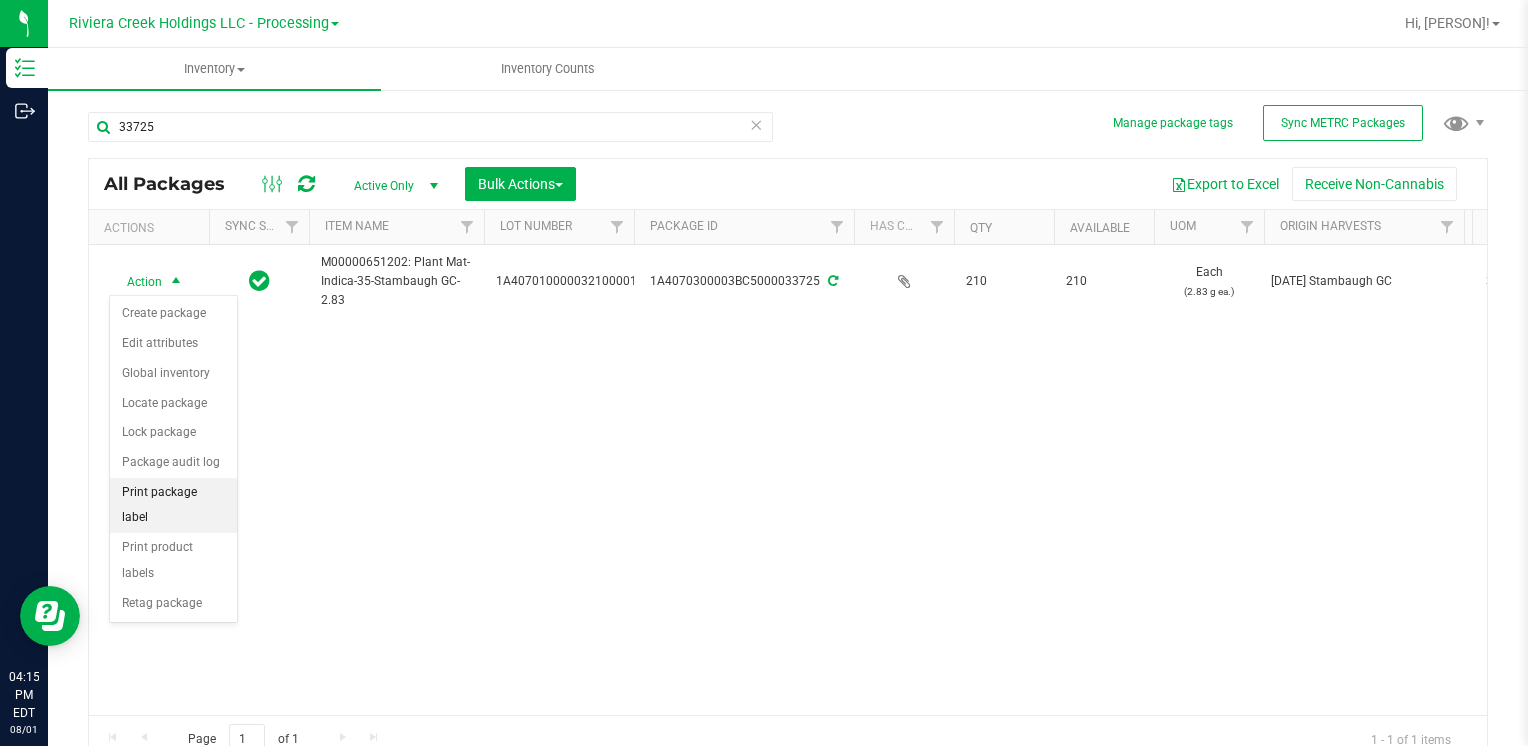 click on "Print package label" at bounding box center (173, 505) 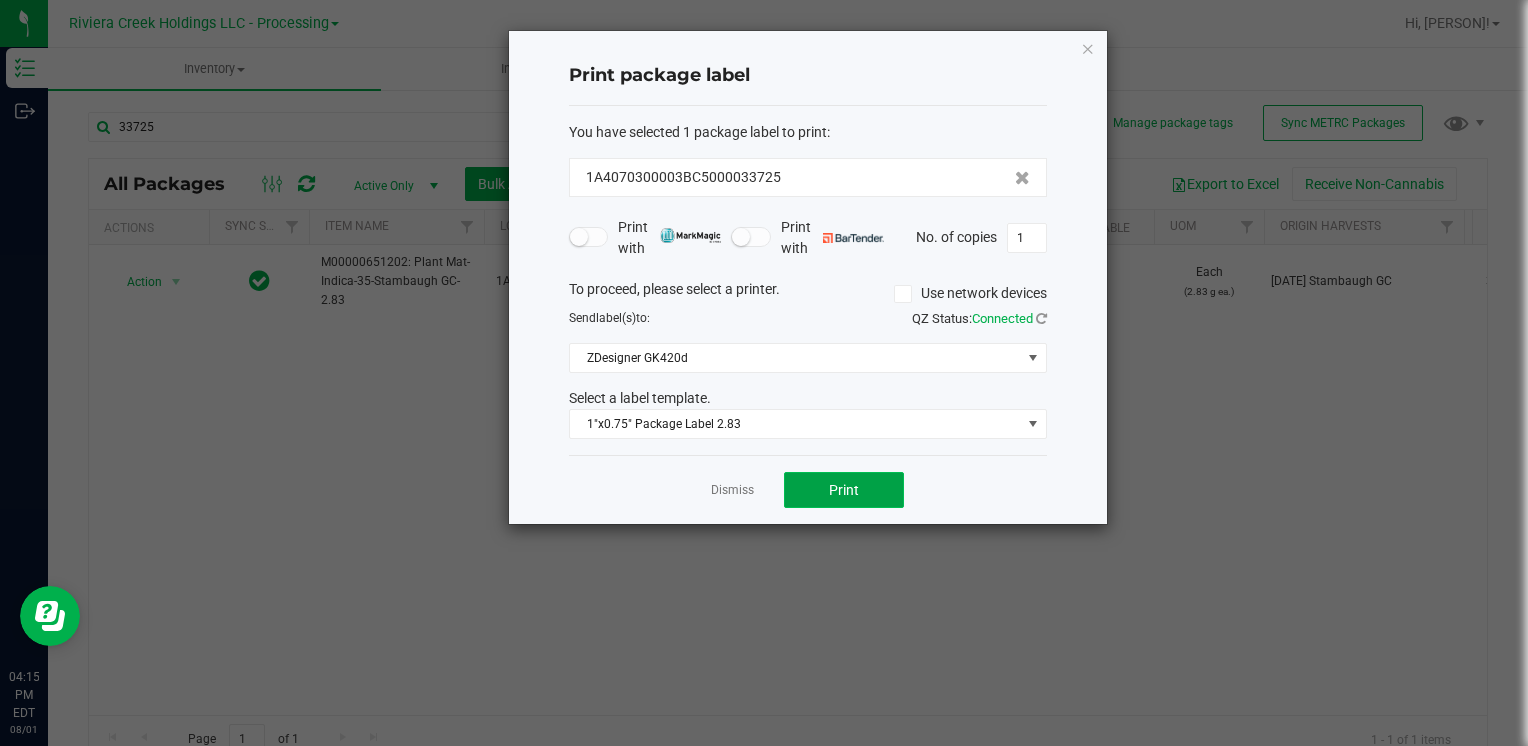 click on "Print" 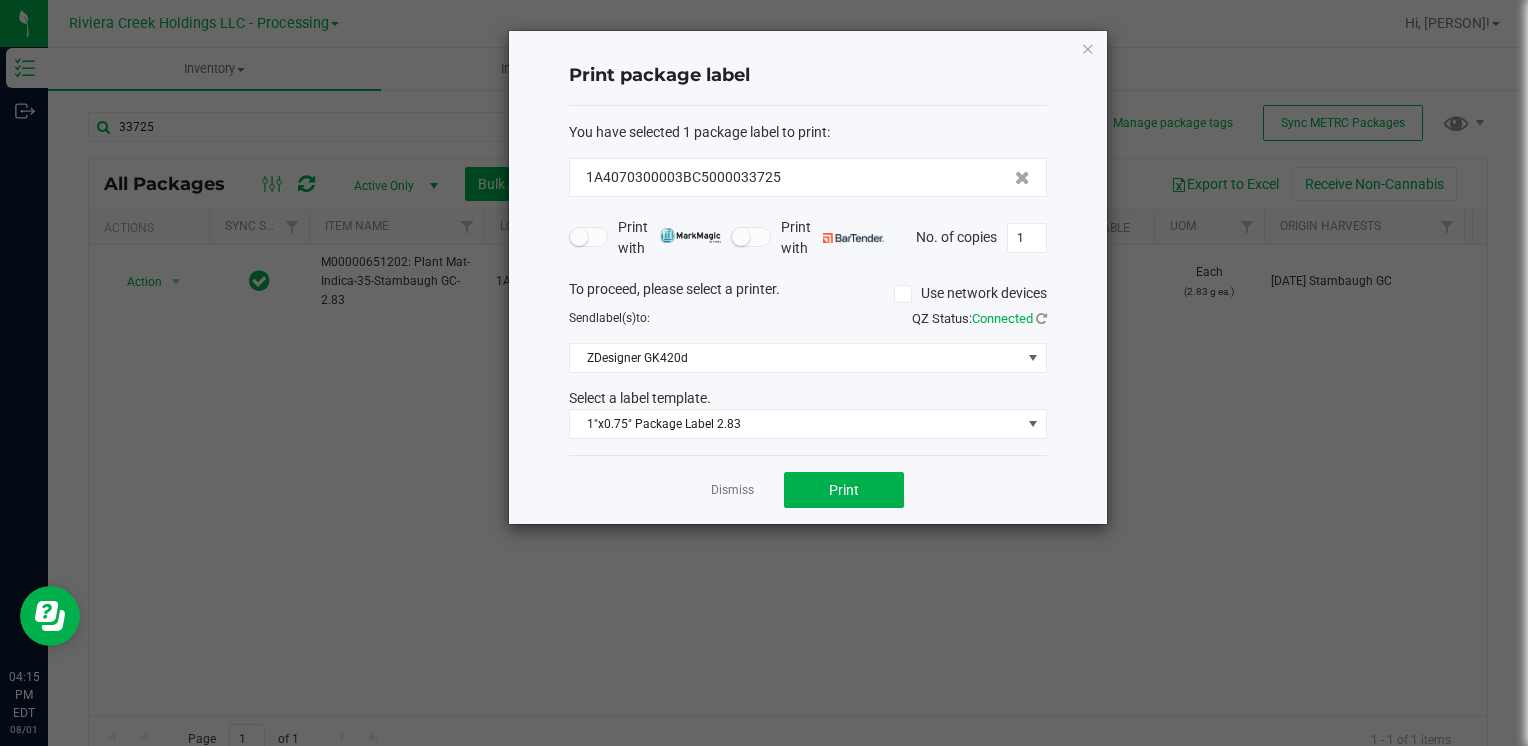 click on "Print package label  You have selected 1 package label to print  :   1A4070300003BC5000033725   Print with   Print with   No. of copies  1  To proceed, please select a printer.   Use network devices  Send  label(s)  to:  QZ Status:   Connected  ZDesigner GK420d  Select a label template.  1"x0.75" Package Label 2.83  Dismiss   Print" 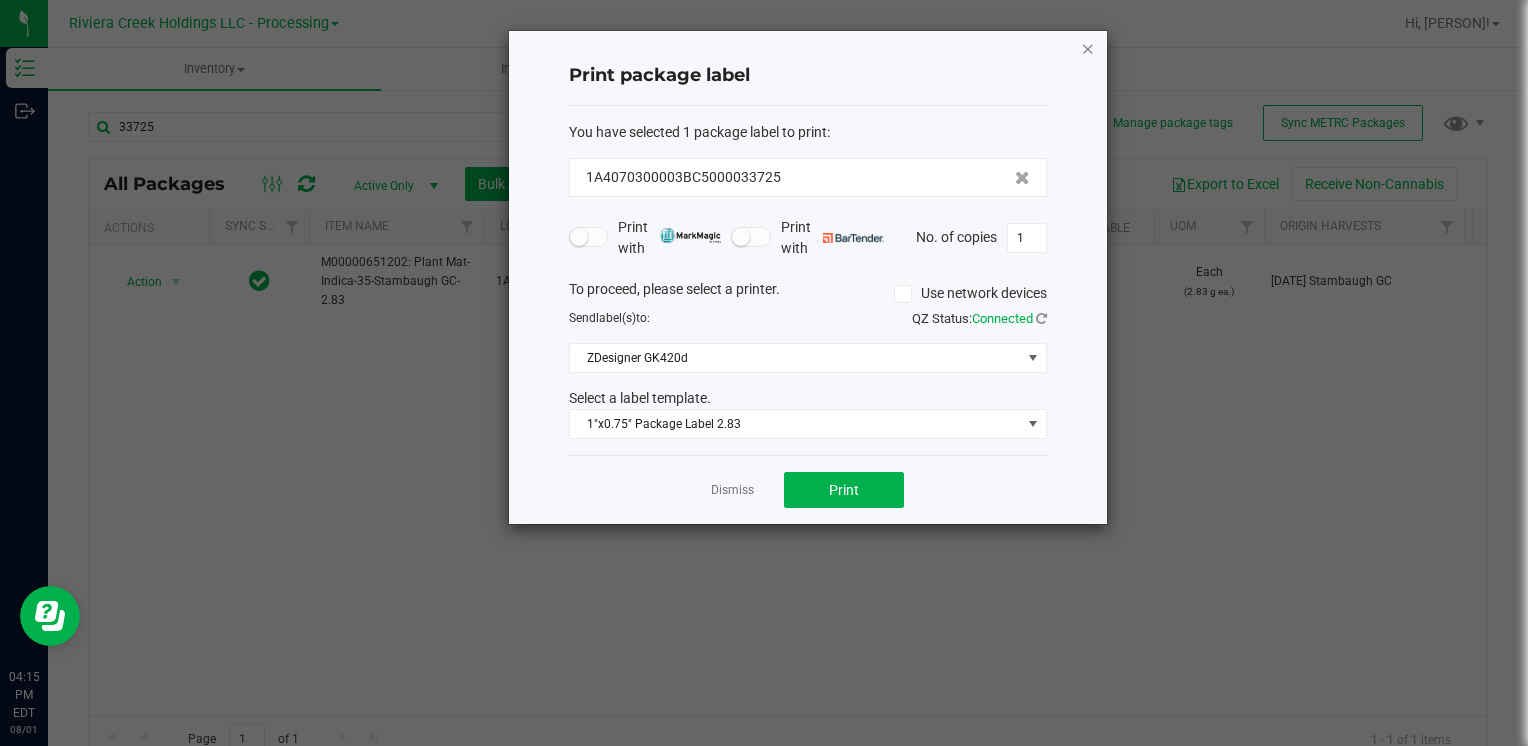 click 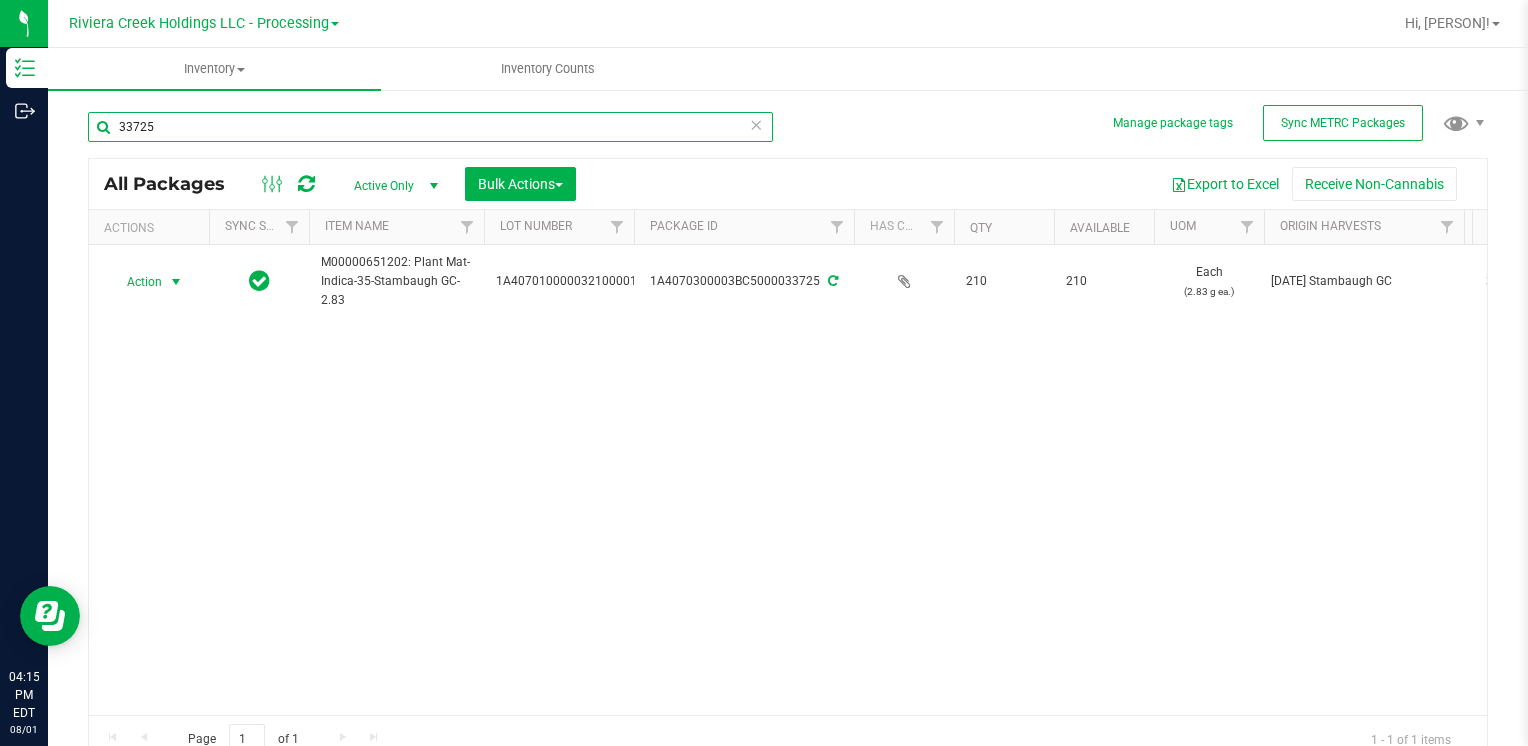 click on "33725" at bounding box center (430, 127) 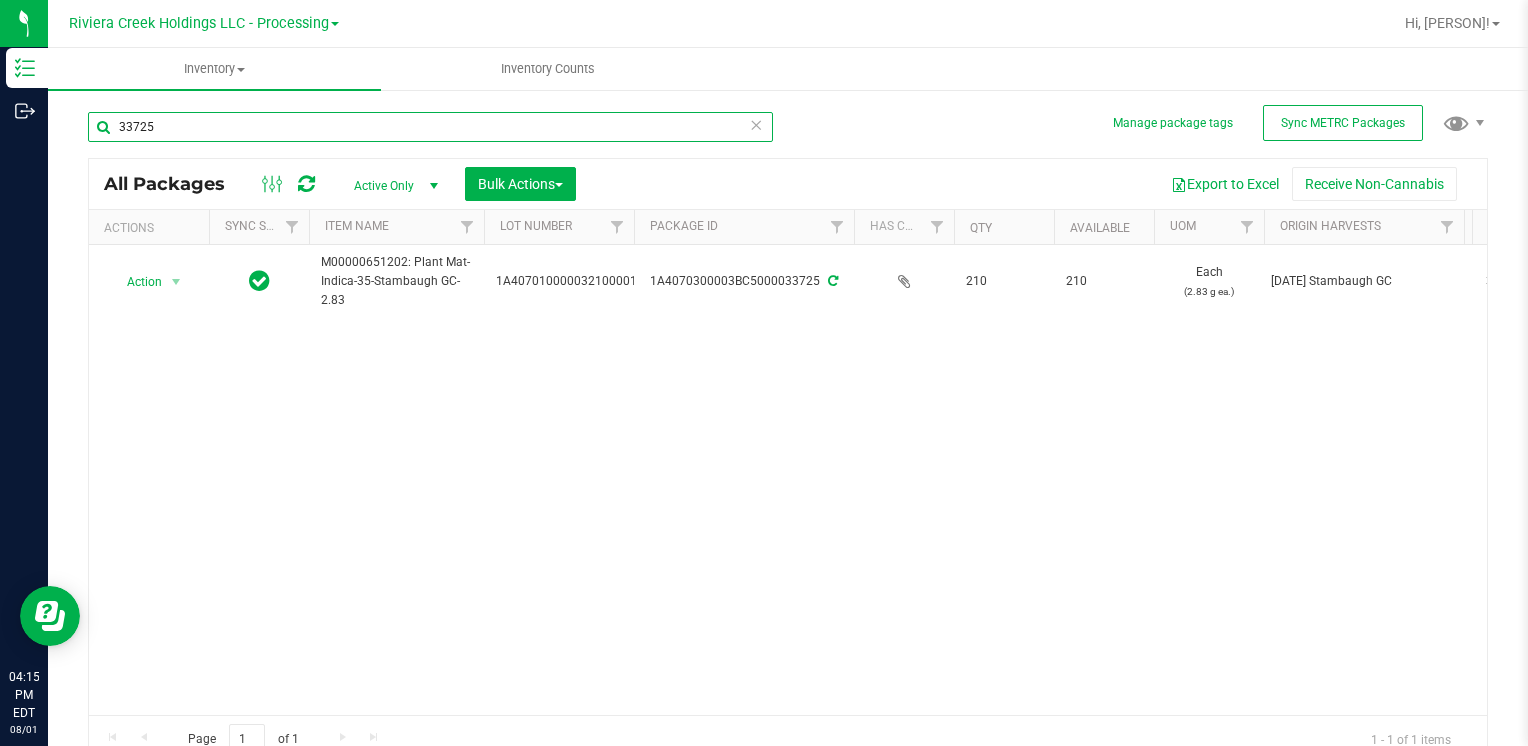 click on "33725" at bounding box center [430, 127] 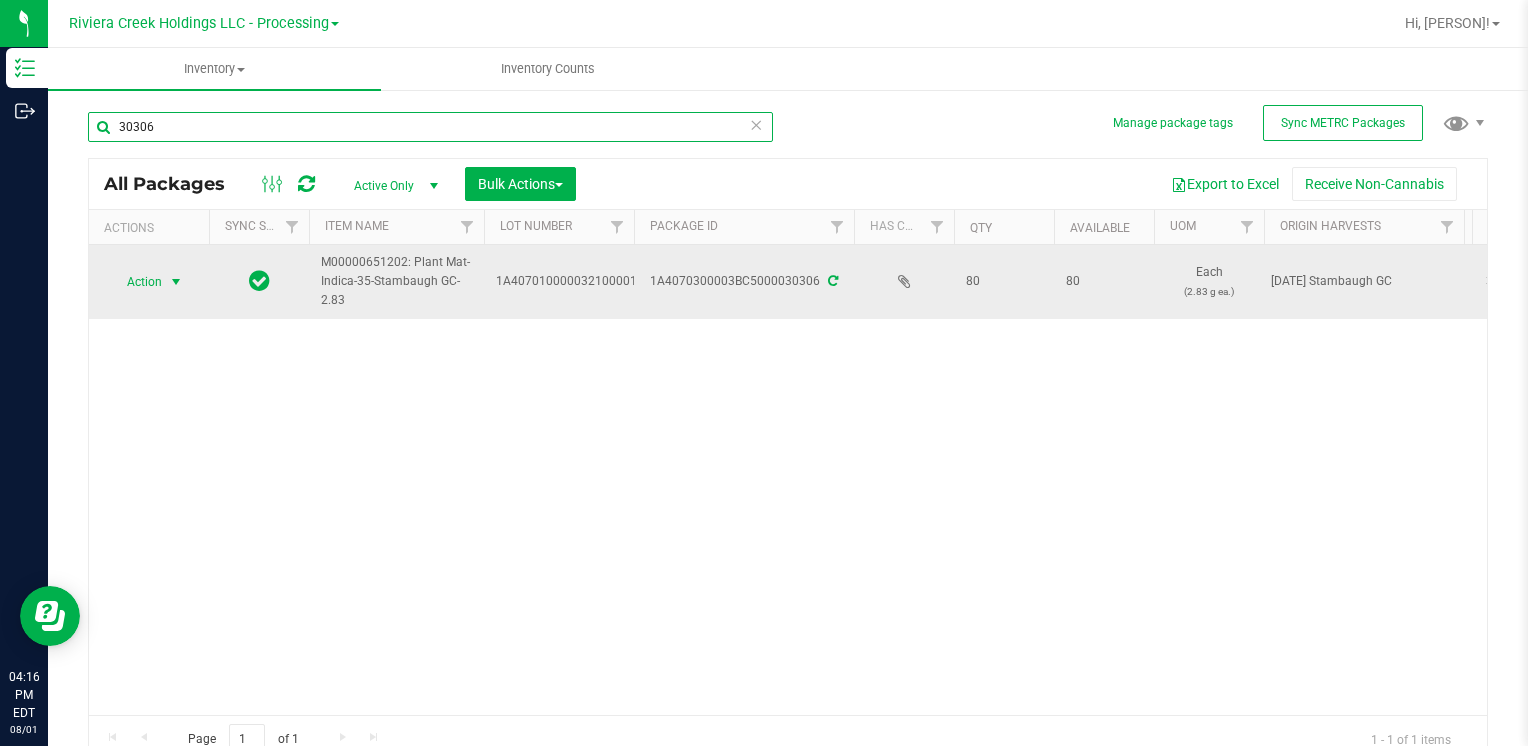 type on "30306" 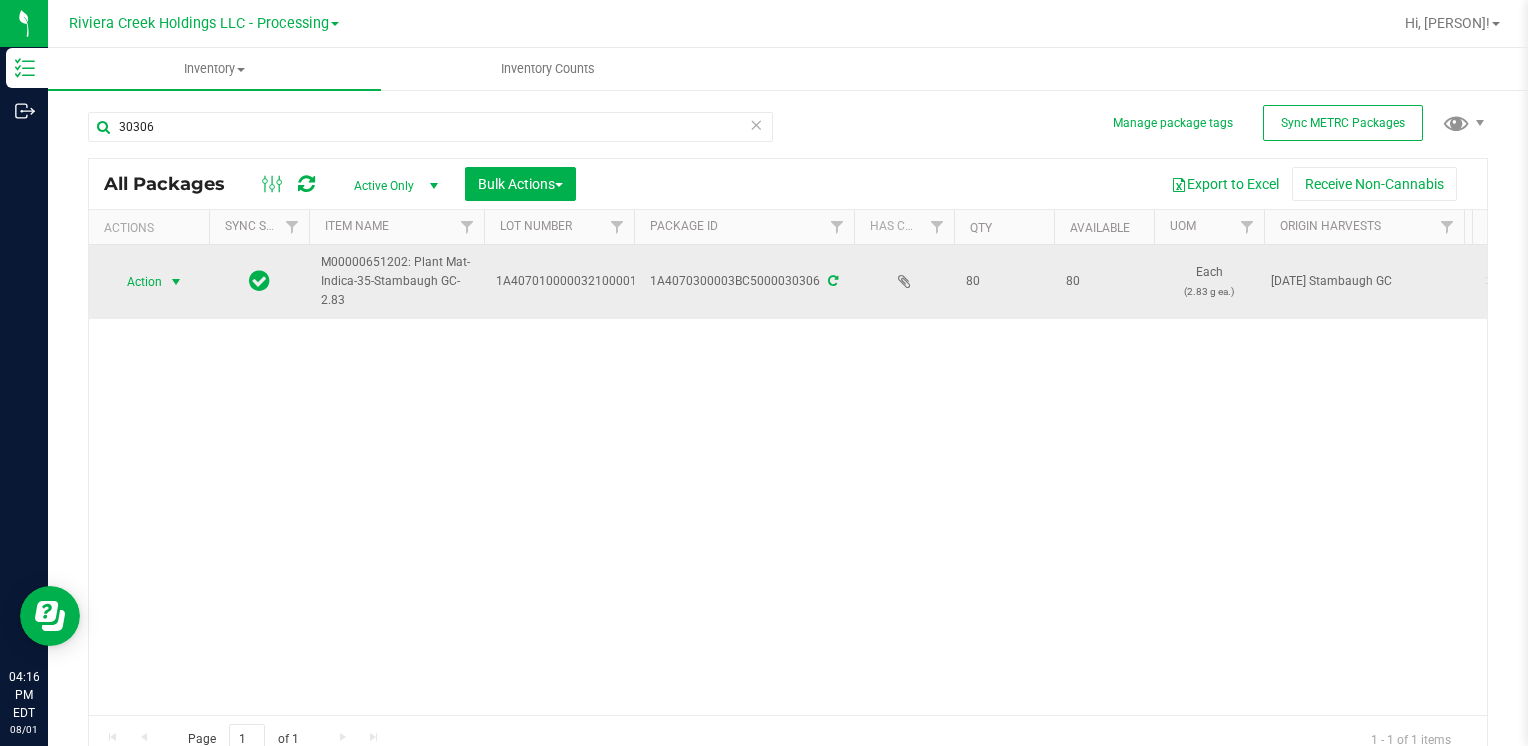 click at bounding box center [176, 282] 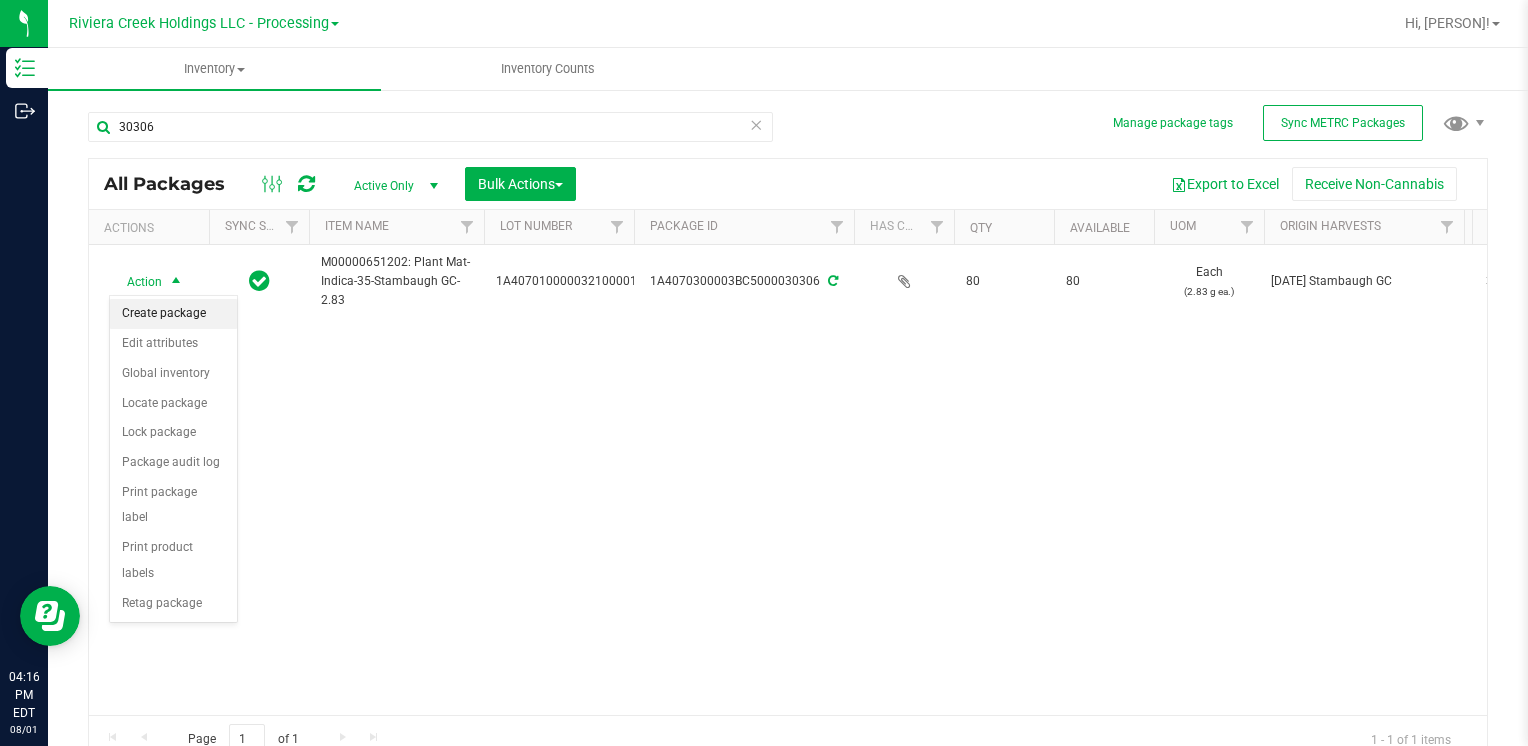 click on "Create package" at bounding box center (173, 314) 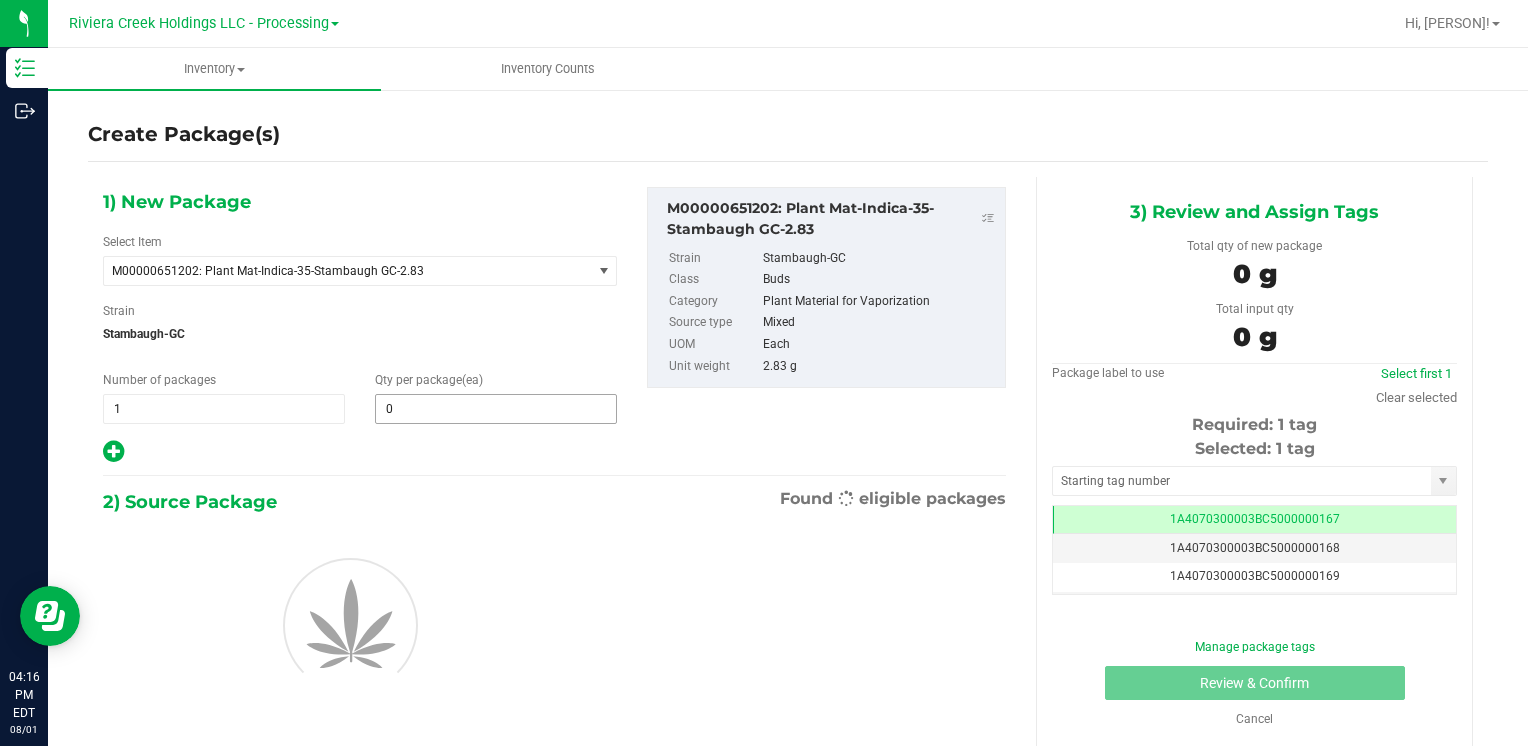 scroll, scrollTop: 0, scrollLeft: 0, axis: both 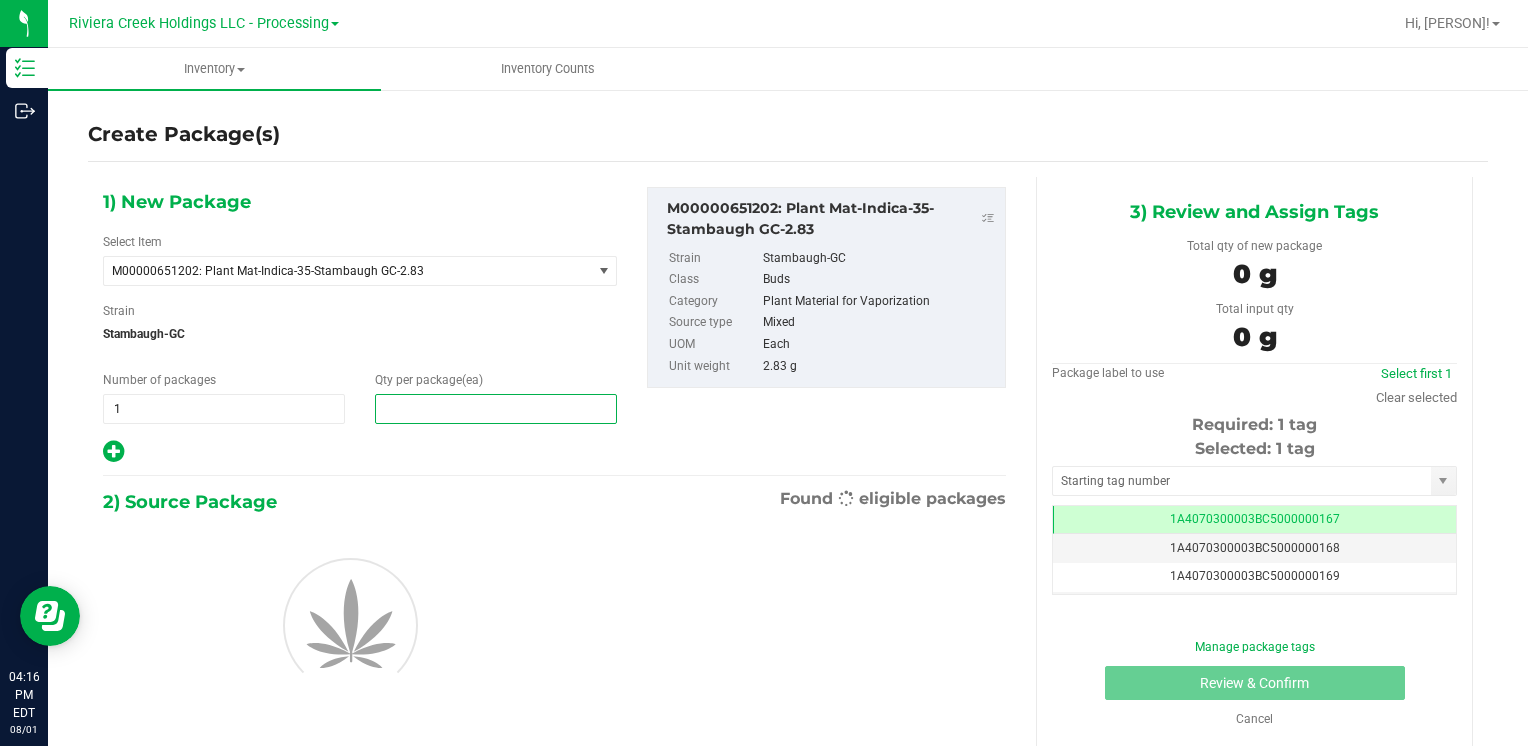 click at bounding box center [496, 409] 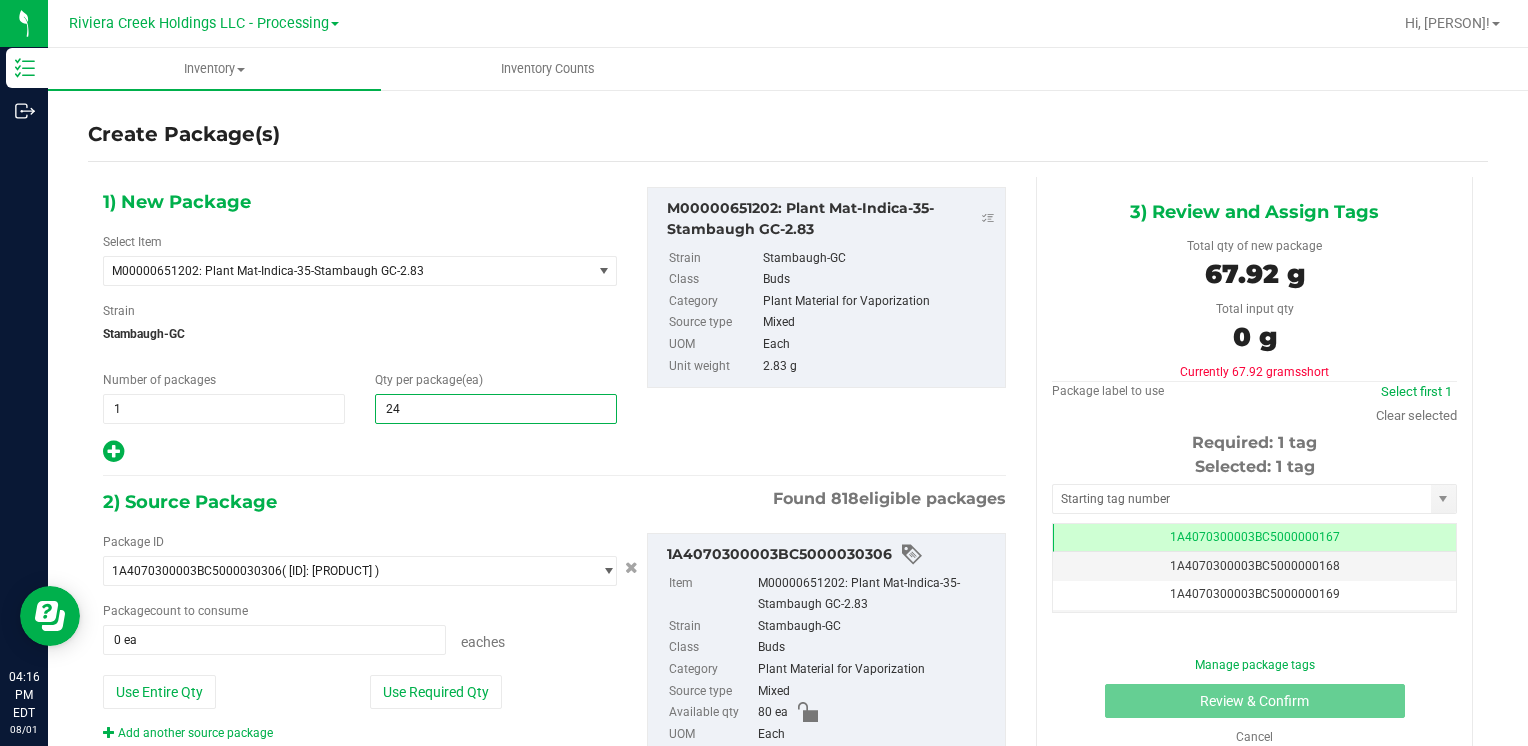 type on "240" 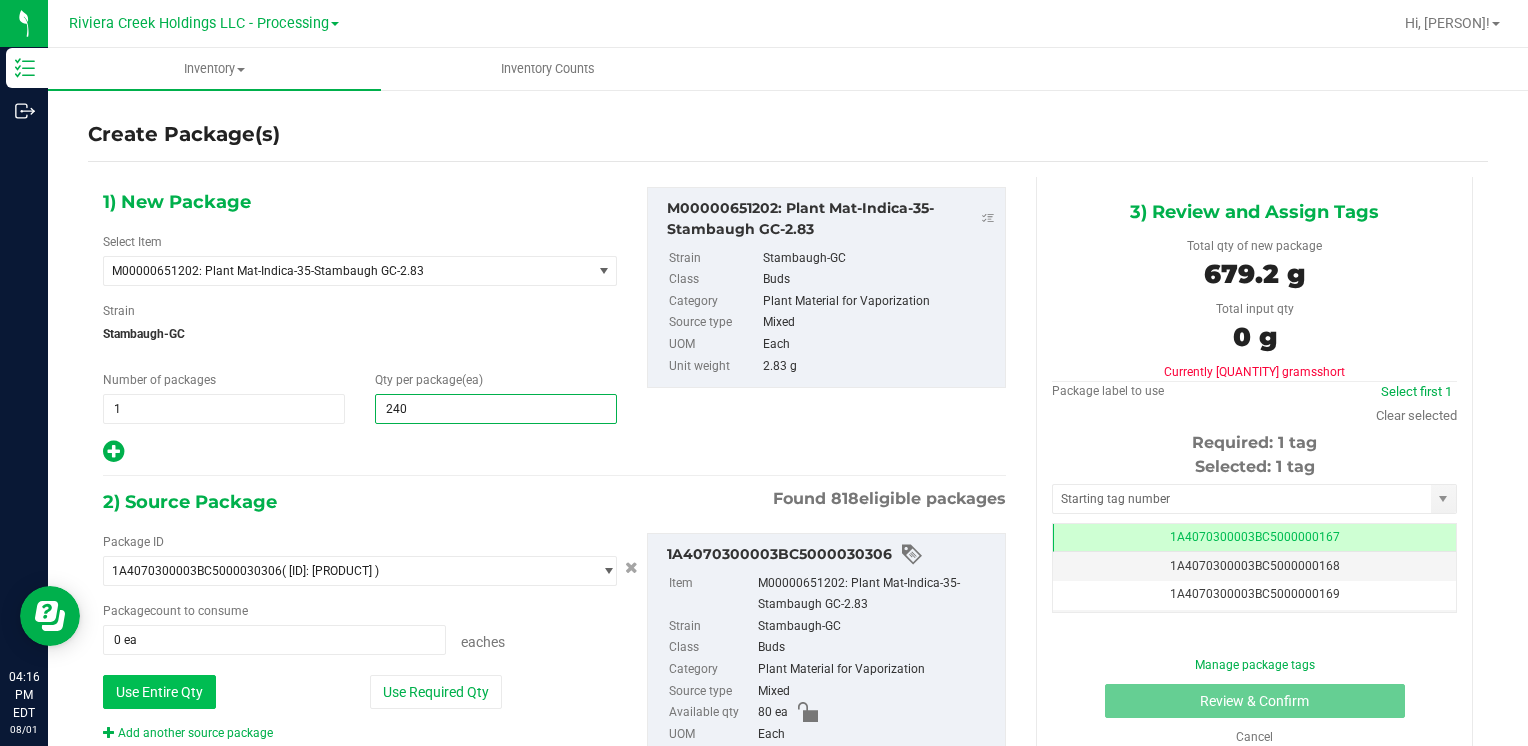 type on "240" 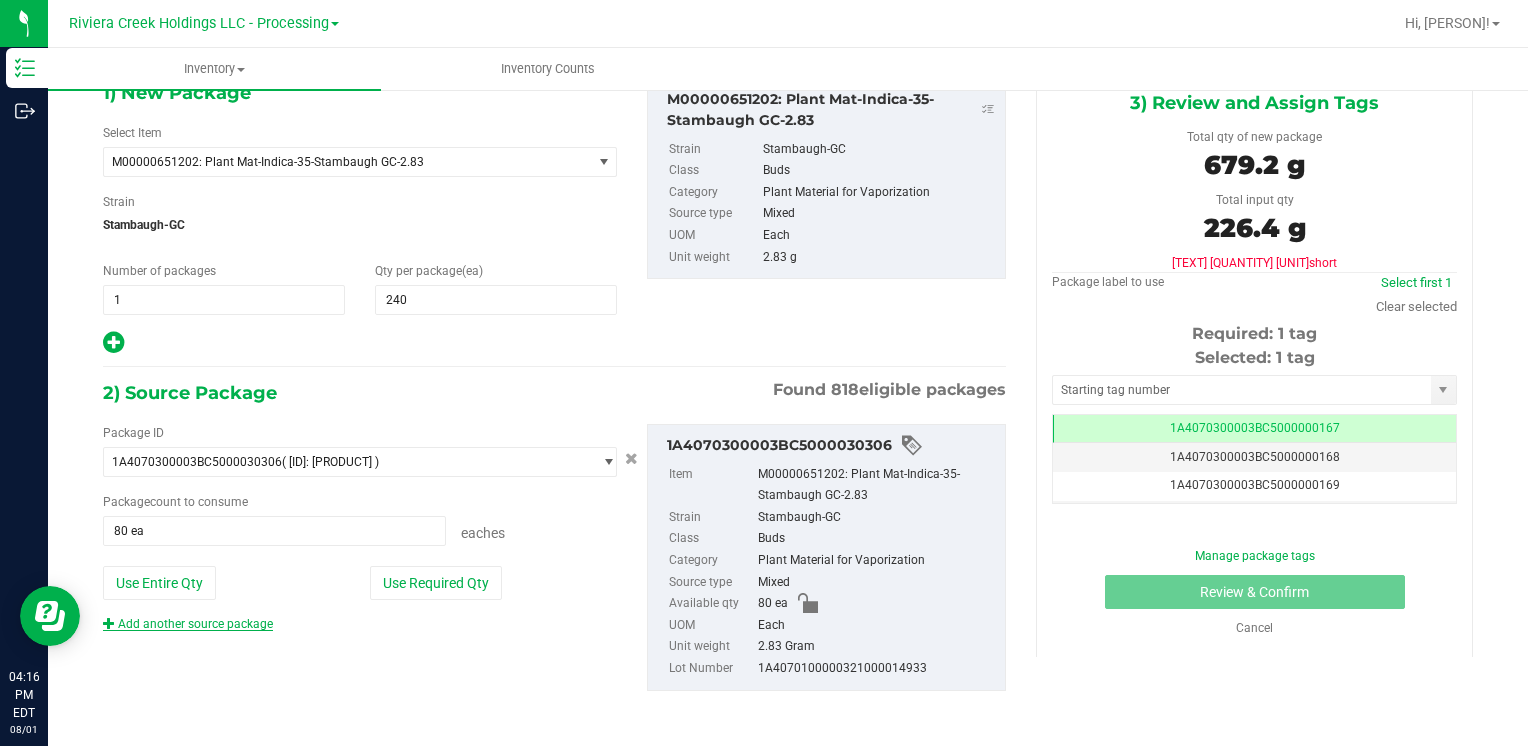 click on "Add another source package" at bounding box center (188, 624) 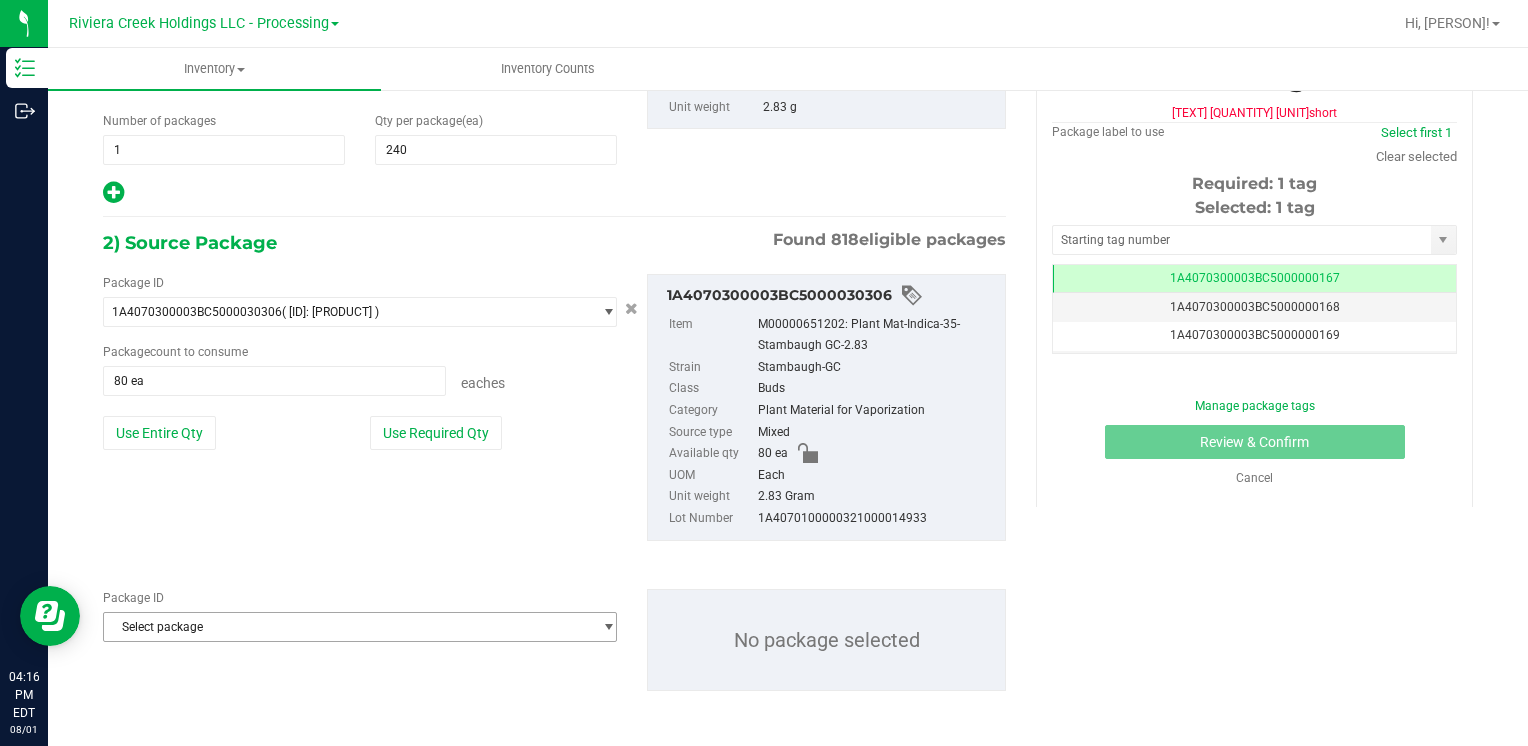 click on "Select package" at bounding box center (347, 627) 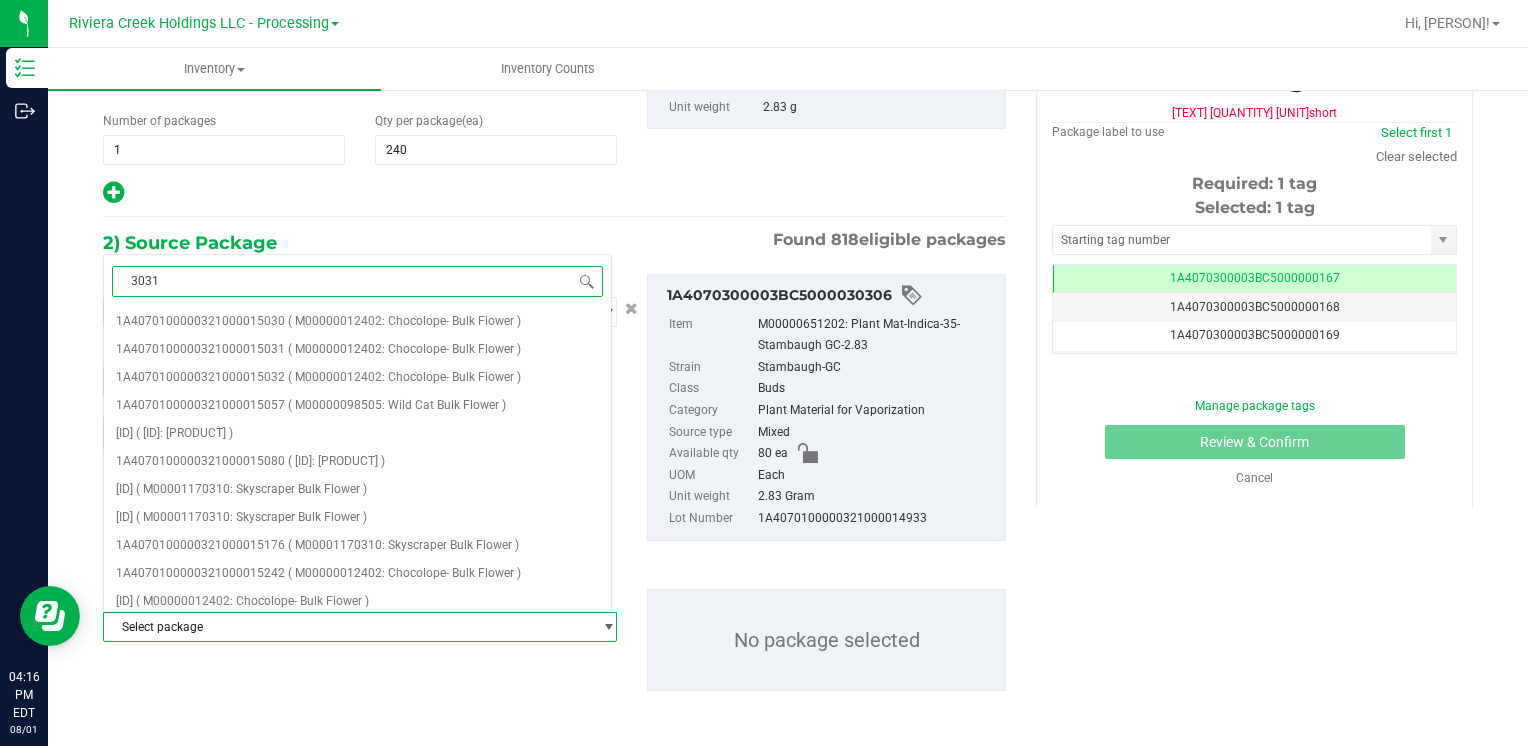 type on "30310" 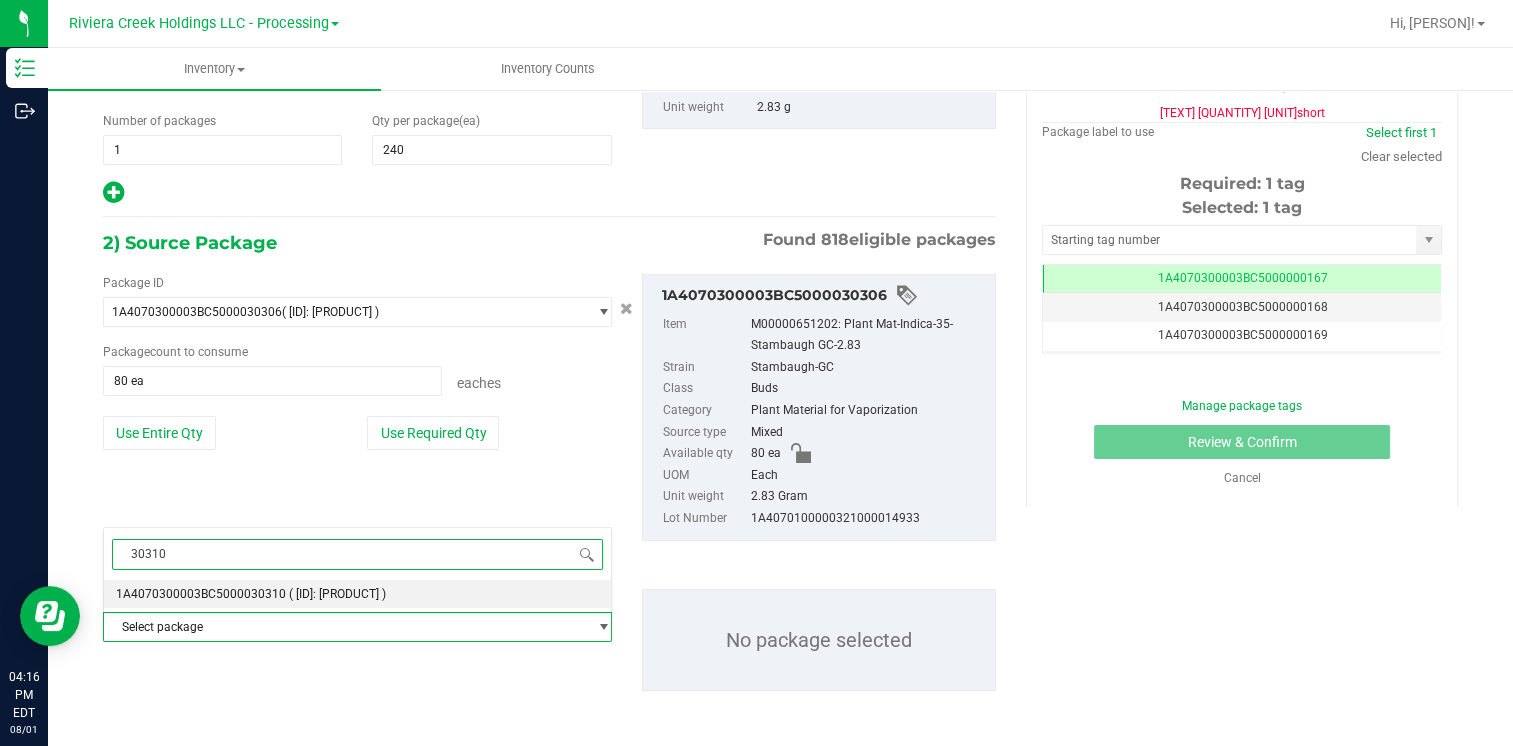 click on "[ID]
(
[ID]: Plant Mat-Indica-35-Stambaugh GC-2.83
)" at bounding box center [357, 594] 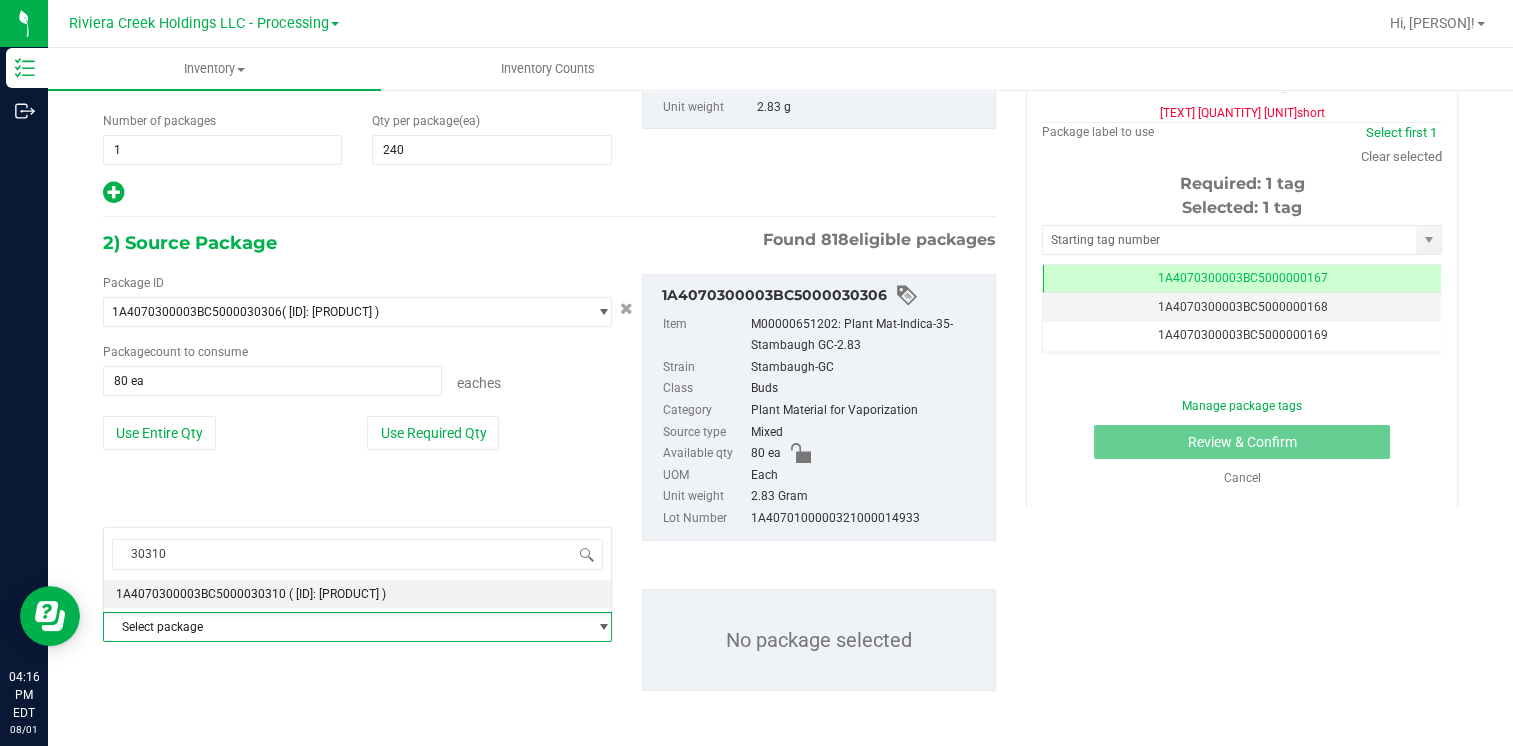 type 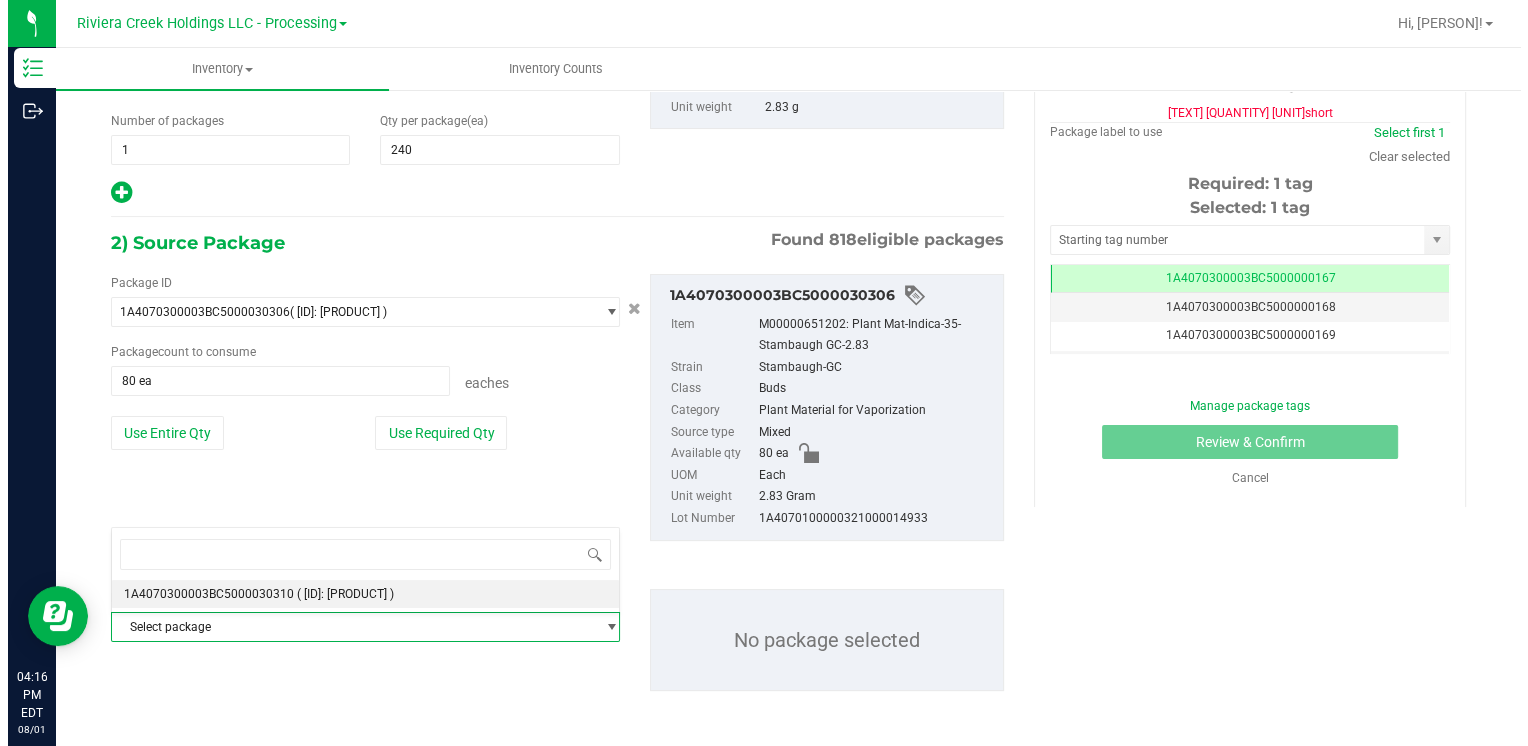 scroll, scrollTop: 13916, scrollLeft: 0, axis: vertical 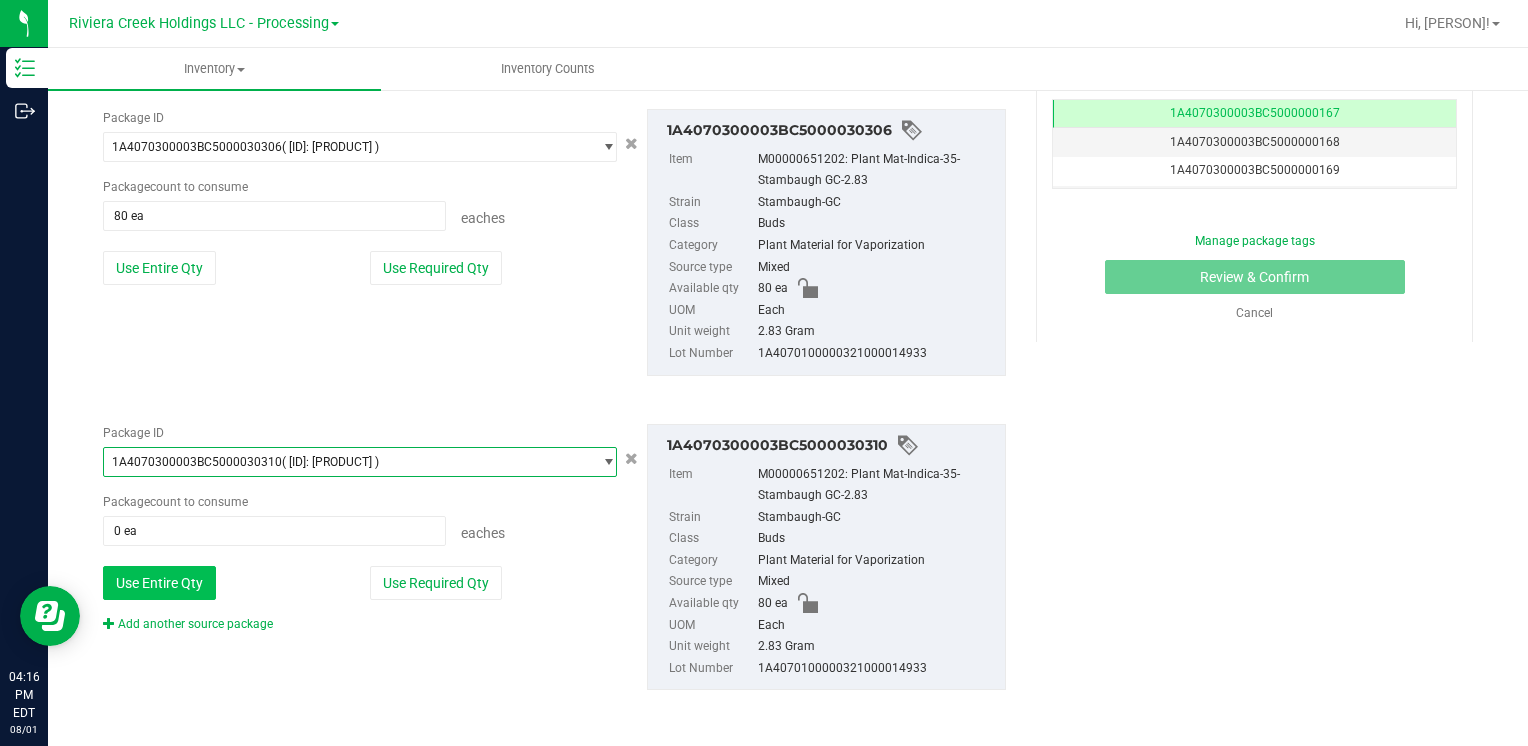click on "Use Entire Qty" at bounding box center [159, 583] 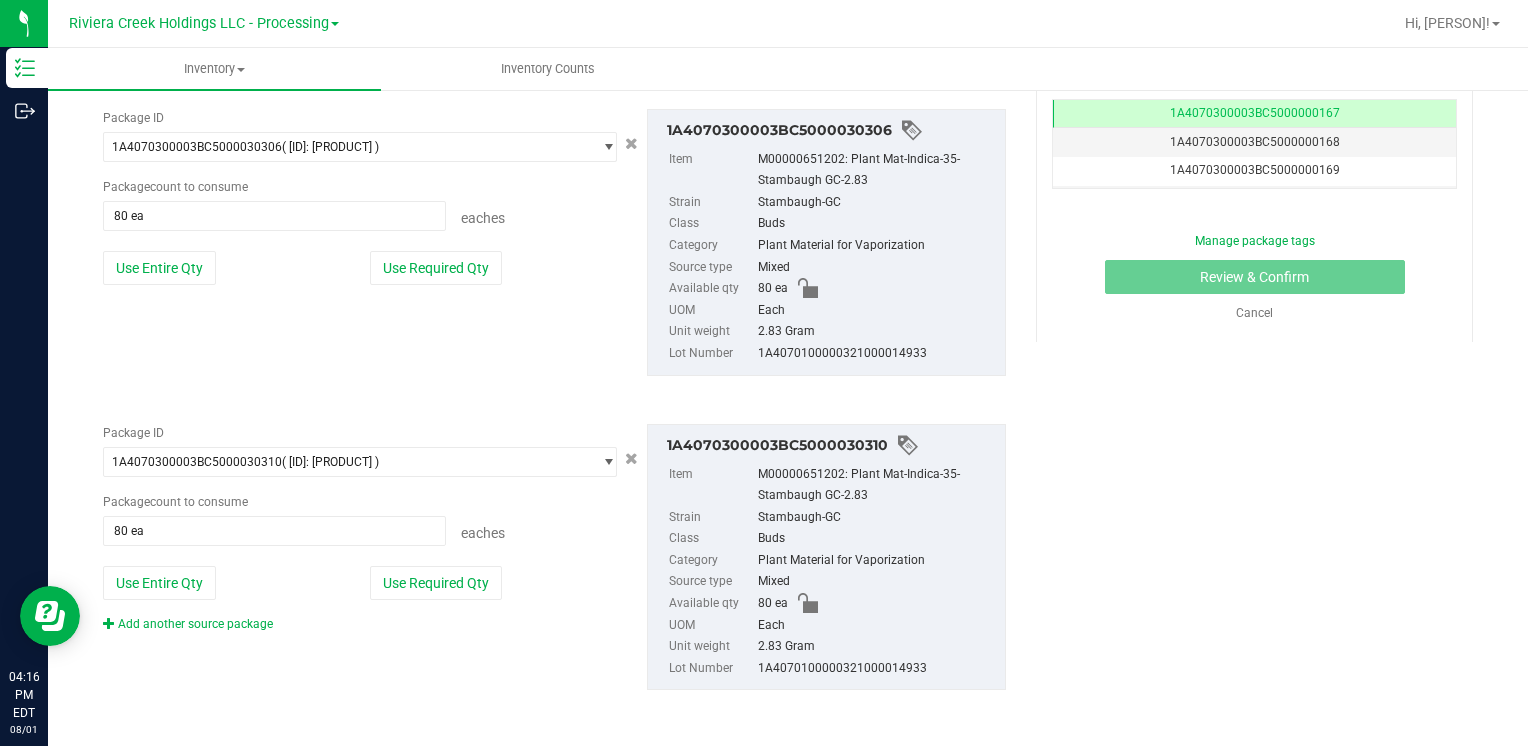 click on "Add another source package" at bounding box center (203, 624) 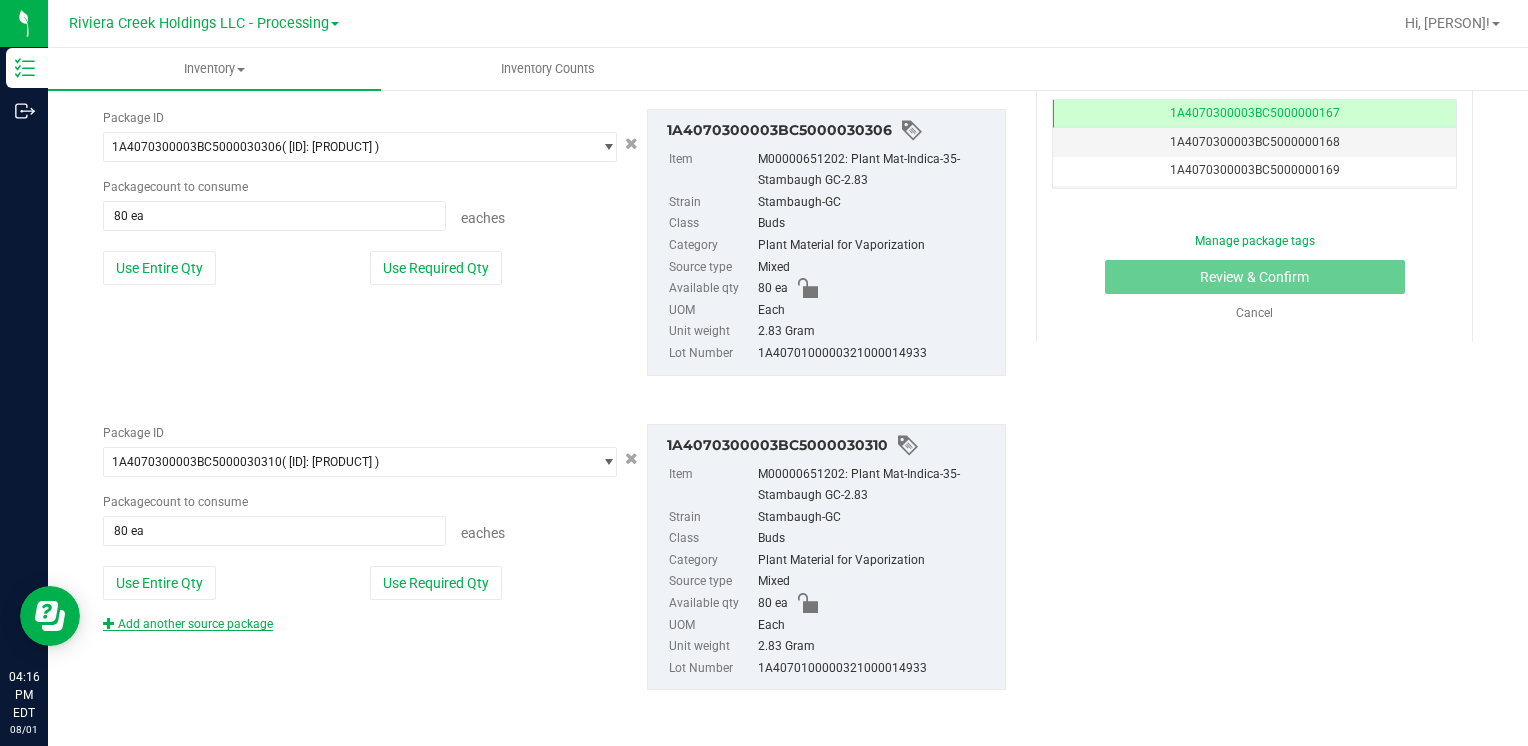 click on "Add another source package" at bounding box center [188, 624] 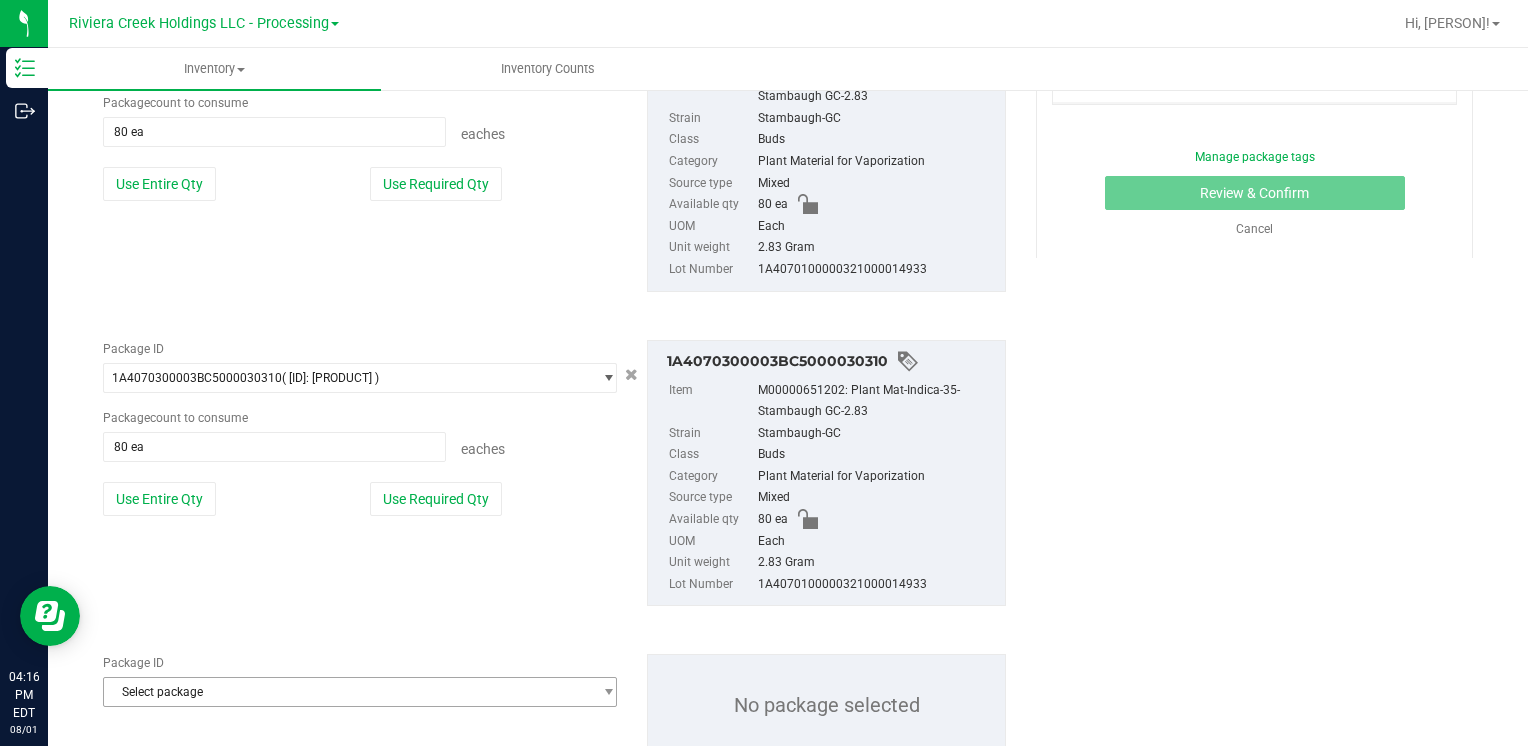 scroll, scrollTop: 573, scrollLeft: 0, axis: vertical 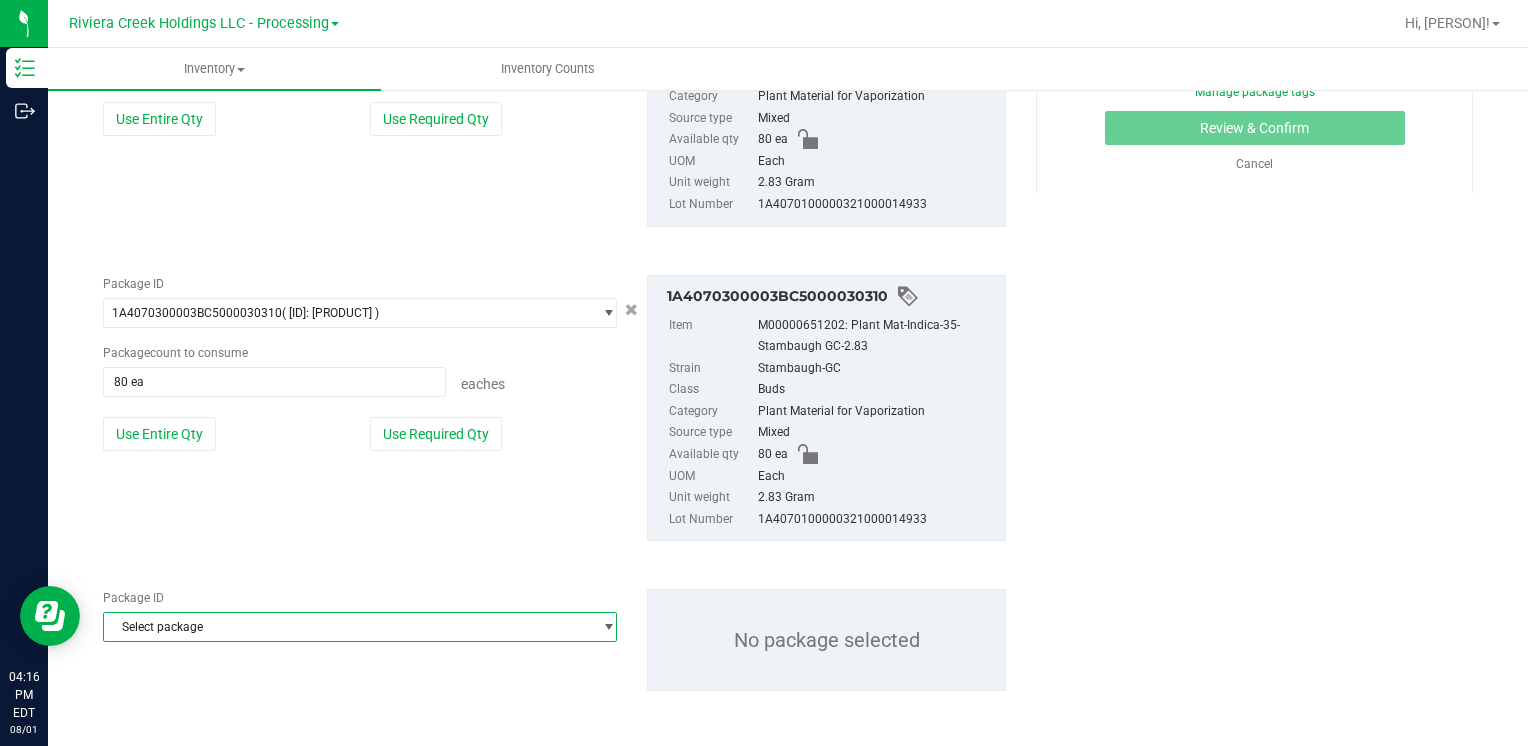click on "Select package" at bounding box center (347, 627) 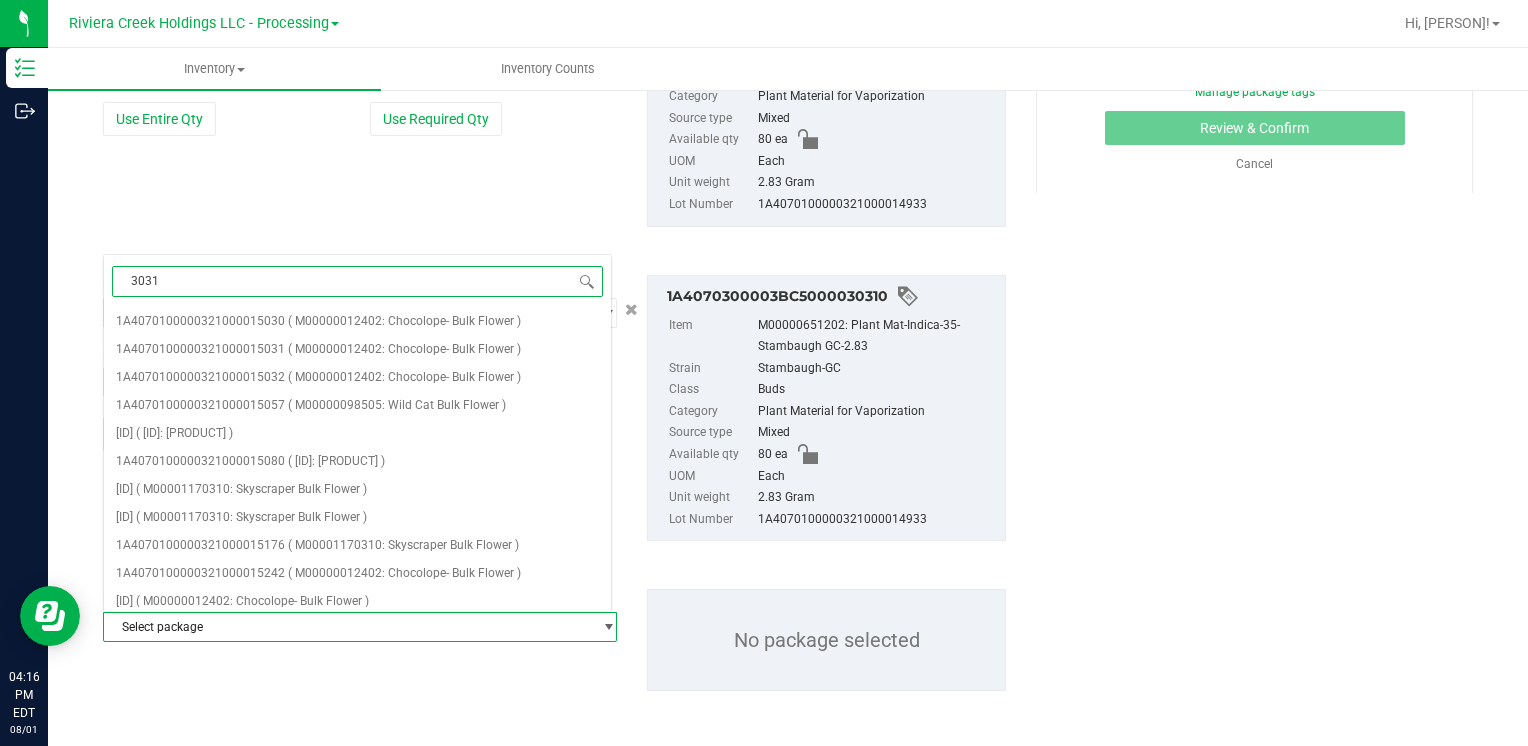 type on "30311" 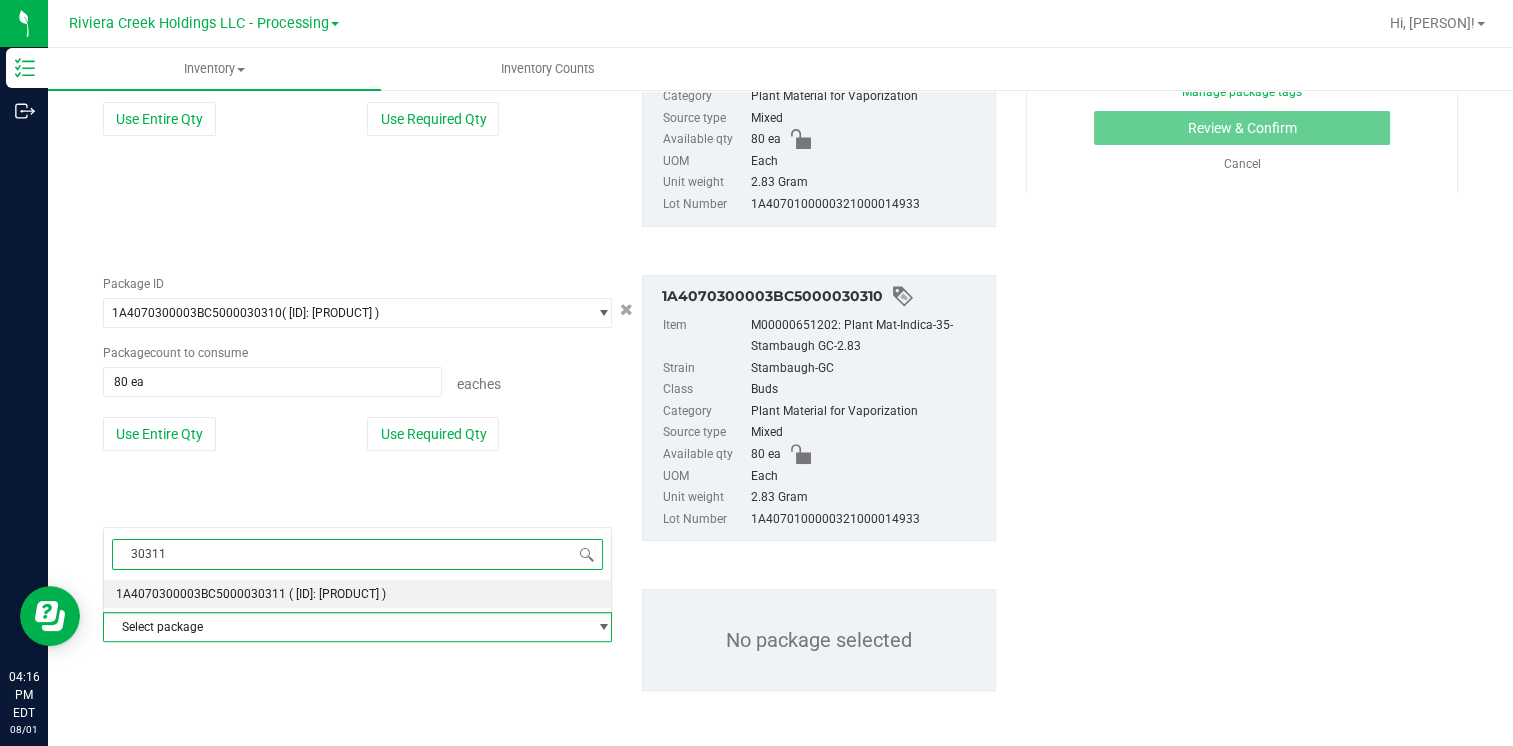 click on "1A4070300003BC5000030311" at bounding box center (201, 594) 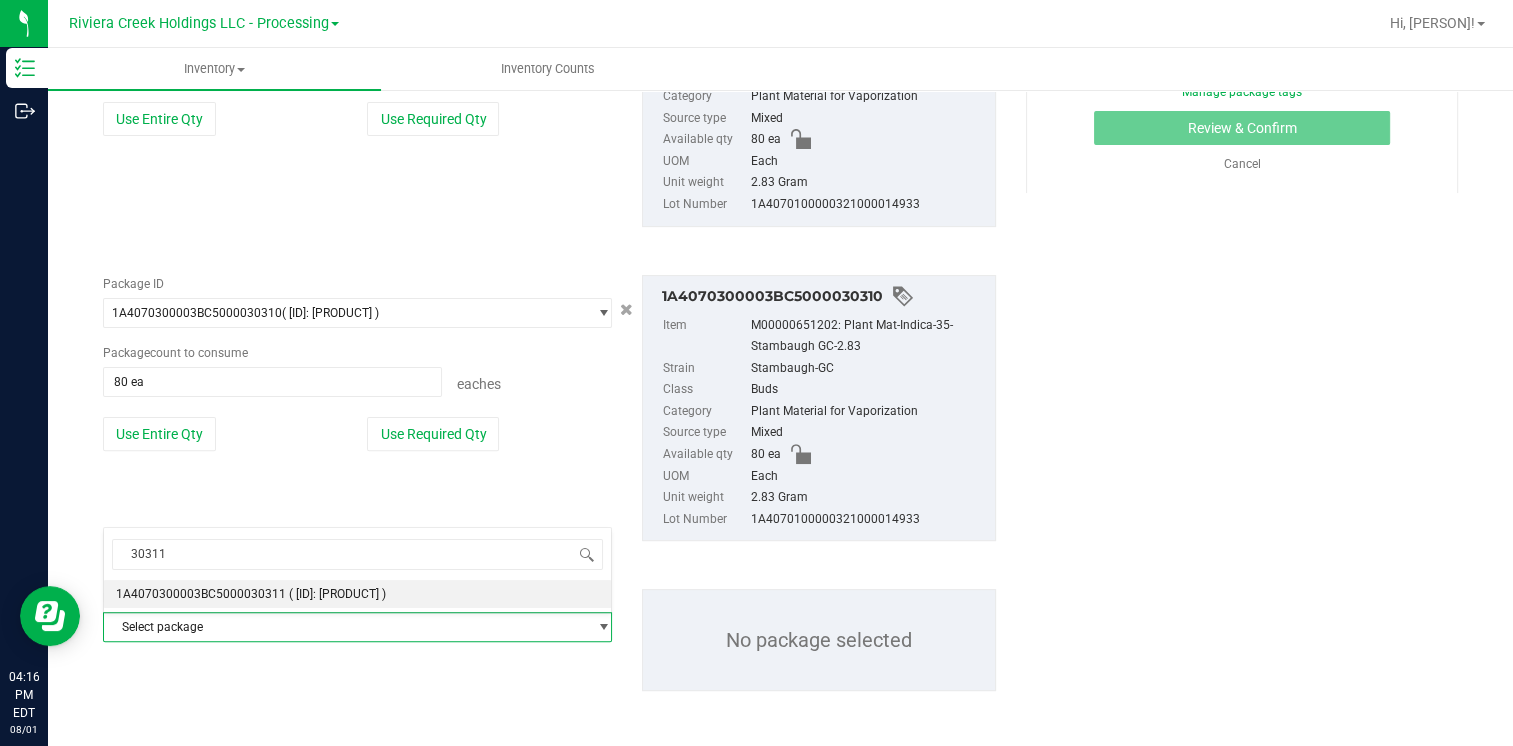 type 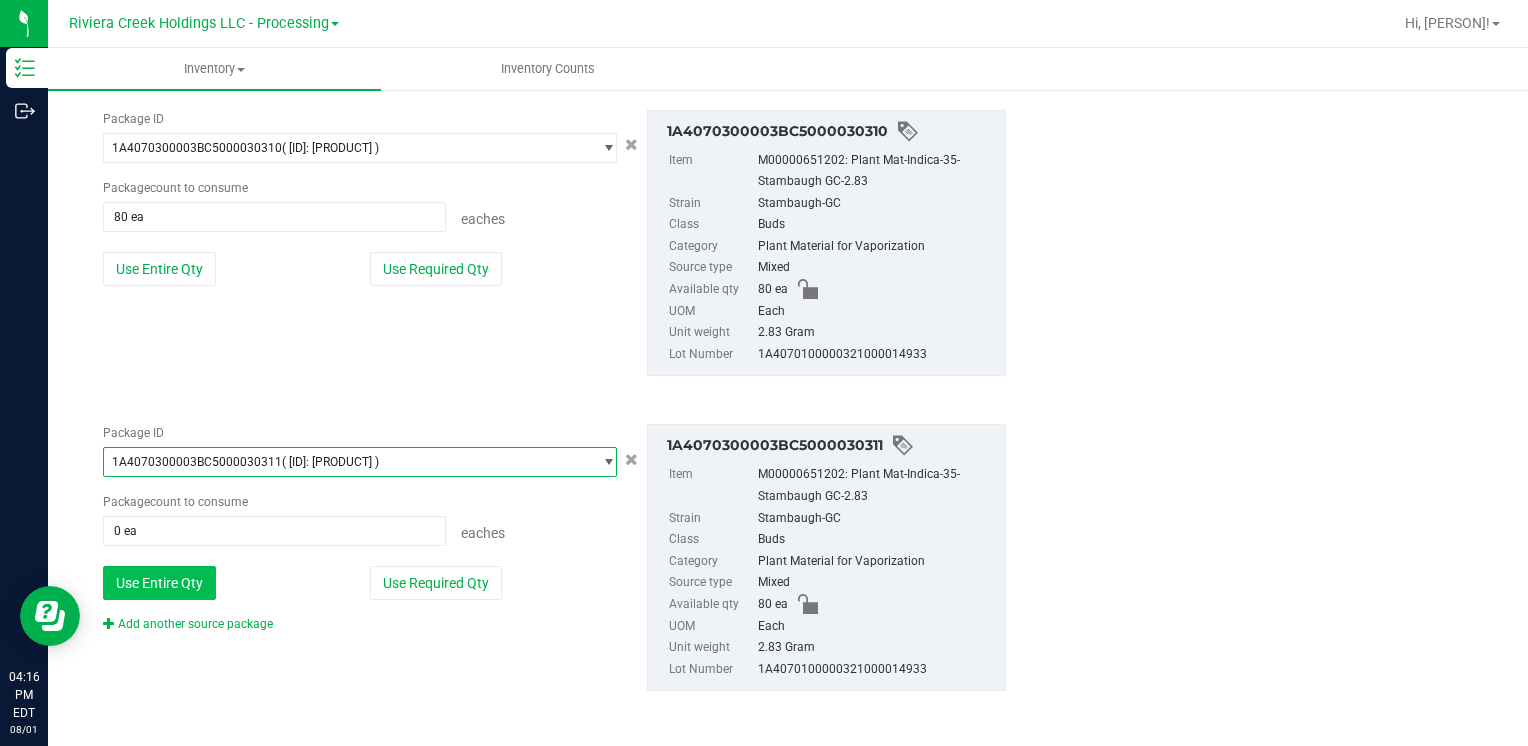 click on "Use Entire Qty" at bounding box center (159, 583) 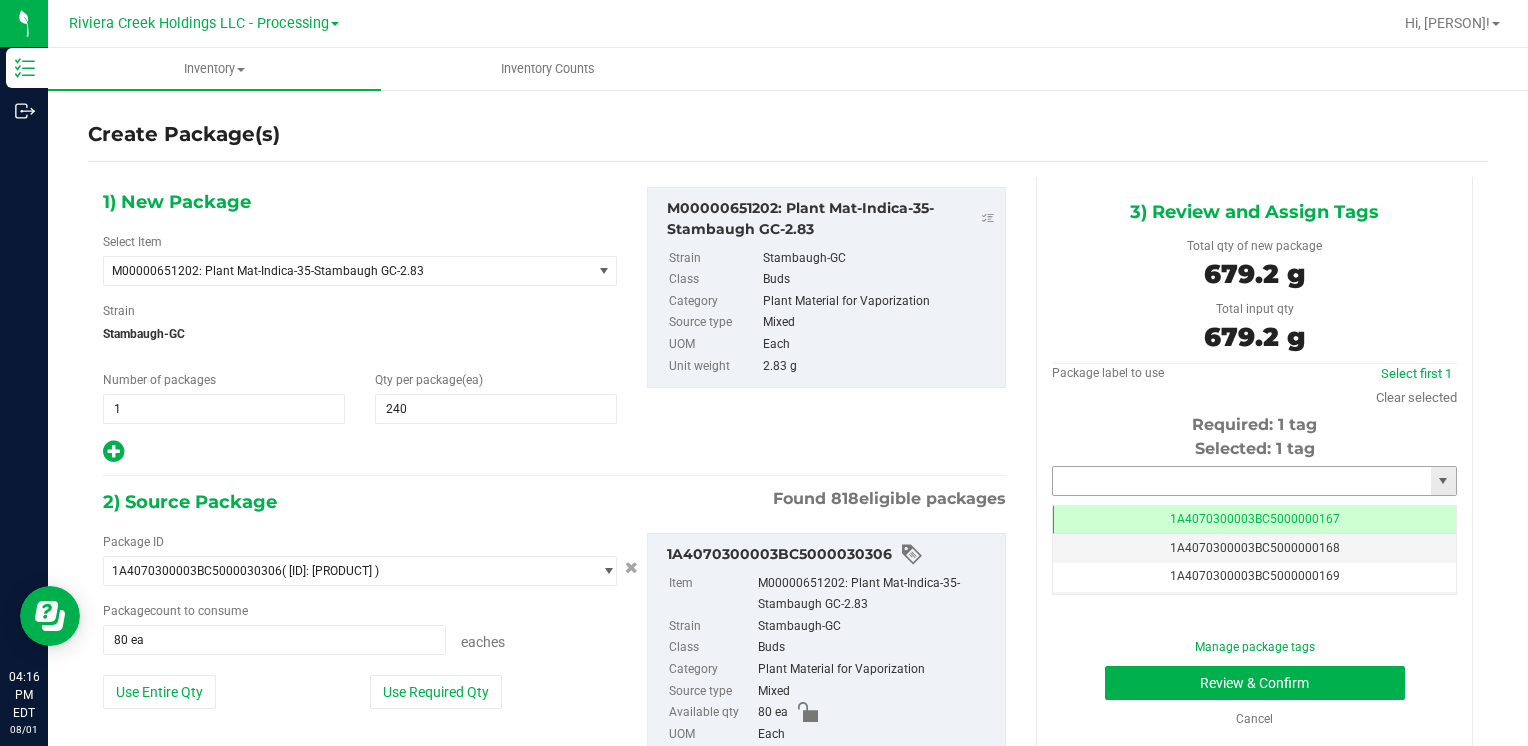 click at bounding box center (1242, 481) 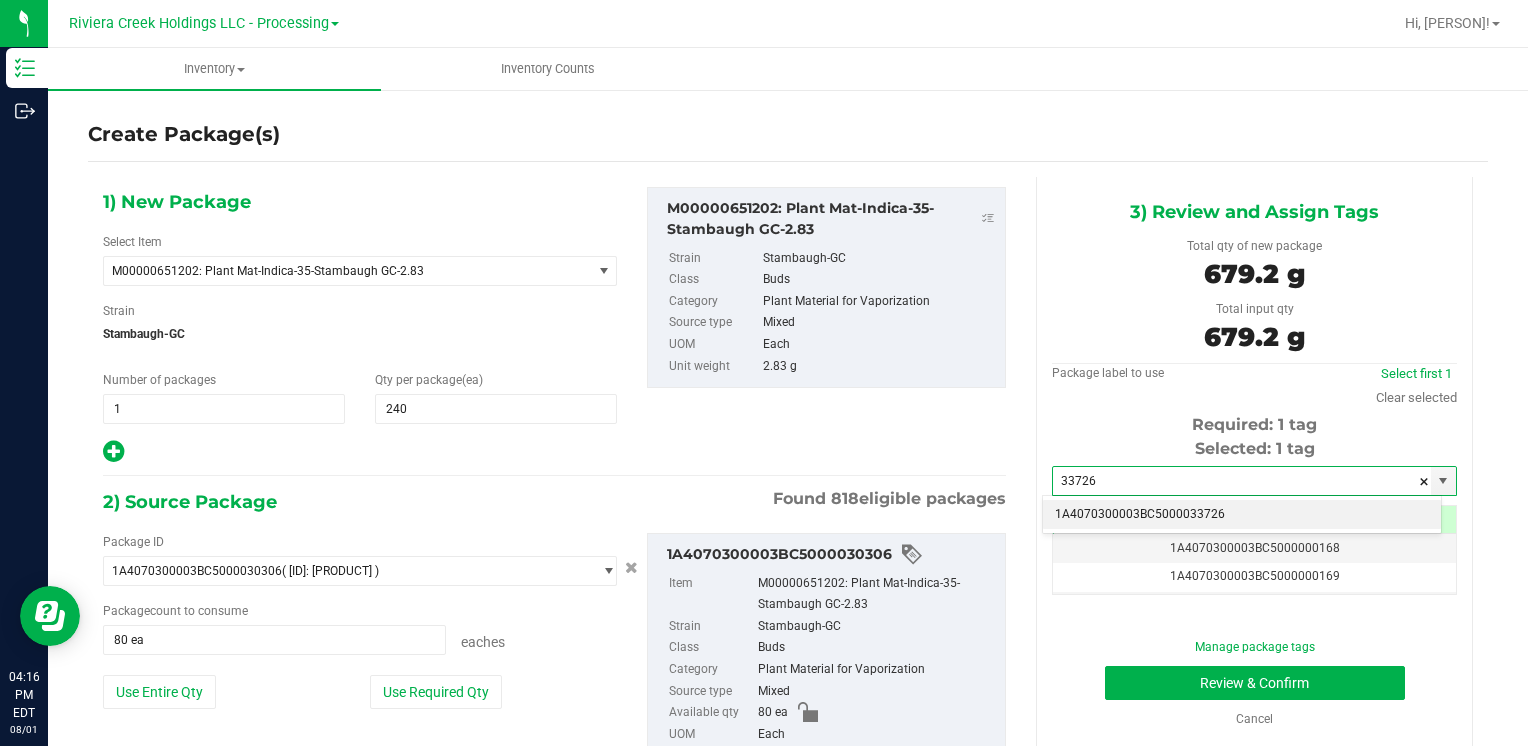 click on "1A4070300003BC5000033726" at bounding box center [1242, 515] 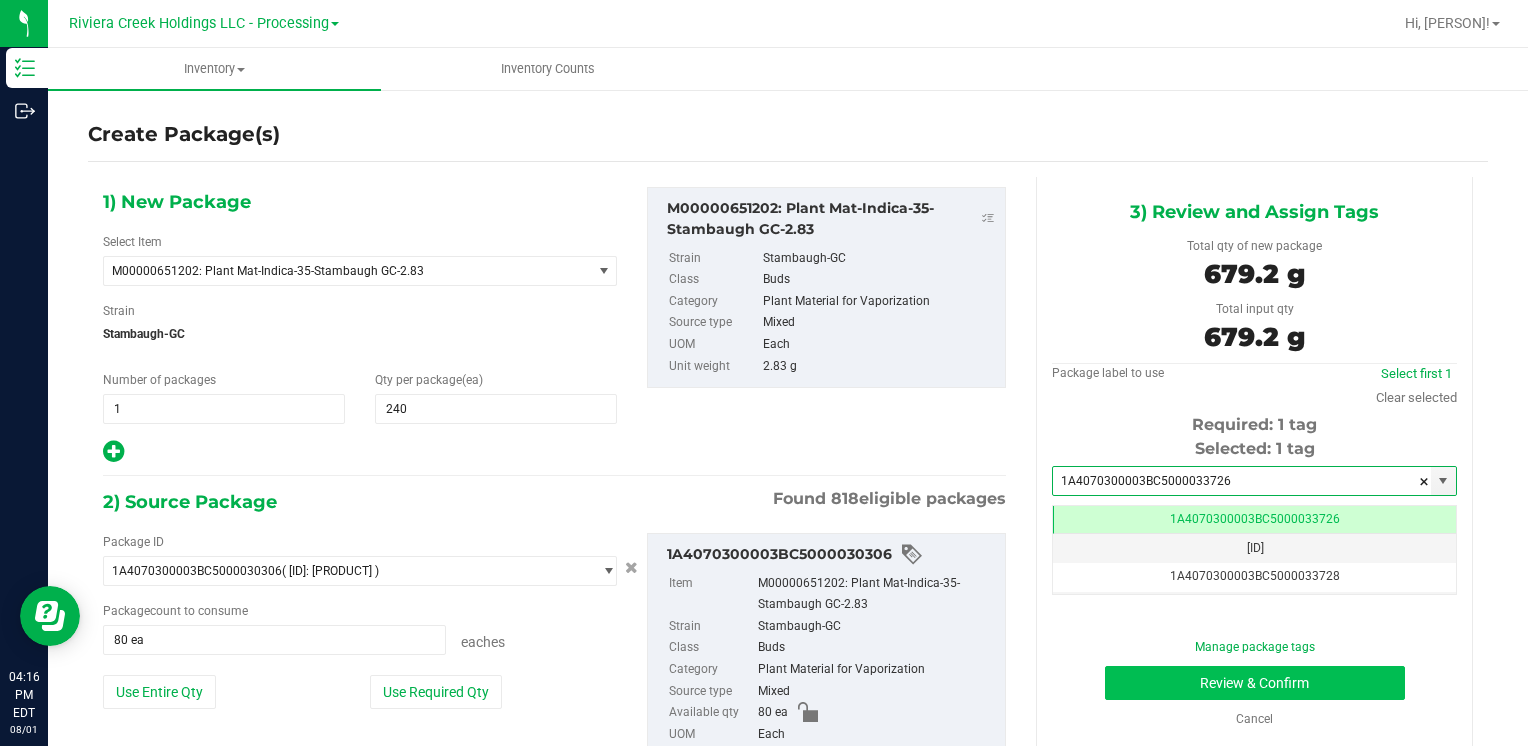type on "1A4070300003BC5000033726" 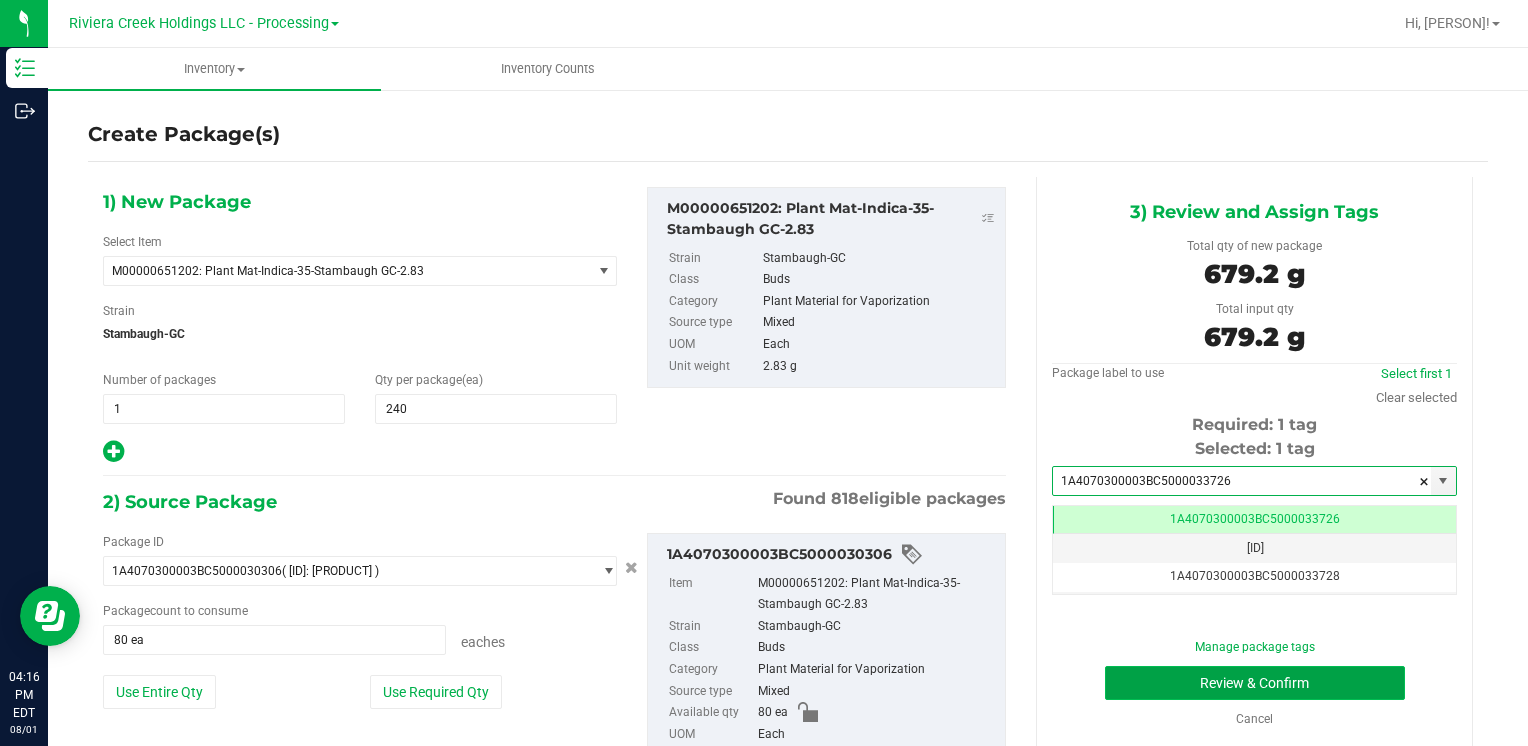 click on "Review & Confirm" at bounding box center [1255, 683] 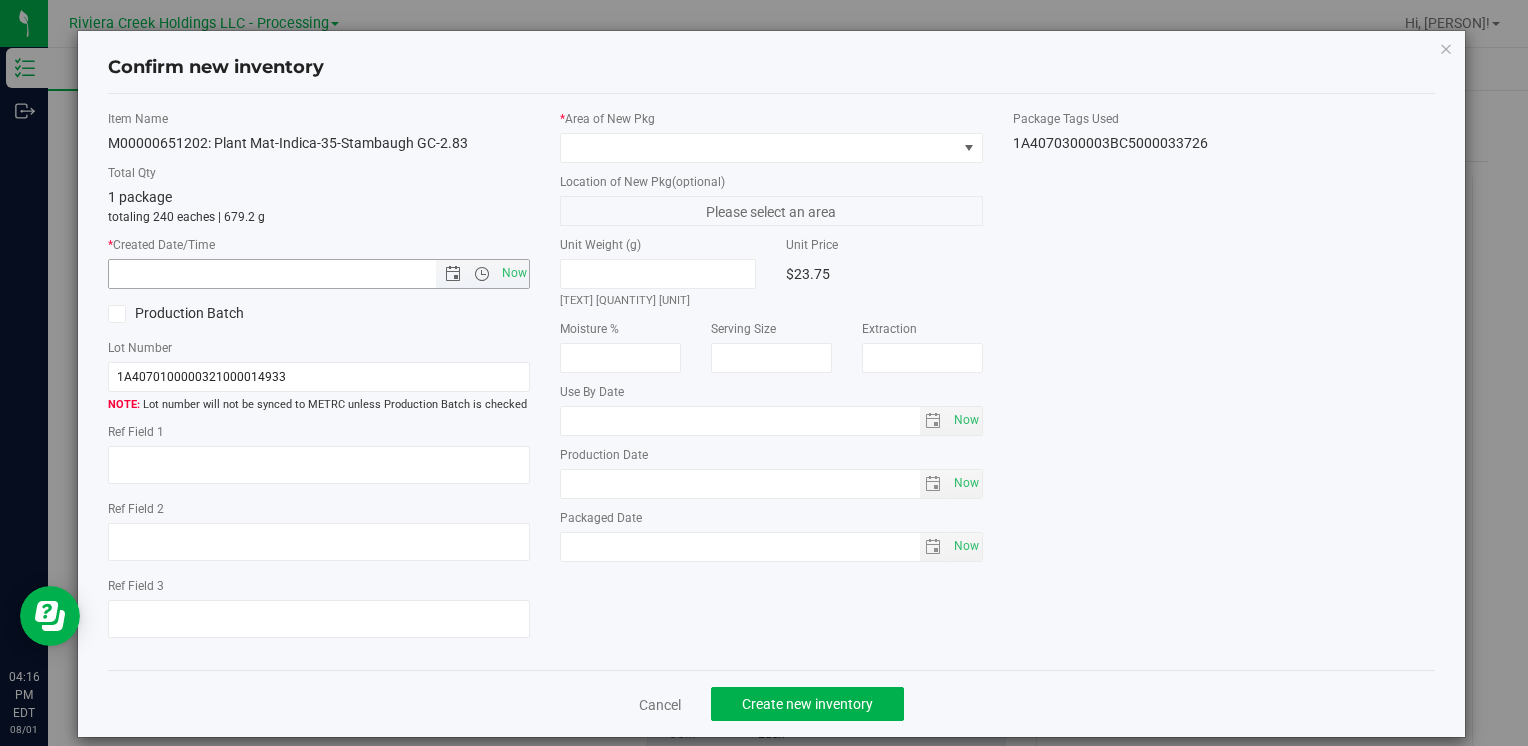 click on "Item Name
M00000651202: Plant Mat-Indica-35-Stambaugh GC-2.83
Total Qty
1 package  totaling 240 eaches | 679.2 g
*
Created Date/Time
Now
Production Batch
Lot Number
1A4070100000321000014933" at bounding box center (319, 382) 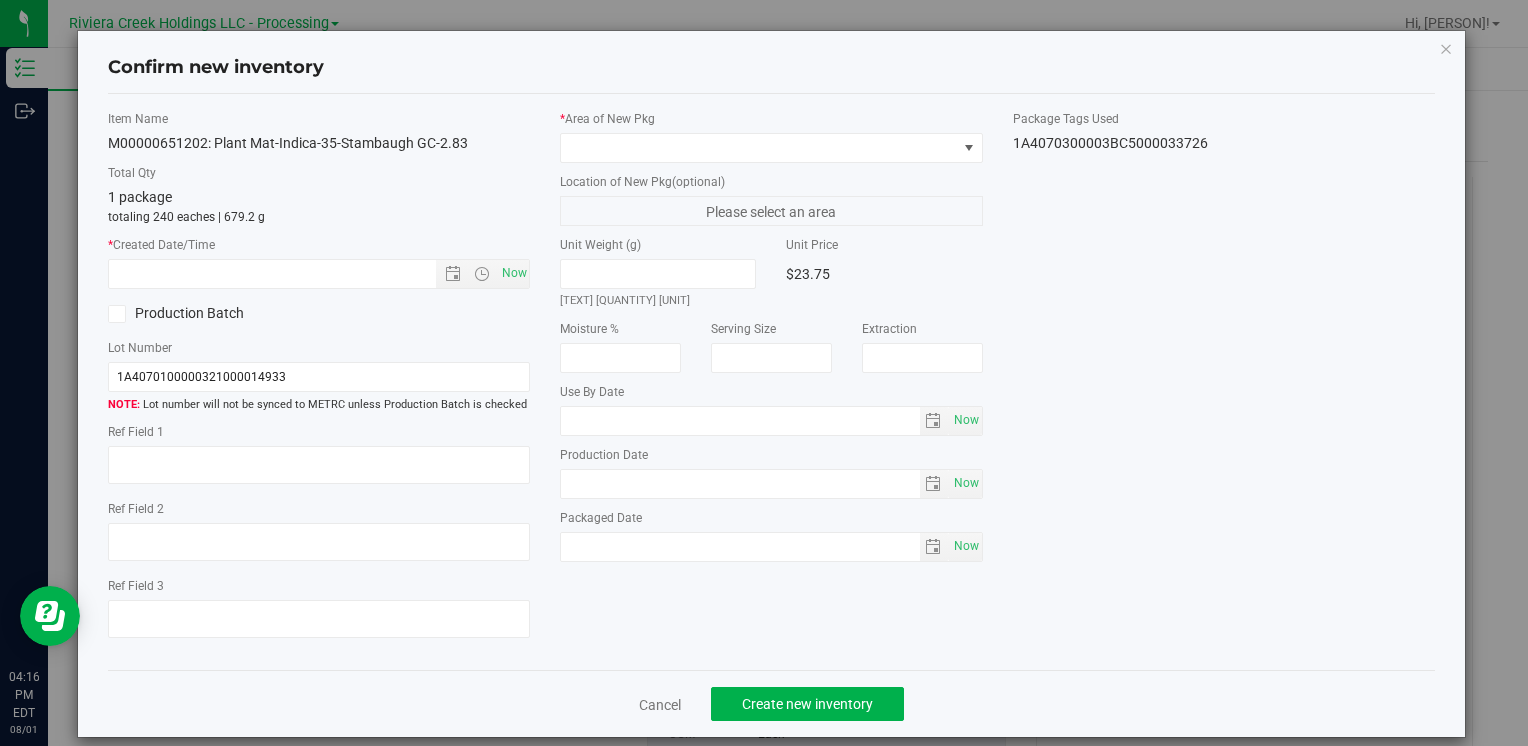 drag, startPoint x: 507, startPoint y: 292, endPoint x: 492, endPoint y: 318, distance: 30.016663 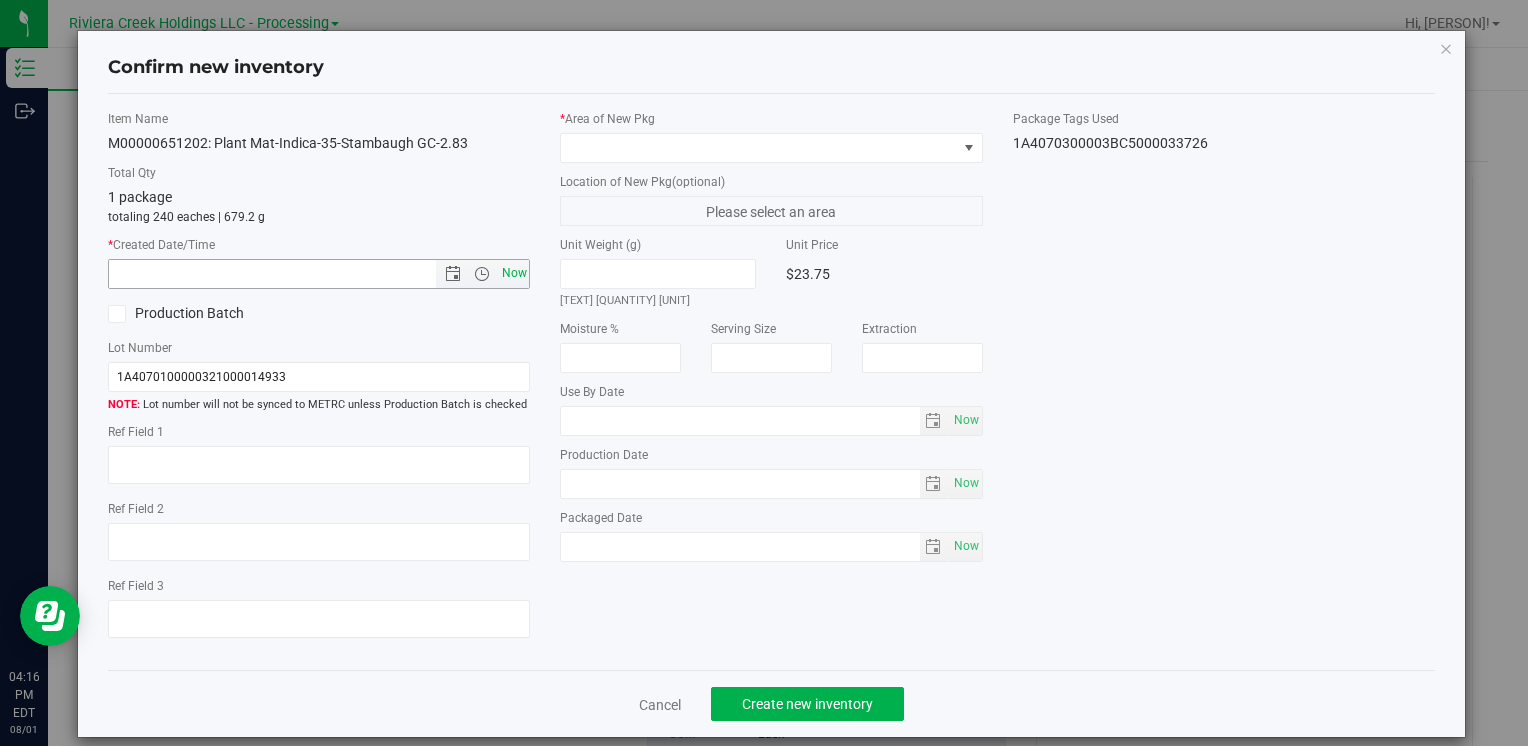 click on "Now" at bounding box center [514, 273] 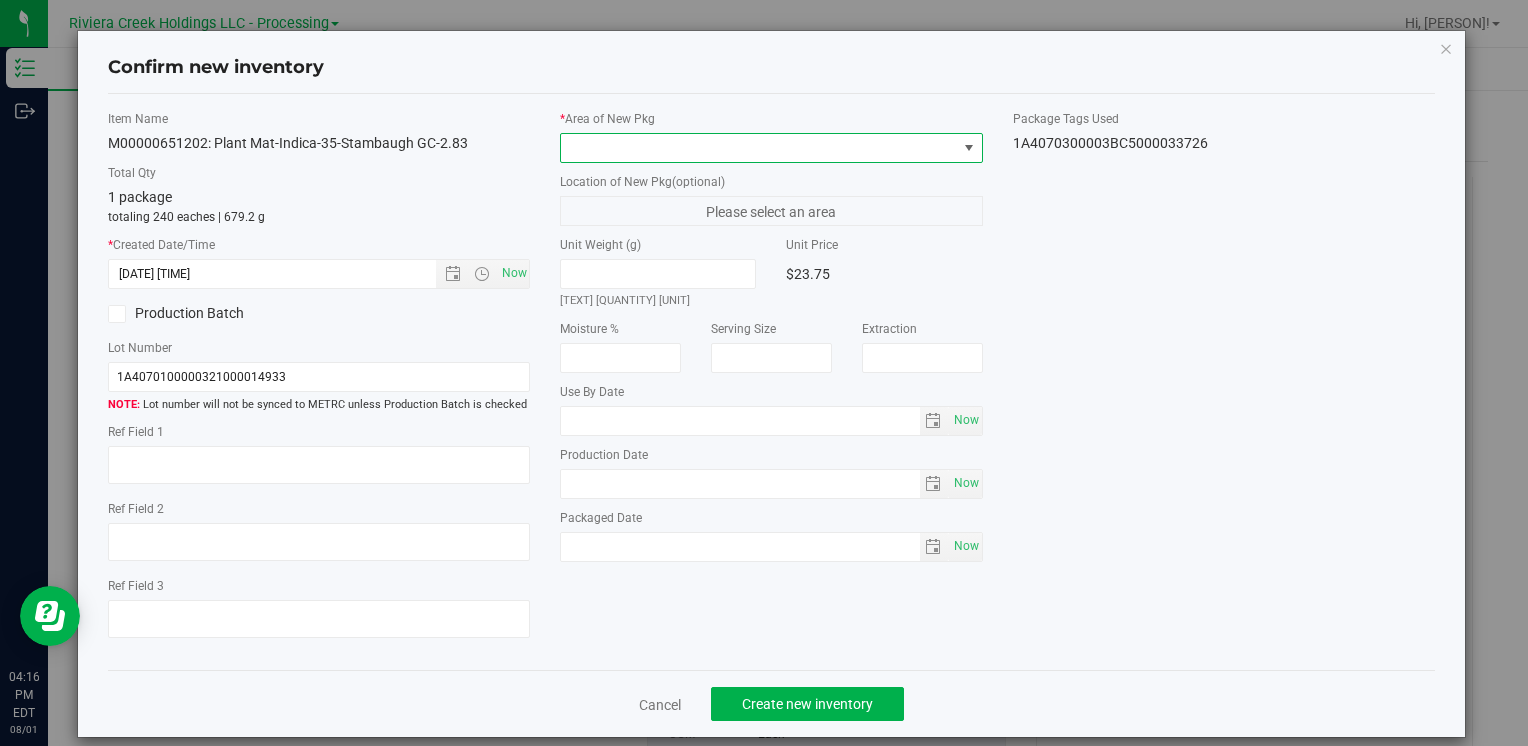 click at bounding box center (758, 148) 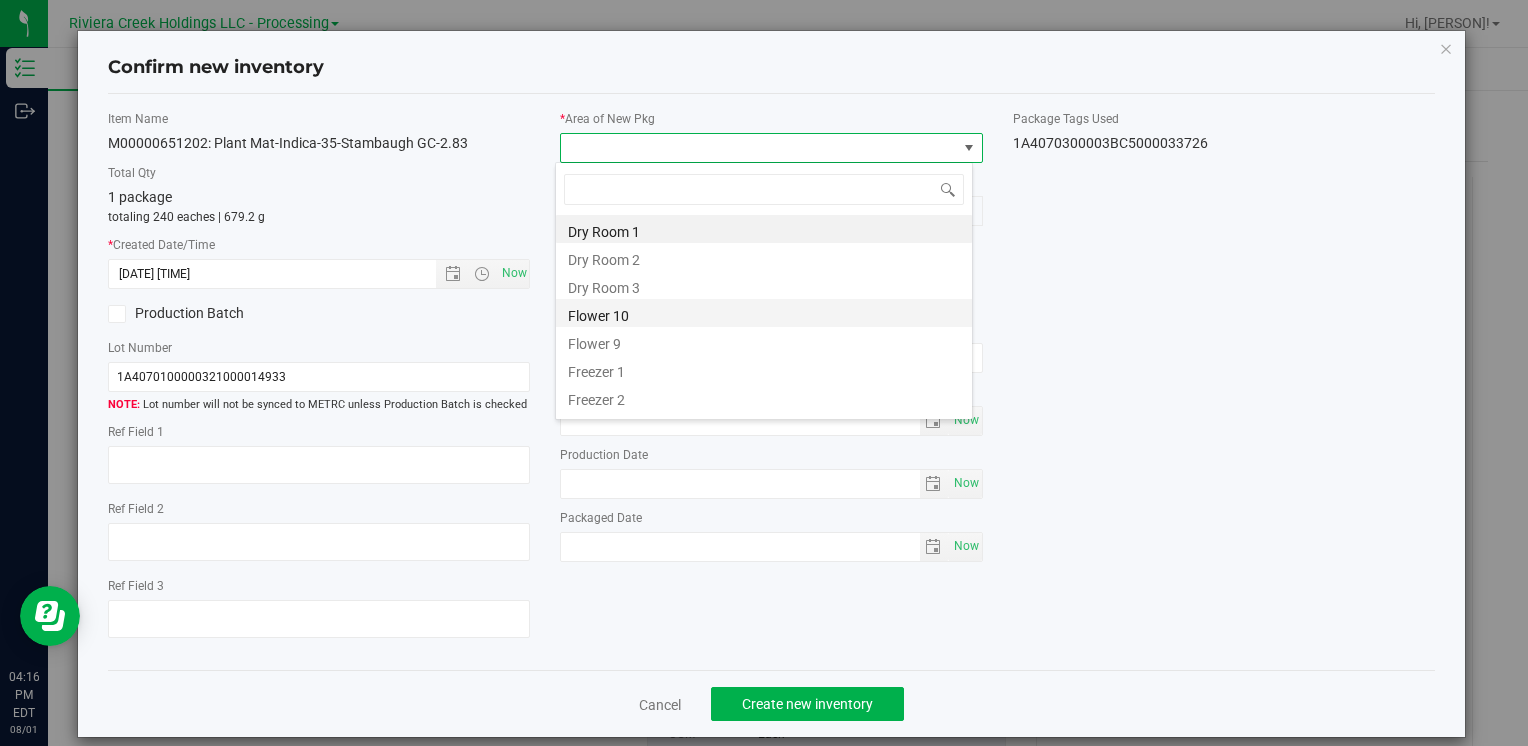 click on "Flower 10" at bounding box center [764, 313] 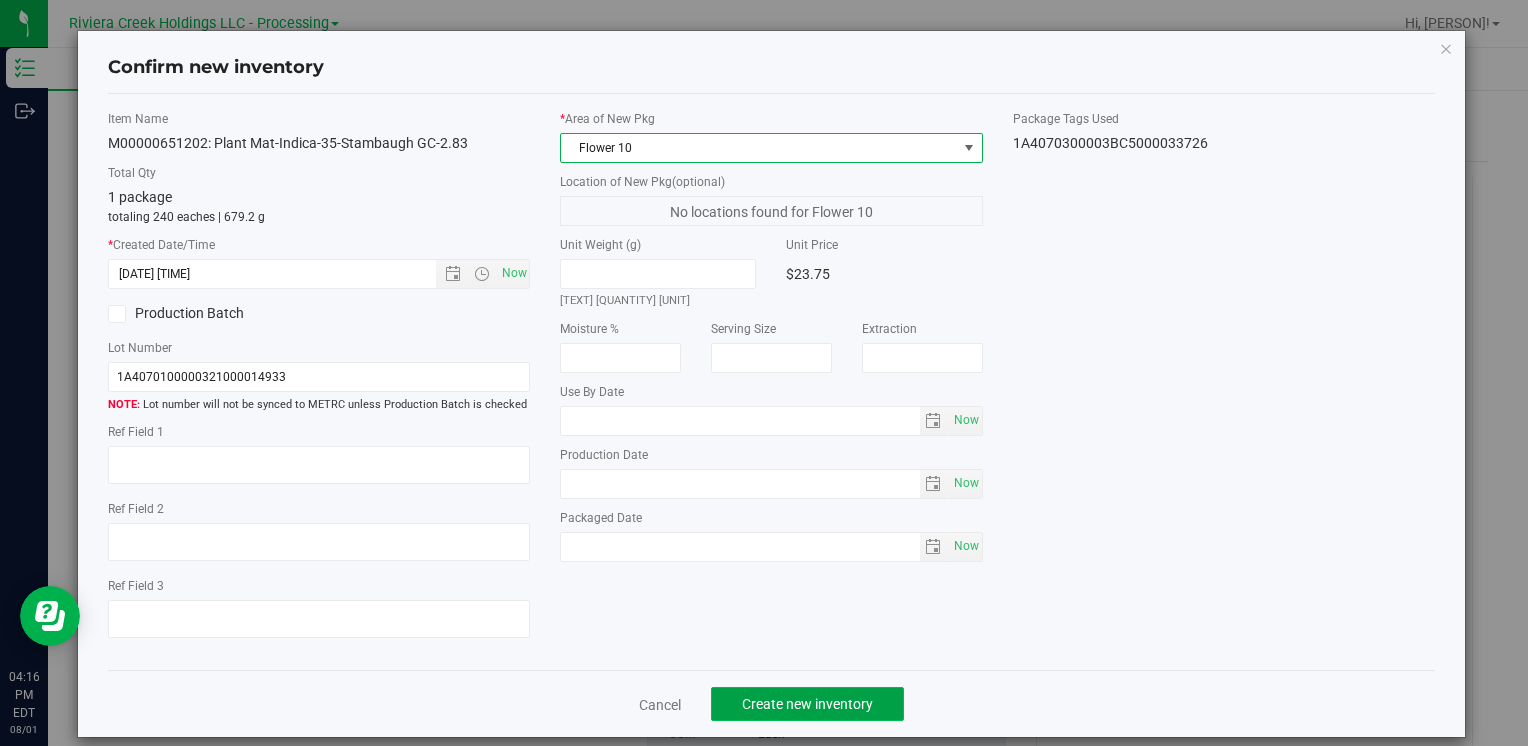 click on "Create new inventory" 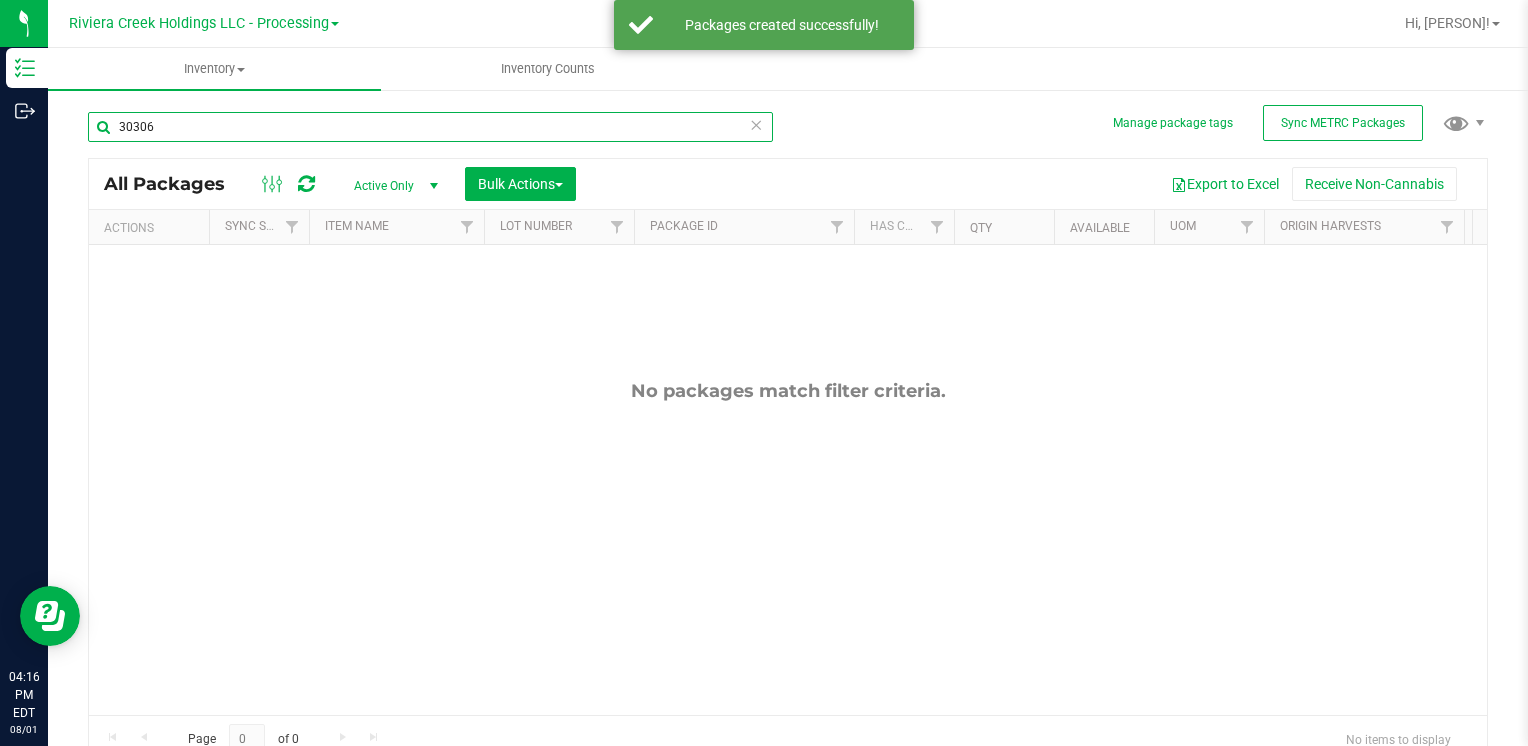 click on "30306" at bounding box center [430, 127] 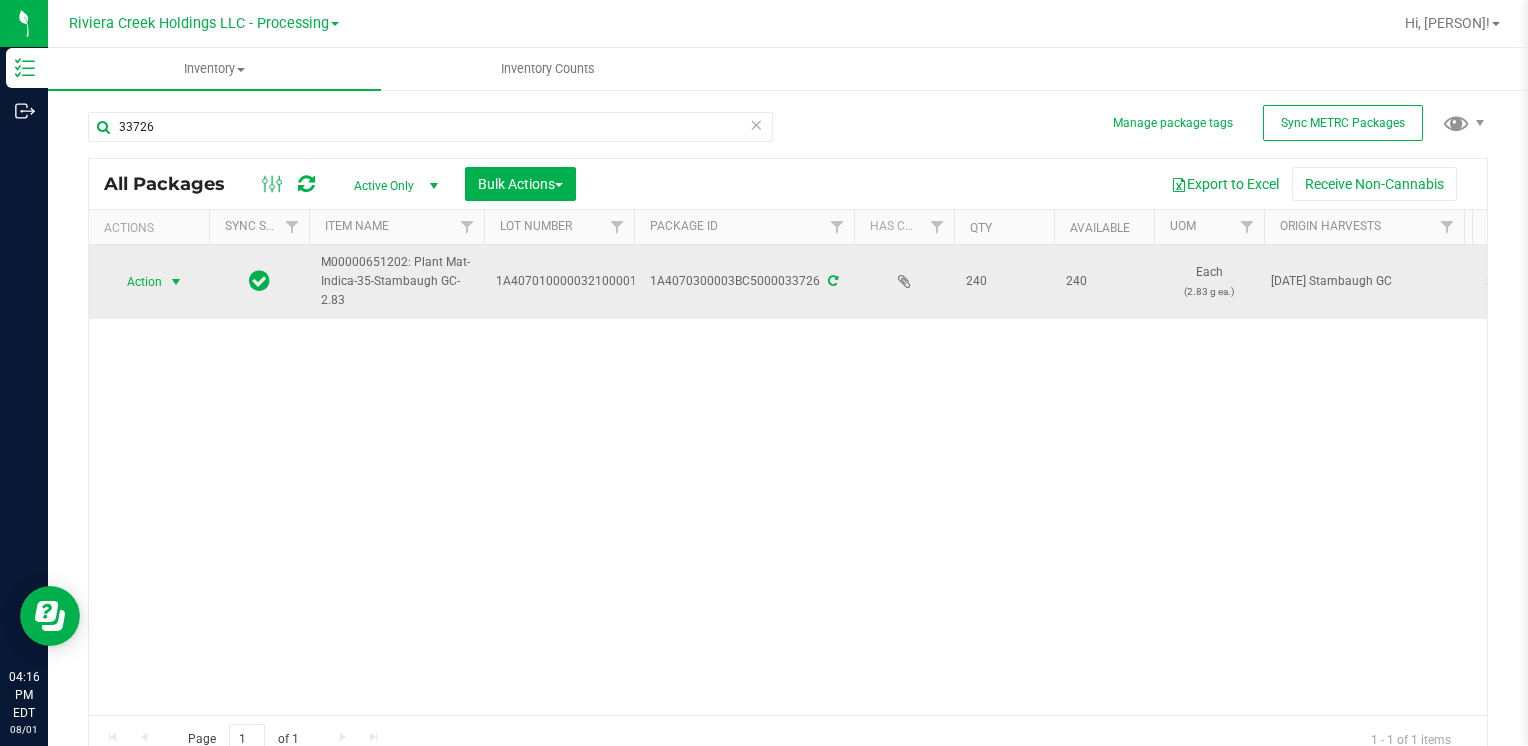 click on "Action" at bounding box center [136, 282] 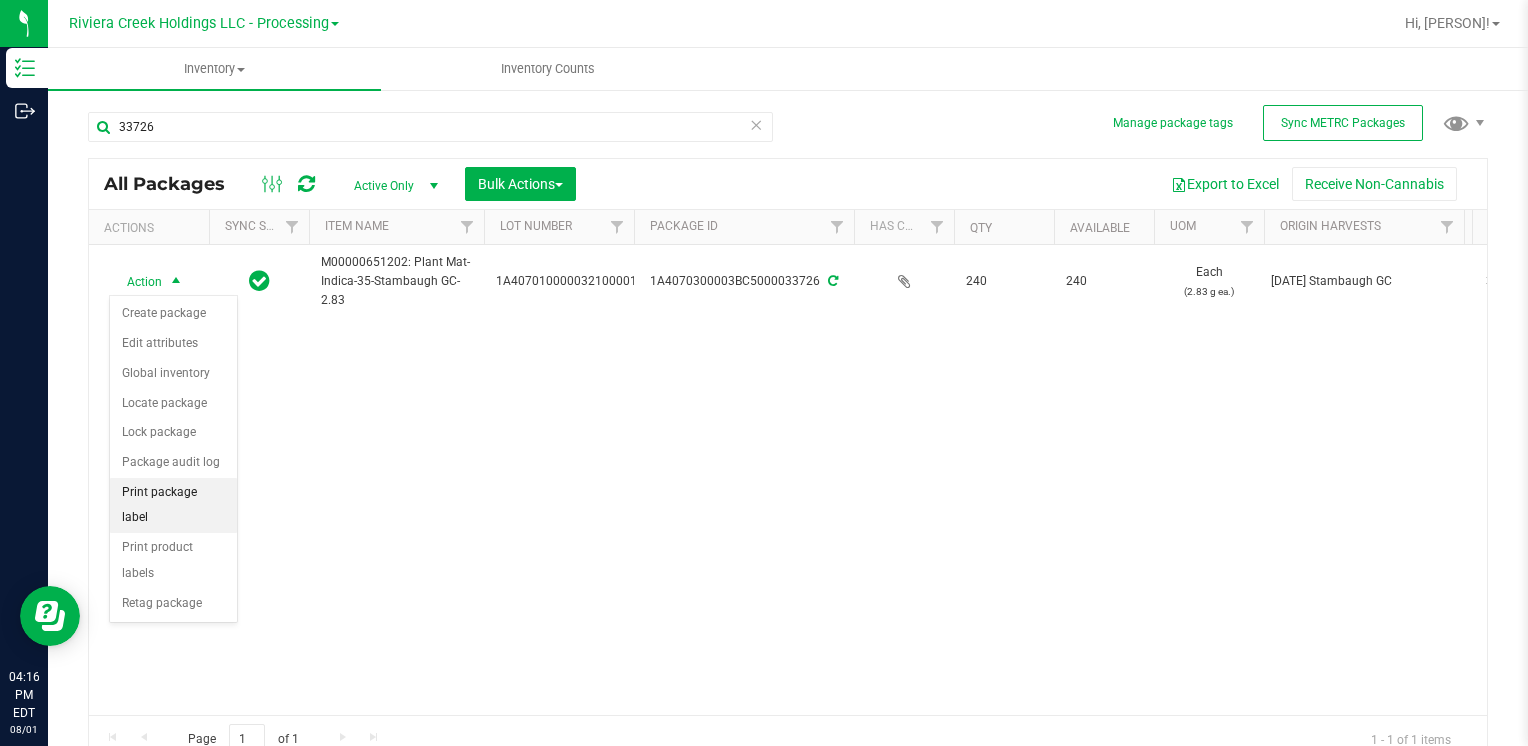 click on "Print package label" at bounding box center (173, 505) 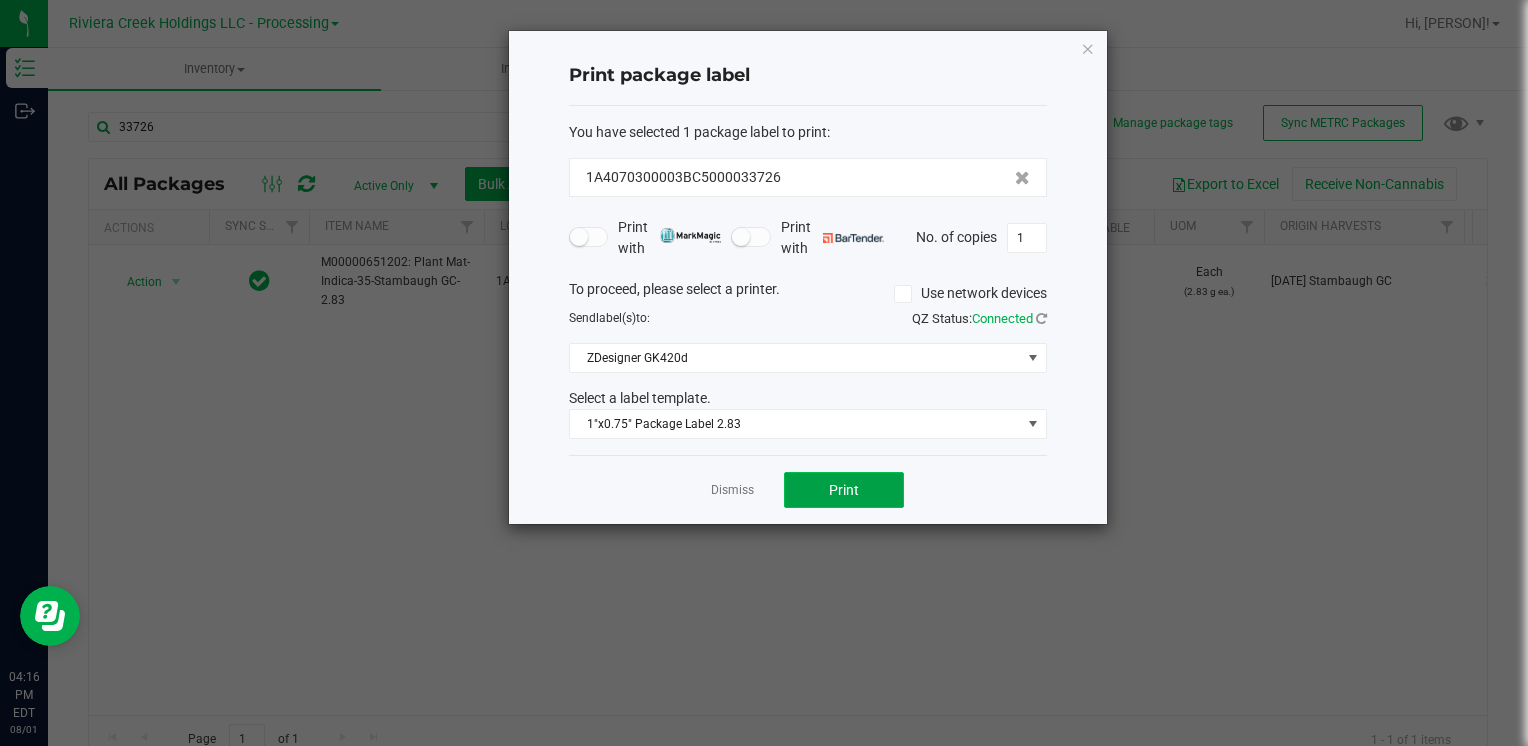 click on "Print" 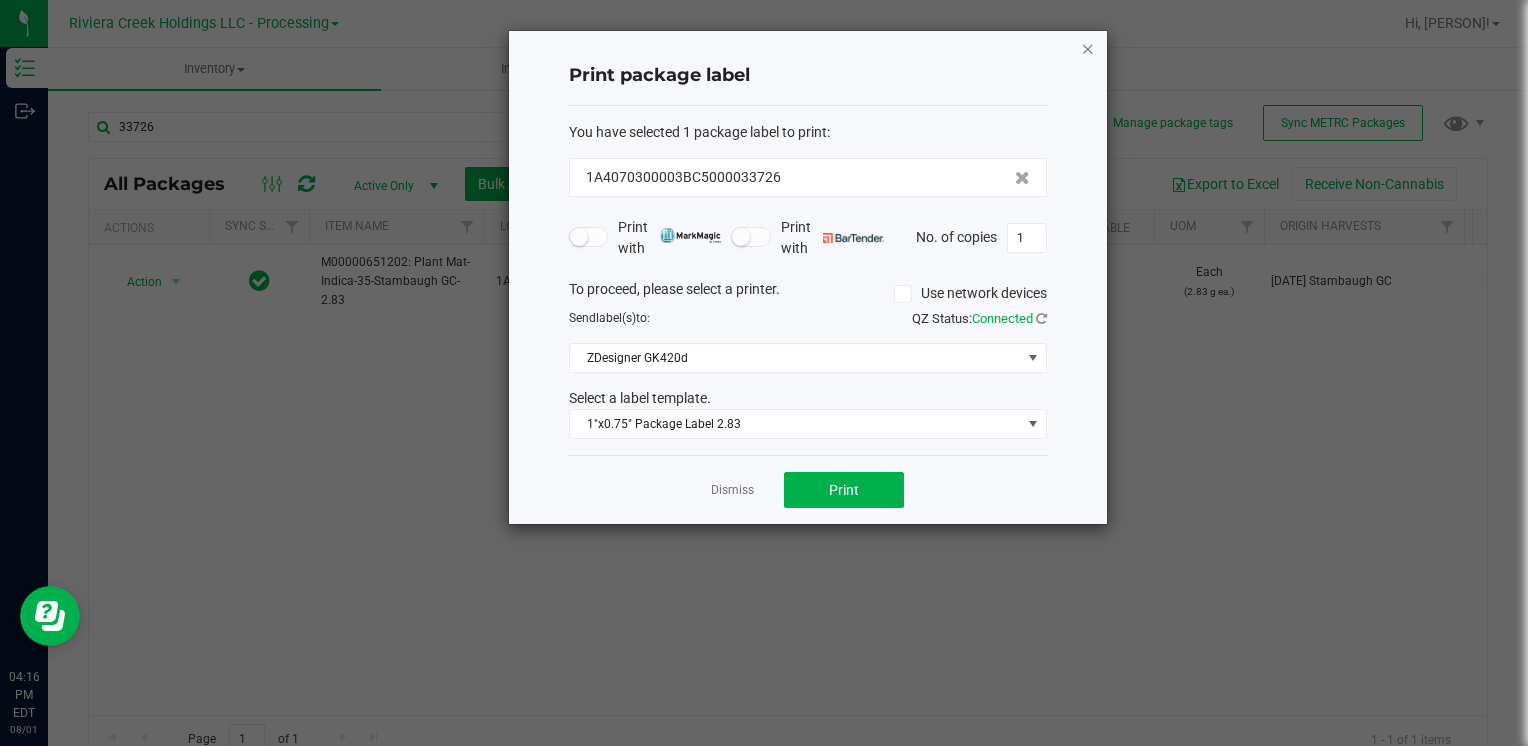 click 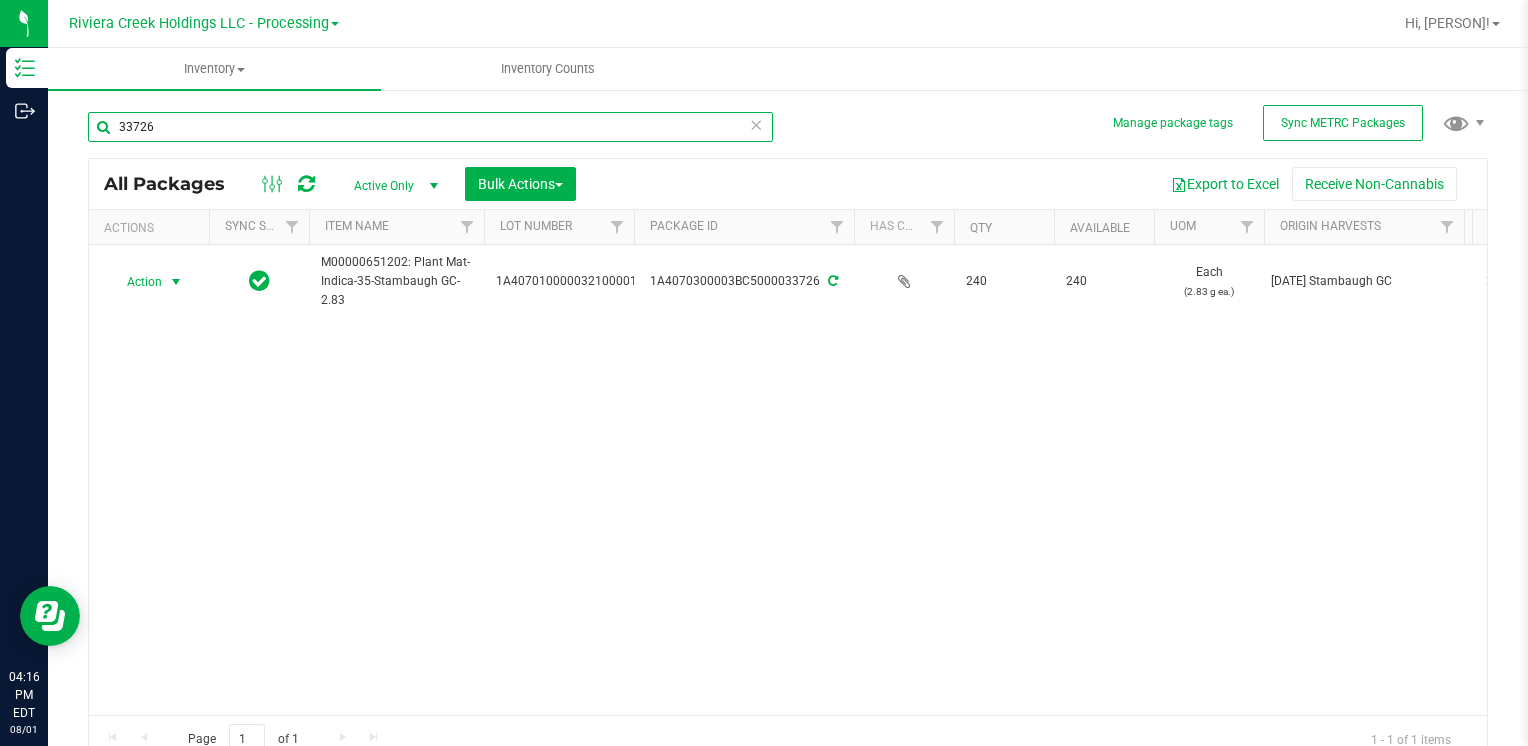 click on "33726" at bounding box center (430, 127) 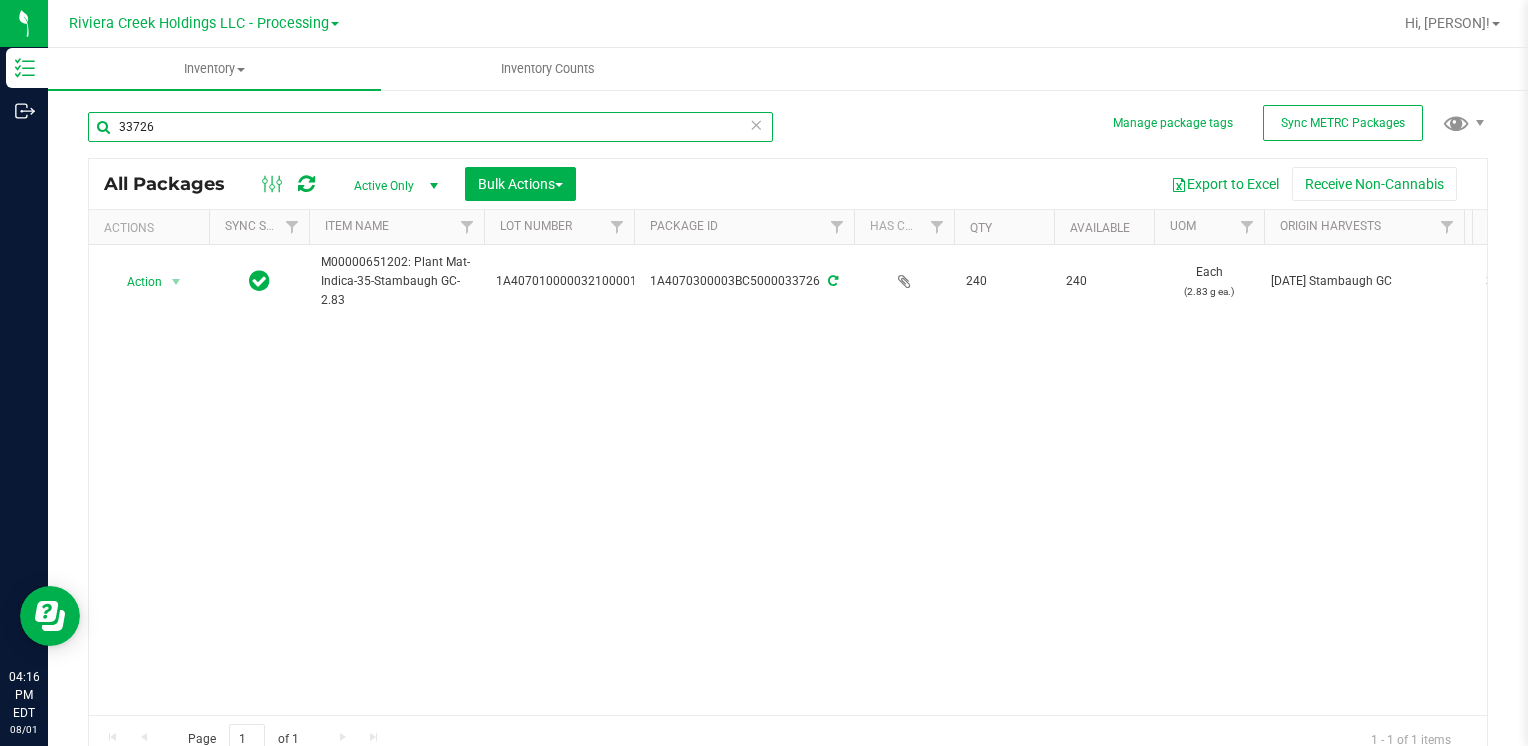 click on "33726" at bounding box center (430, 127) 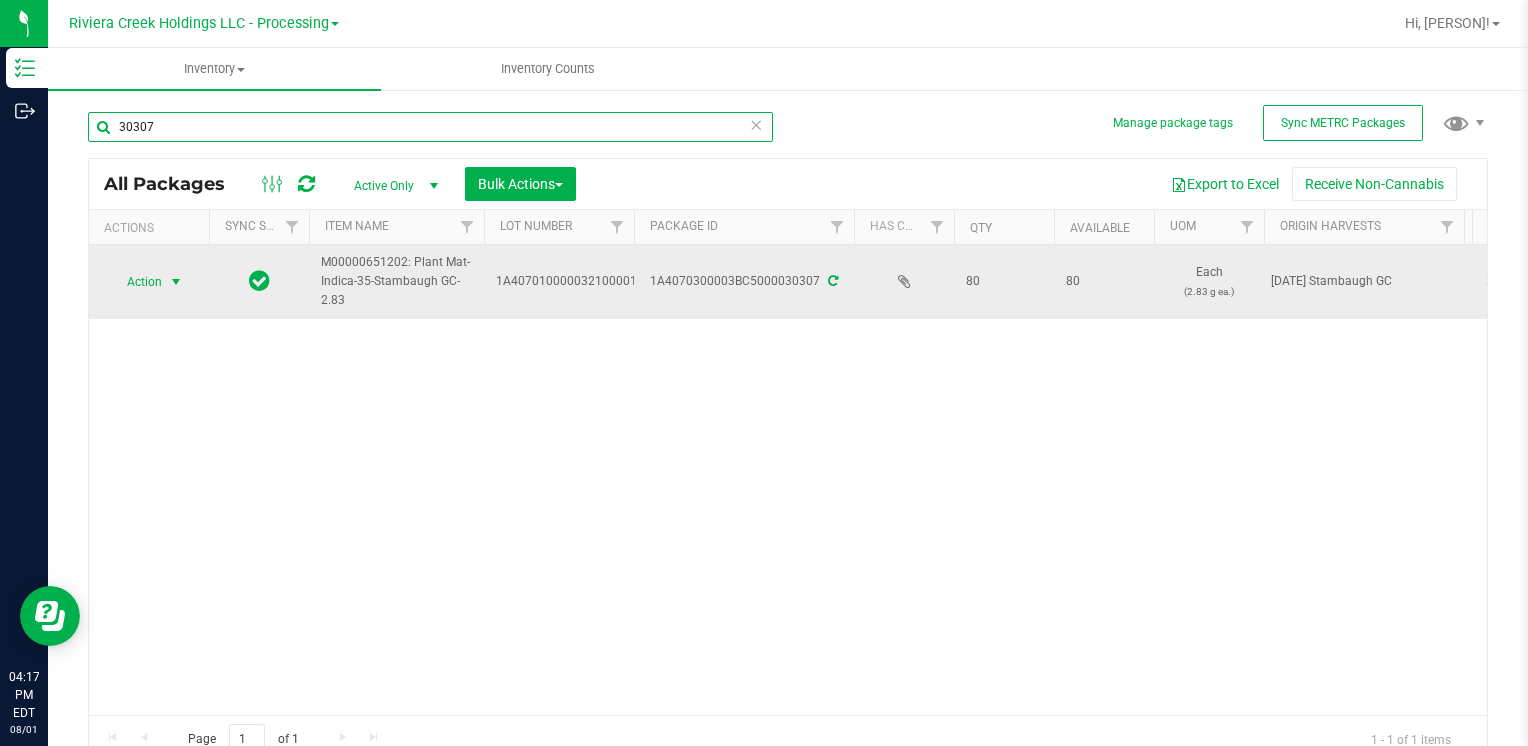 type on "30307" 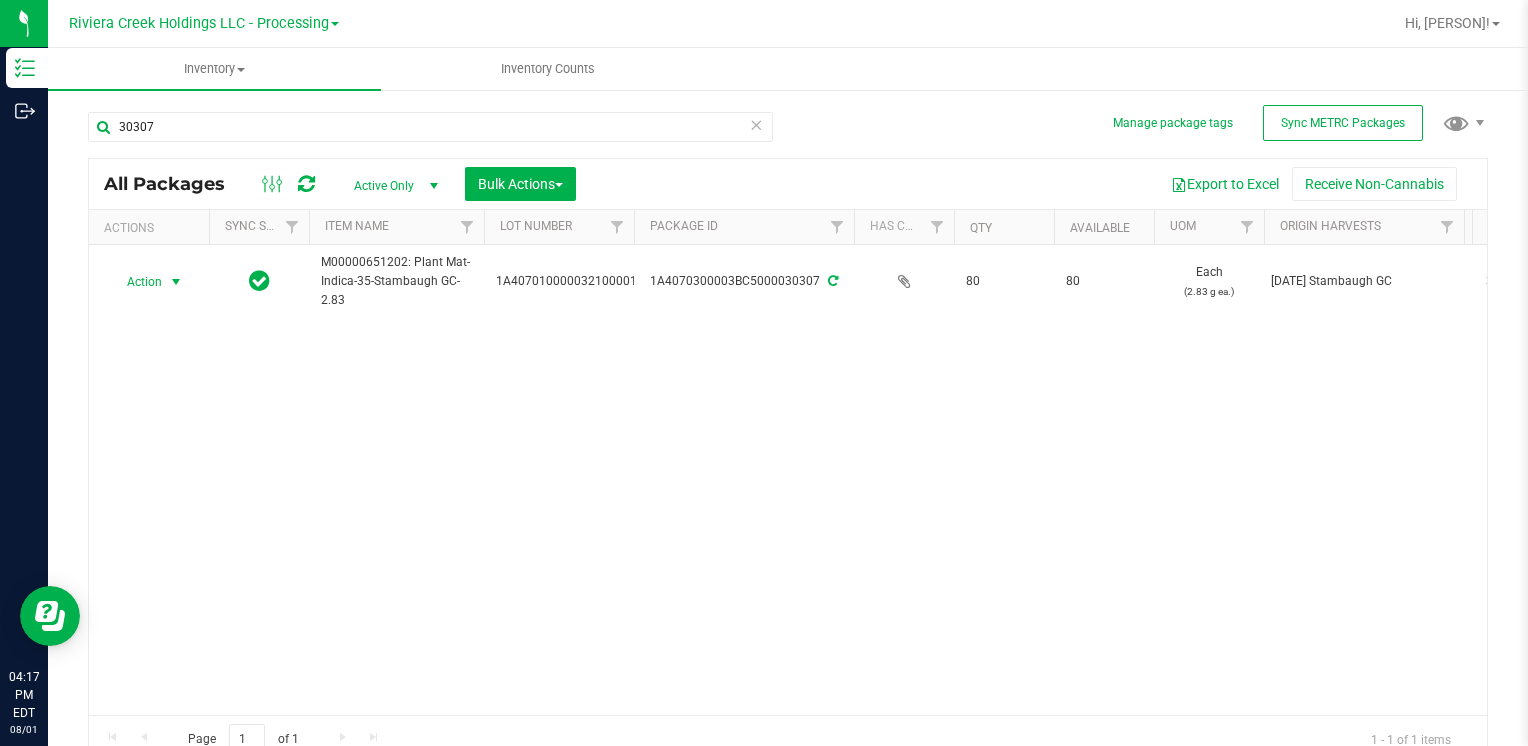 drag, startPoint x: 159, startPoint y: 290, endPoint x: 160, endPoint y: 349, distance: 59.008472 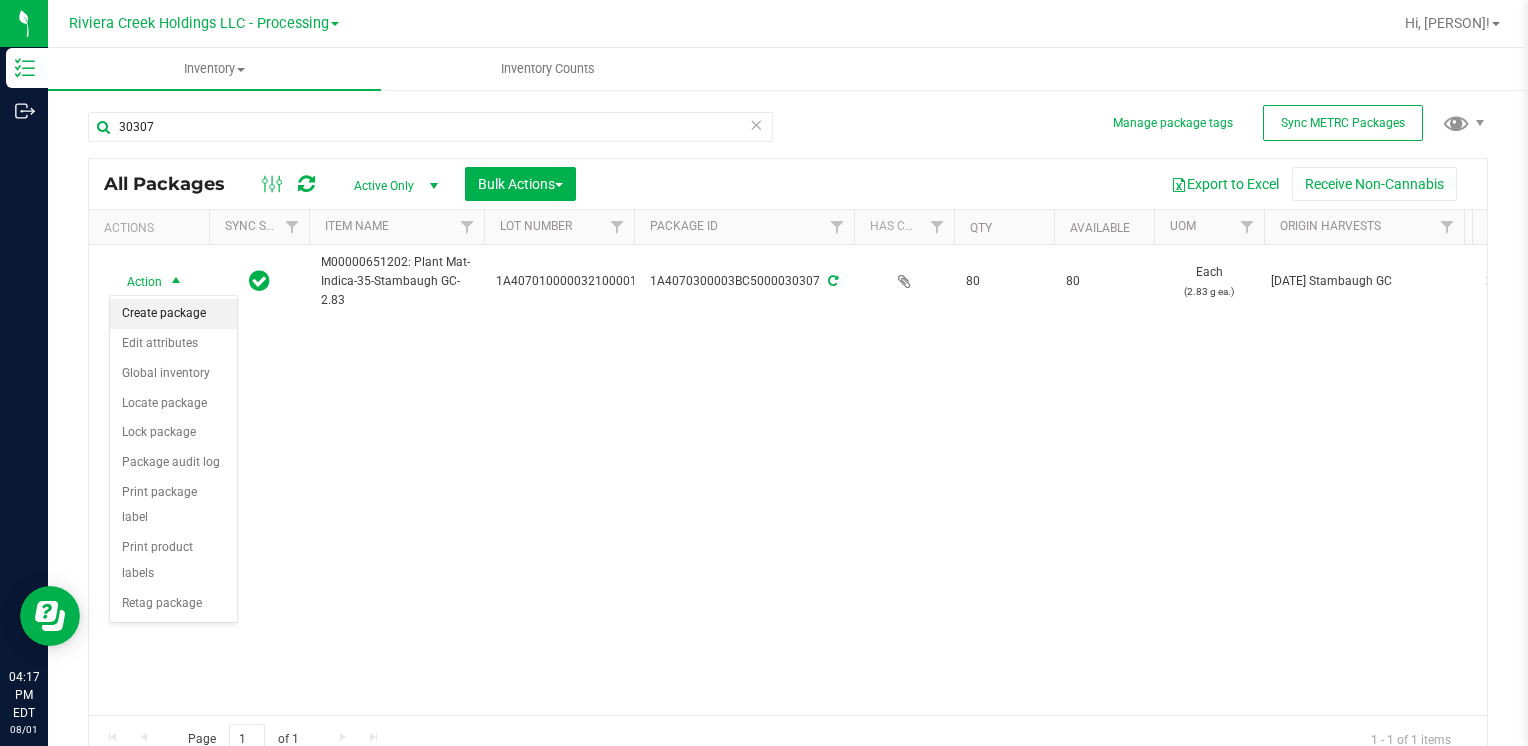 click on "Create package" at bounding box center [173, 314] 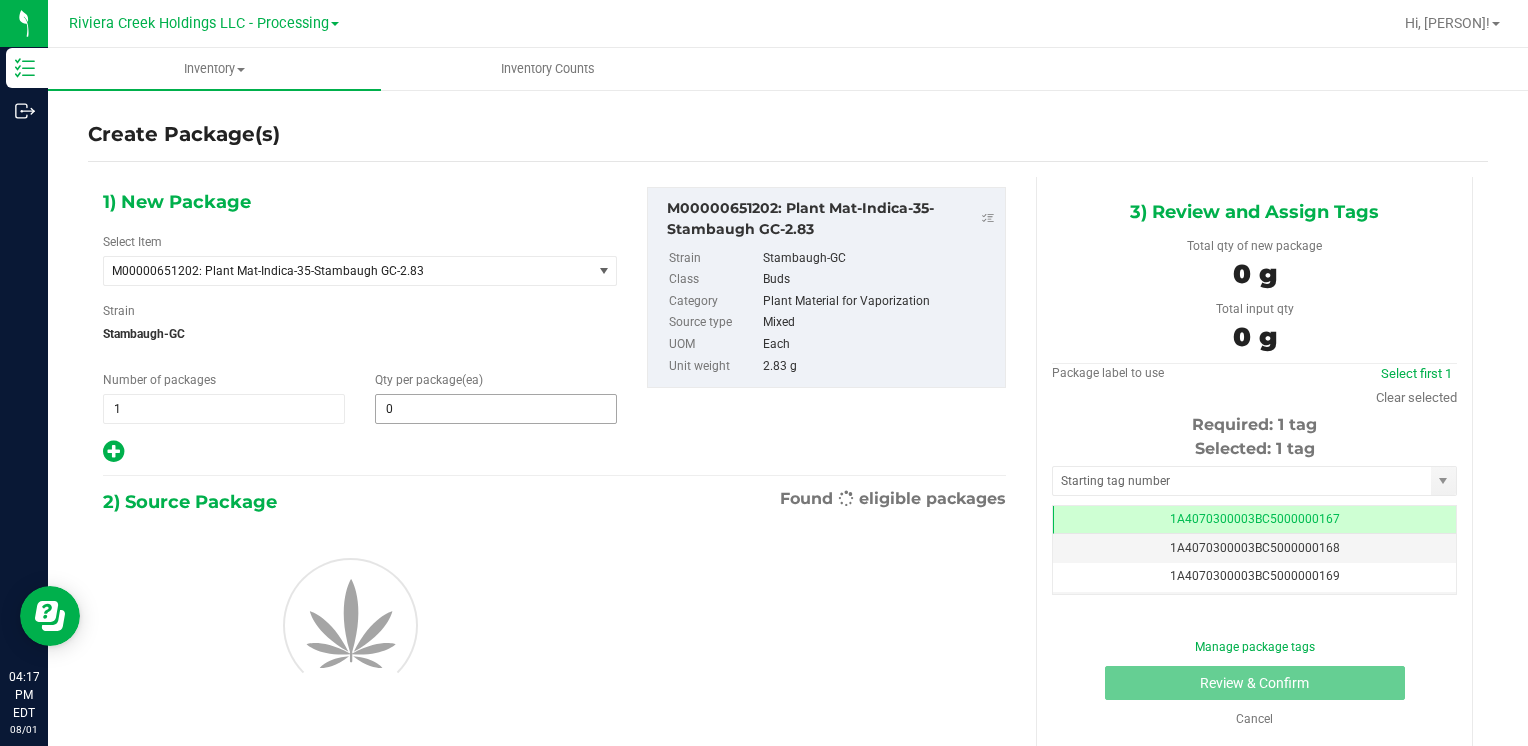 click on "0 0" at bounding box center [496, 409] 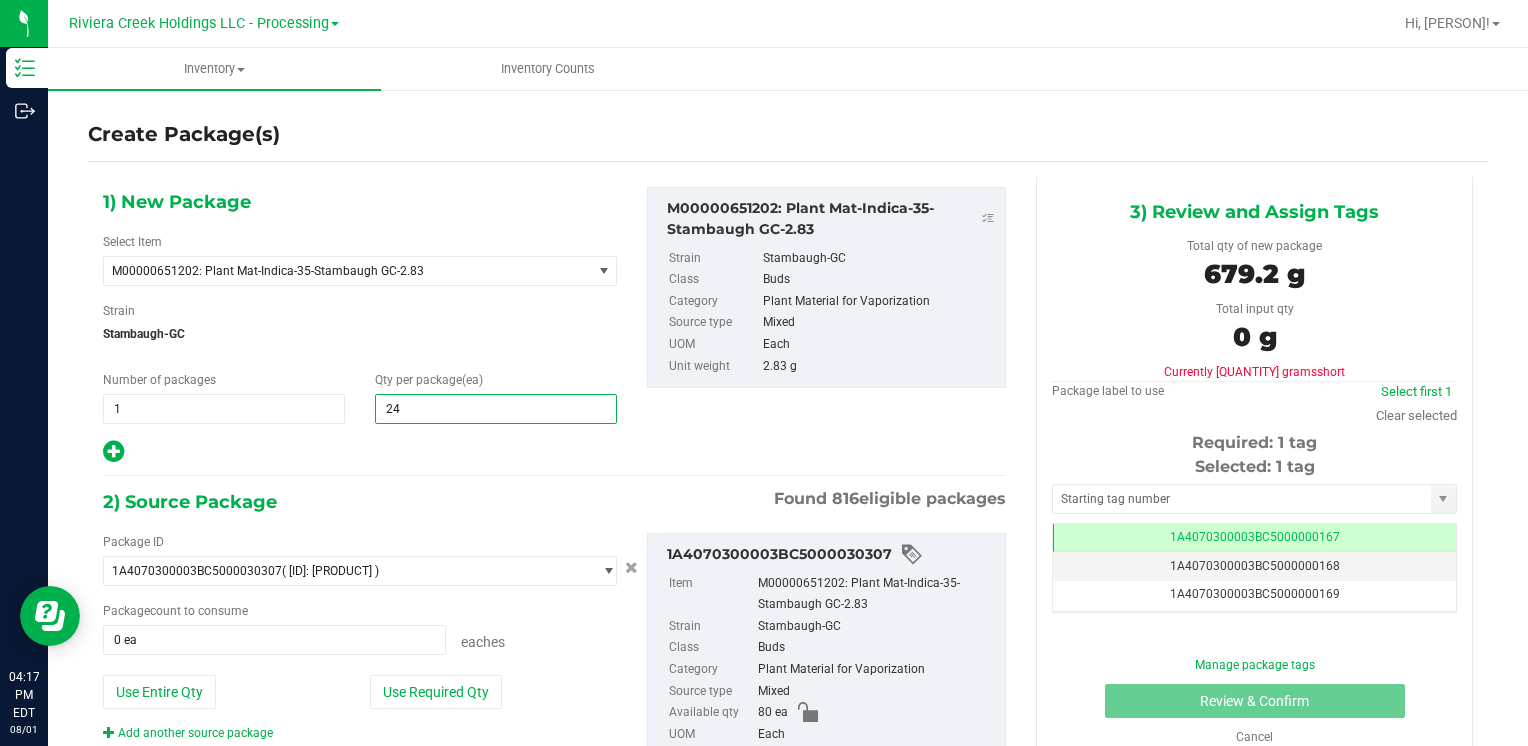 type on "240" 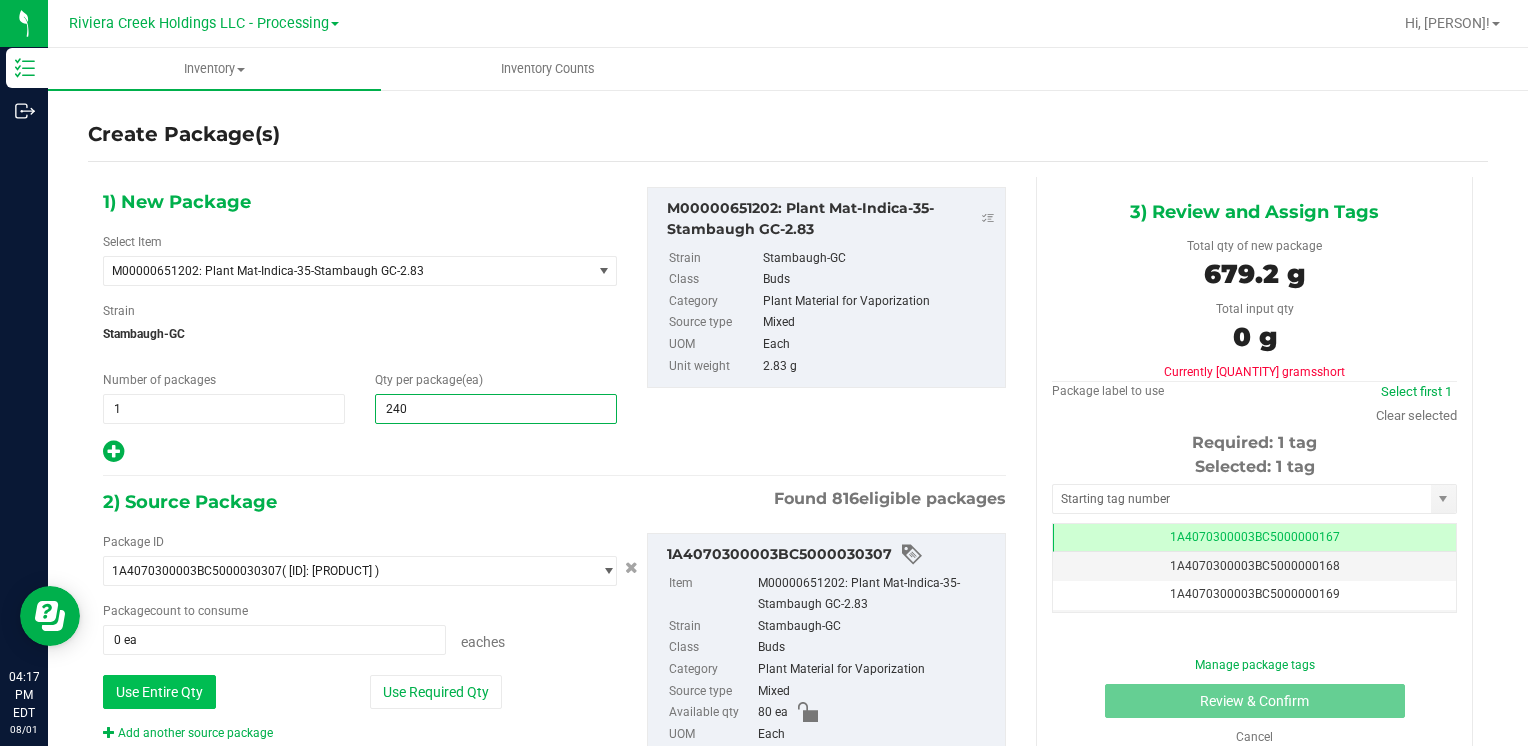 type on "240" 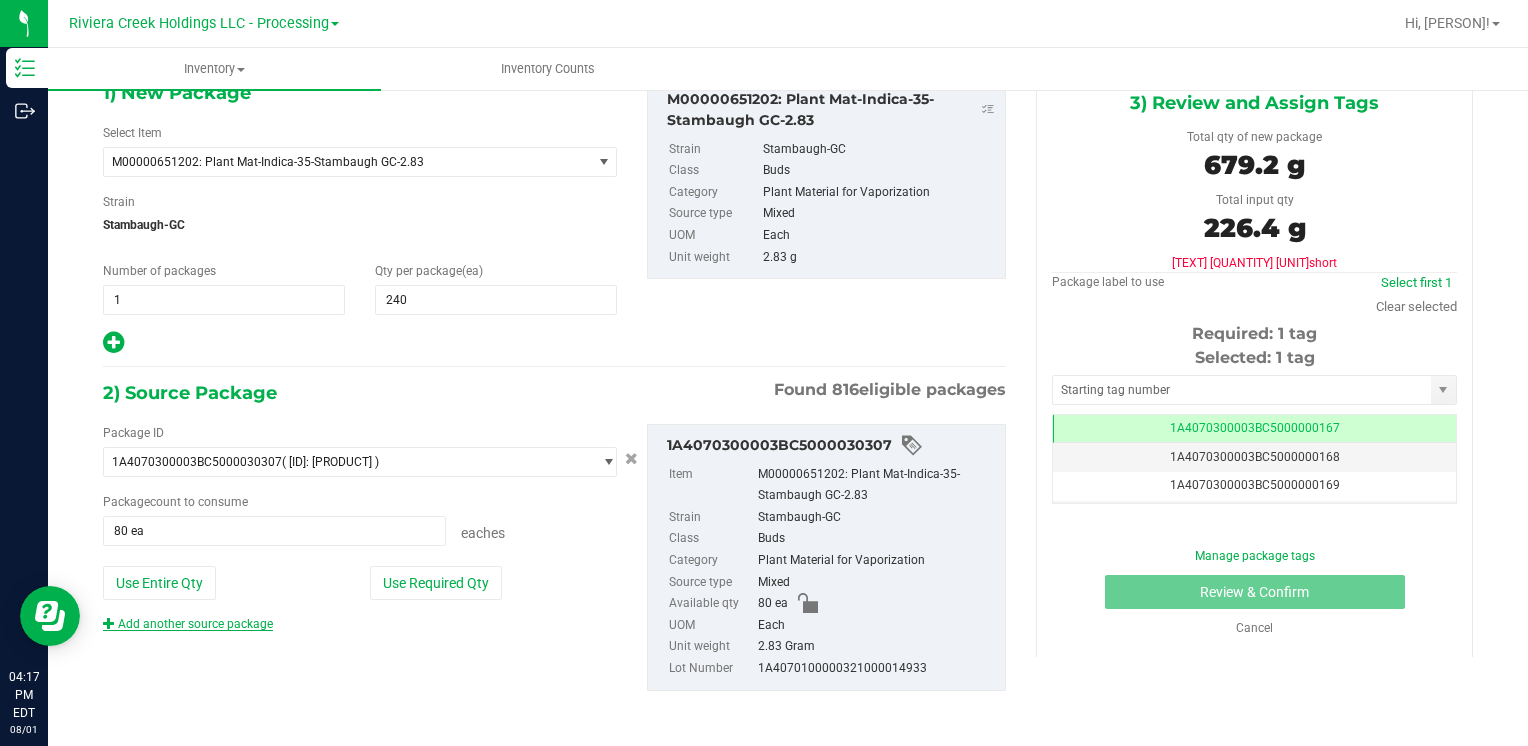 click on "Add another source package" at bounding box center [188, 624] 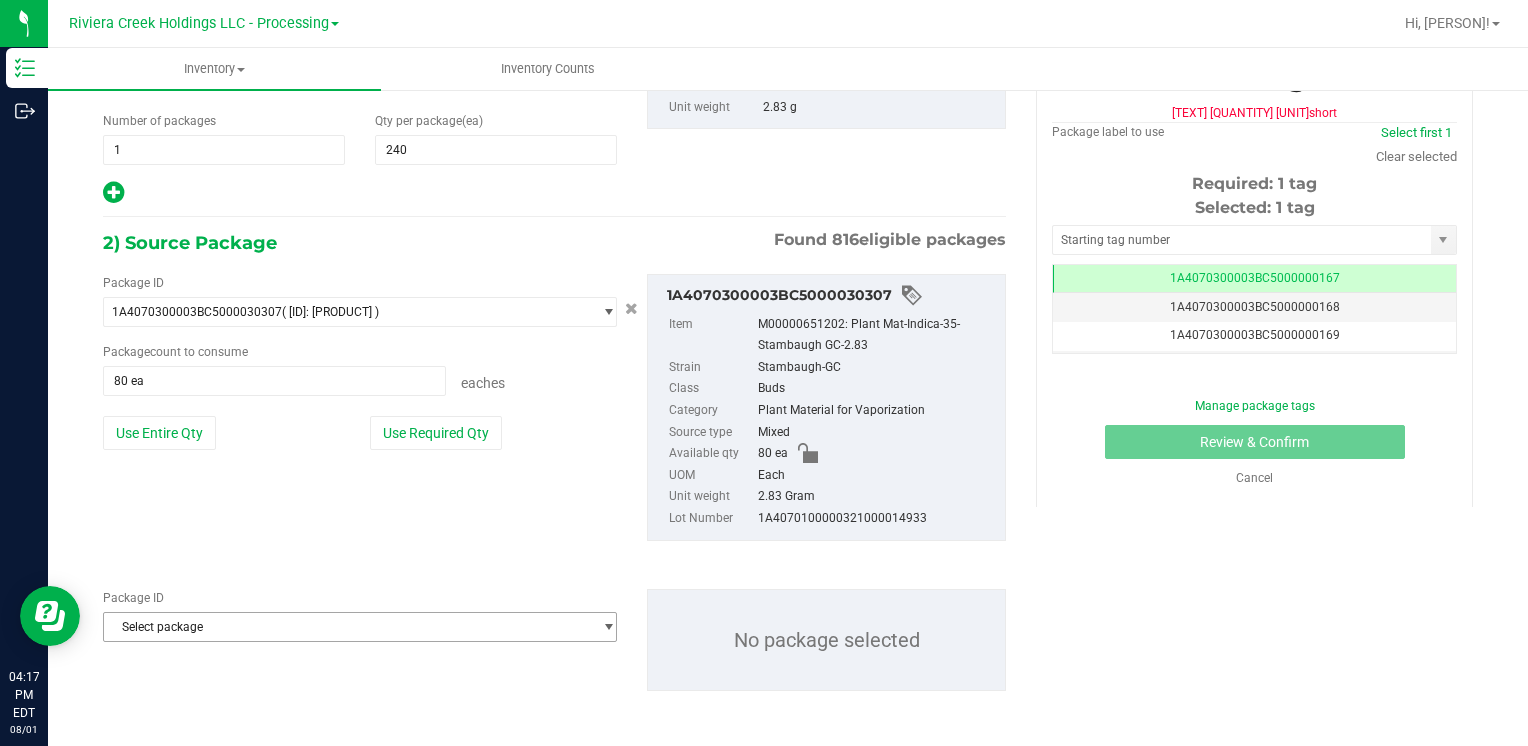 click on "Select package" at bounding box center [347, 627] 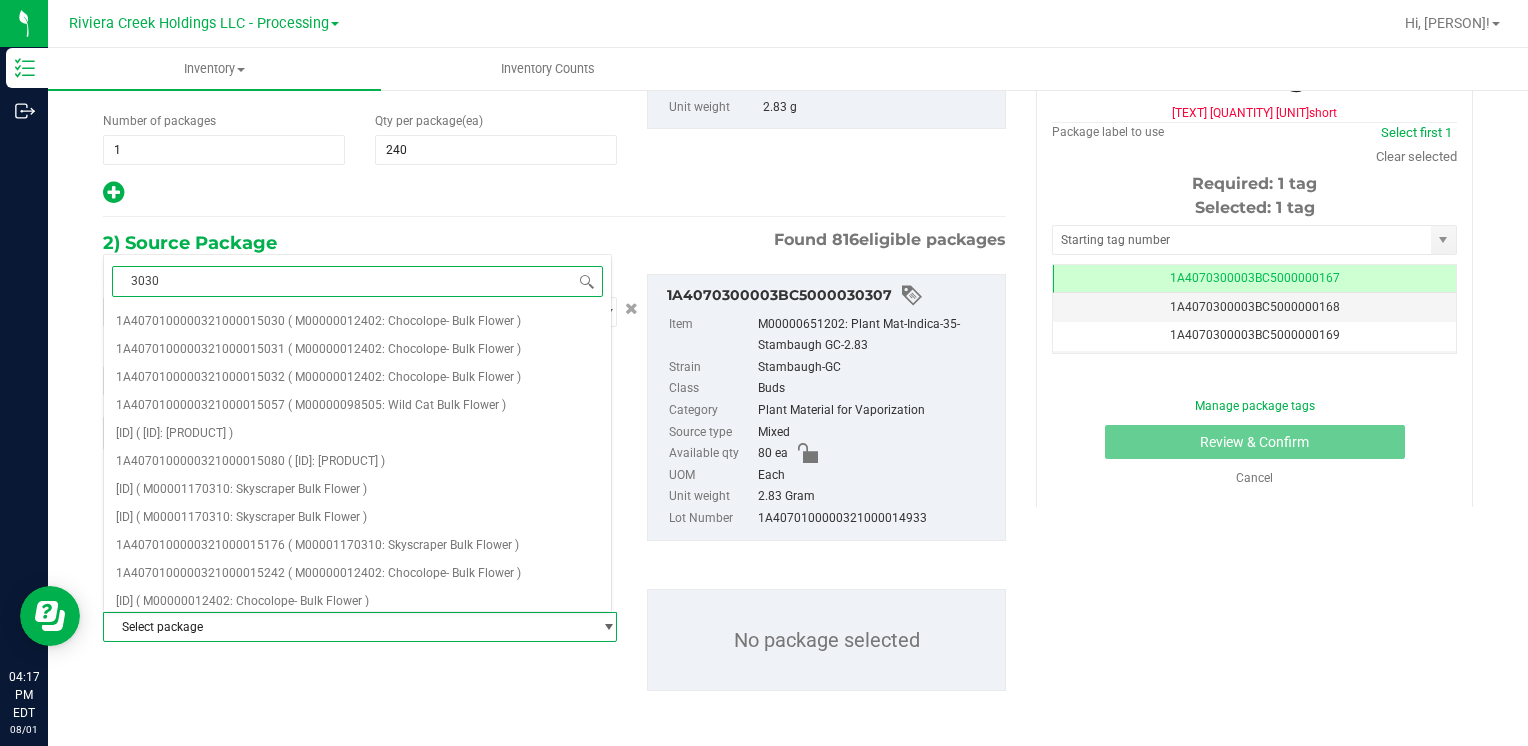 type on "30308" 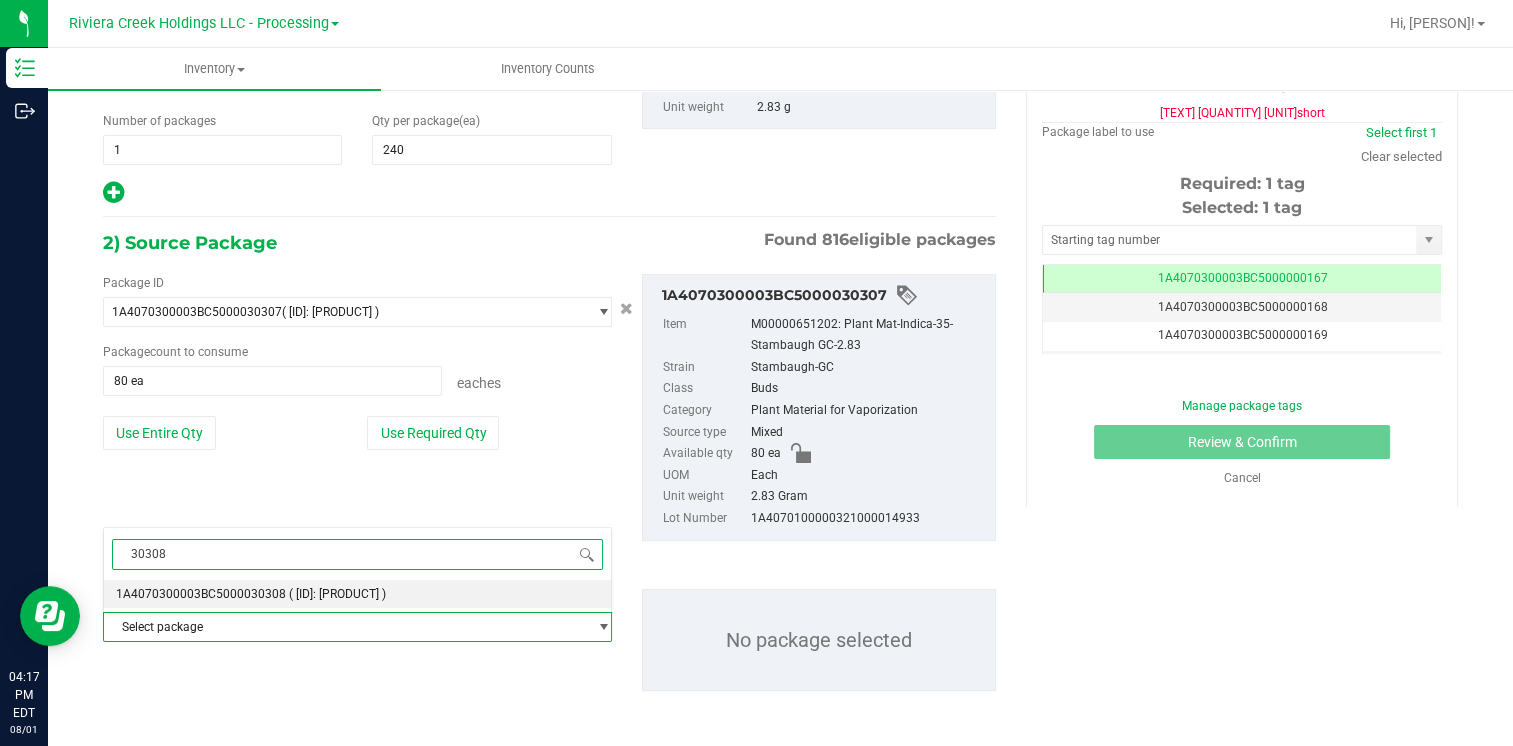 click on "1A4070300003BC5000030308" at bounding box center (201, 594) 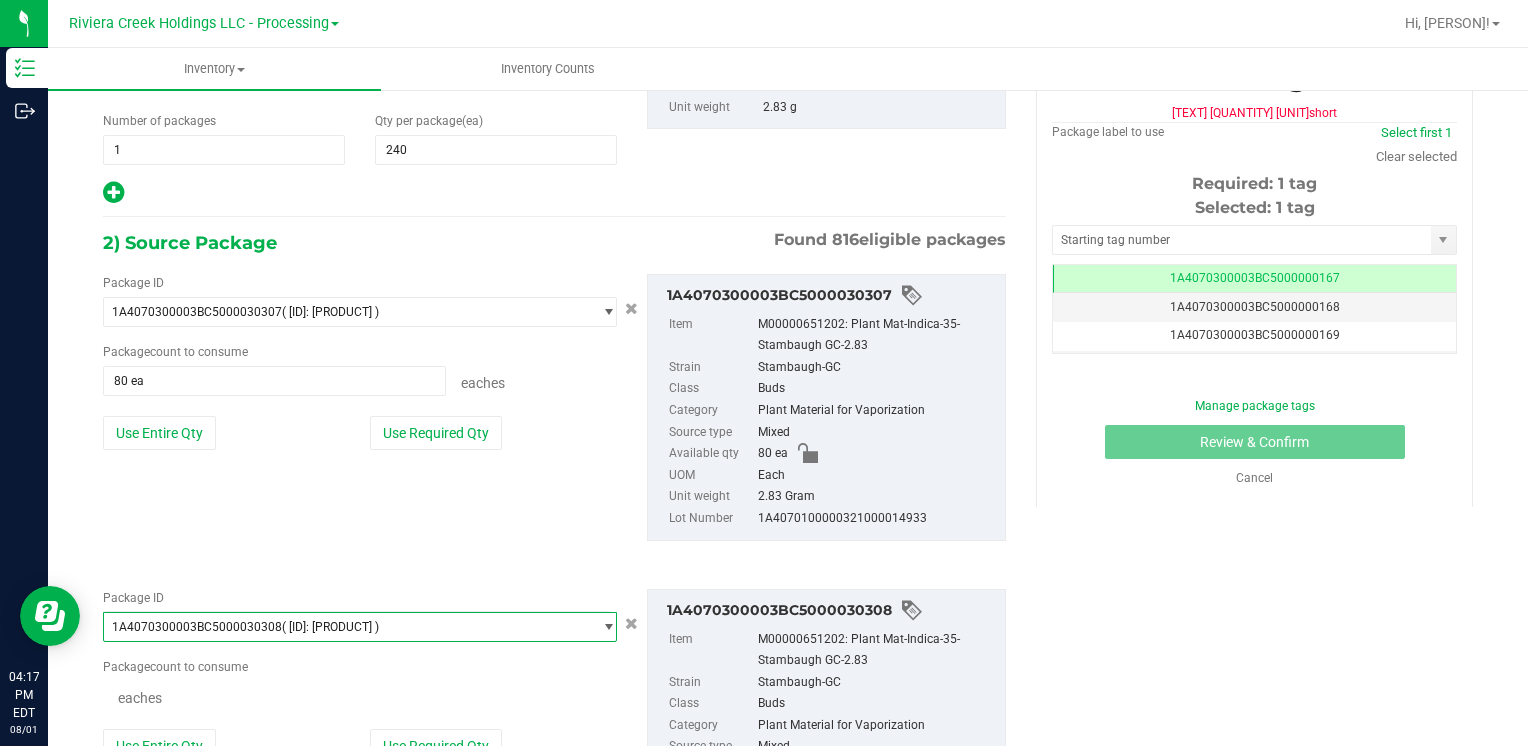 scroll, scrollTop: 0, scrollLeft: 0, axis: both 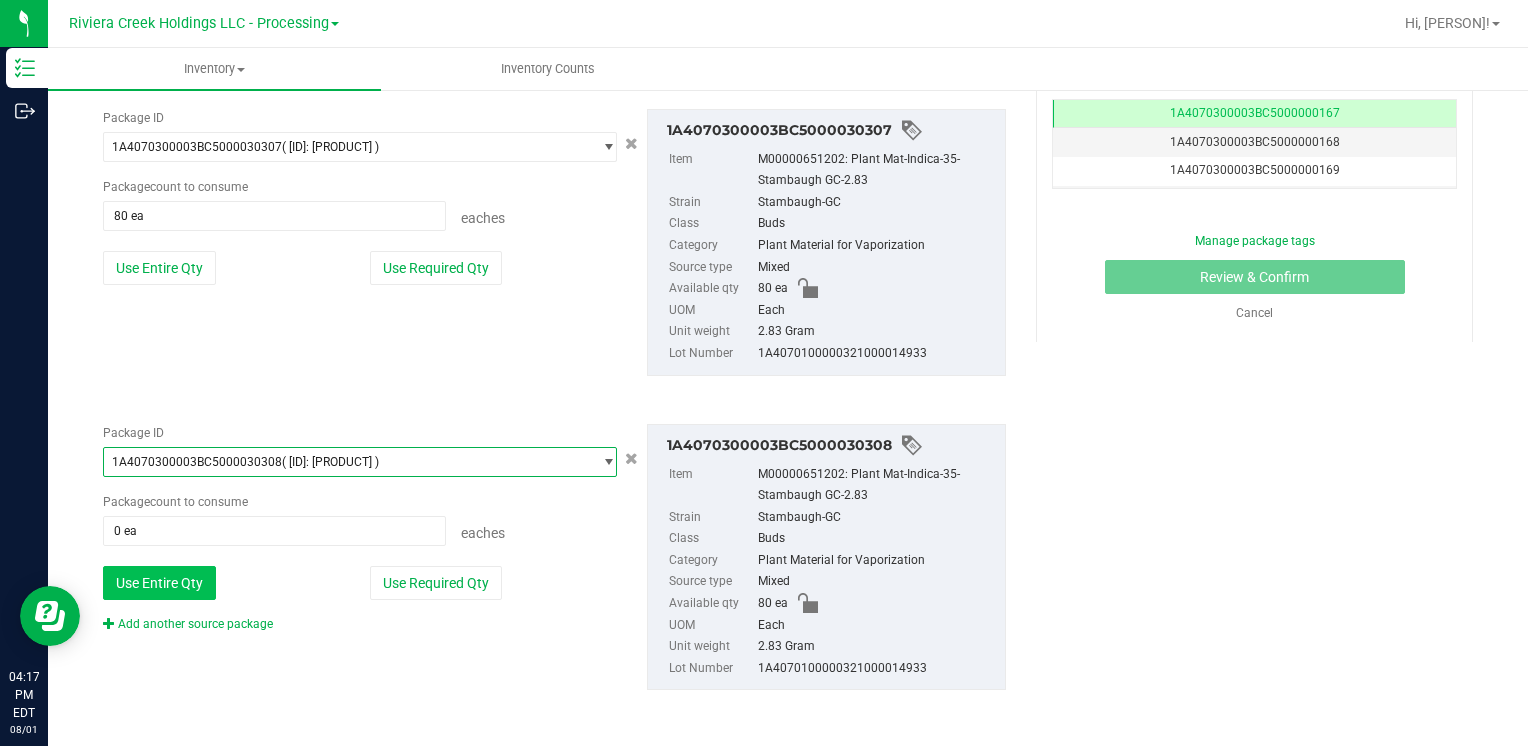 click on "Use Entire Qty" at bounding box center (159, 583) 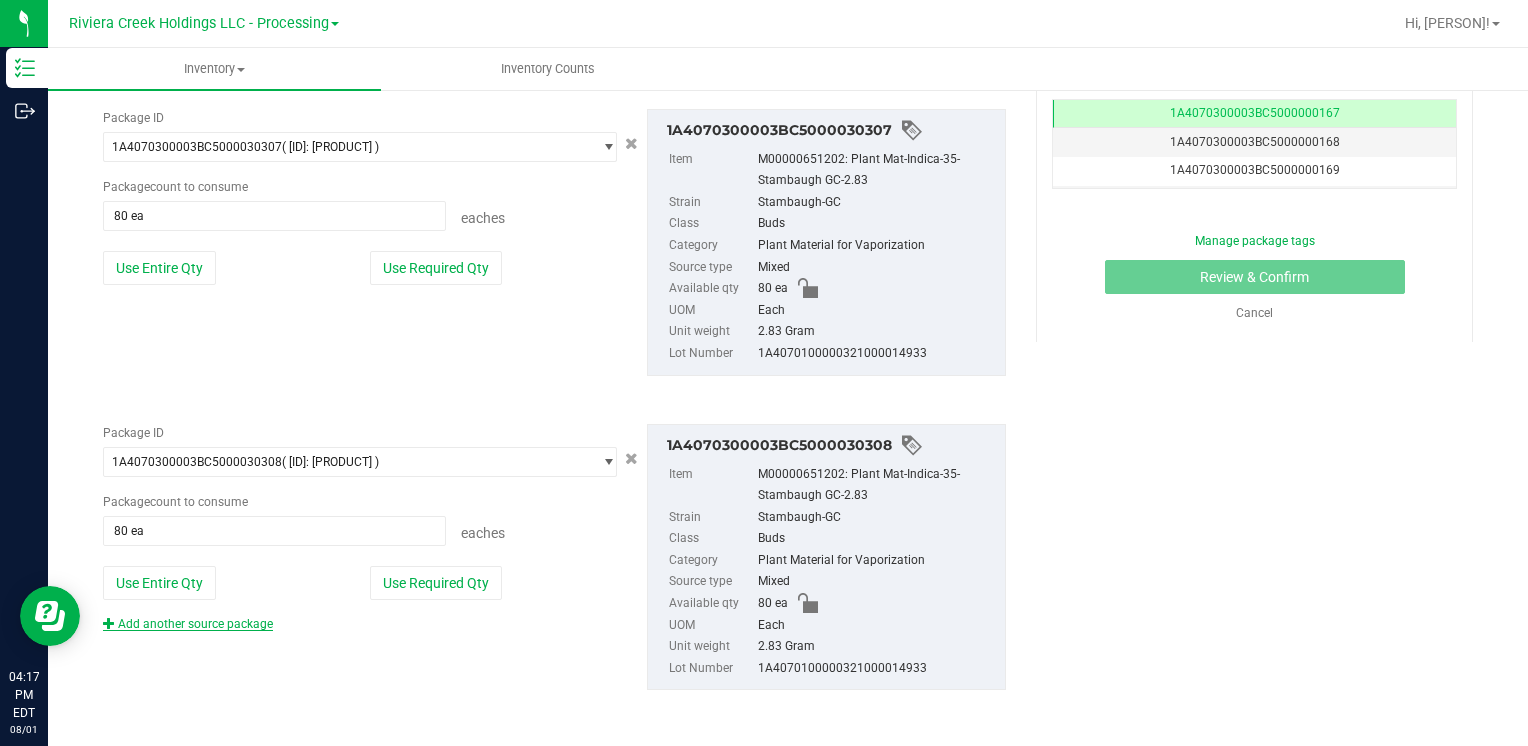 click on "Add another source package" at bounding box center (188, 624) 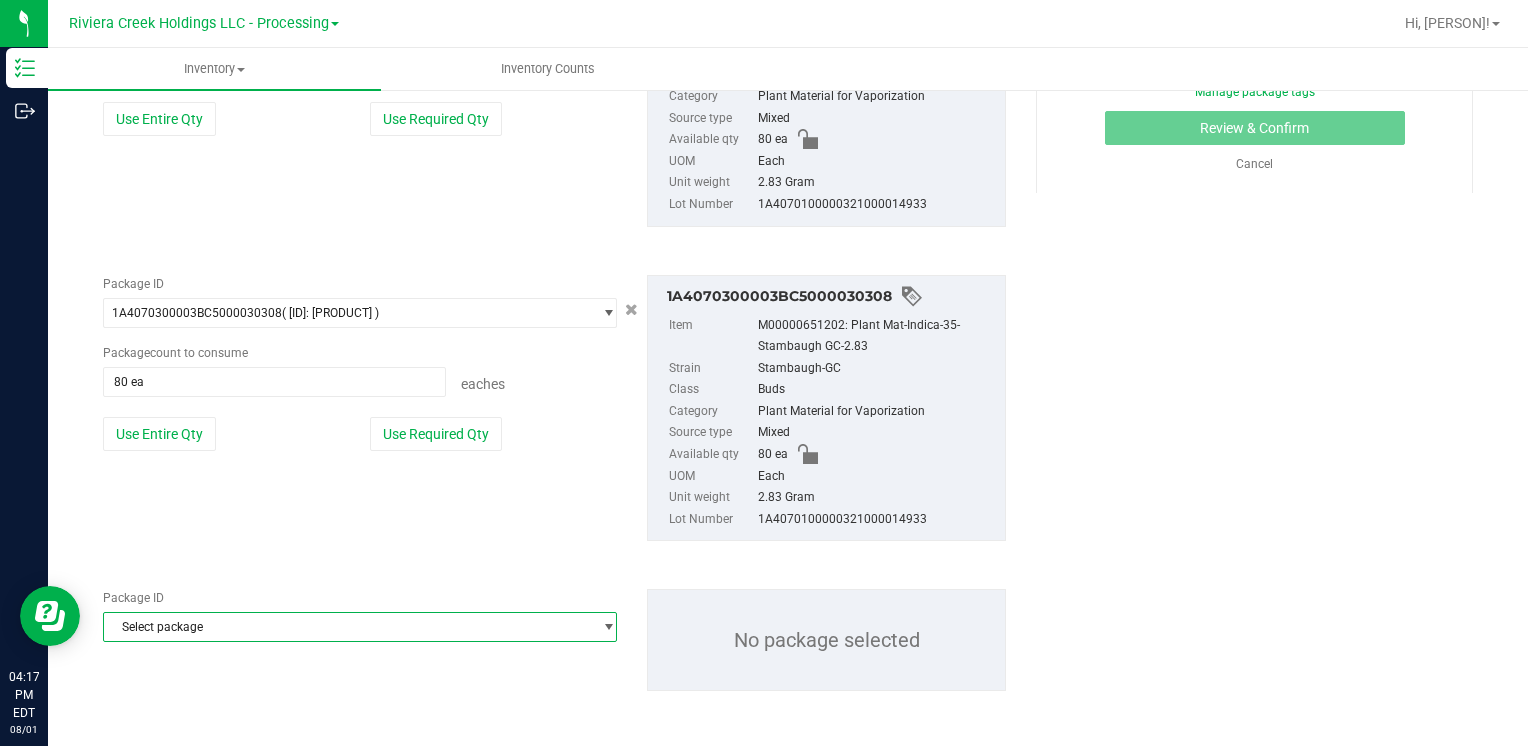 click on "Select package" at bounding box center (347, 627) 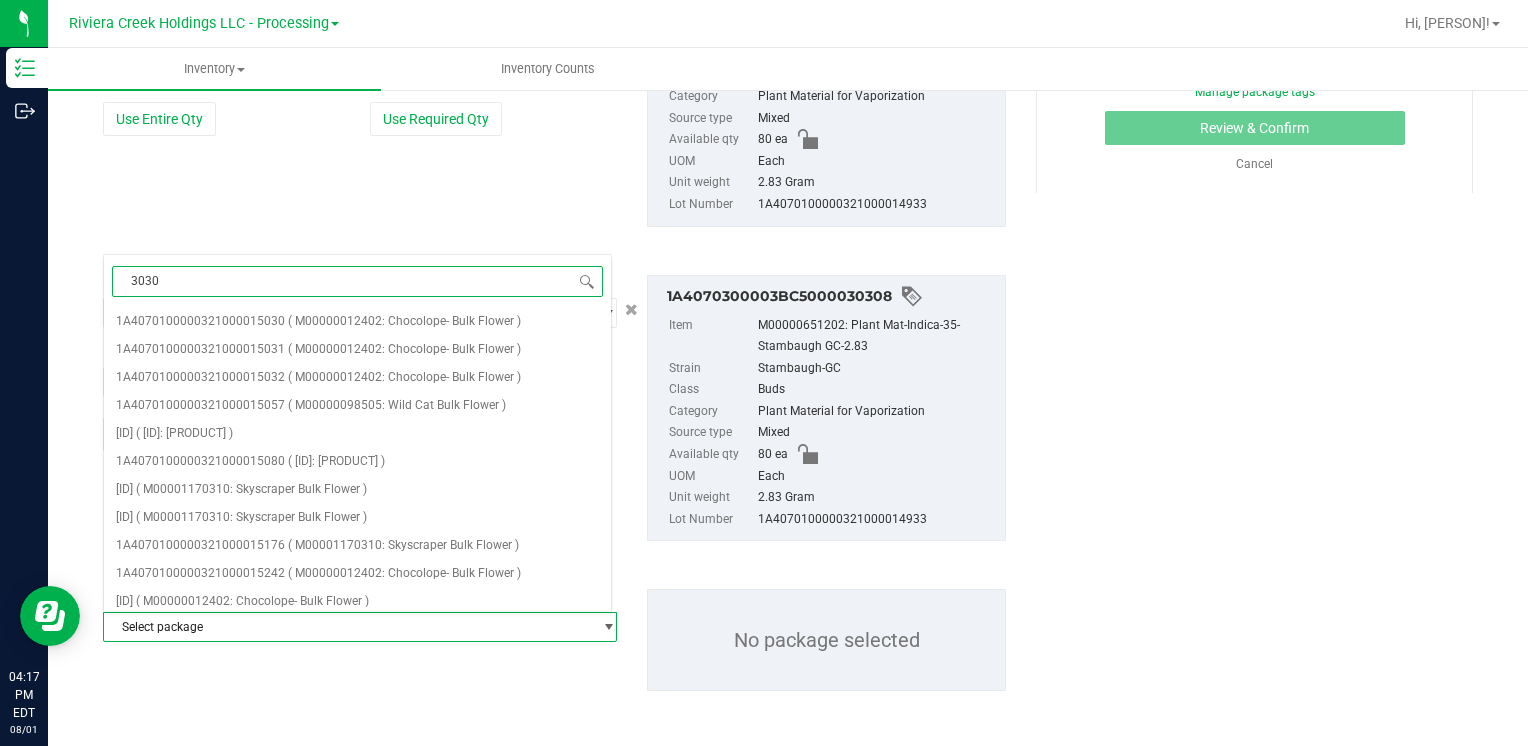 type on "30309" 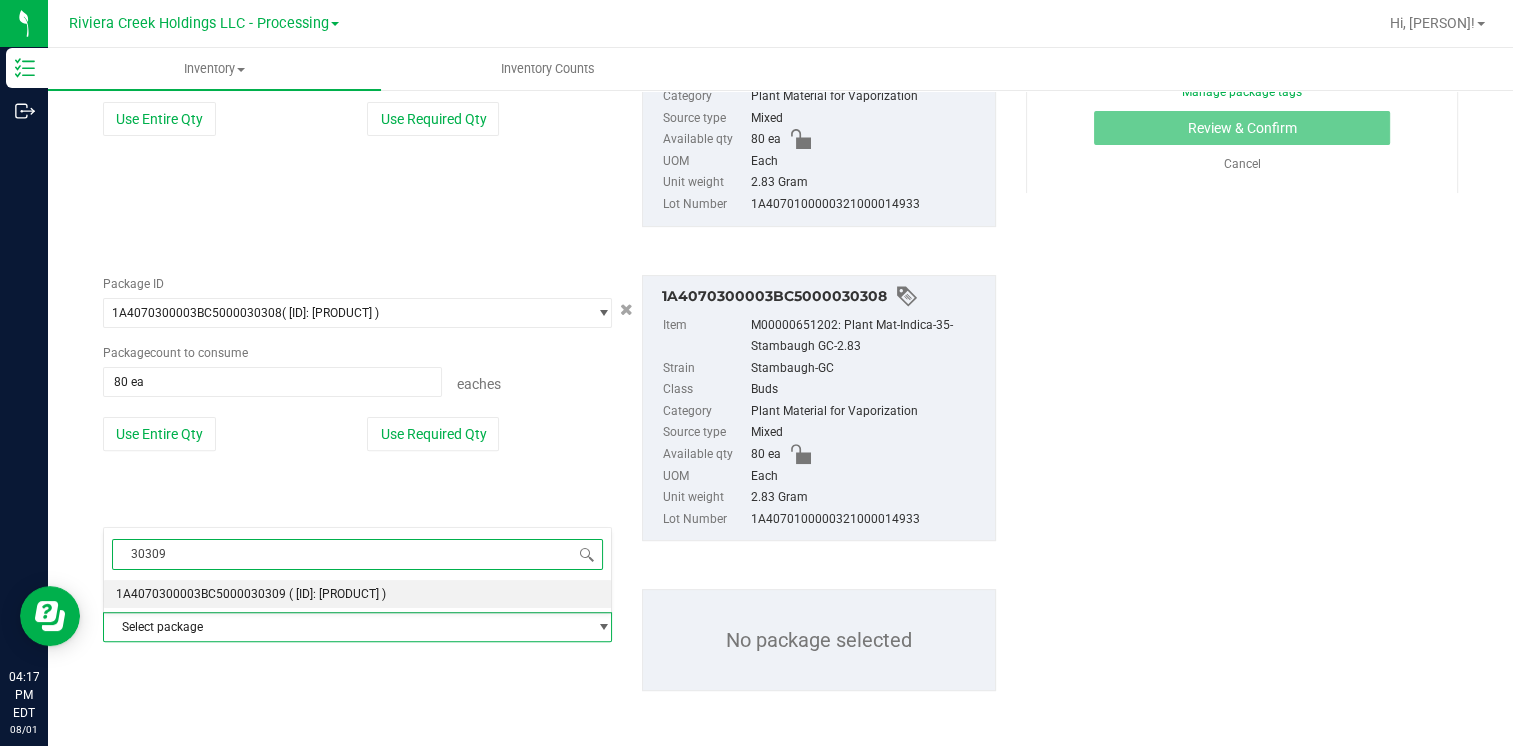 click on "1A4070300003BC5000030309
(
M00000651202: Plant Mat-Indica-35-Stambaugh GC-2.83
)" at bounding box center [357, 594] 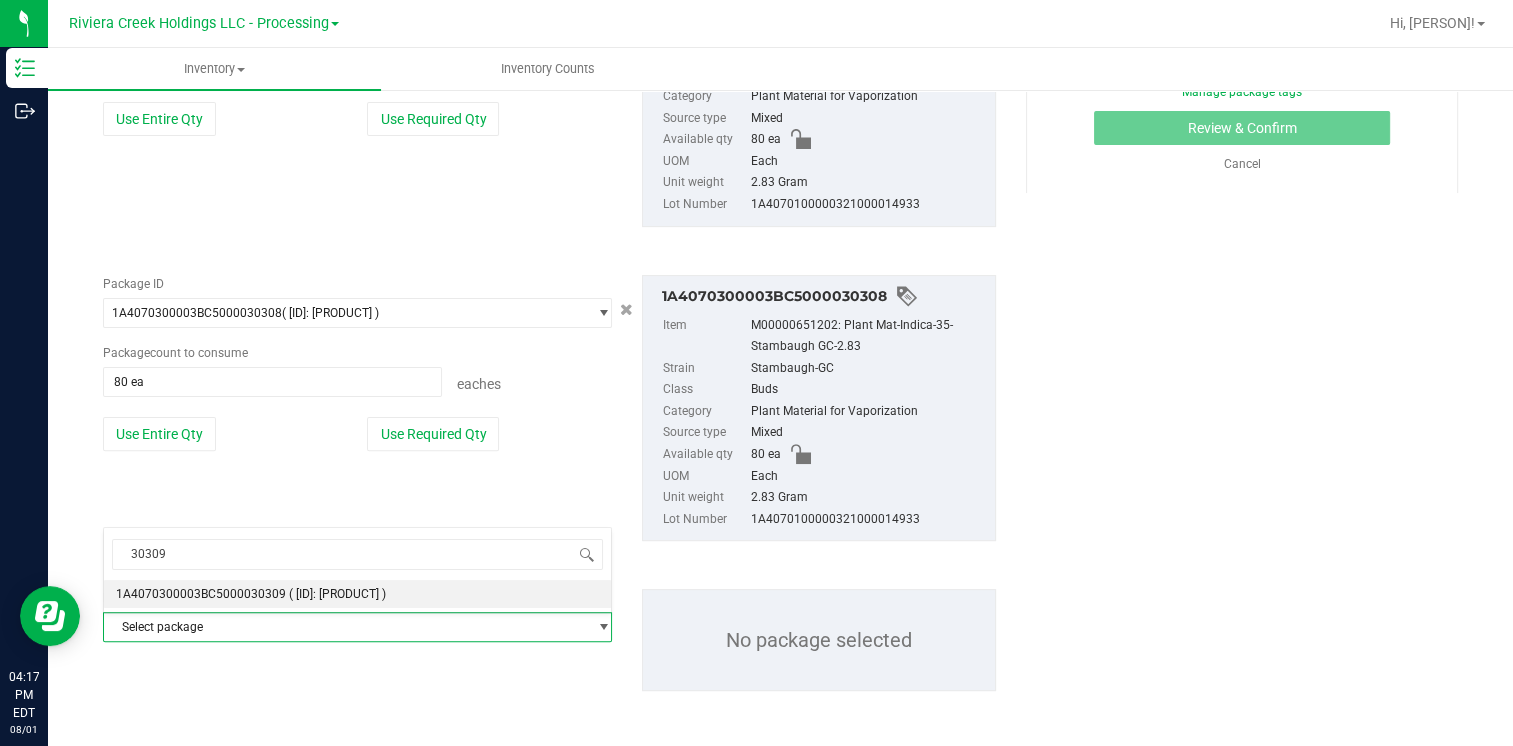 type 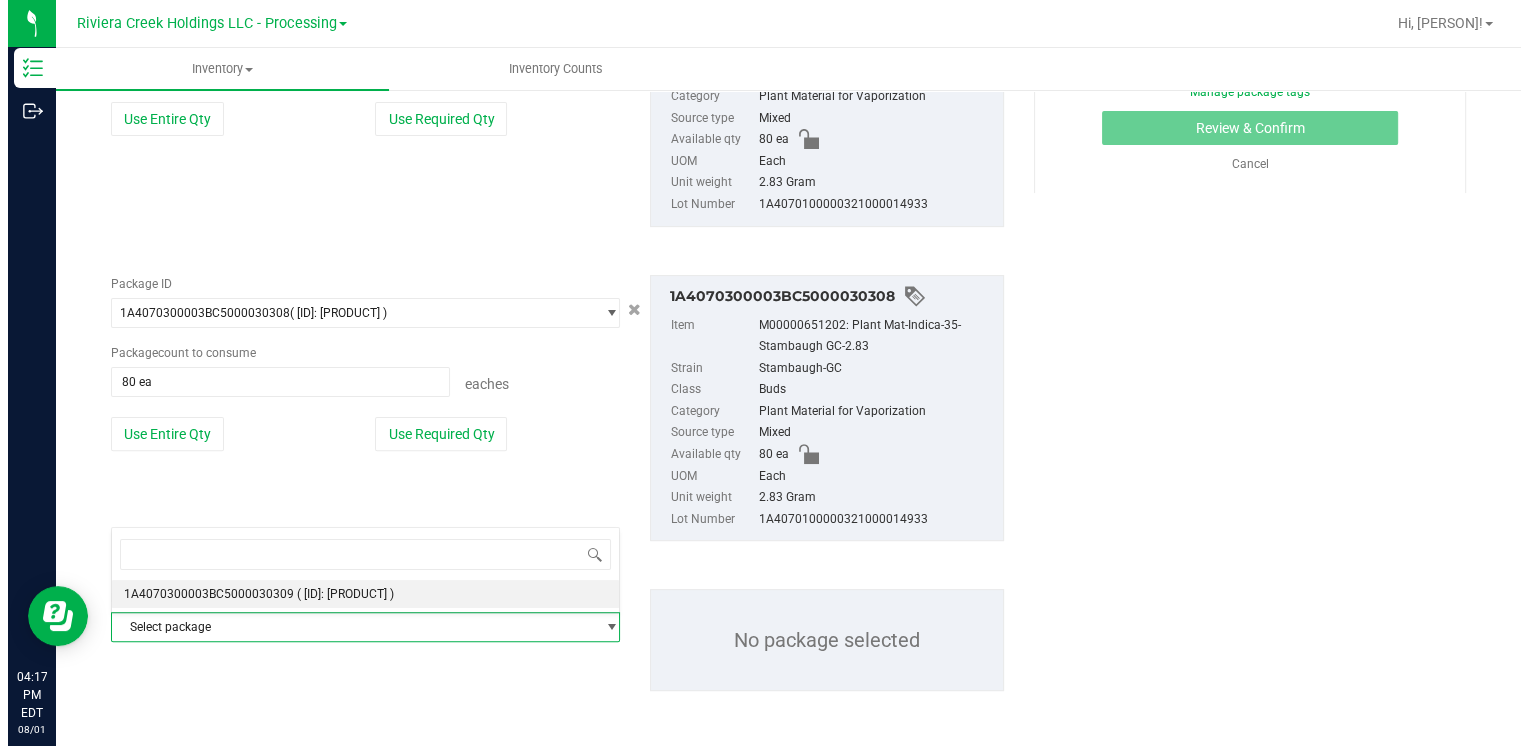 scroll, scrollTop: 13804, scrollLeft: 0, axis: vertical 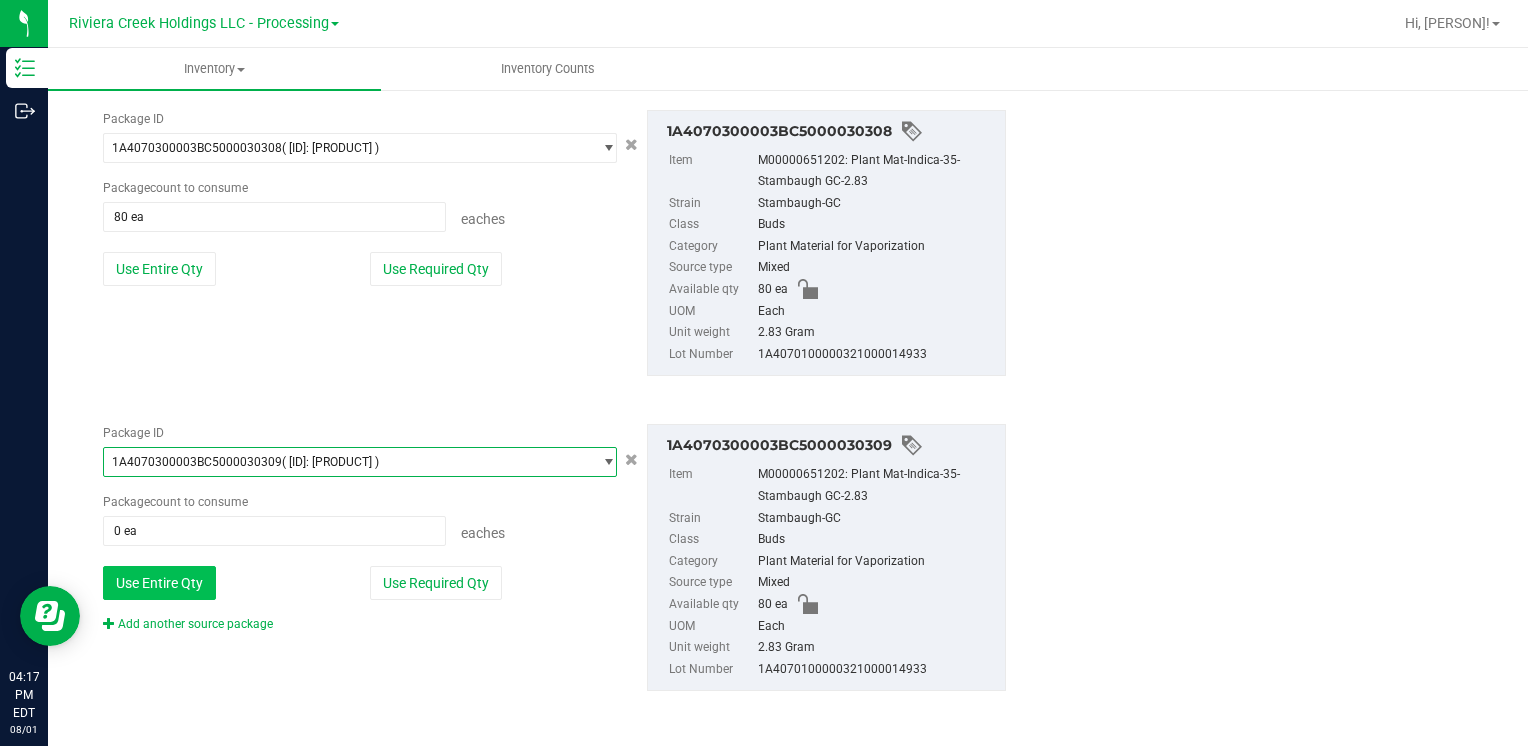 click on "Use Entire Qty" at bounding box center [159, 583] 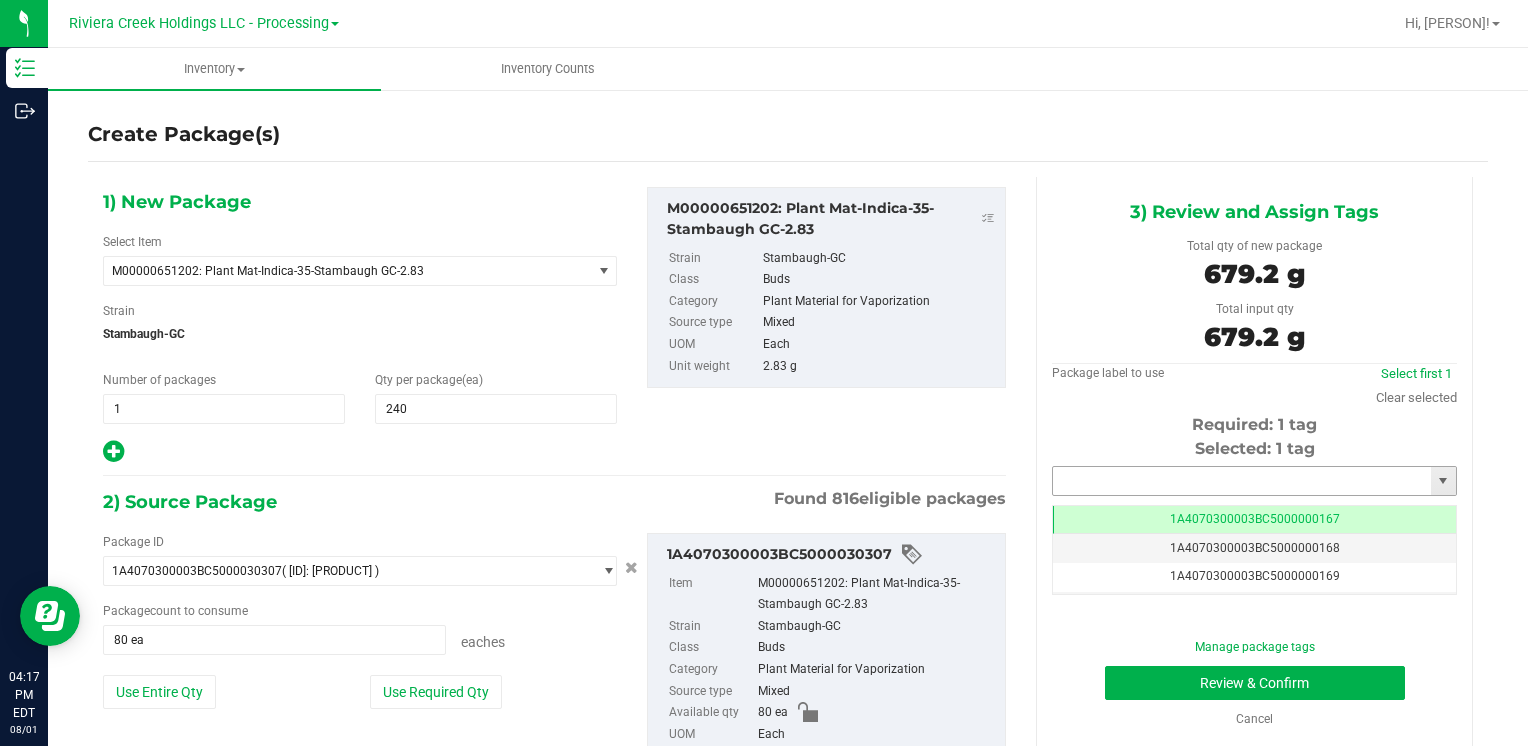 click at bounding box center [1242, 481] 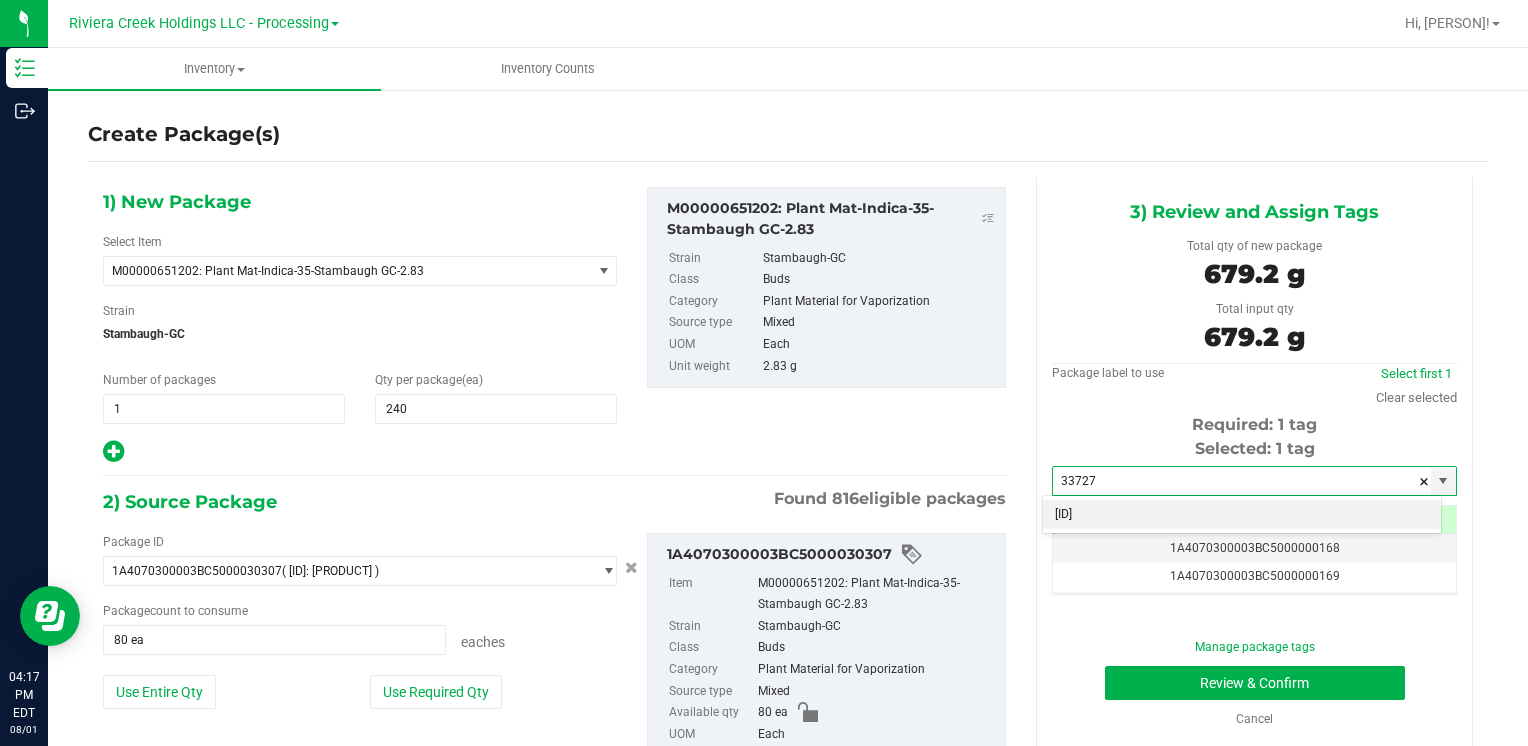 click on "[ID]" at bounding box center (1242, 515) 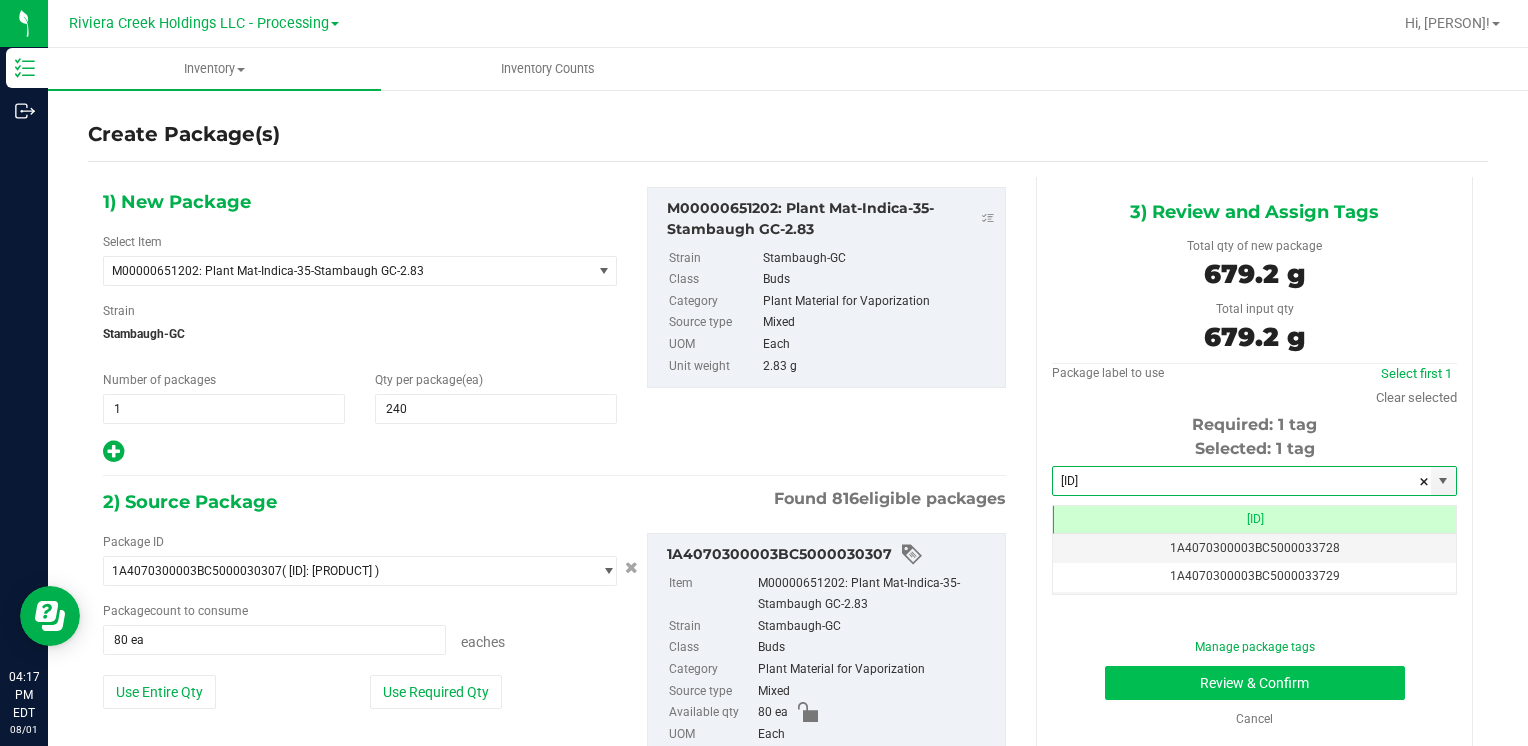 type on "[ID]" 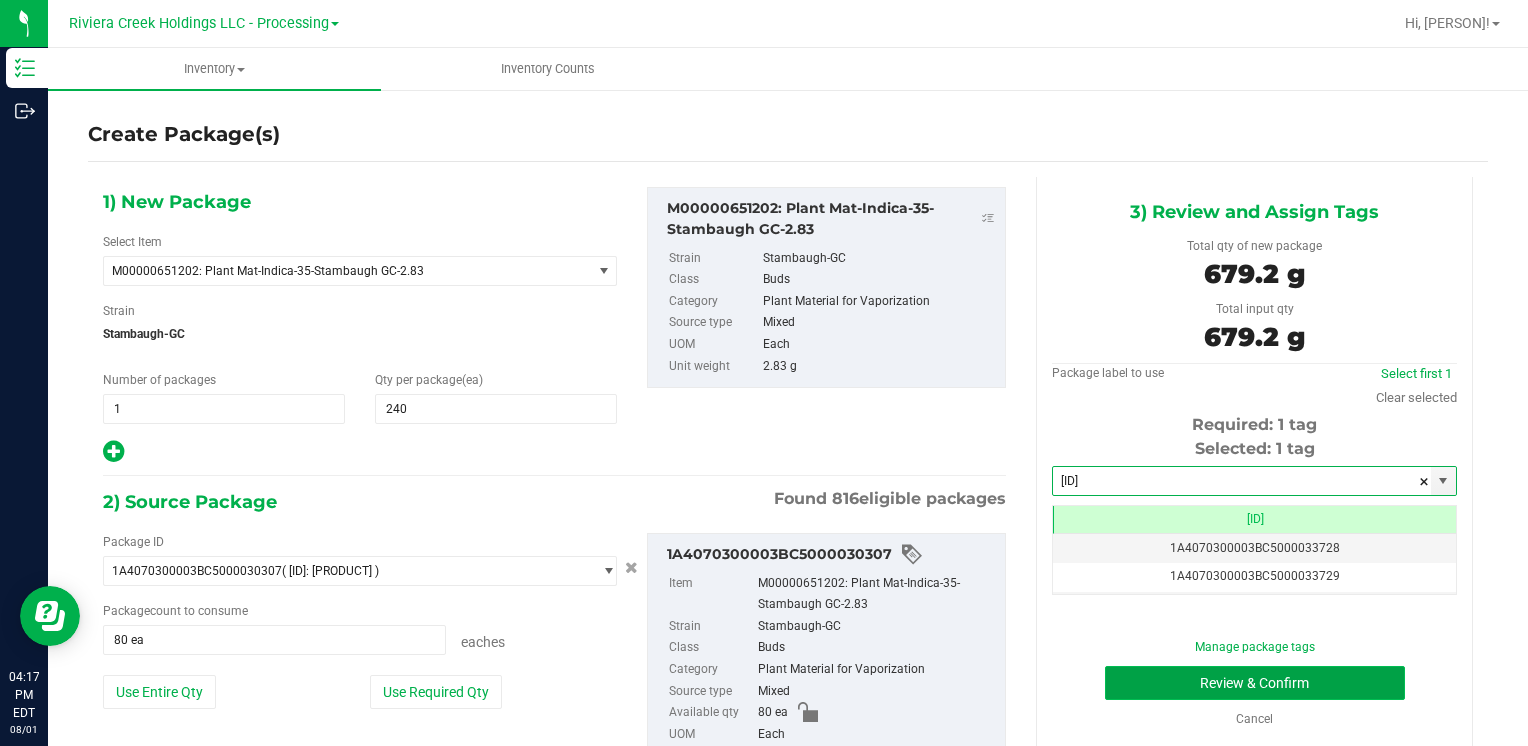 click on "Review & Confirm" at bounding box center [1255, 683] 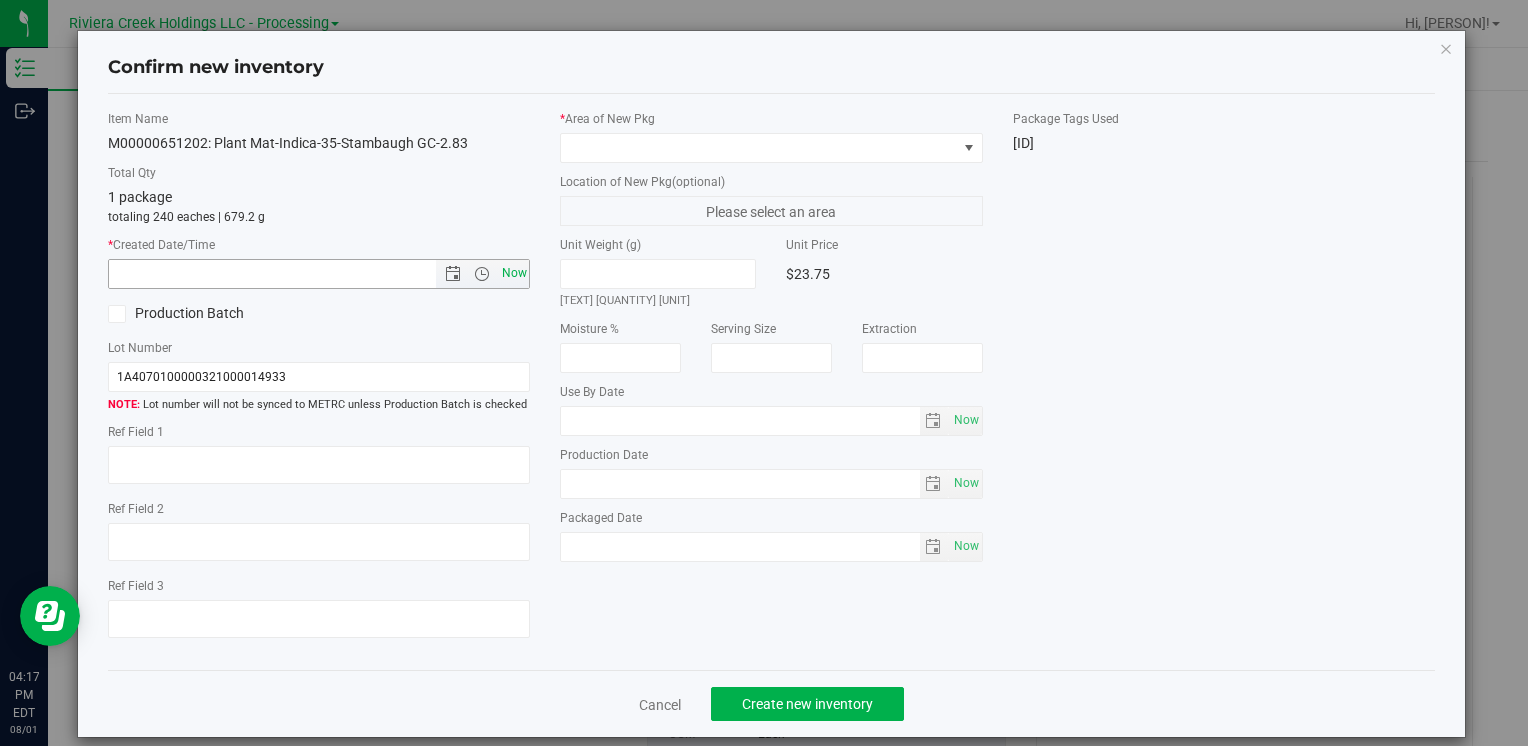 click on "Now" at bounding box center (514, 273) 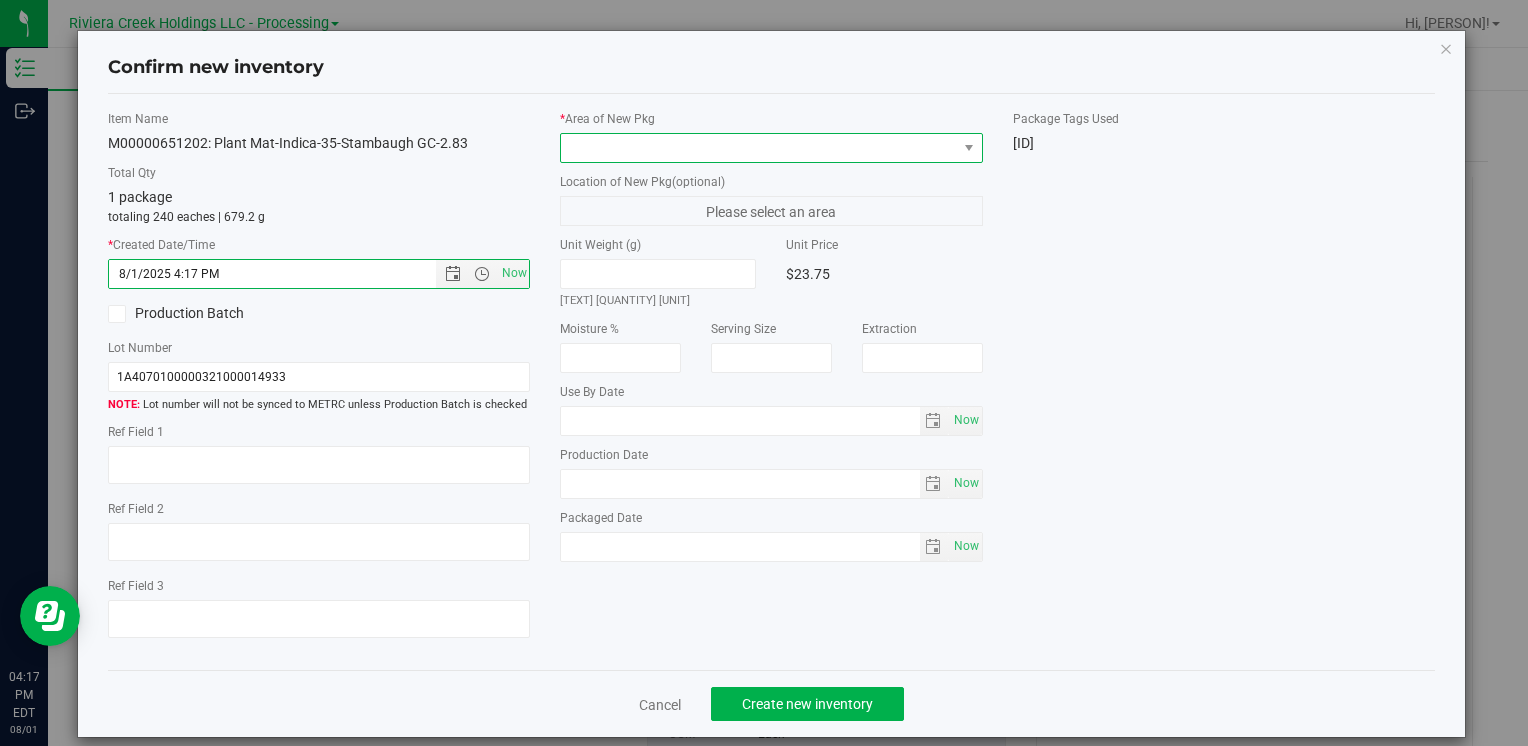 click at bounding box center [758, 148] 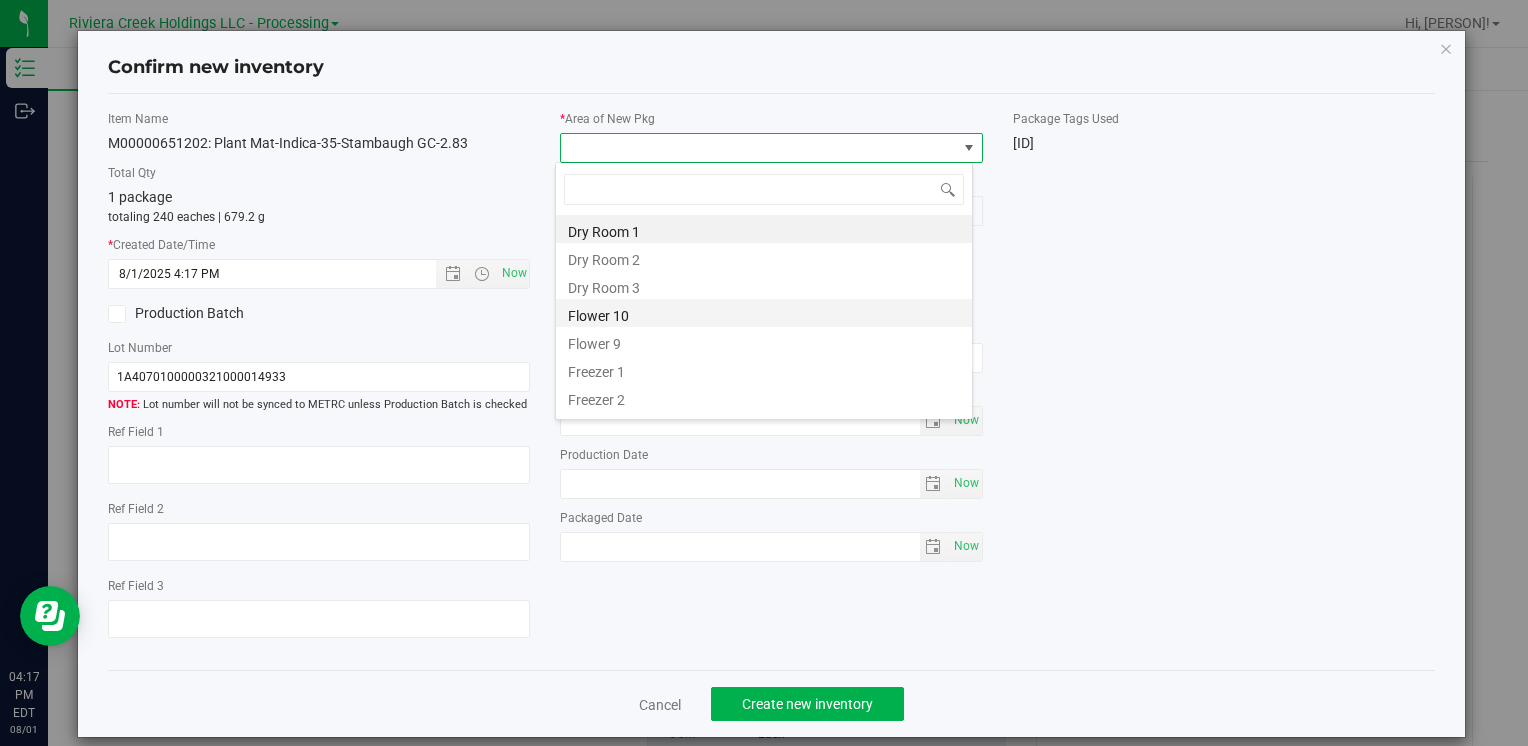 click on "Flower 10" at bounding box center (764, 313) 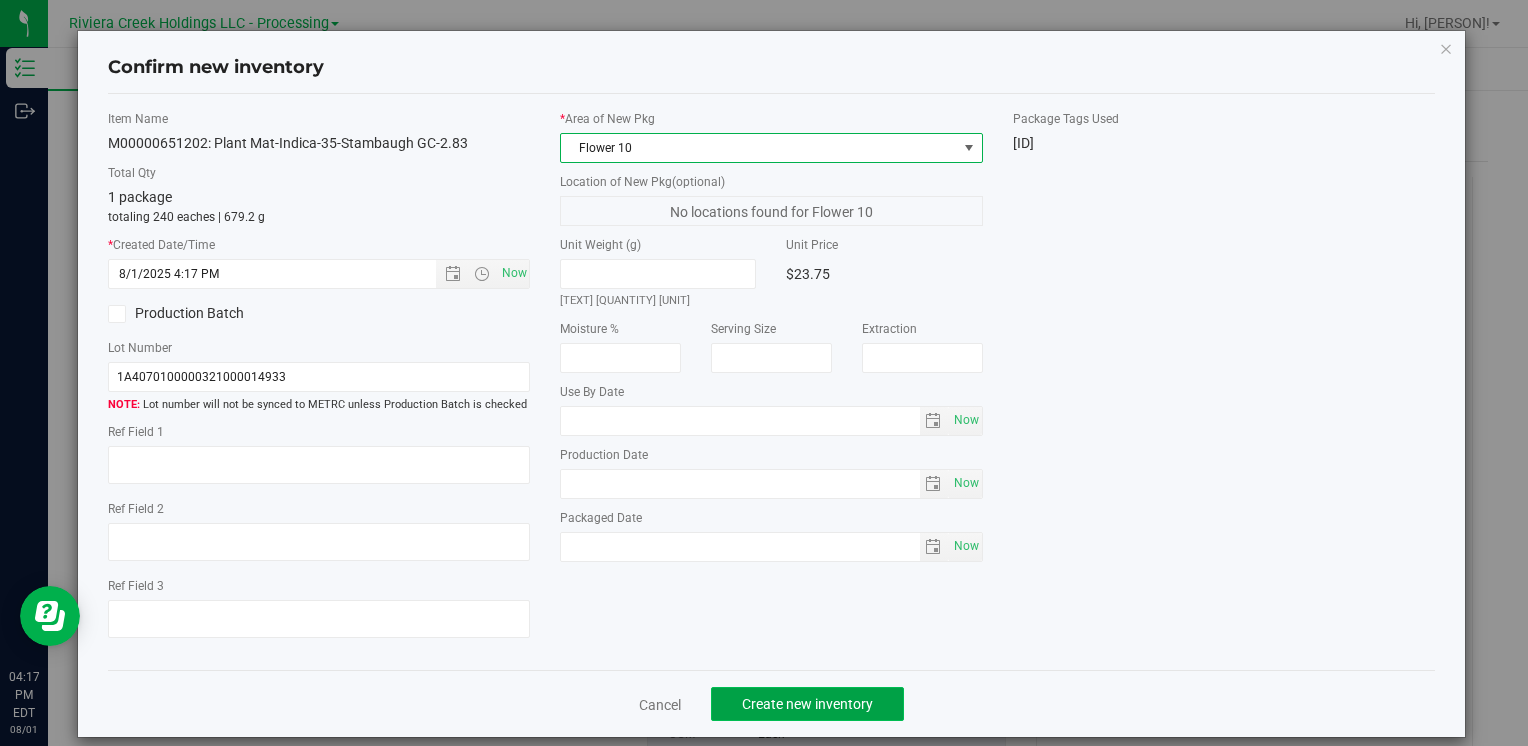 click on "Create new inventory" 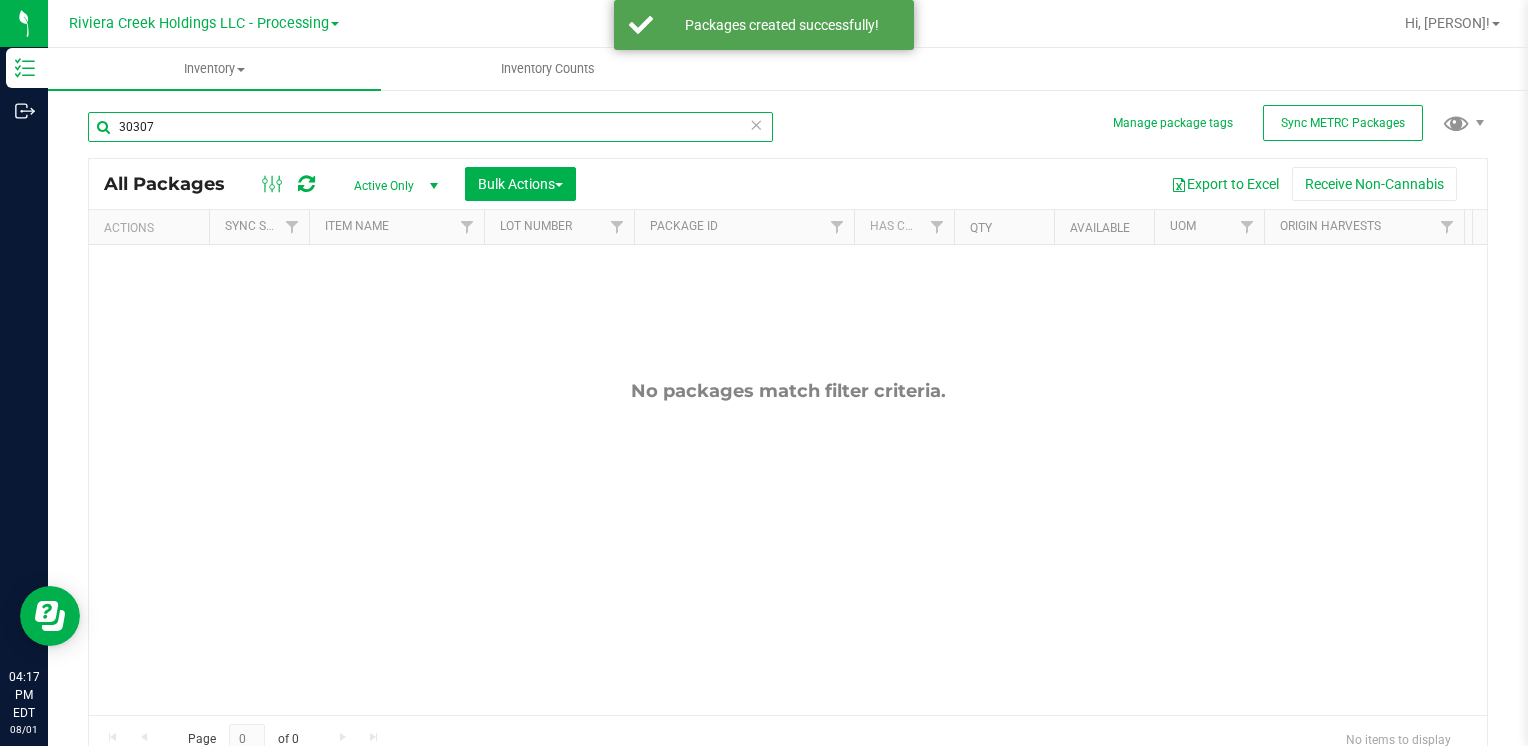 click on "30307" at bounding box center [430, 127] 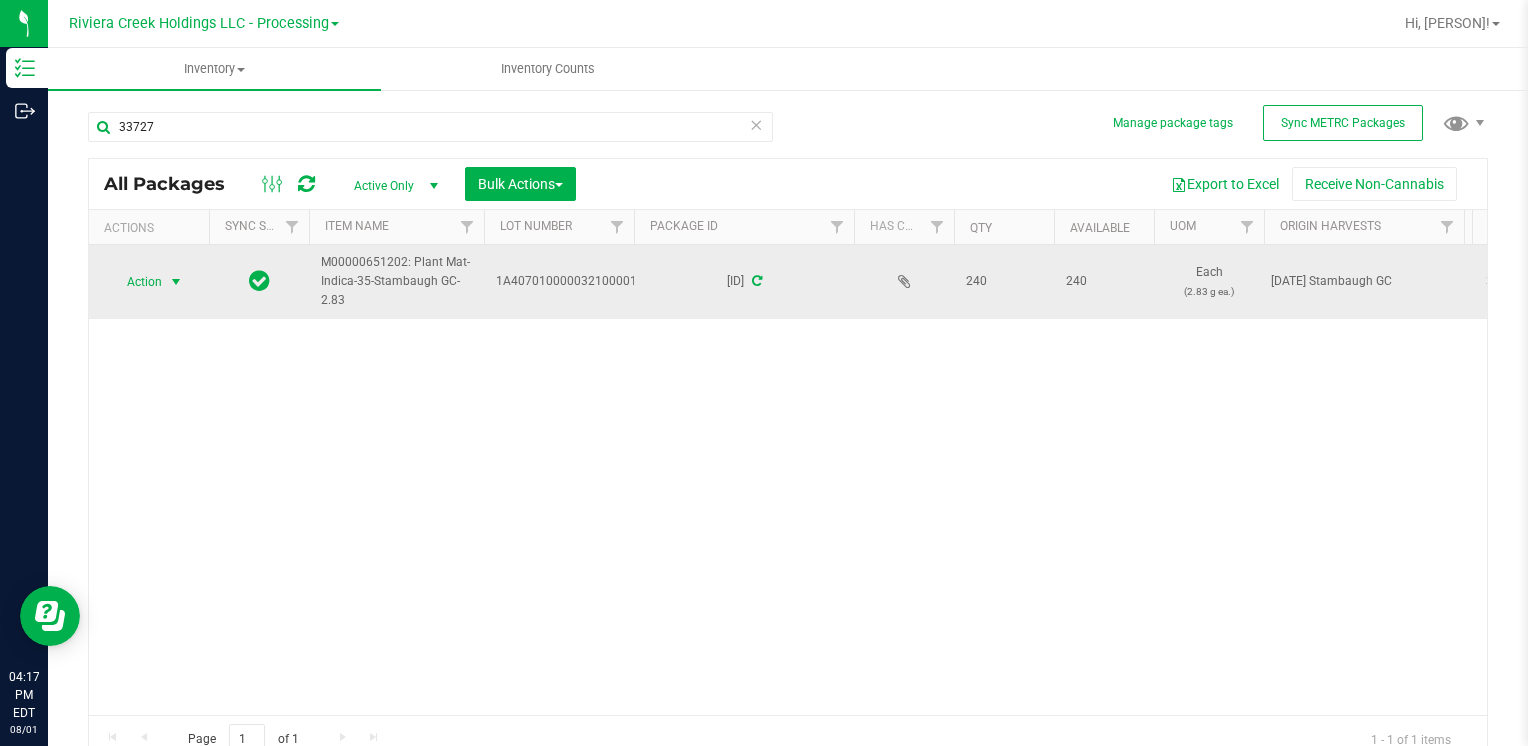 click on "Action" at bounding box center (136, 282) 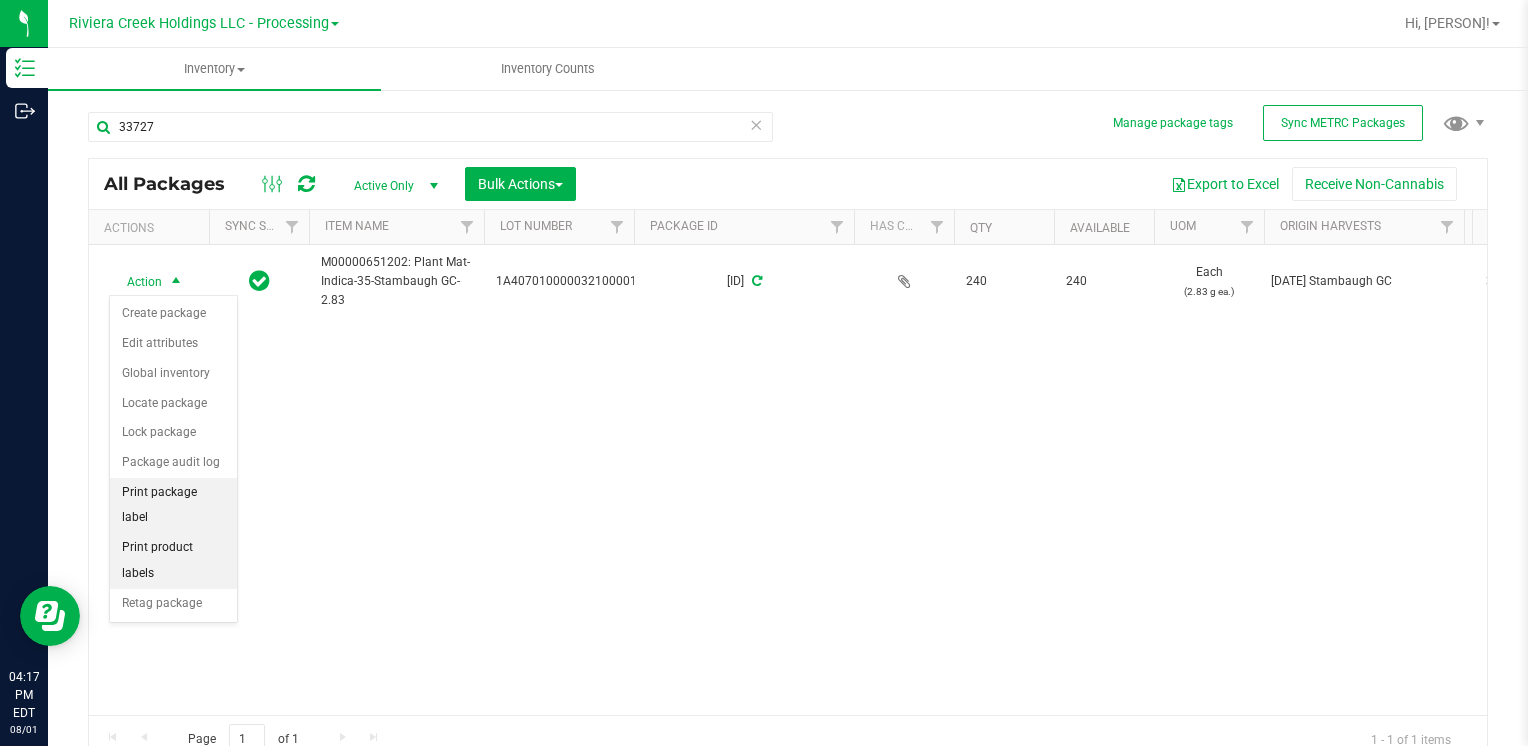 click on "Print package label" at bounding box center [173, 505] 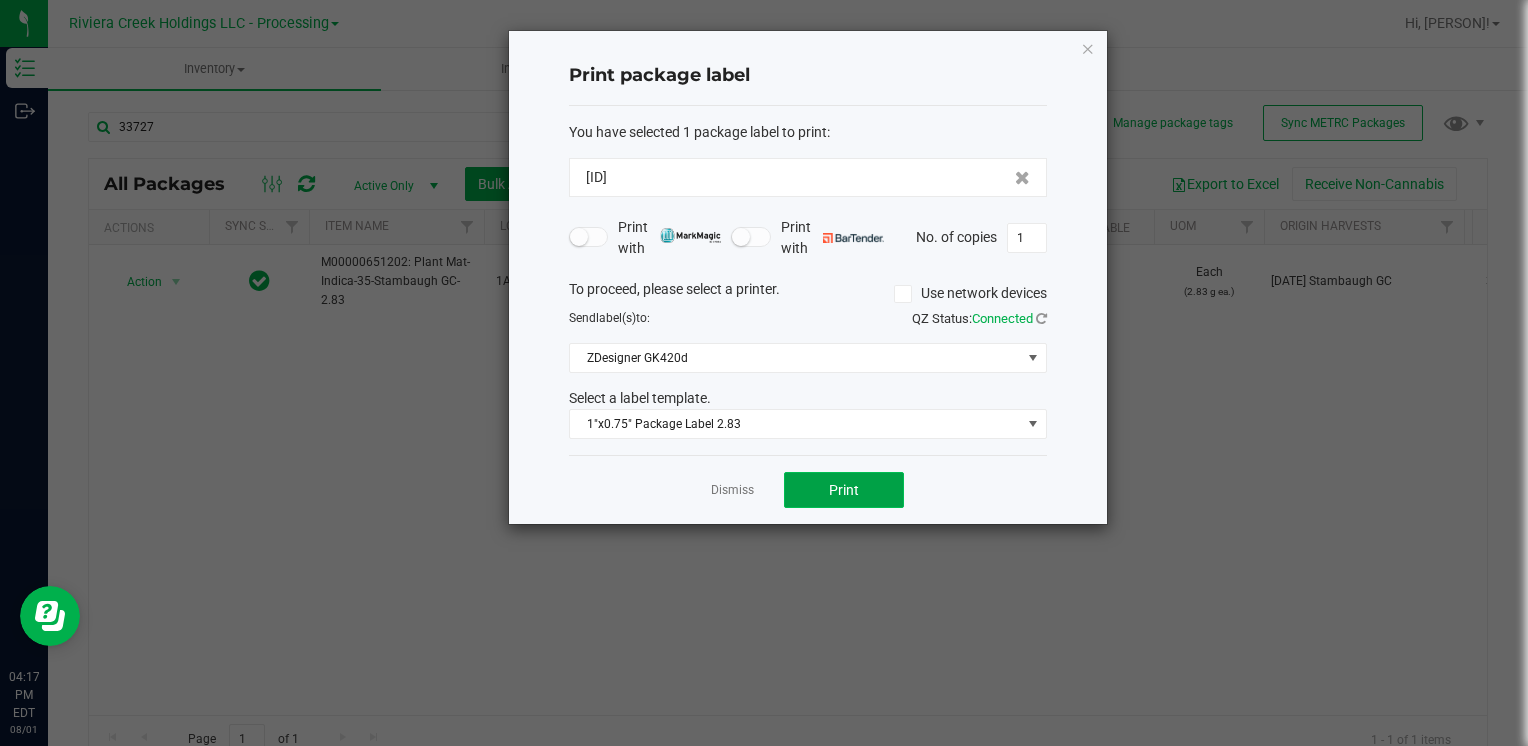 click on "Print" 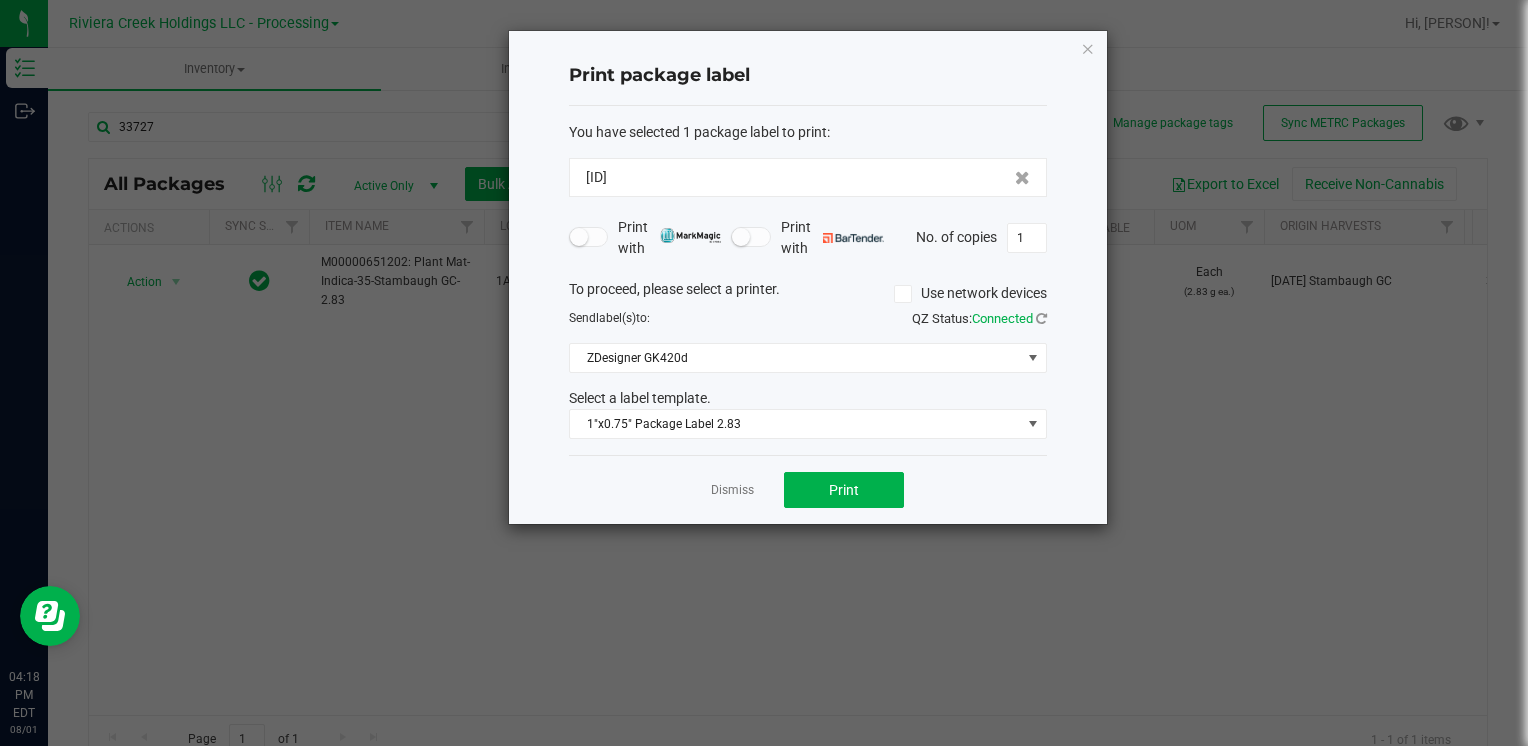 click on "Print package label  You have selected 1 package label to print  :   [ID]   Print with   Print with   No. of copies  1  To proceed, please select a printer.   Use network devices  Send  label(s)  to:  QZ Status:   Connected  ZDesigner GK420d  Select a label template.  1"x0.75" Package Label 2.83  Dismiss   Print" 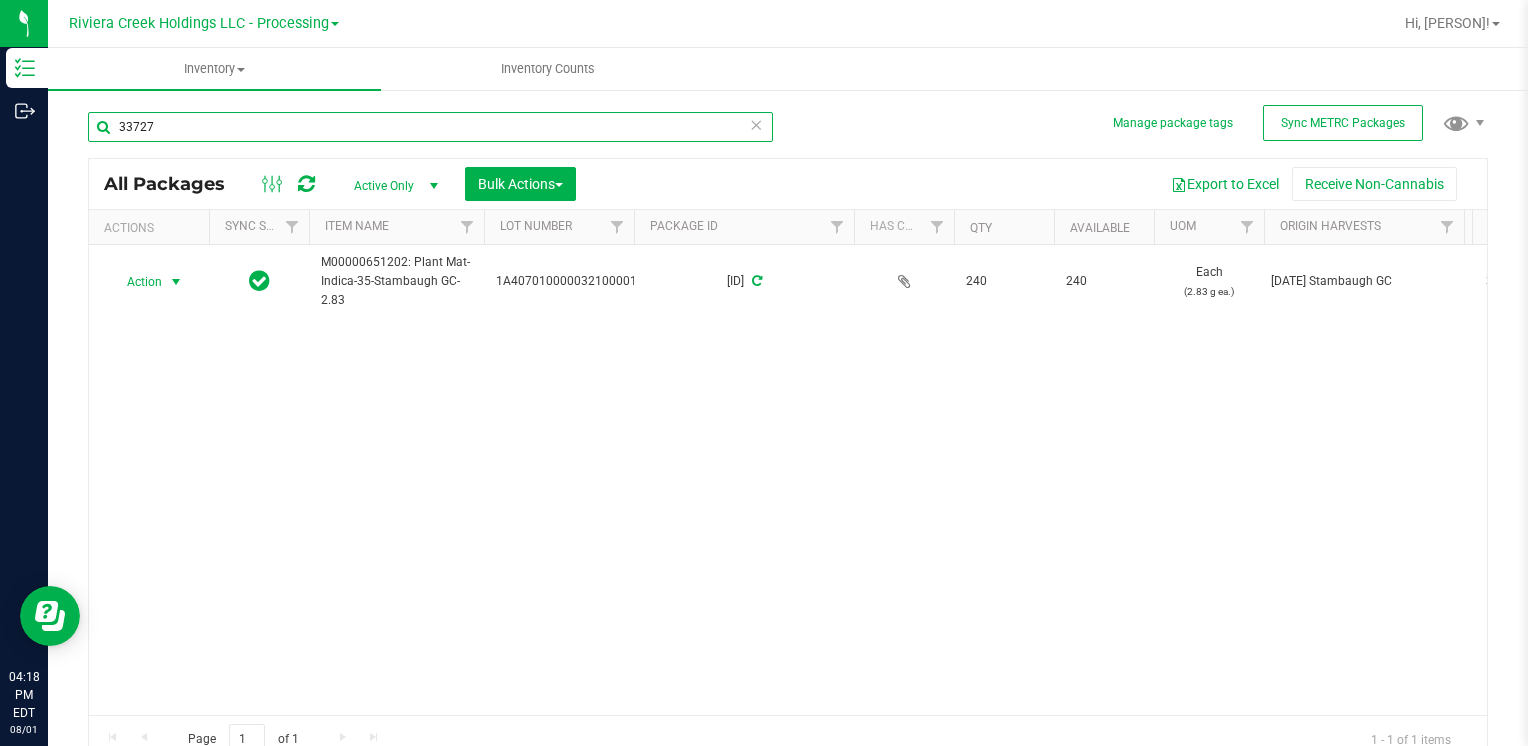 click on "33727" at bounding box center [430, 127] 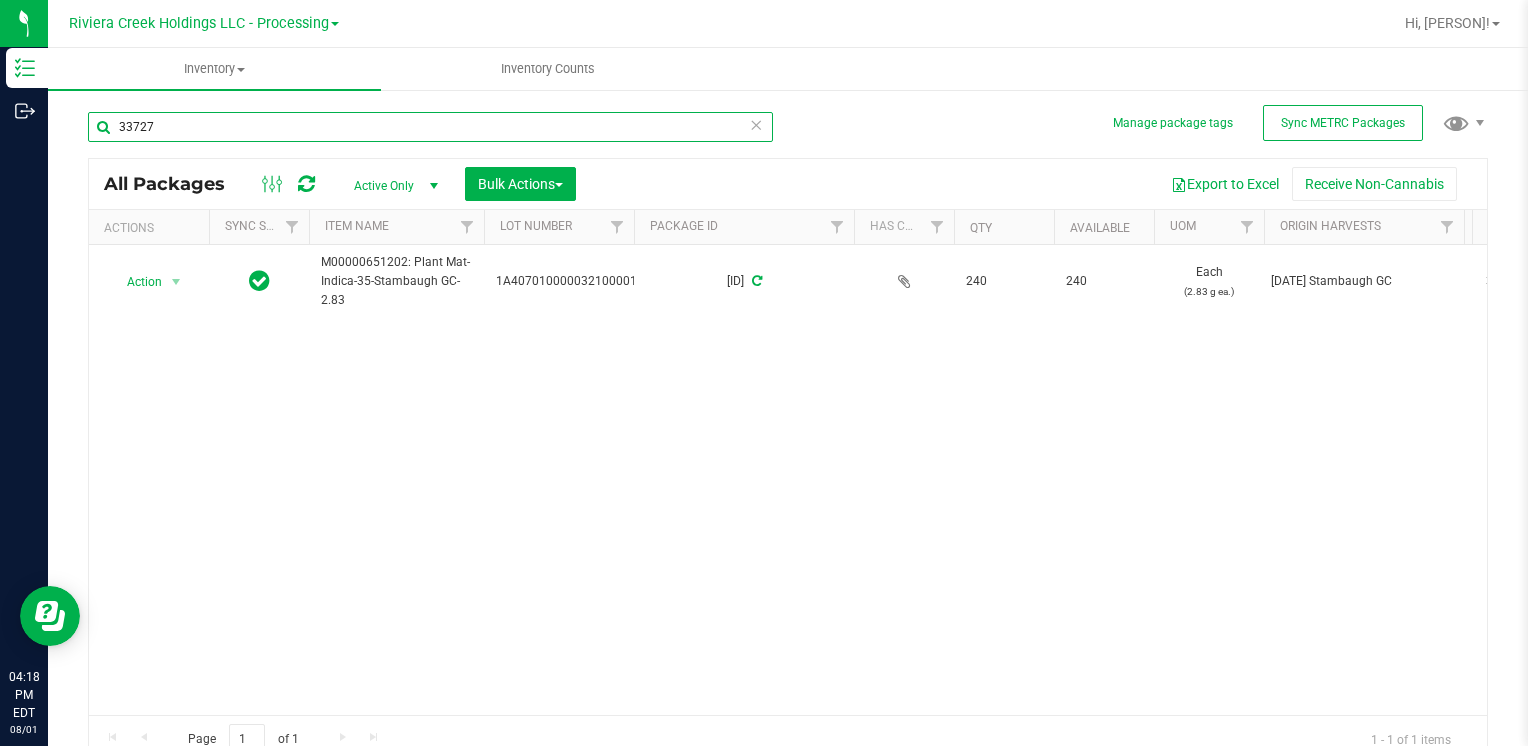 click on "33727" at bounding box center [430, 127] 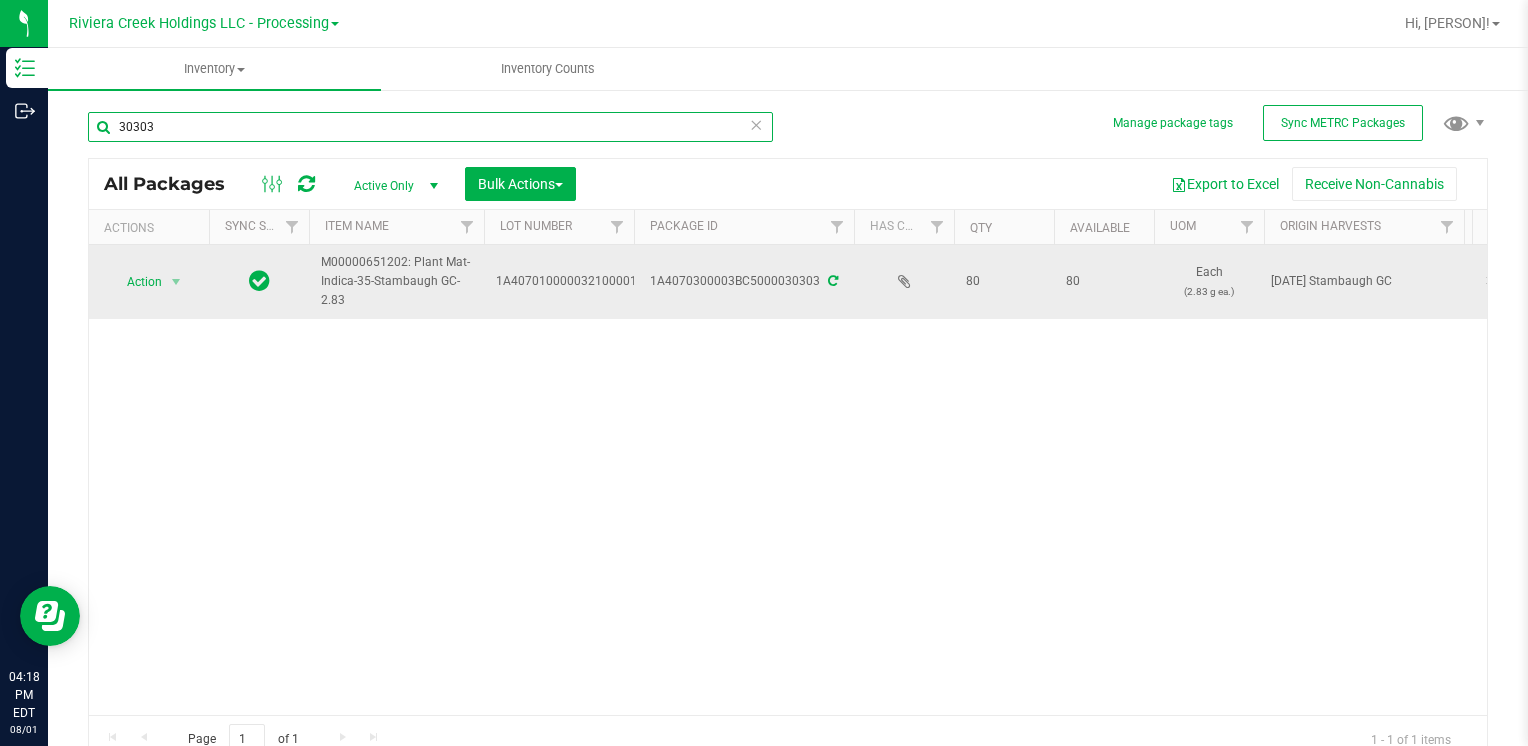type on "30303" 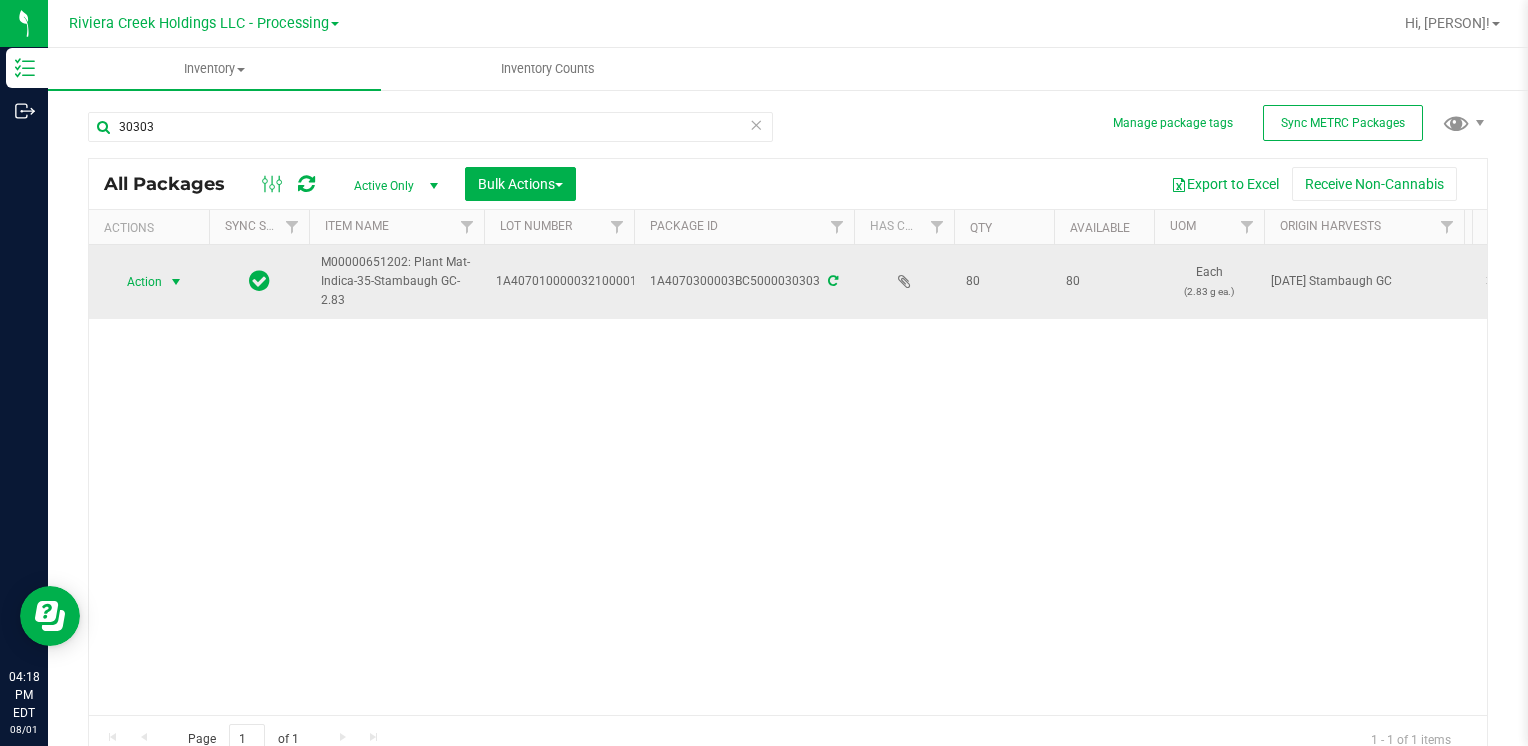 click on "Action" at bounding box center (136, 282) 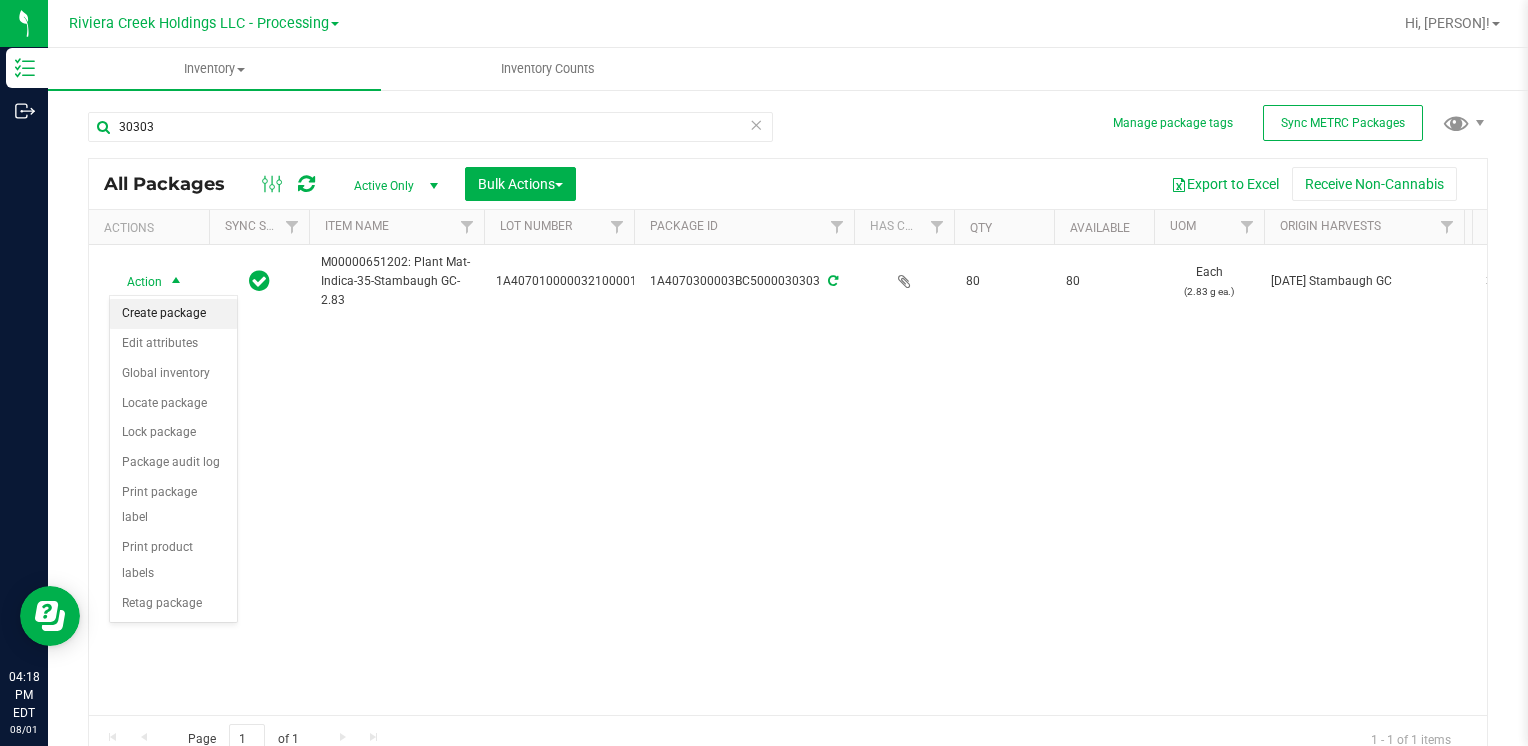 click on "Create package" at bounding box center [173, 314] 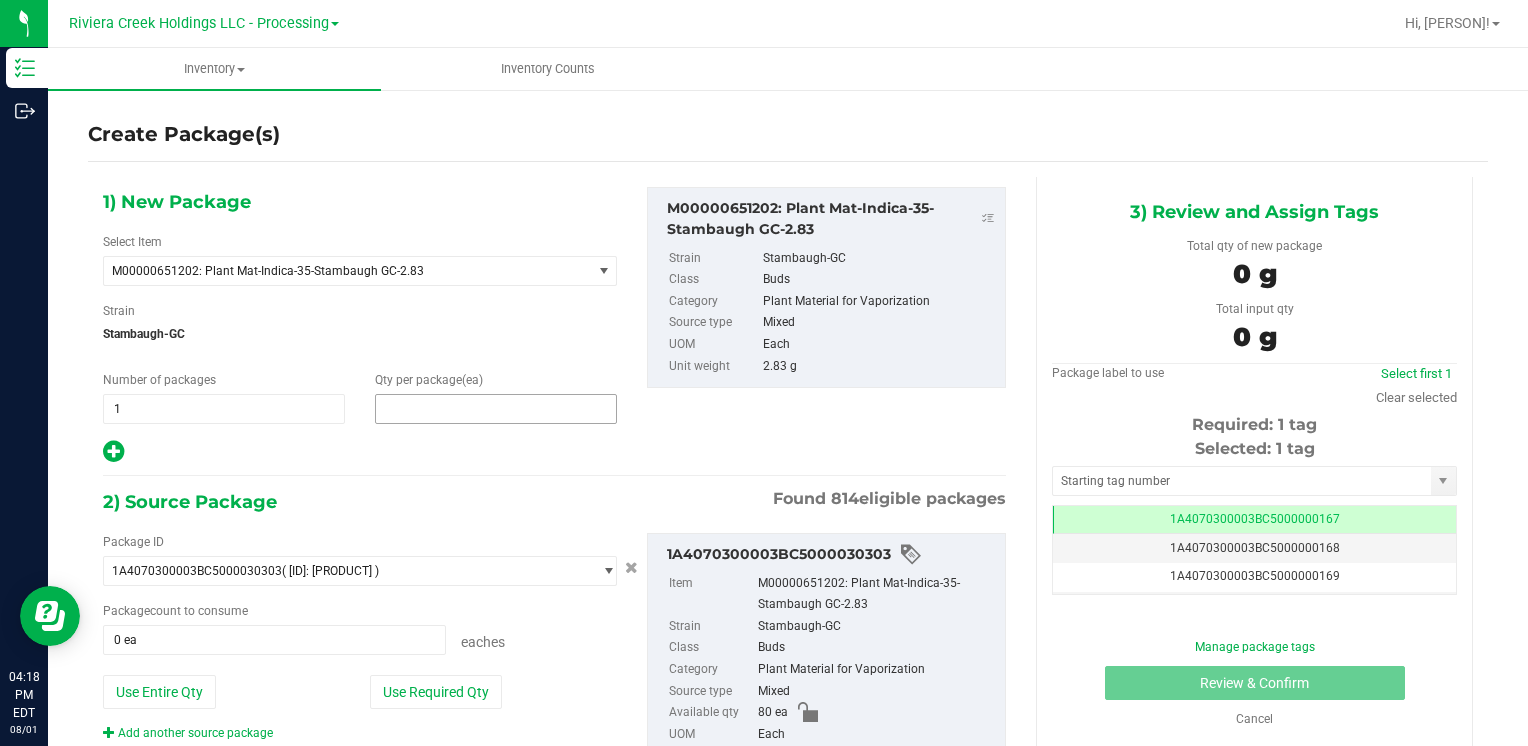 click at bounding box center (496, 409) 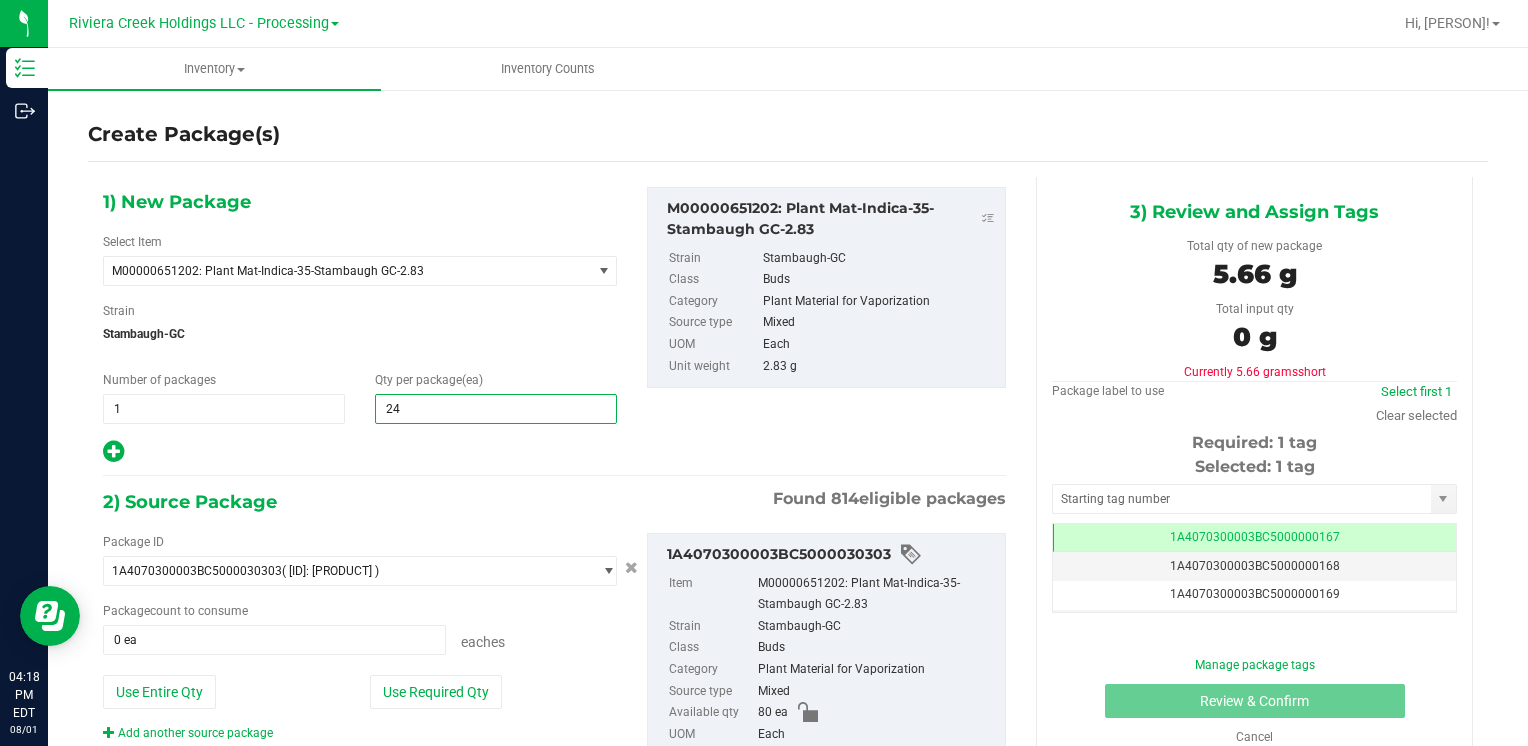 type on "240" 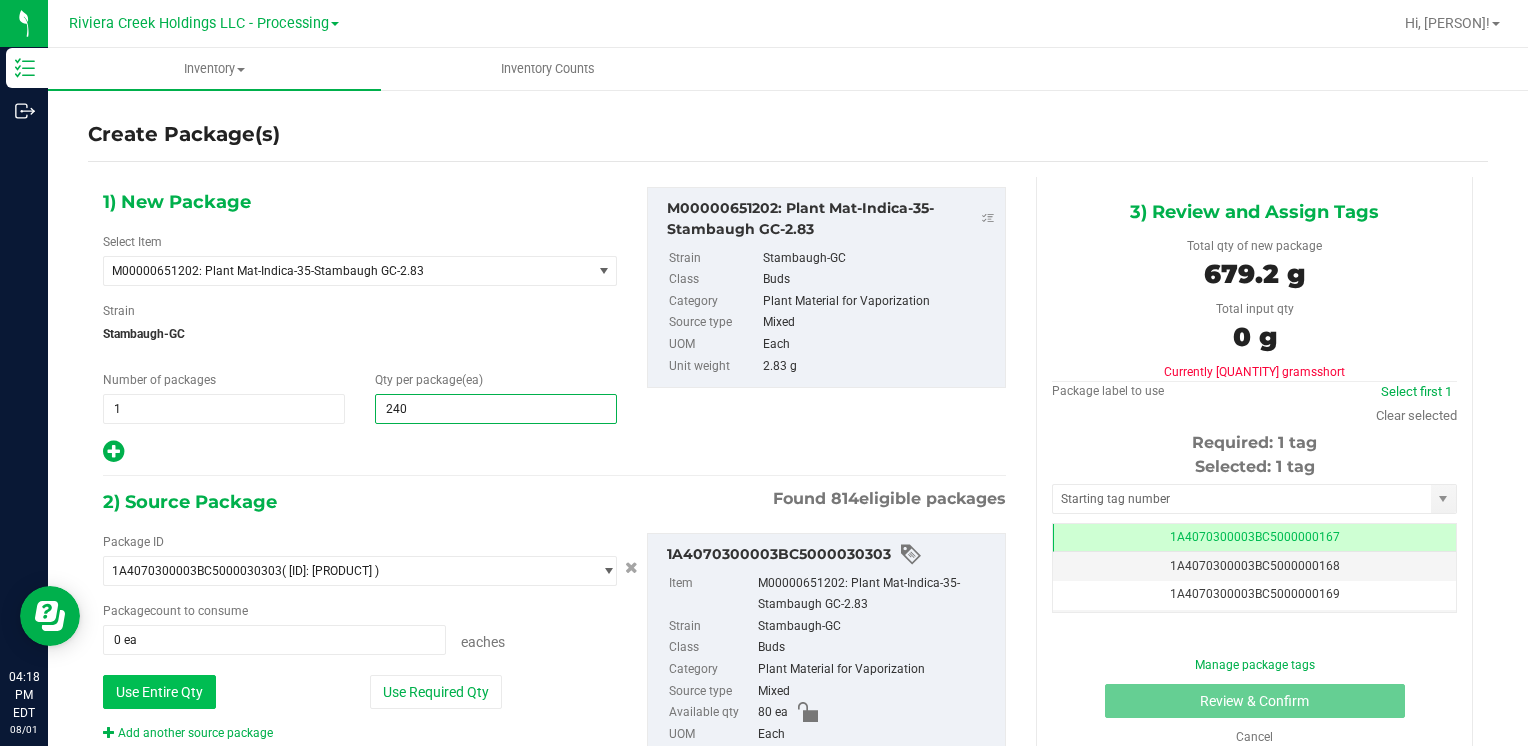 type on "240" 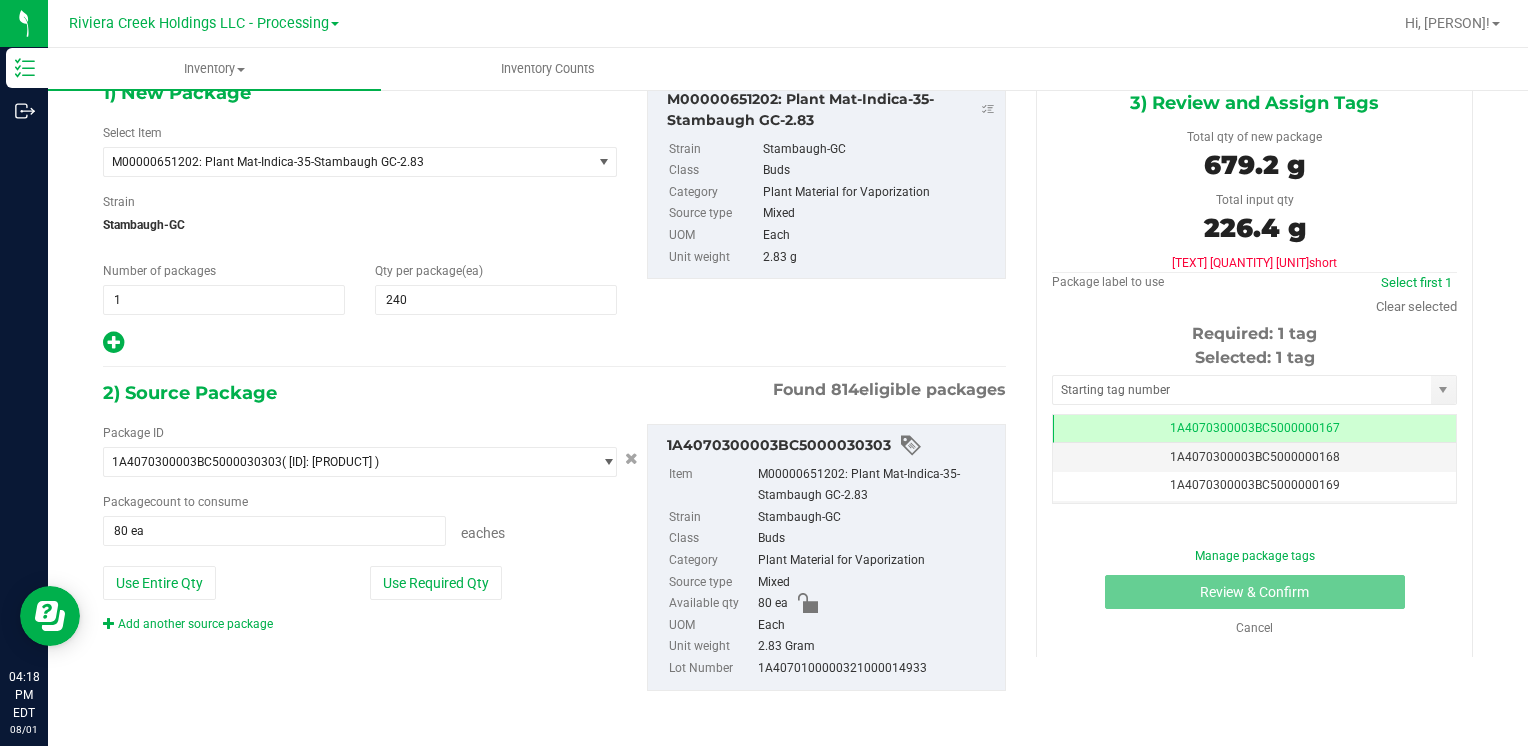 click on "Add another source package" at bounding box center (188, 624) 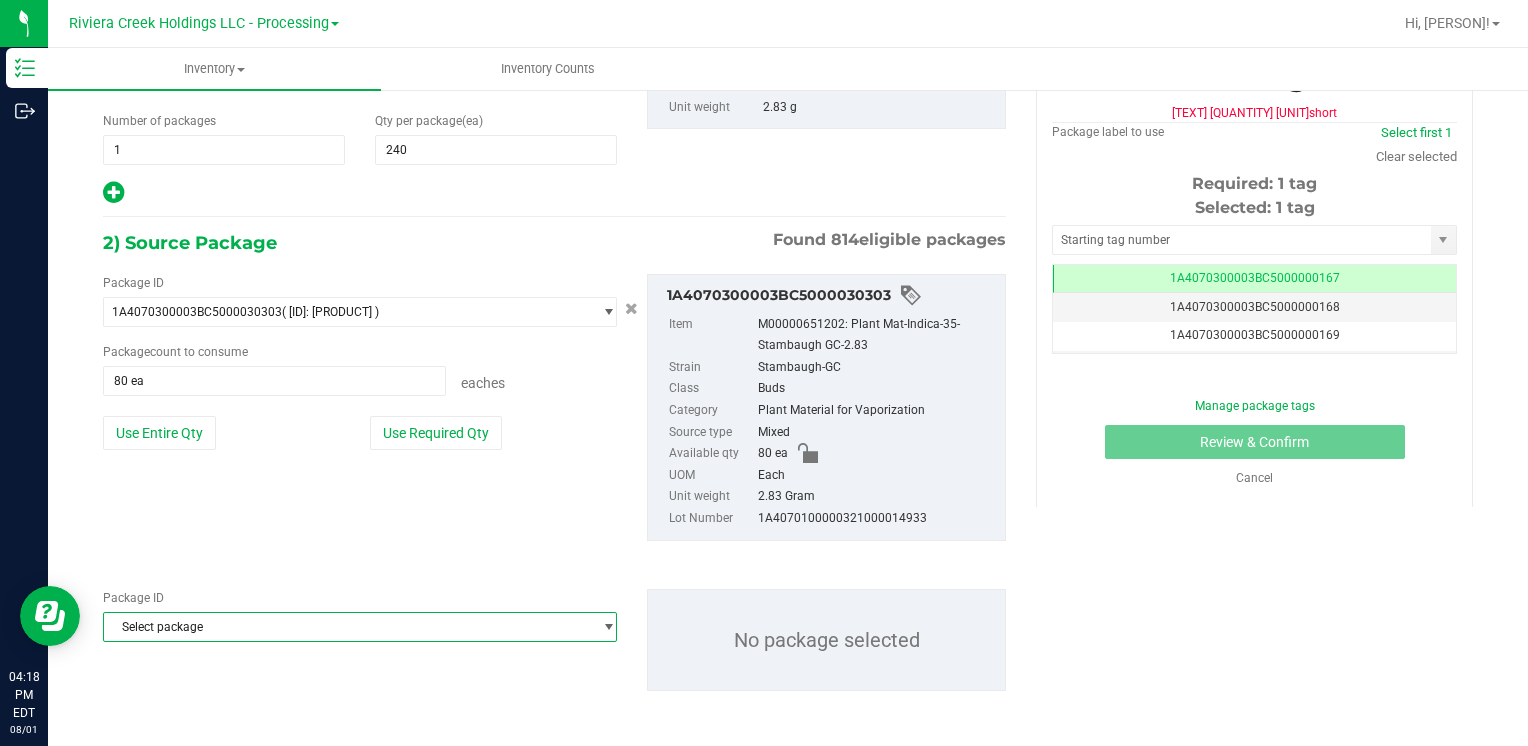 click on "Select package" at bounding box center [347, 627] 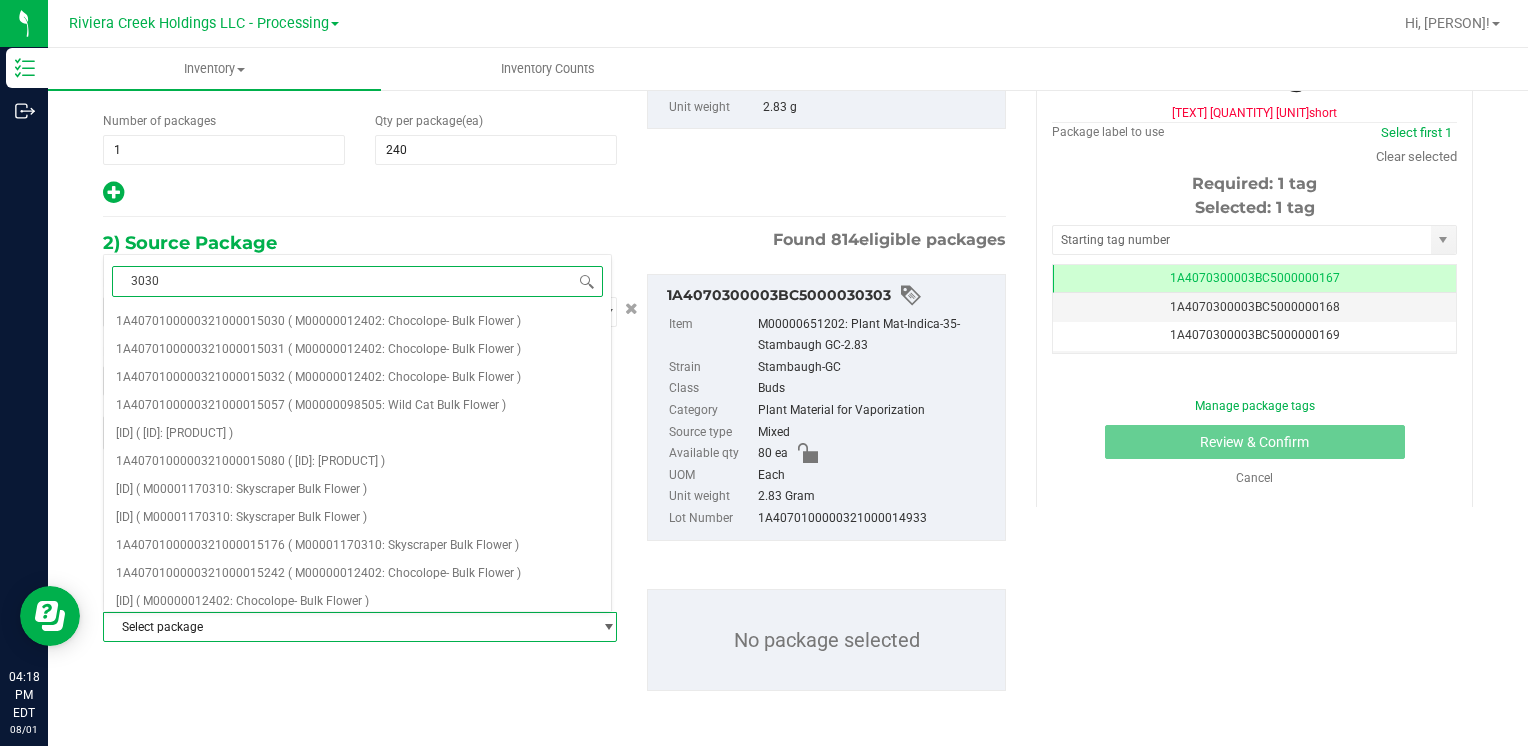 type on "30304" 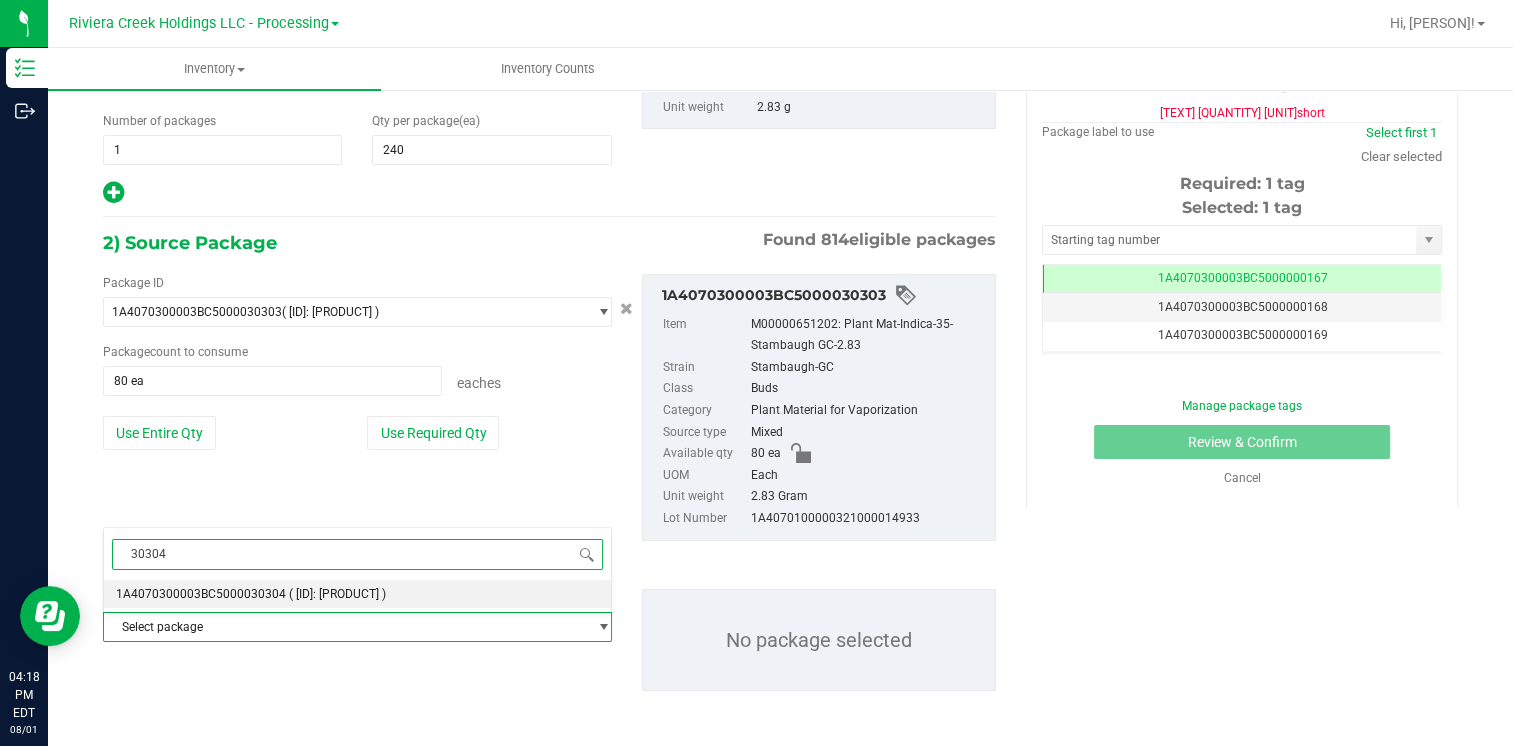 click on "1A4070300003BC5000030304" at bounding box center [201, 594] 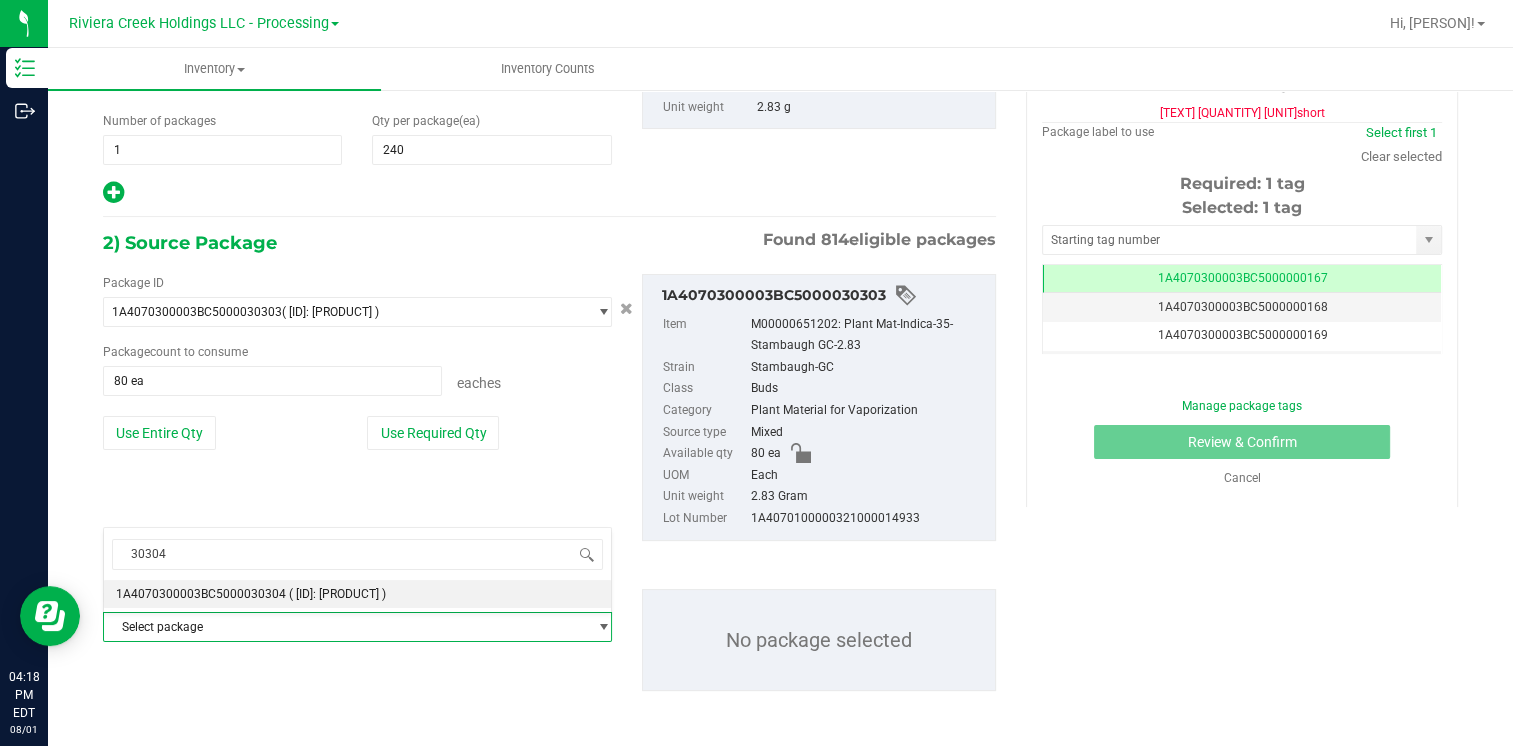 type 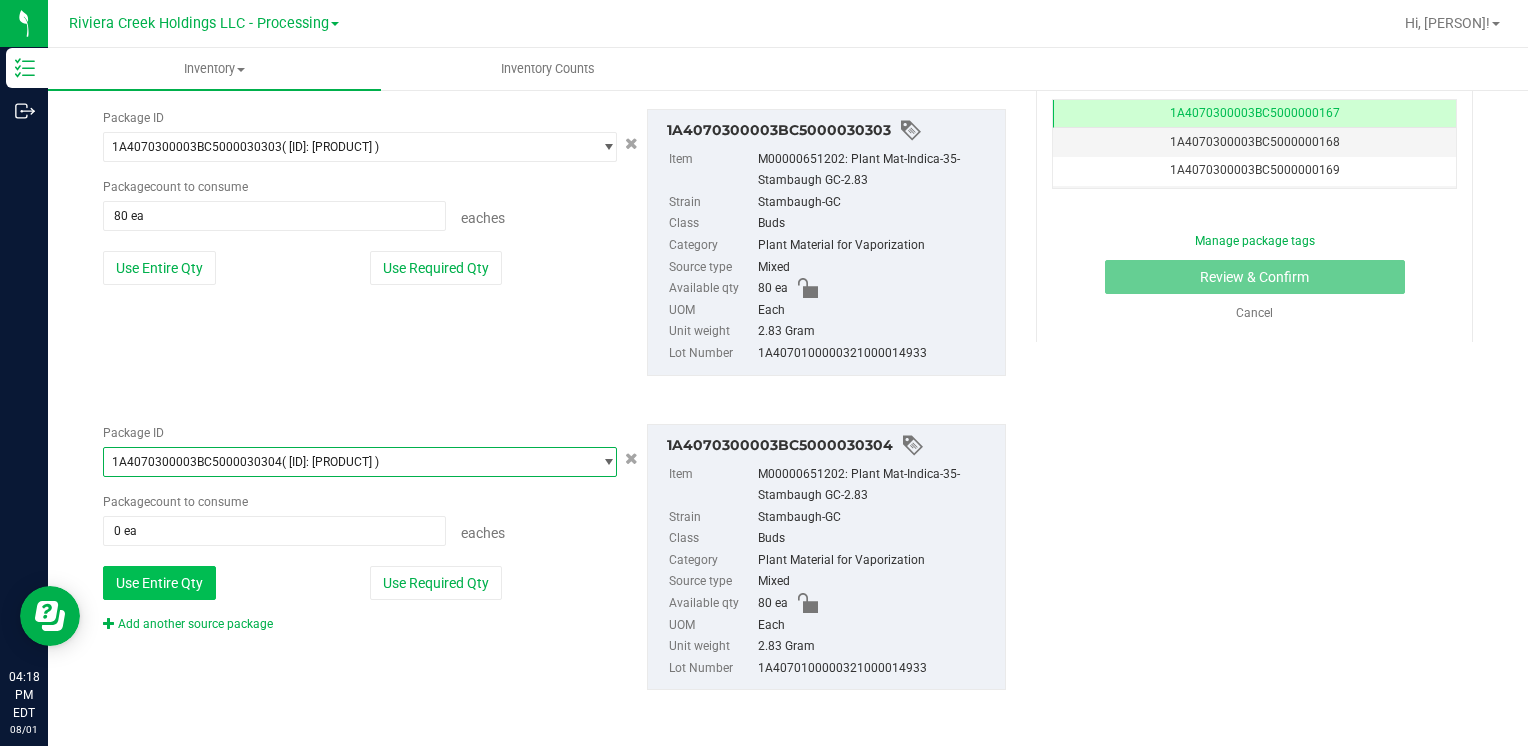 click on "Use Entire Qty" at bounding box center [159, 583] 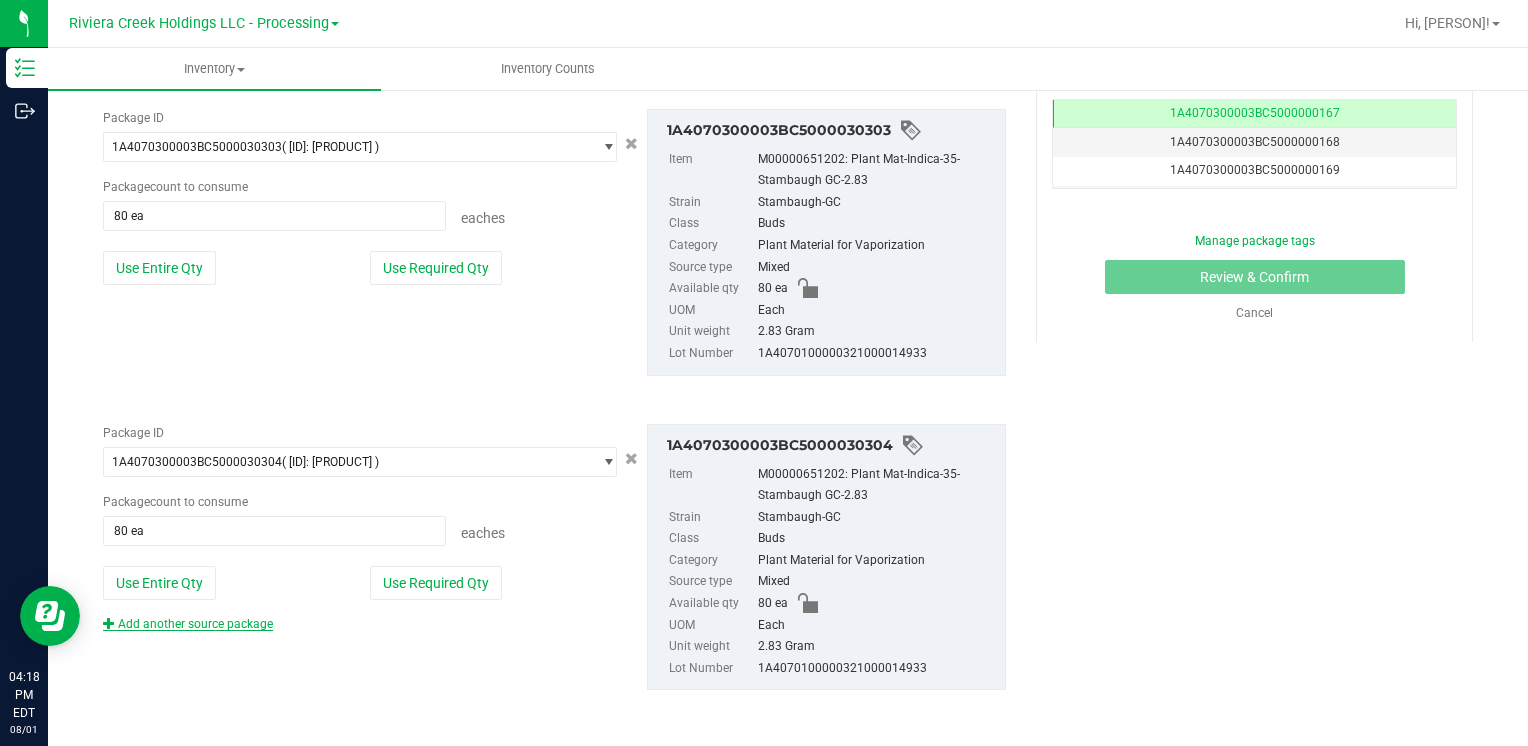 click on "Add another source package" at bounding box center [188, 624] 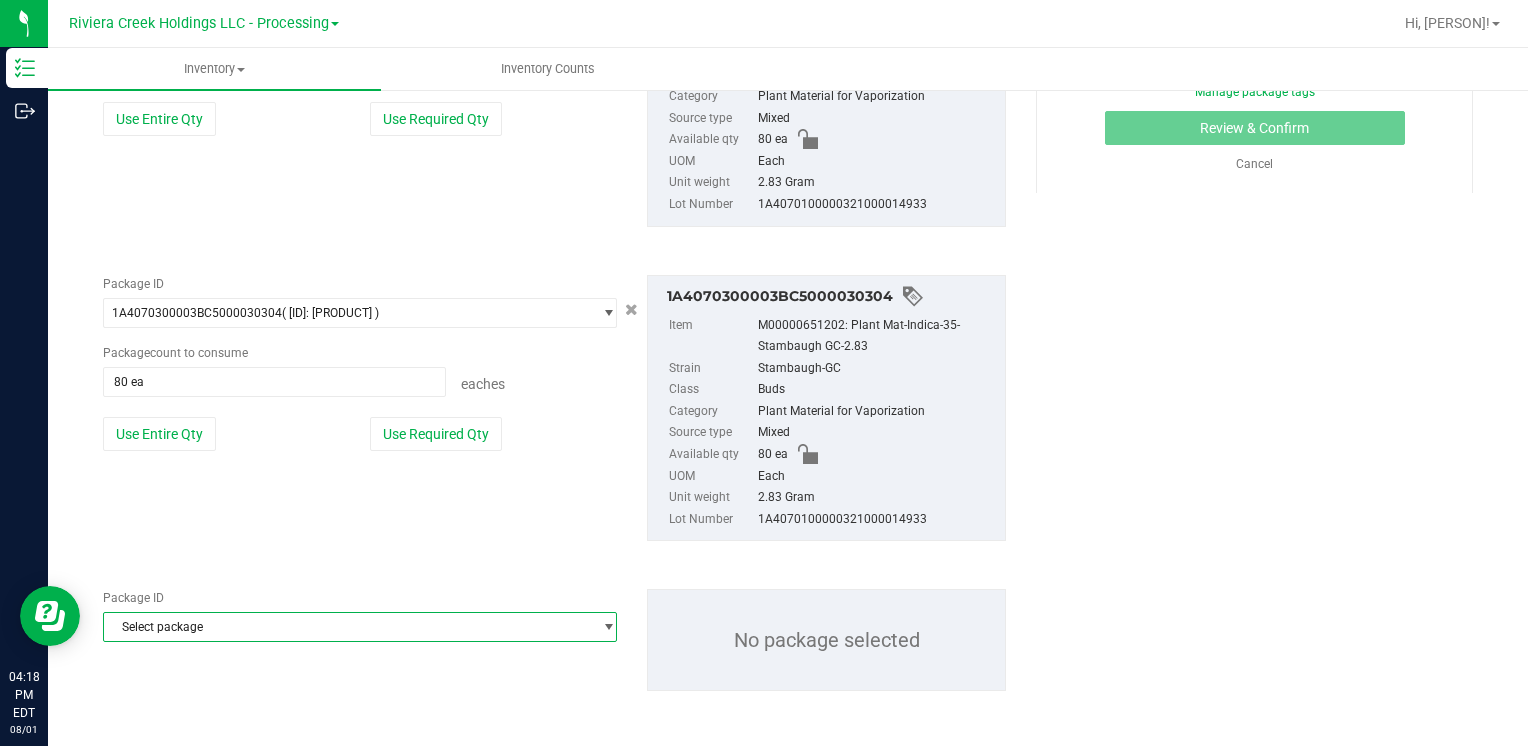 click on "Select package" at bounding box center (347, 627) 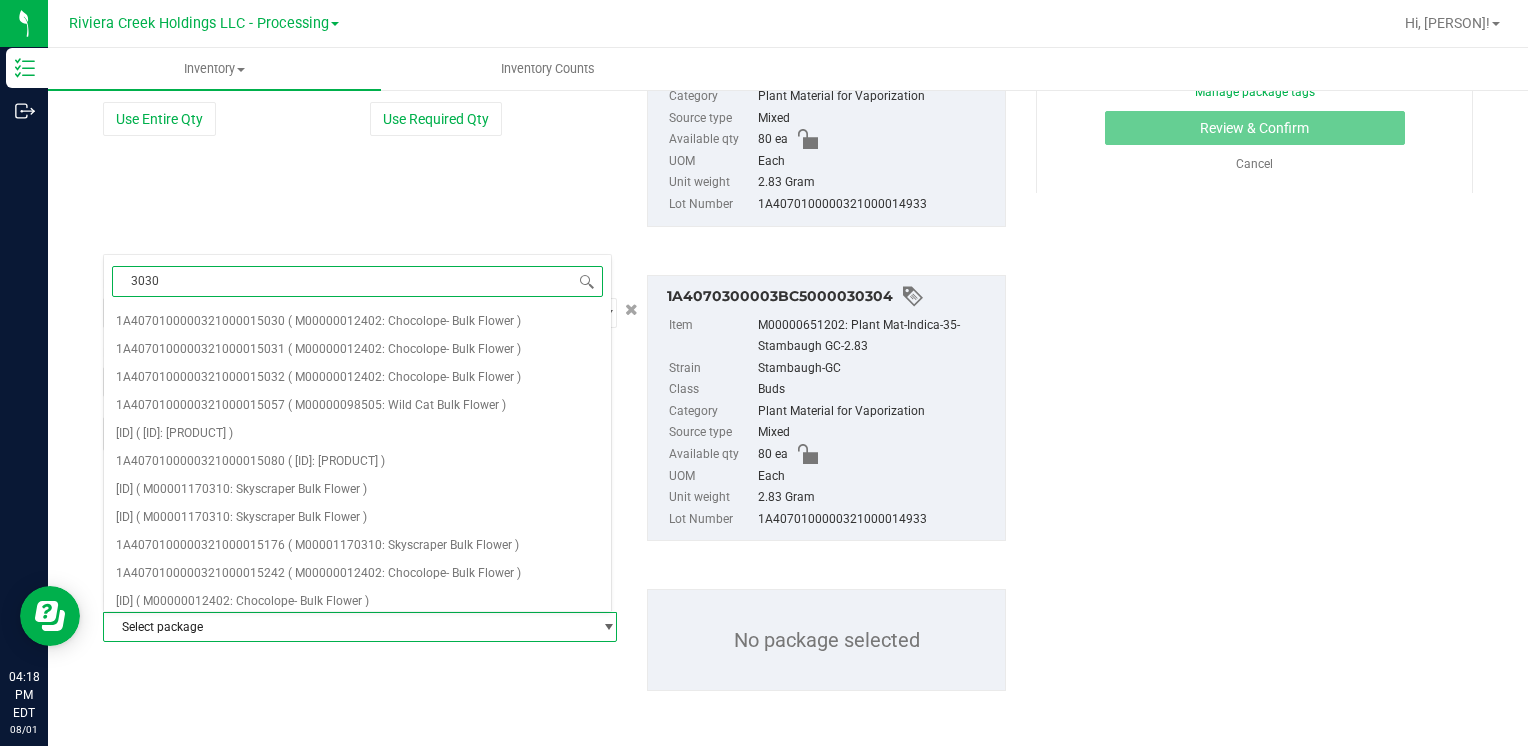 type on "30305" 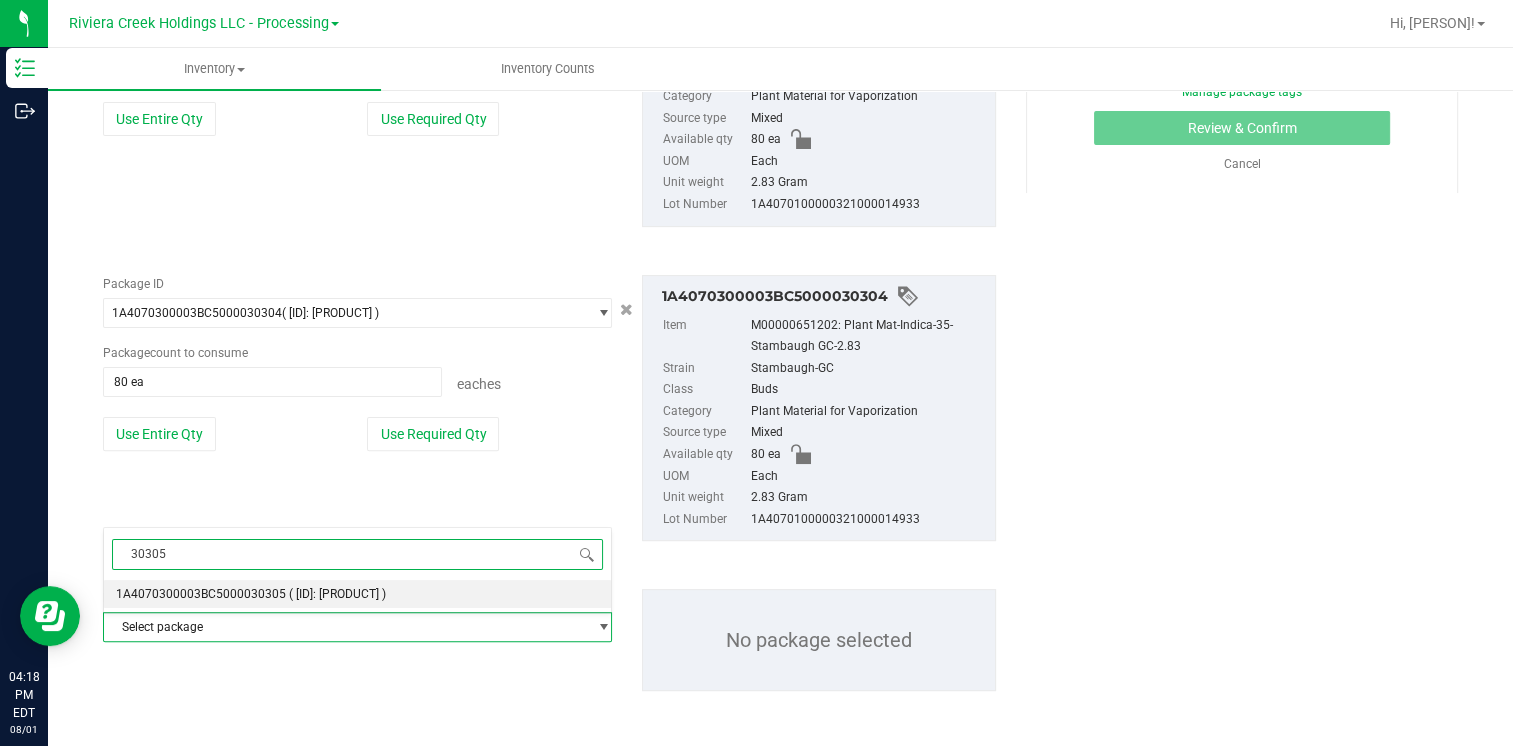 click on "1A4070300003BC5000030305" at bounding box center [201, 594] 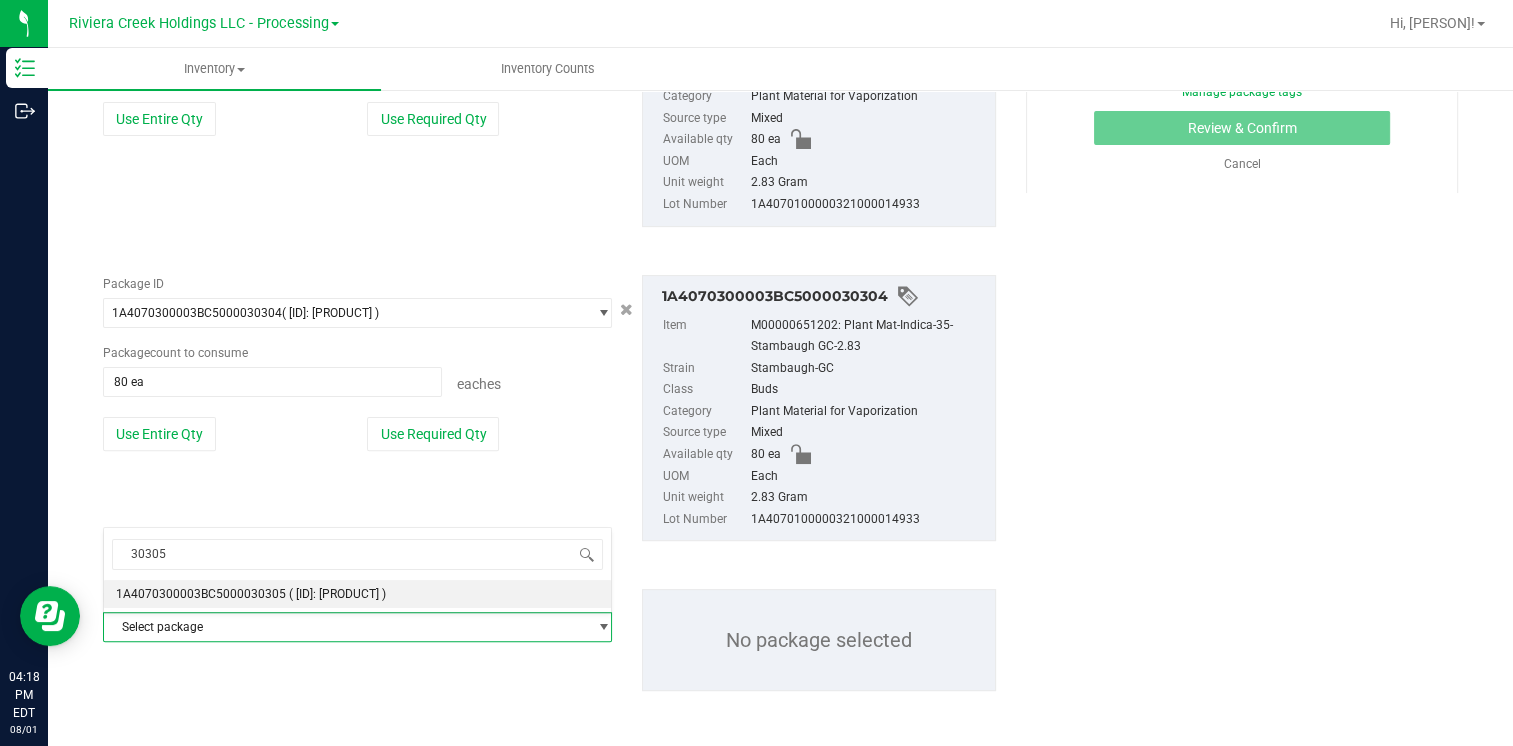 type 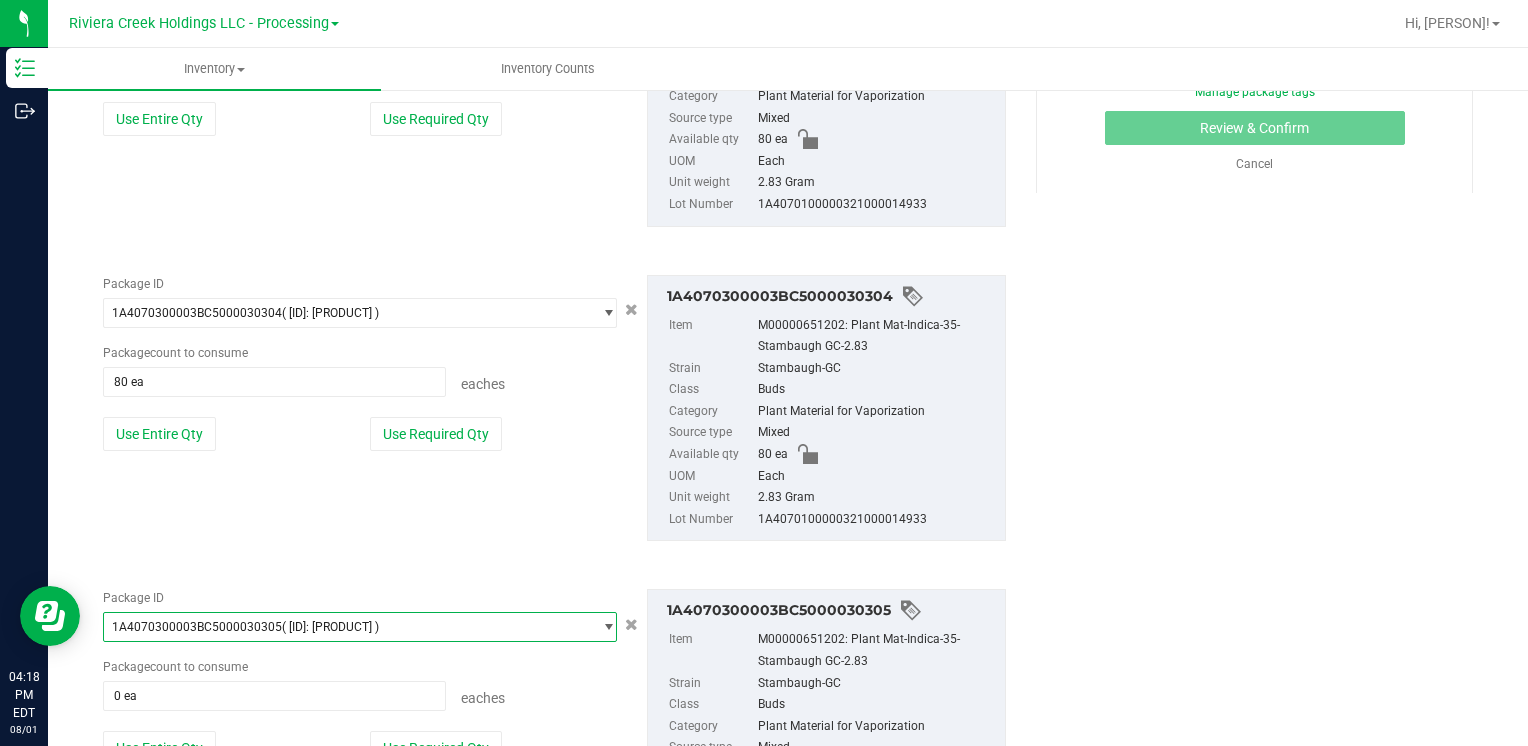 scroll, scrollTop: 0, scrollLeft: 0, axis: both 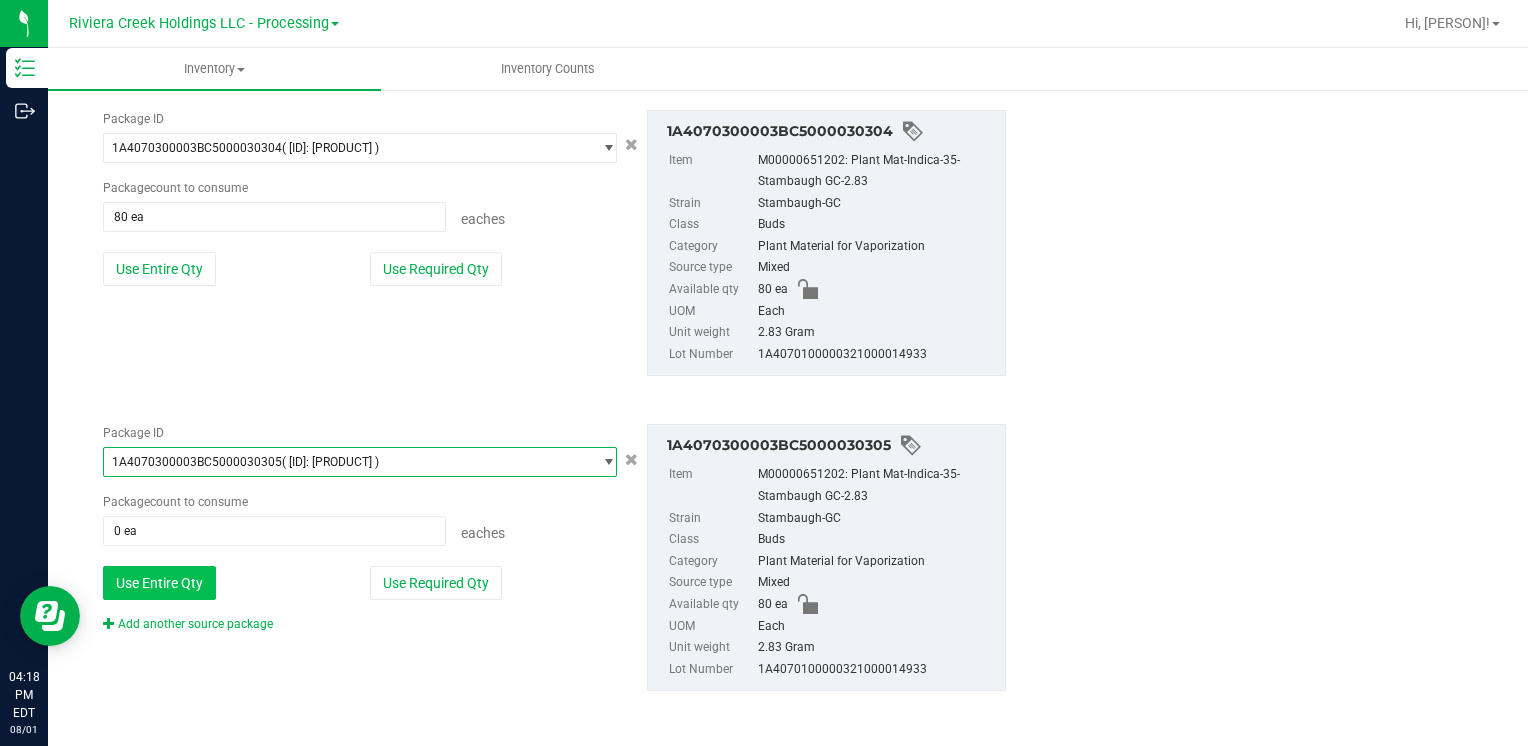 click on "Use Entire Qty" at bounding box center [159, 583] 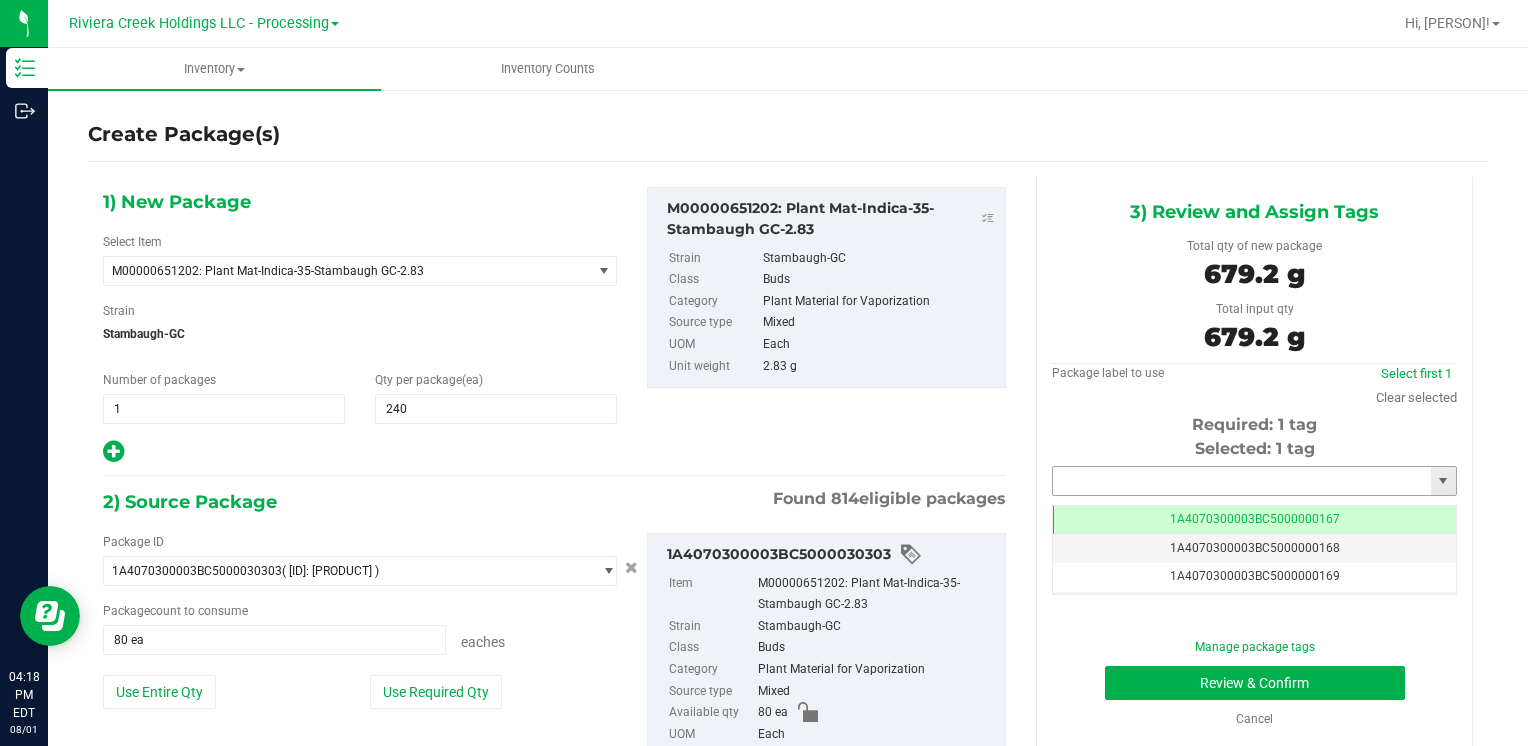 click at bounding box center (1242, 481) 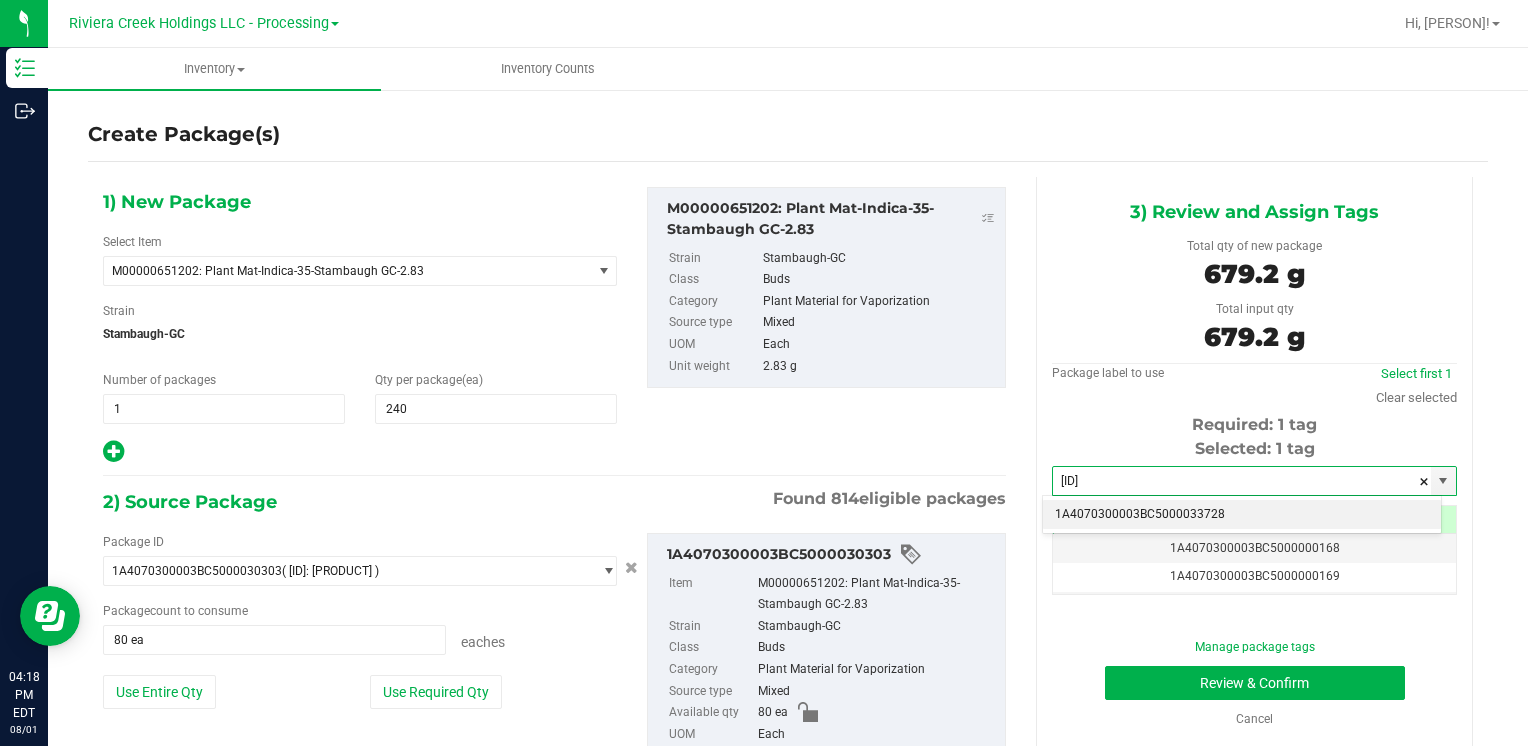click on "1A4070300003BC5000033728" at bounding box center (1242, 515) 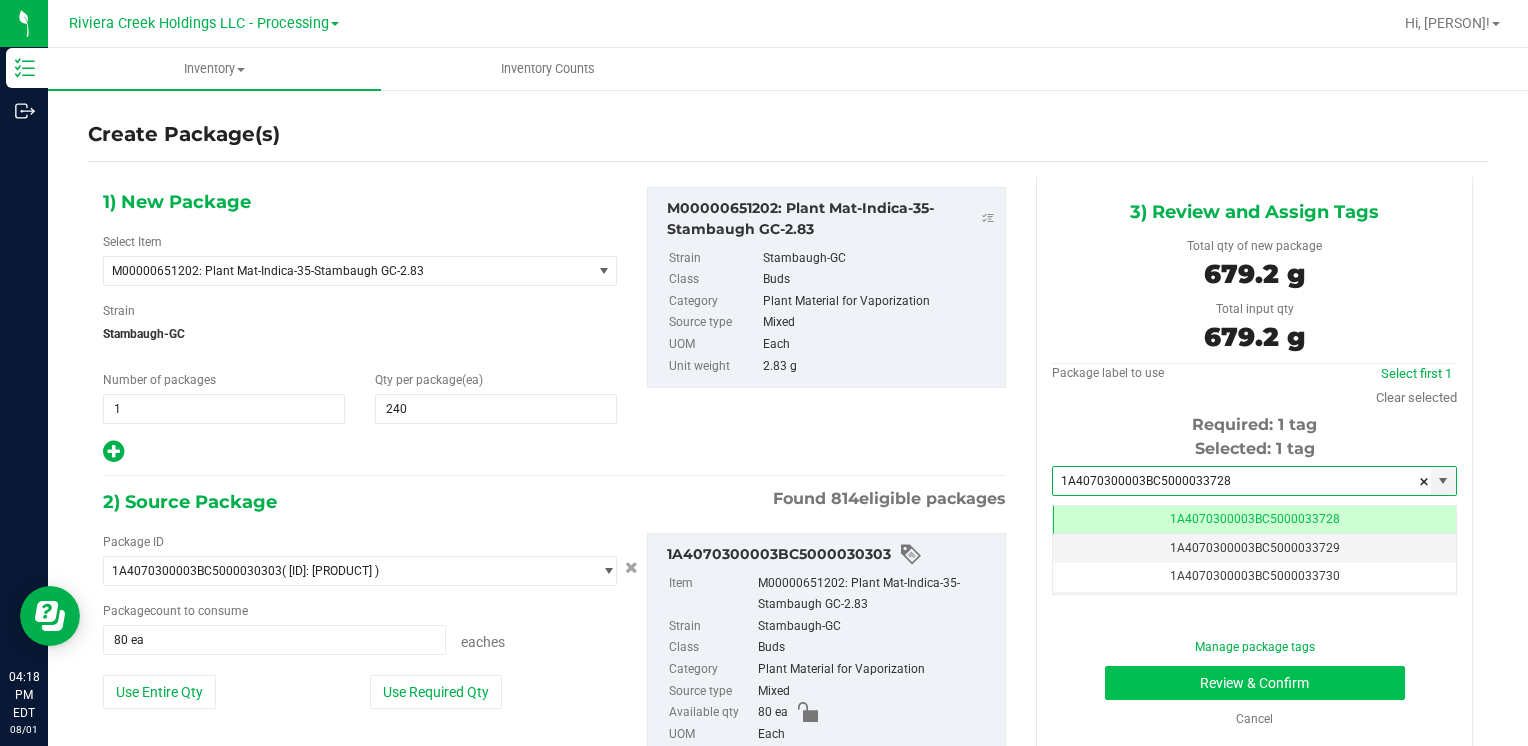 type on "1A4070300003BC5000033728" 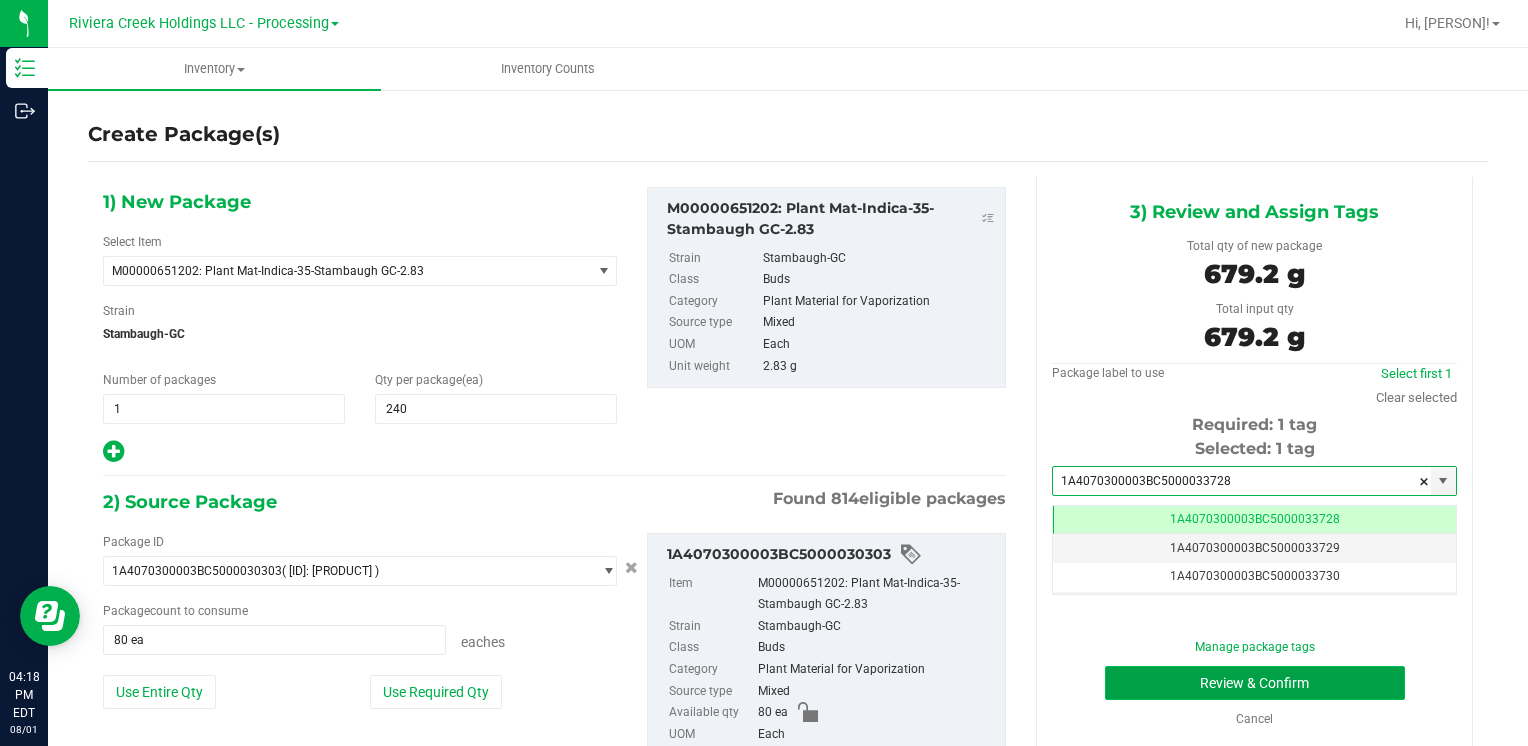 click on "Review & Confirm" at bounding box center [1255, 683] 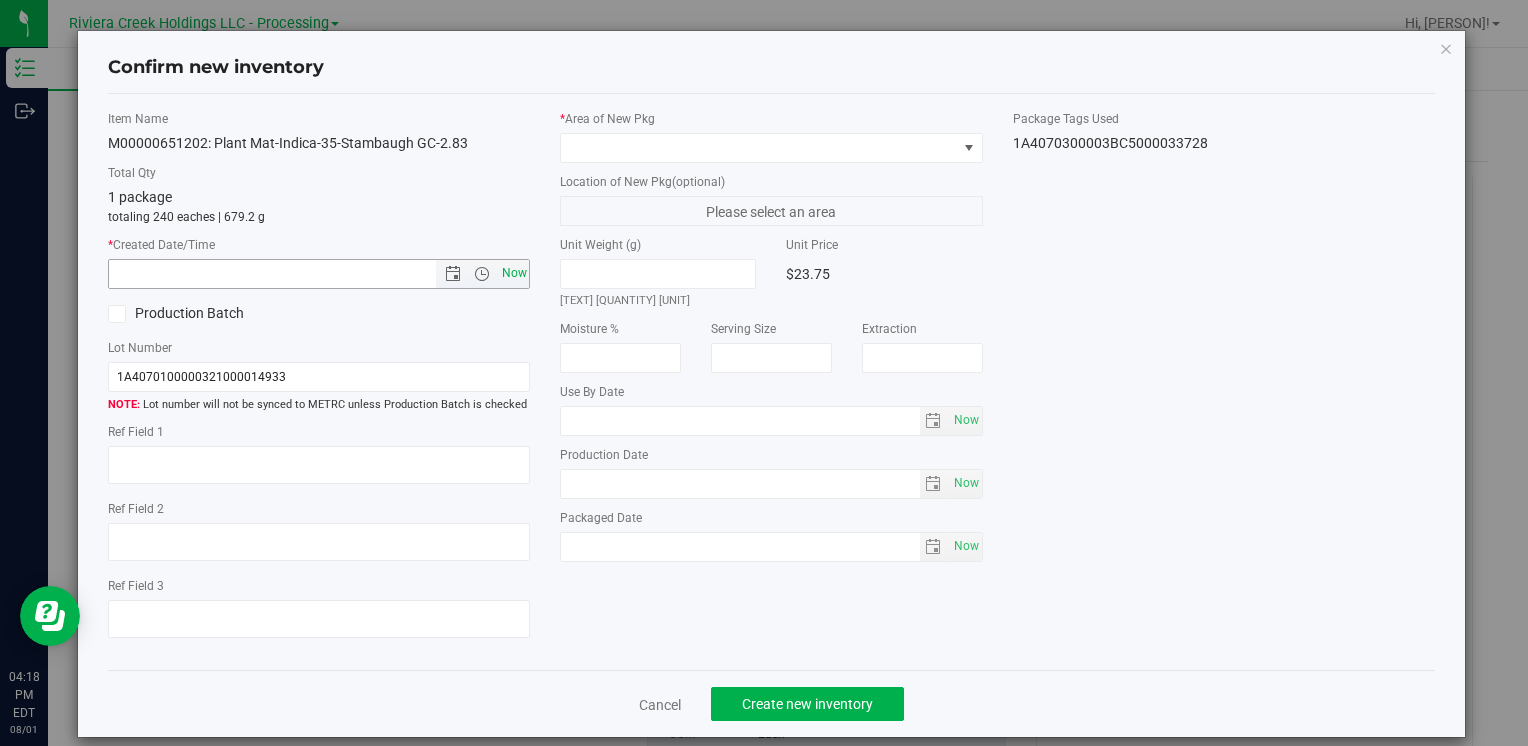 click on "Now" at bounding box center (514, 273) 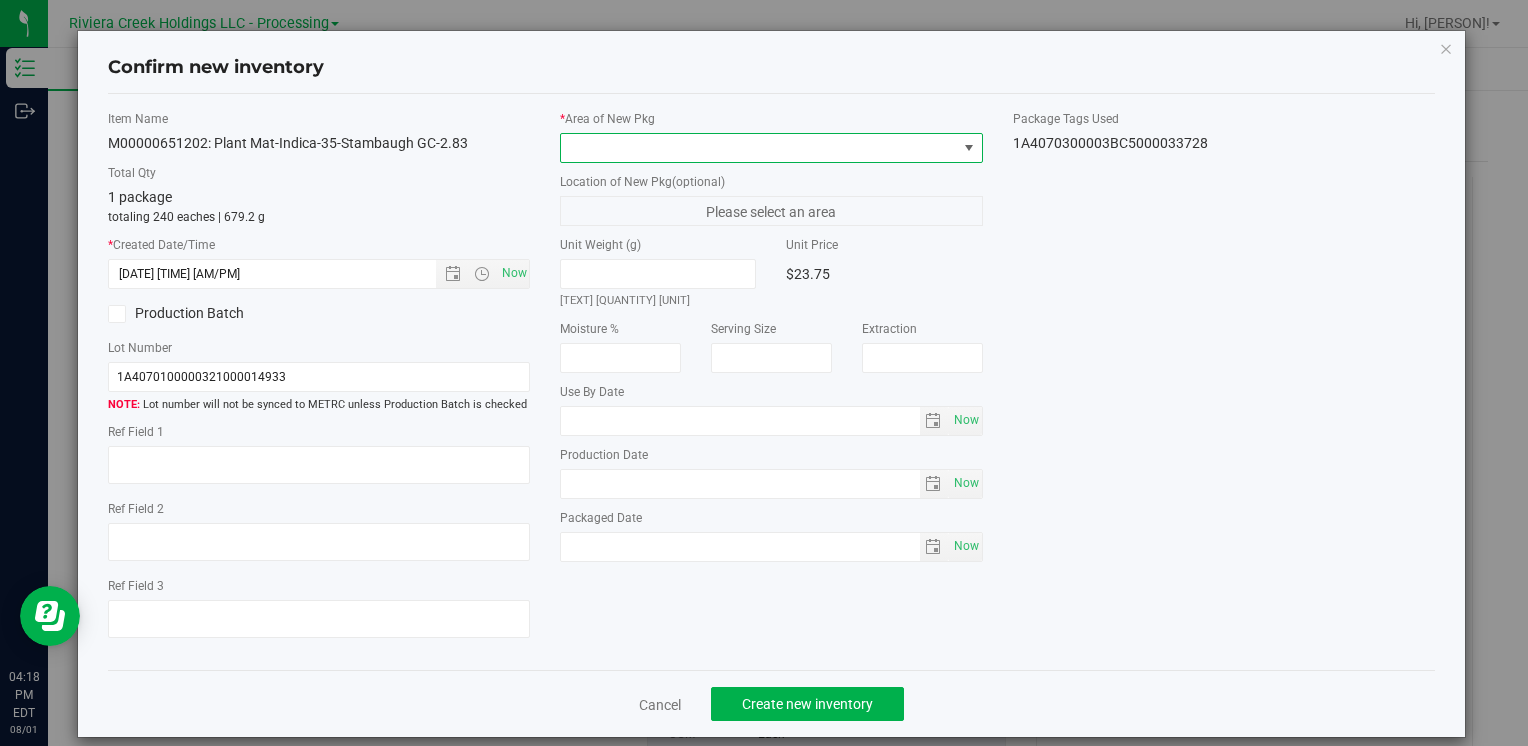 click at bounding box center (771, 148) 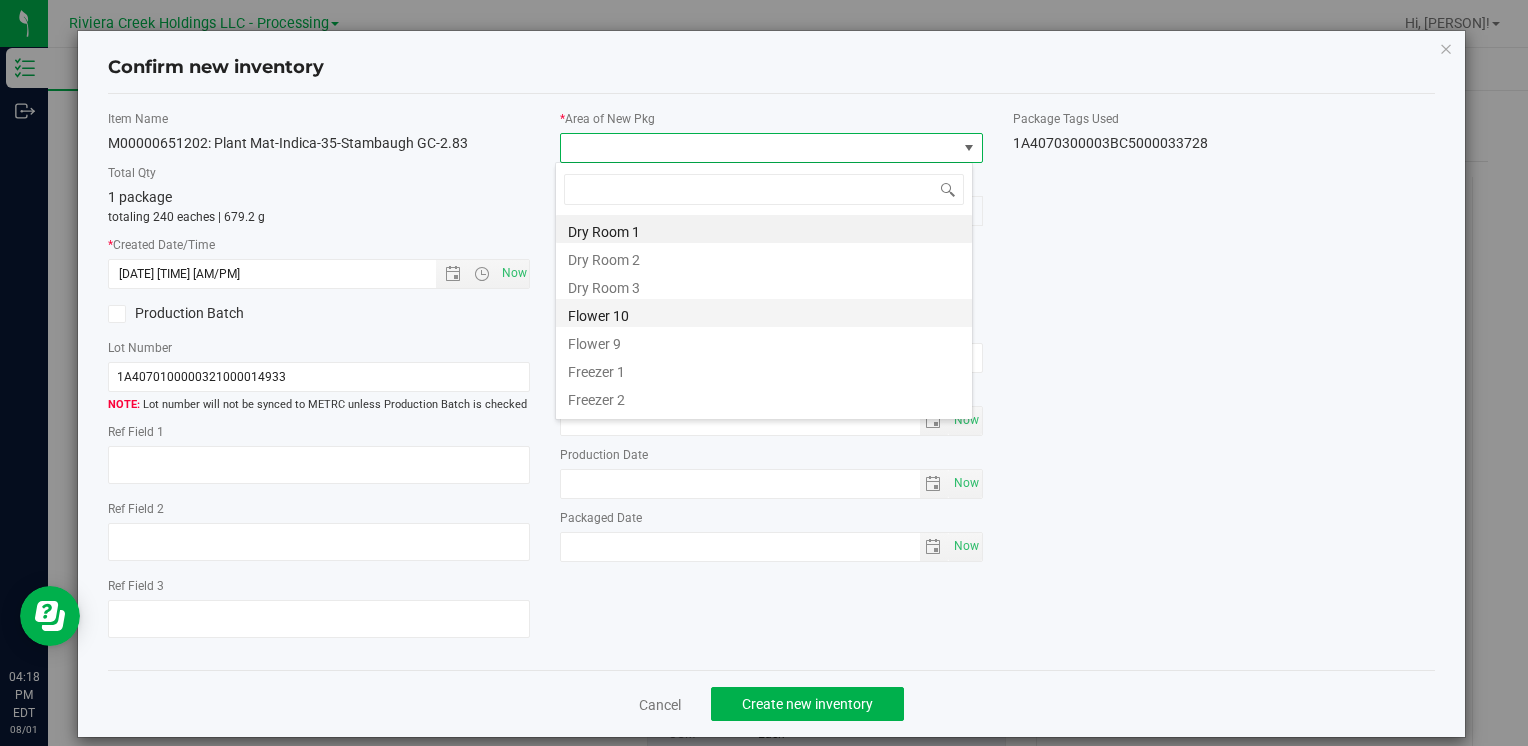 click on "Flower 10" at bounding box center [764, 313] 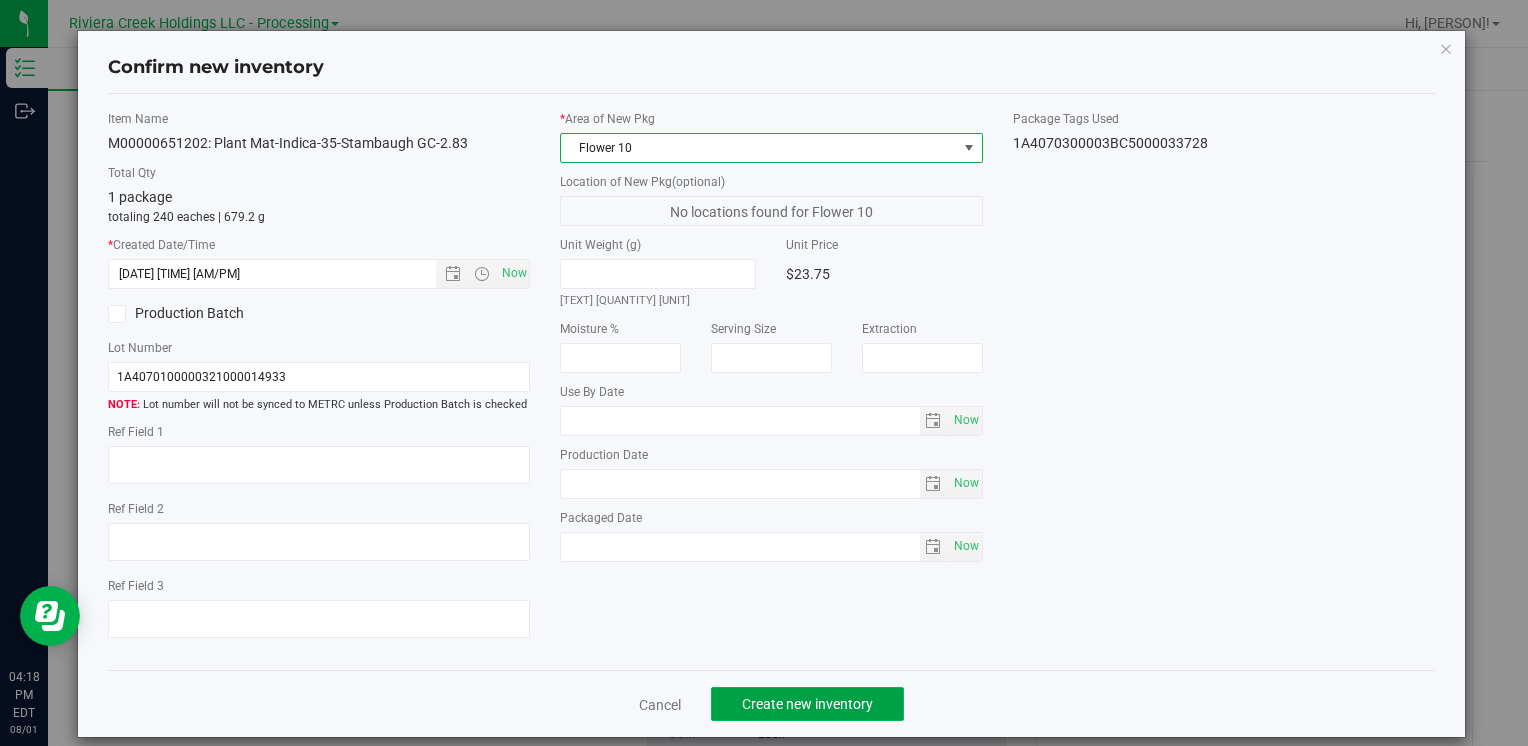 click on "Create new inventory" 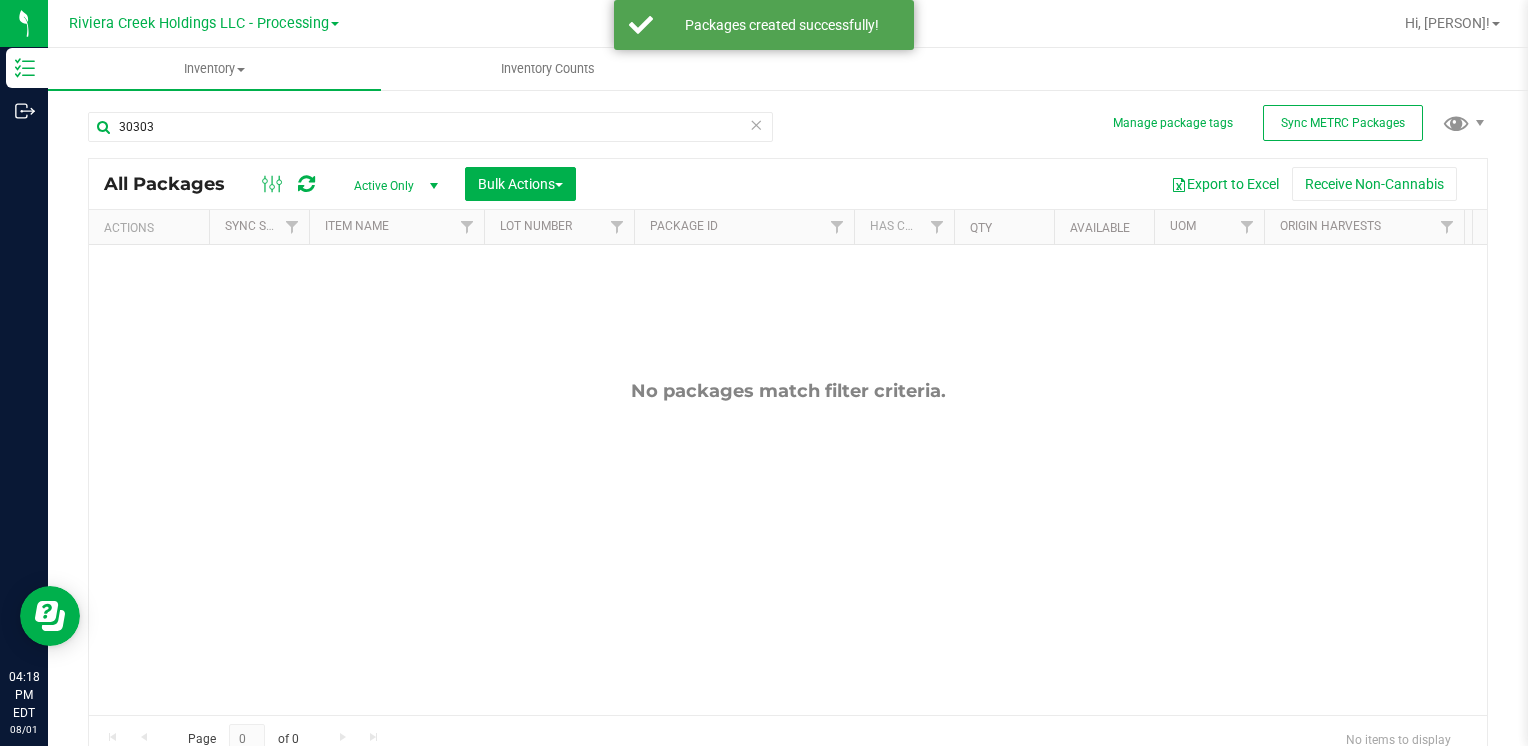 click on "30303" at bounding box center (438, 126) 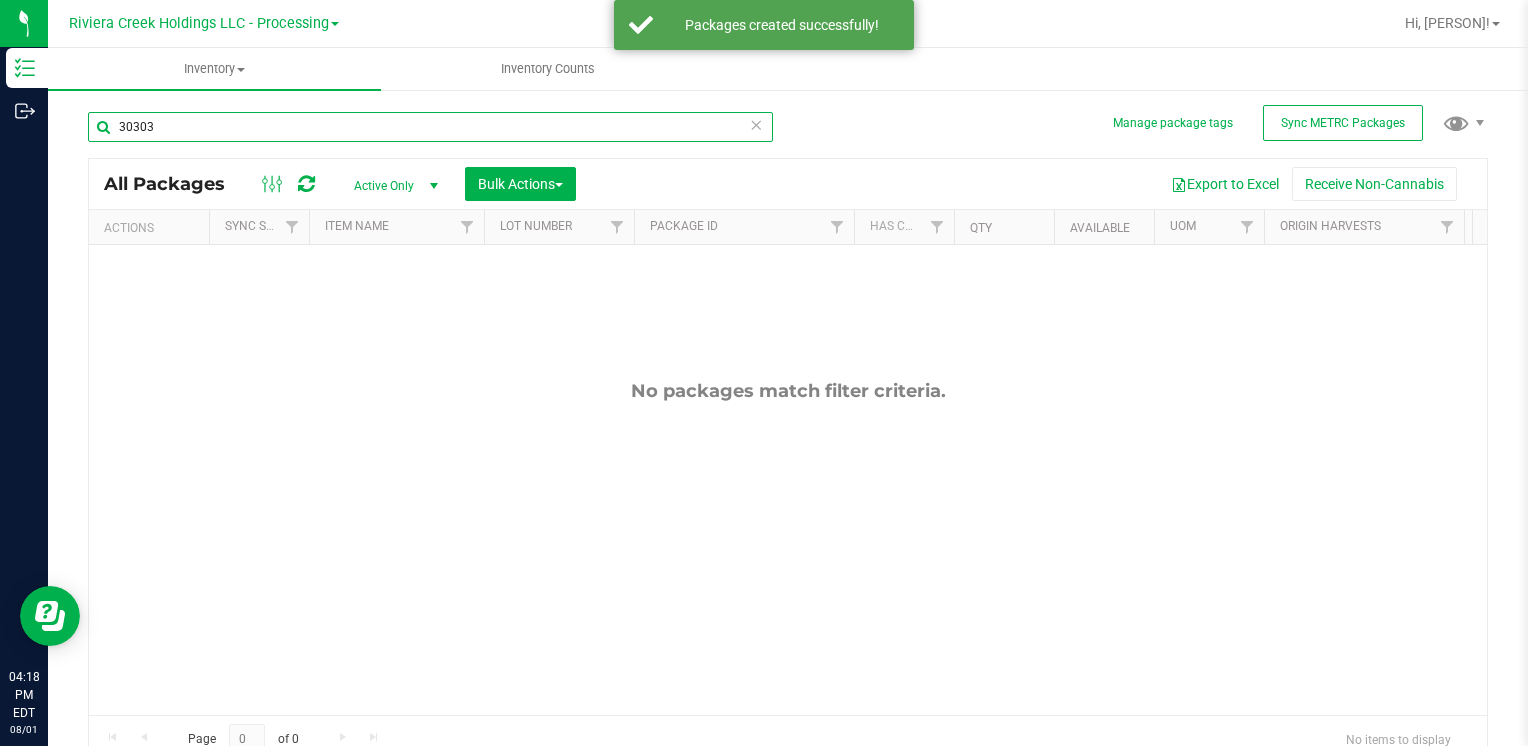 click on "30303" at bounding box center (430, 127) 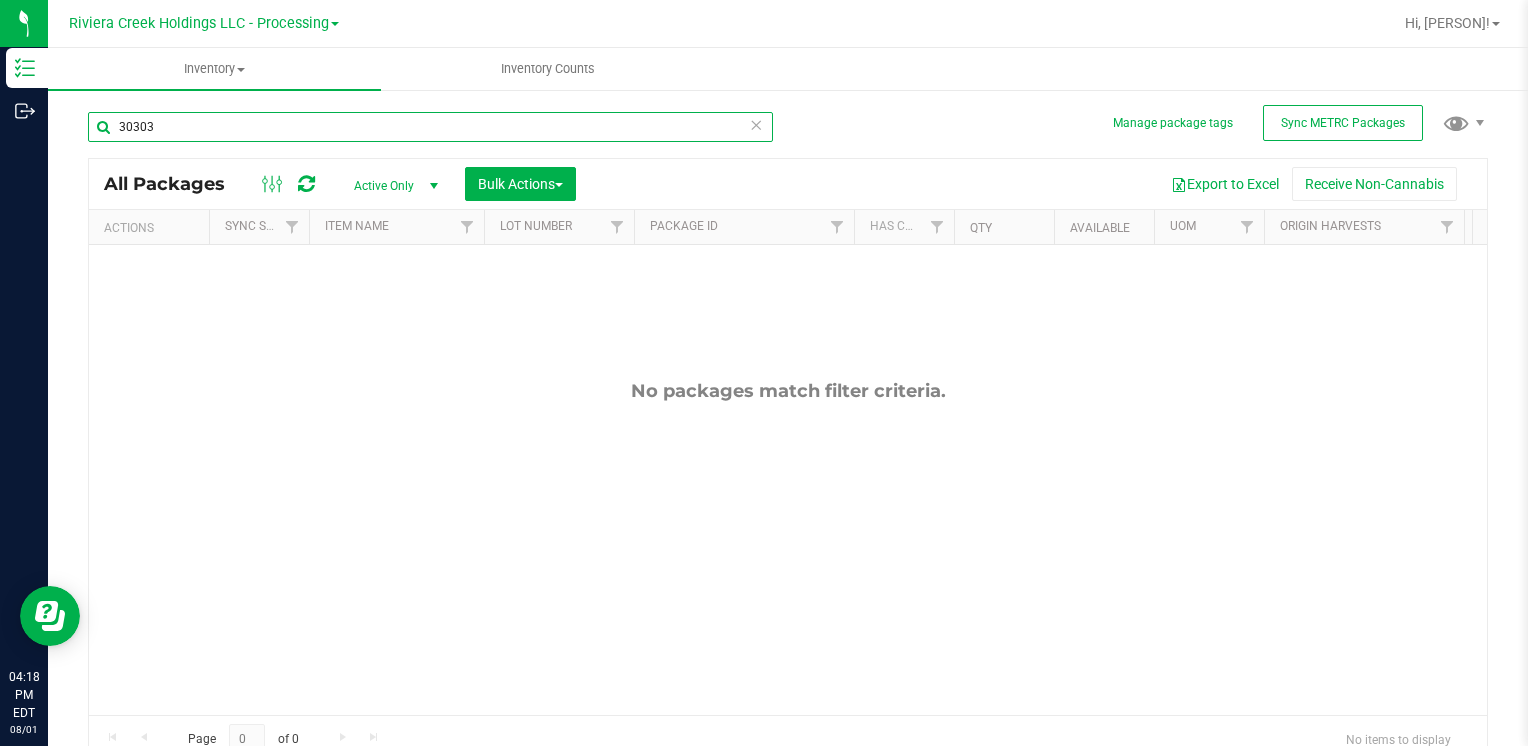 click on "30303" at bounding box center (430, 127) 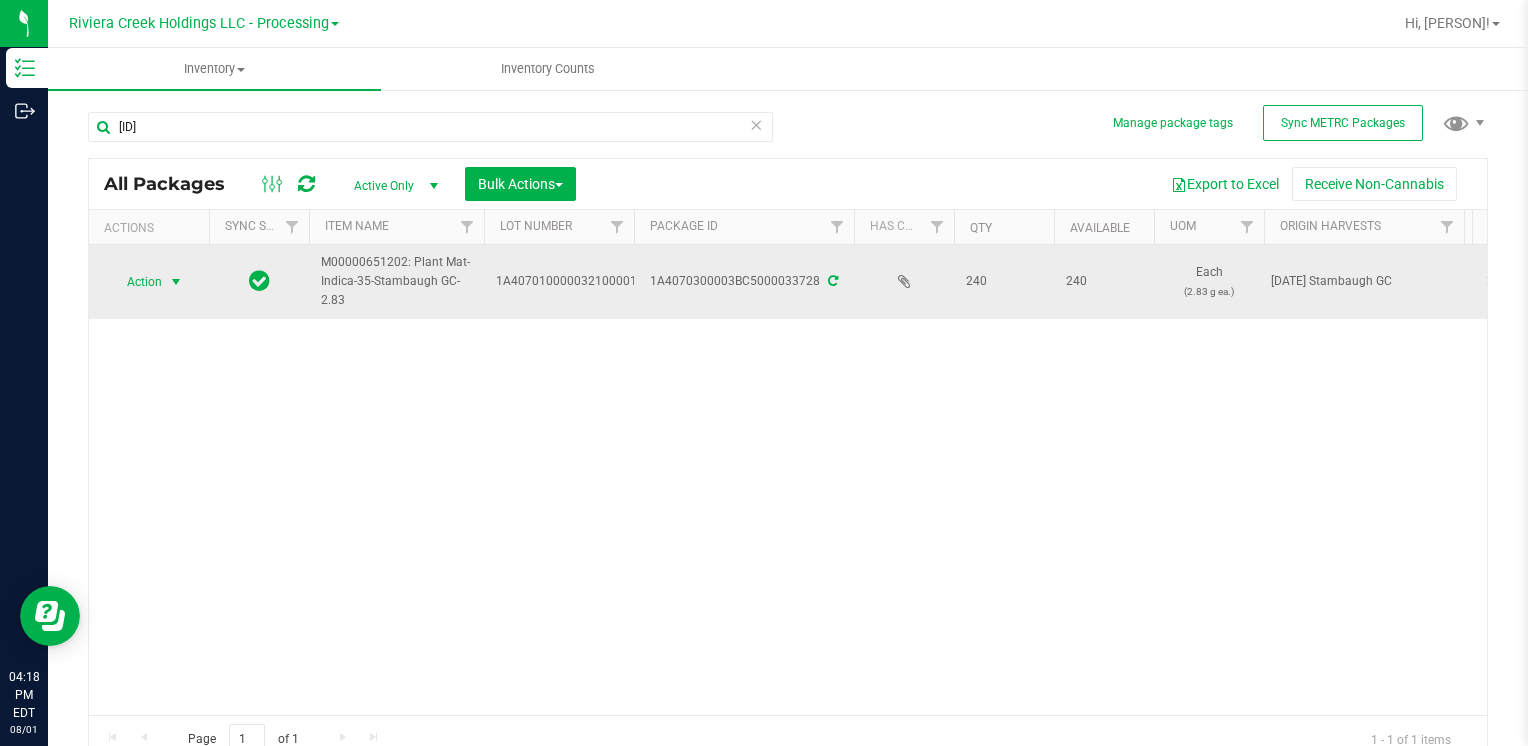 click at bounding box center (176, 282) 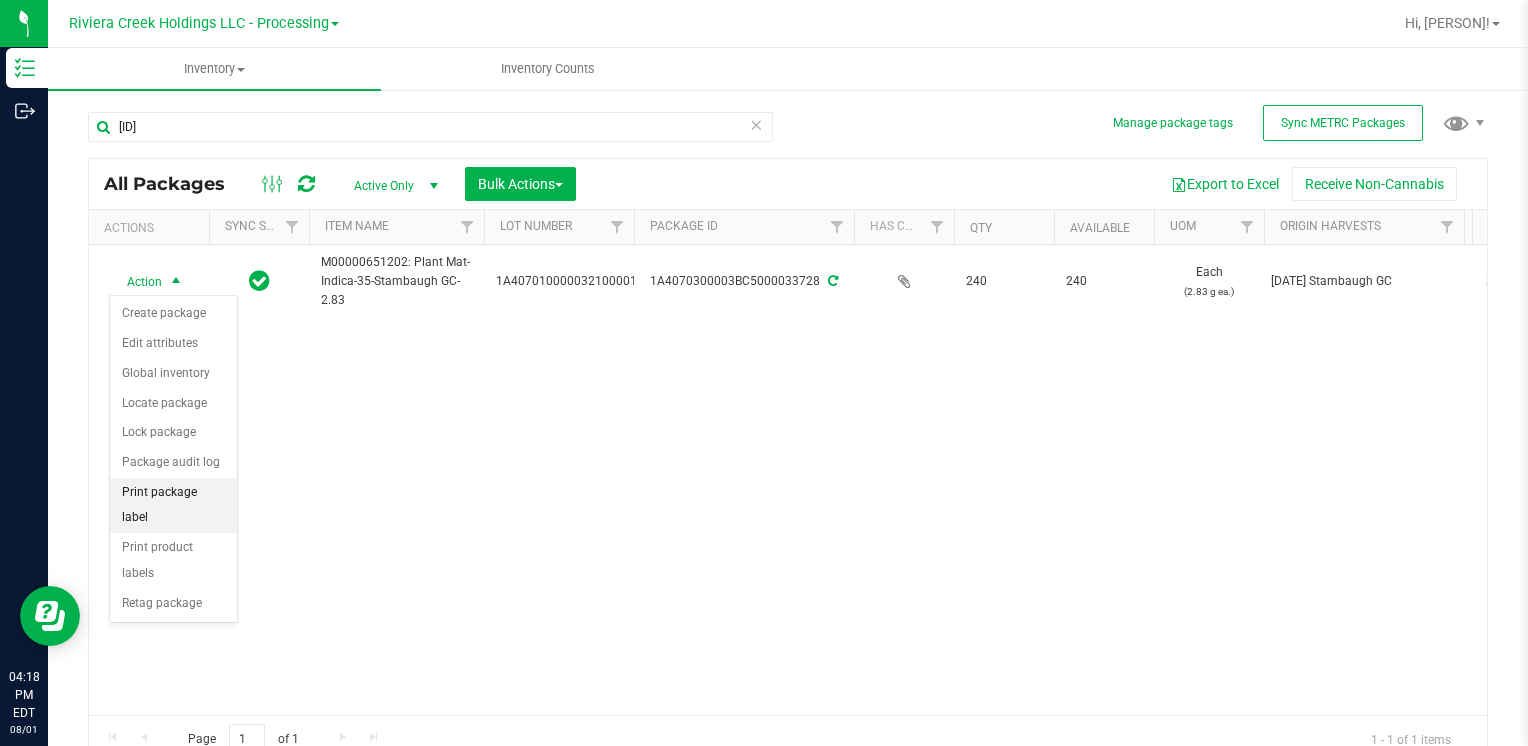 click on "Print package label" at bounding box center [173, 505] 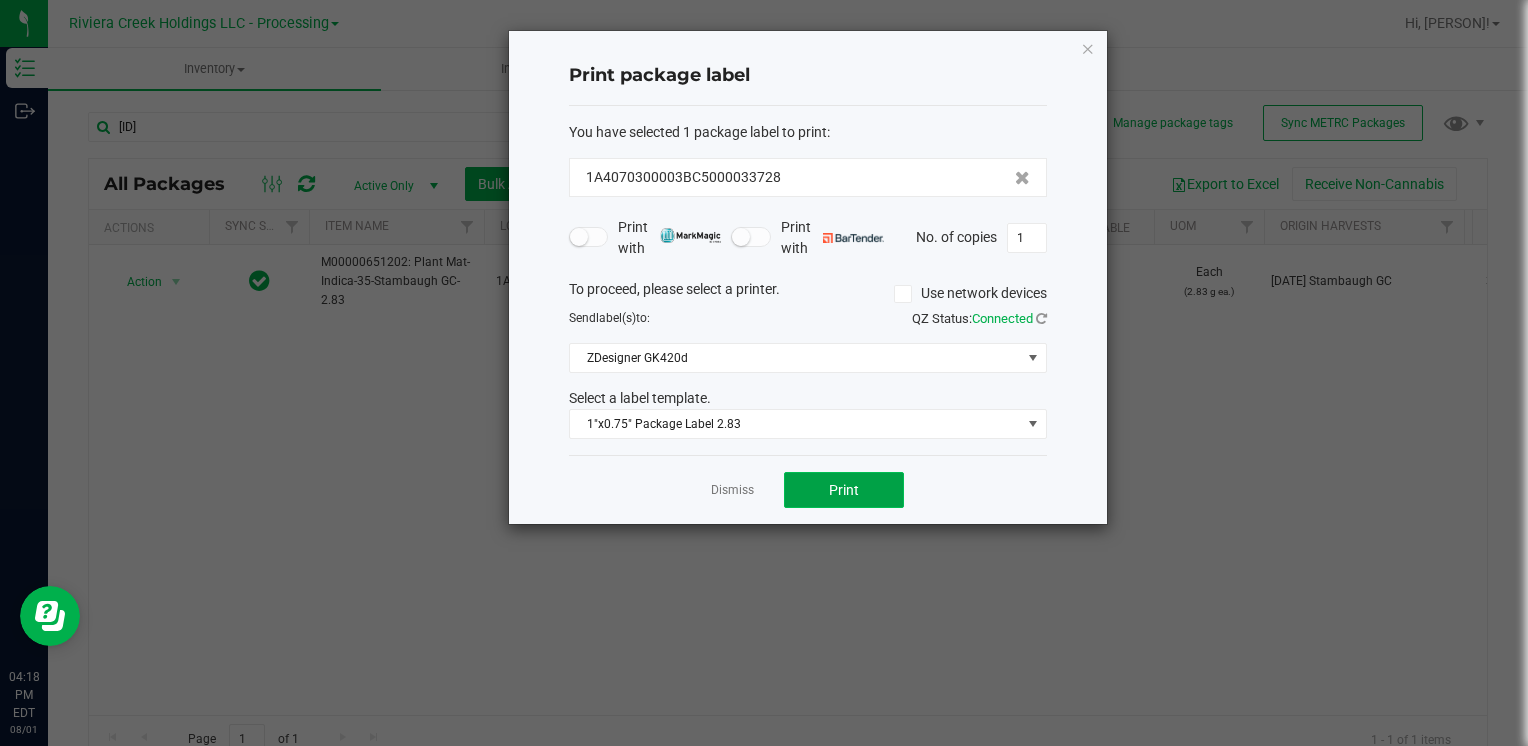 click on "Print" 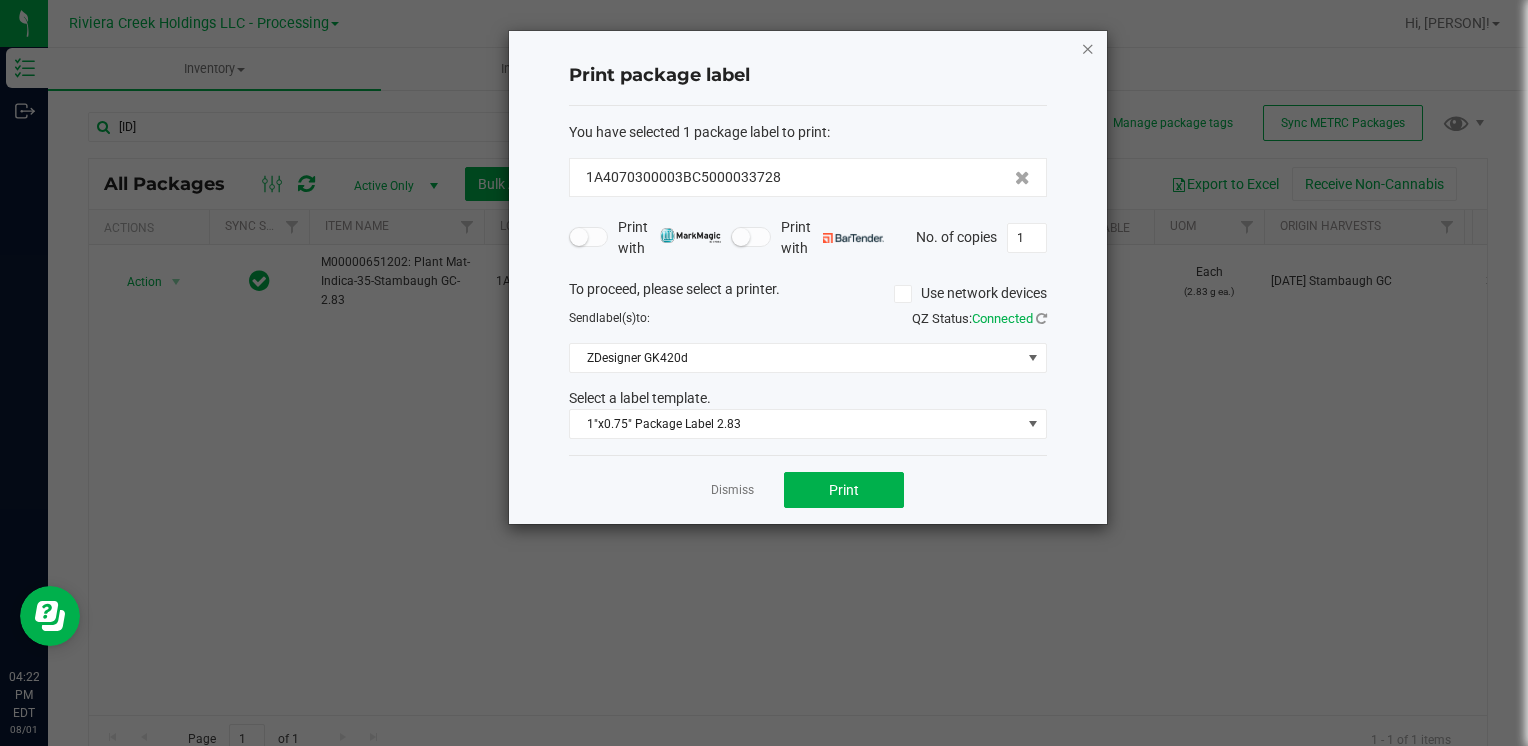 click 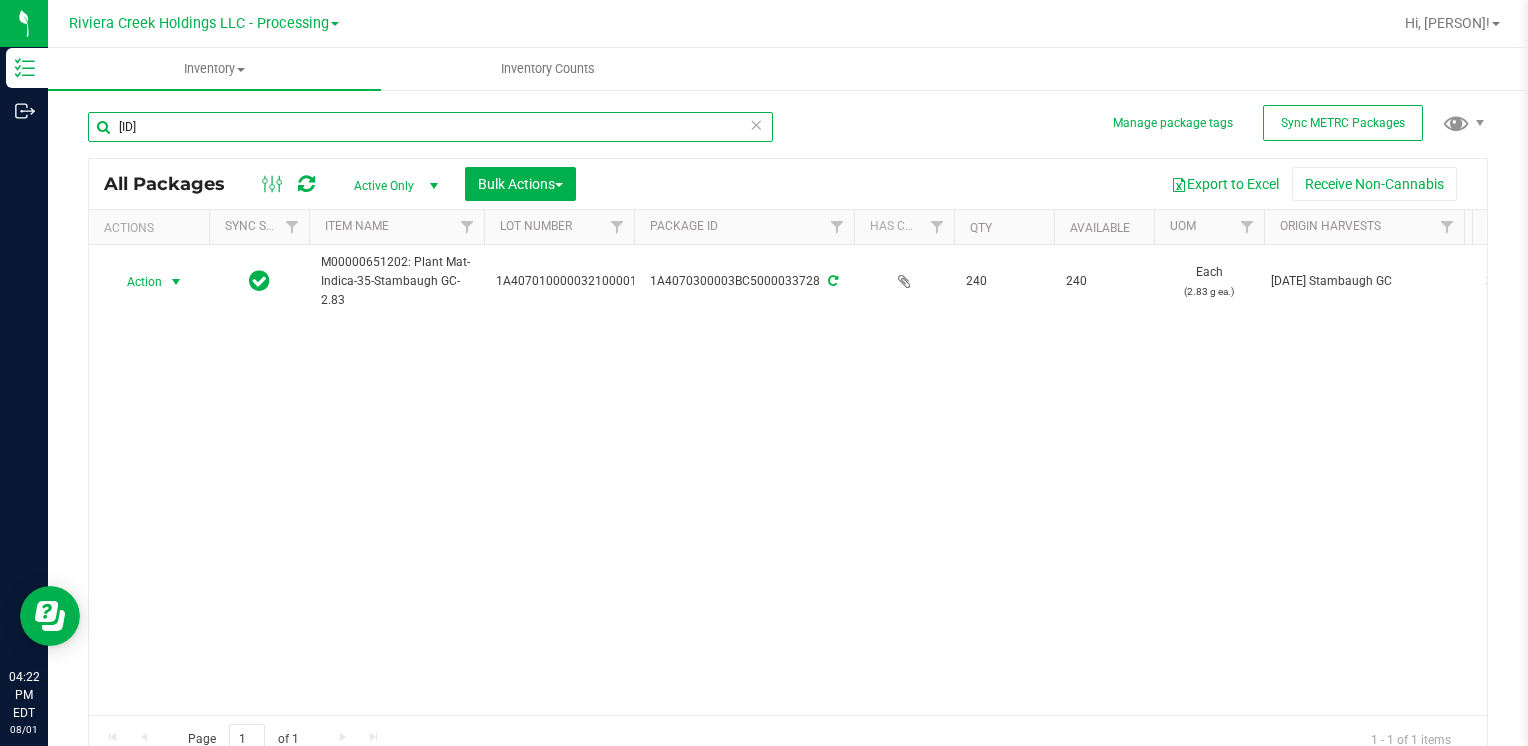 click on "[ID]" at bounding box center [430, 127] 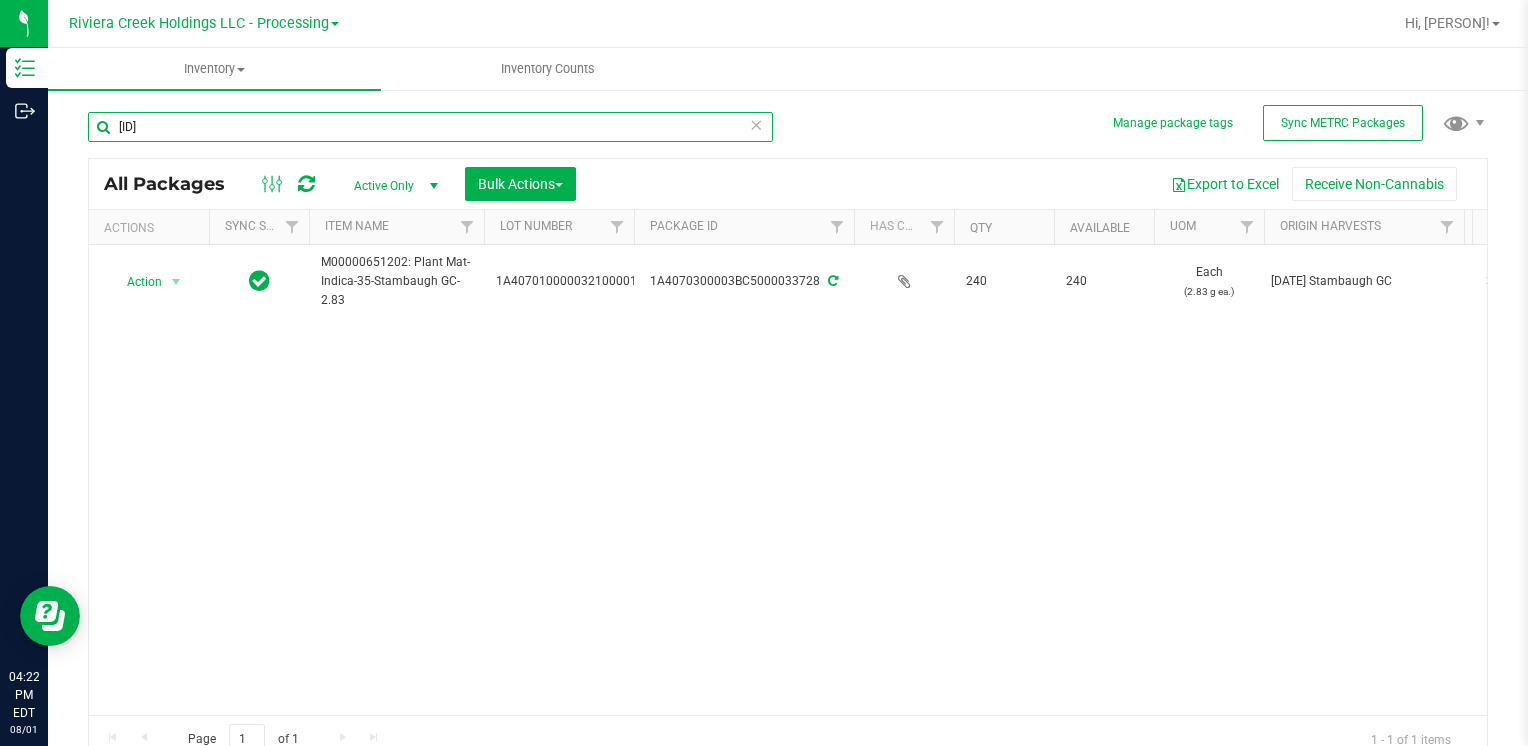 click on "[ID]" at bounding box center [430, 127] 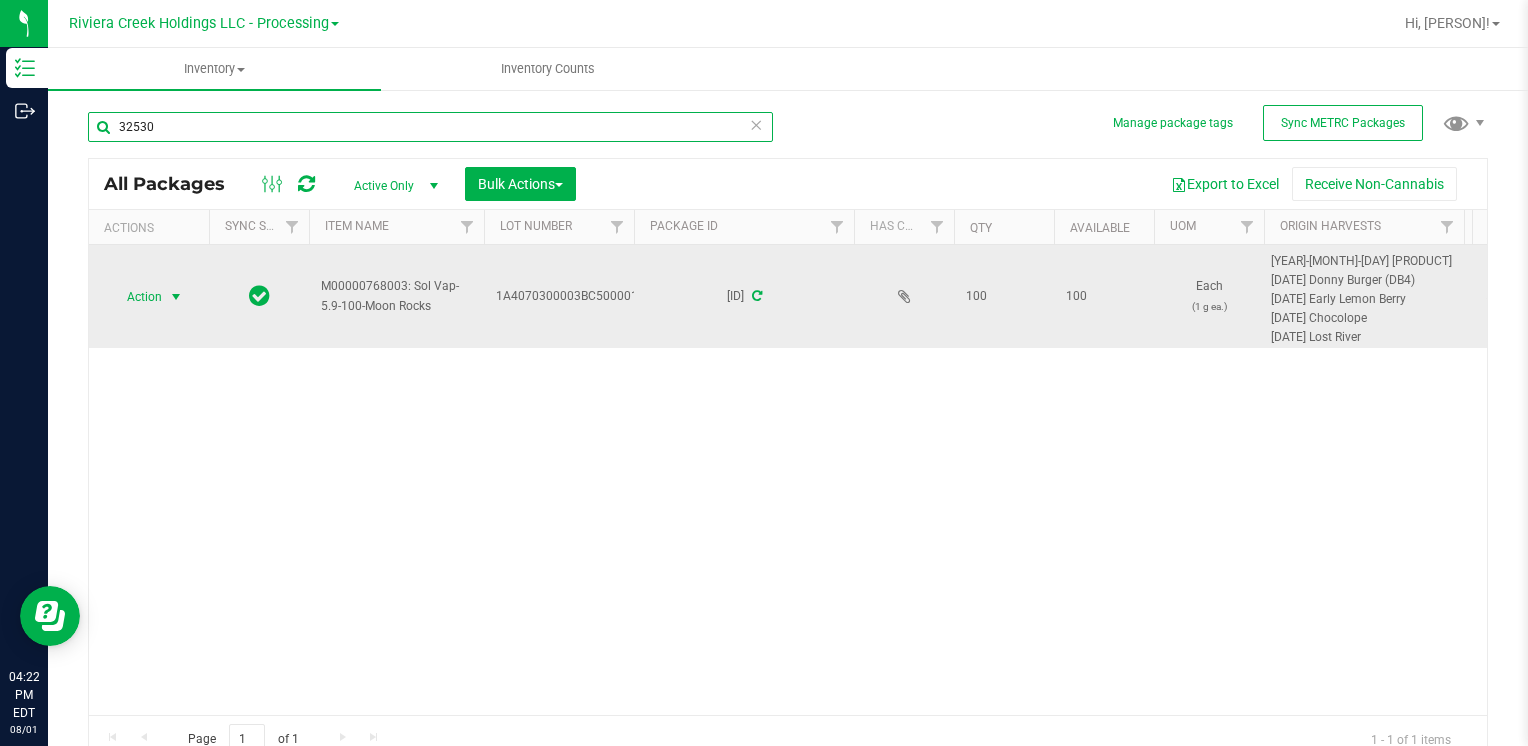 type on "32530" 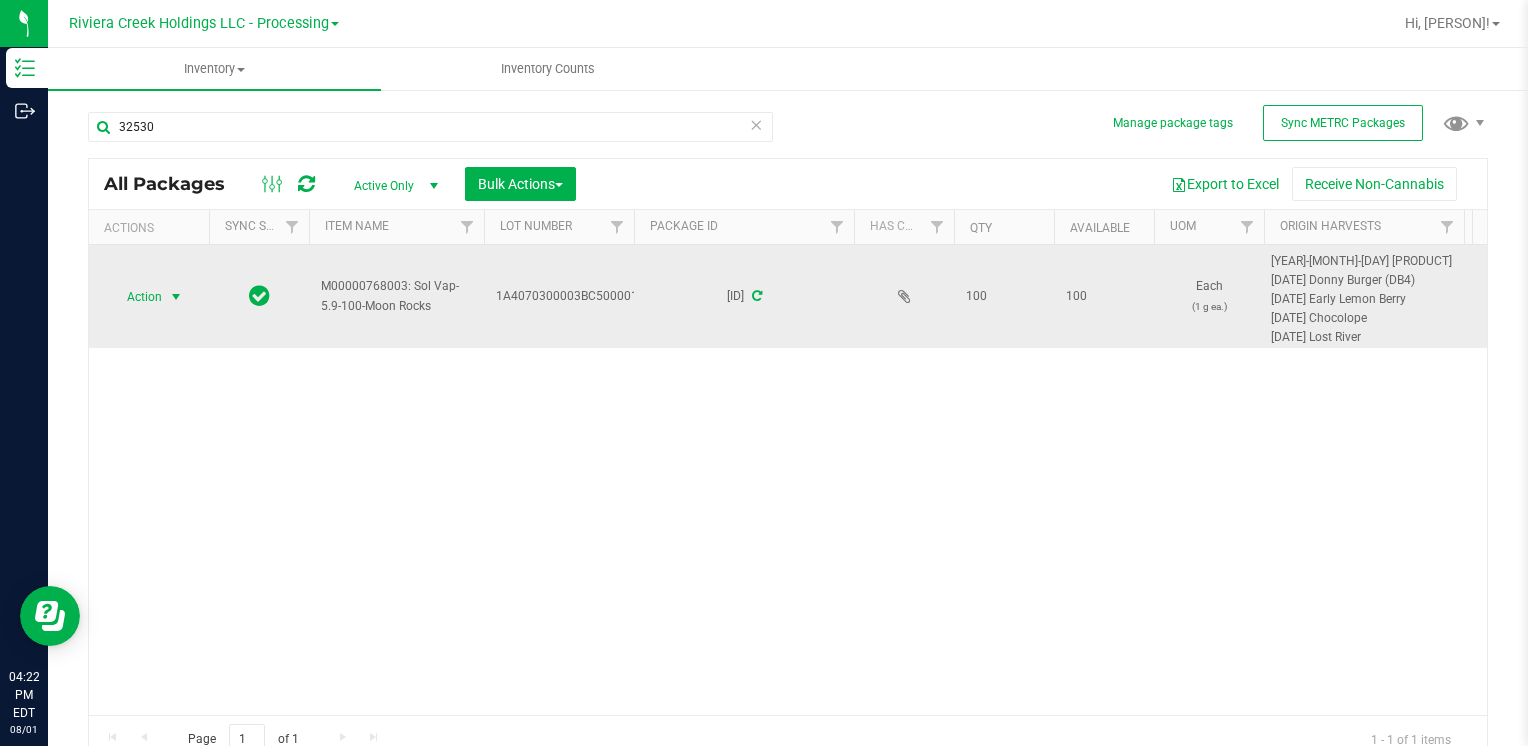 click on "Action" at bounding box center (136, 297) 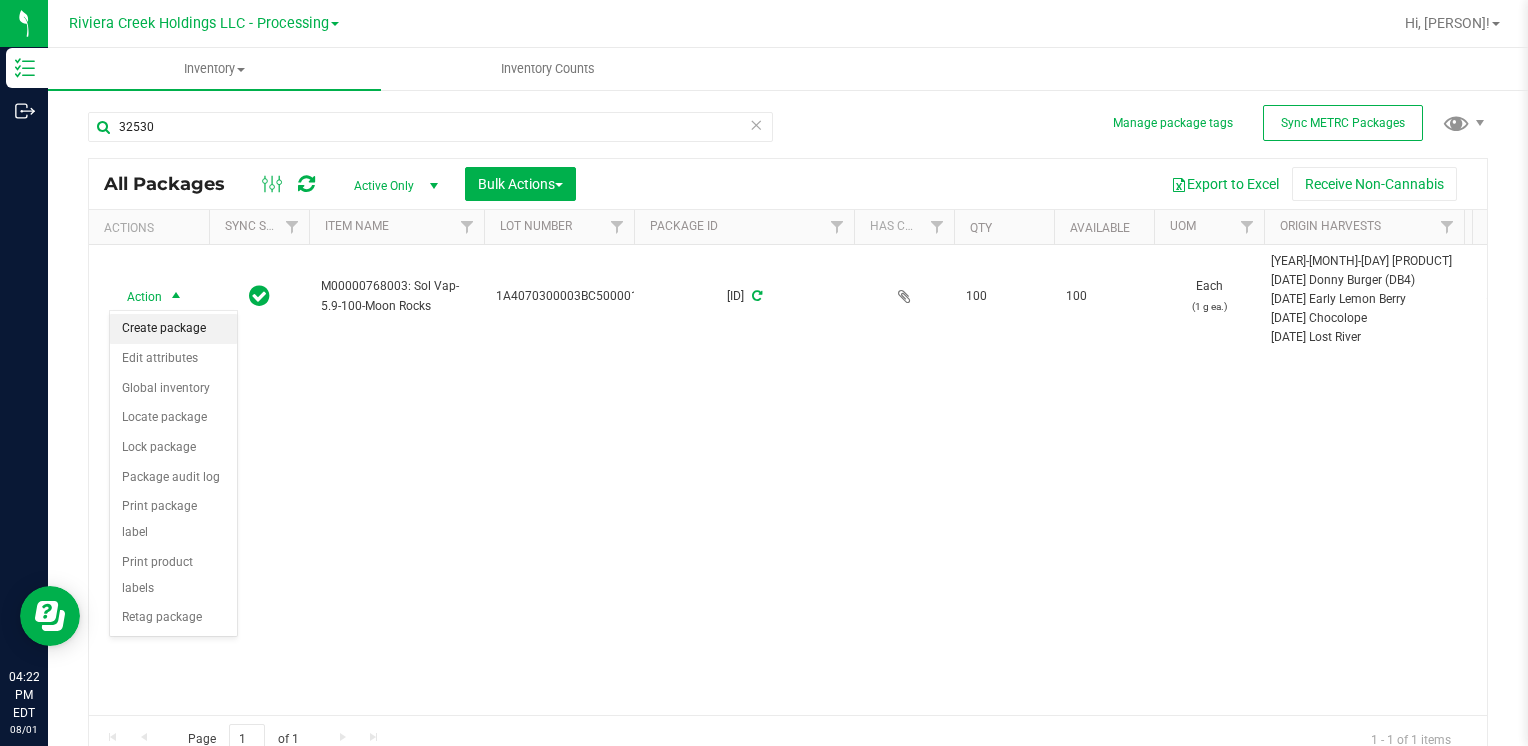 click on "Create package" at bounding box center (173, 329) 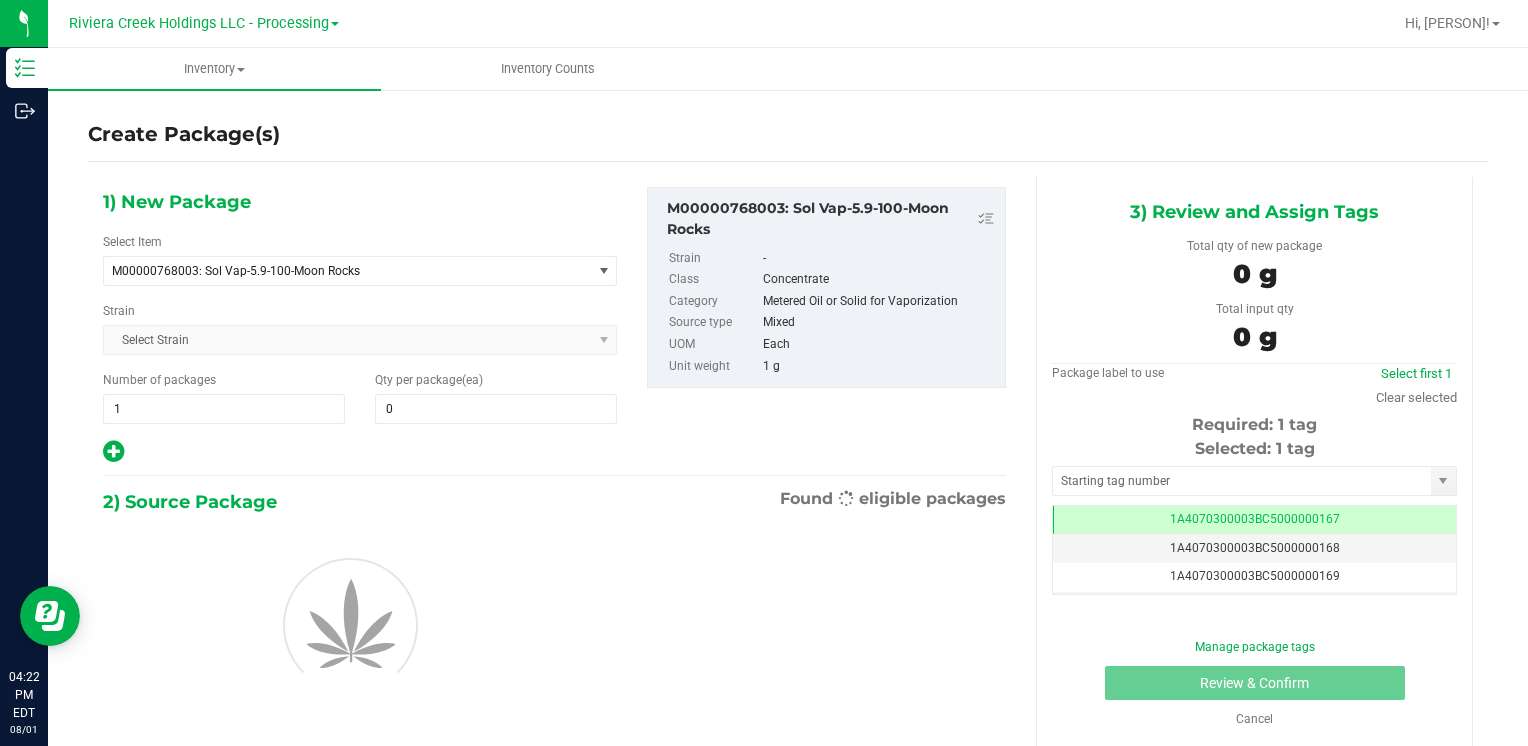 scroll, scrollTop: 0, scrollLeft: 0, axis: both 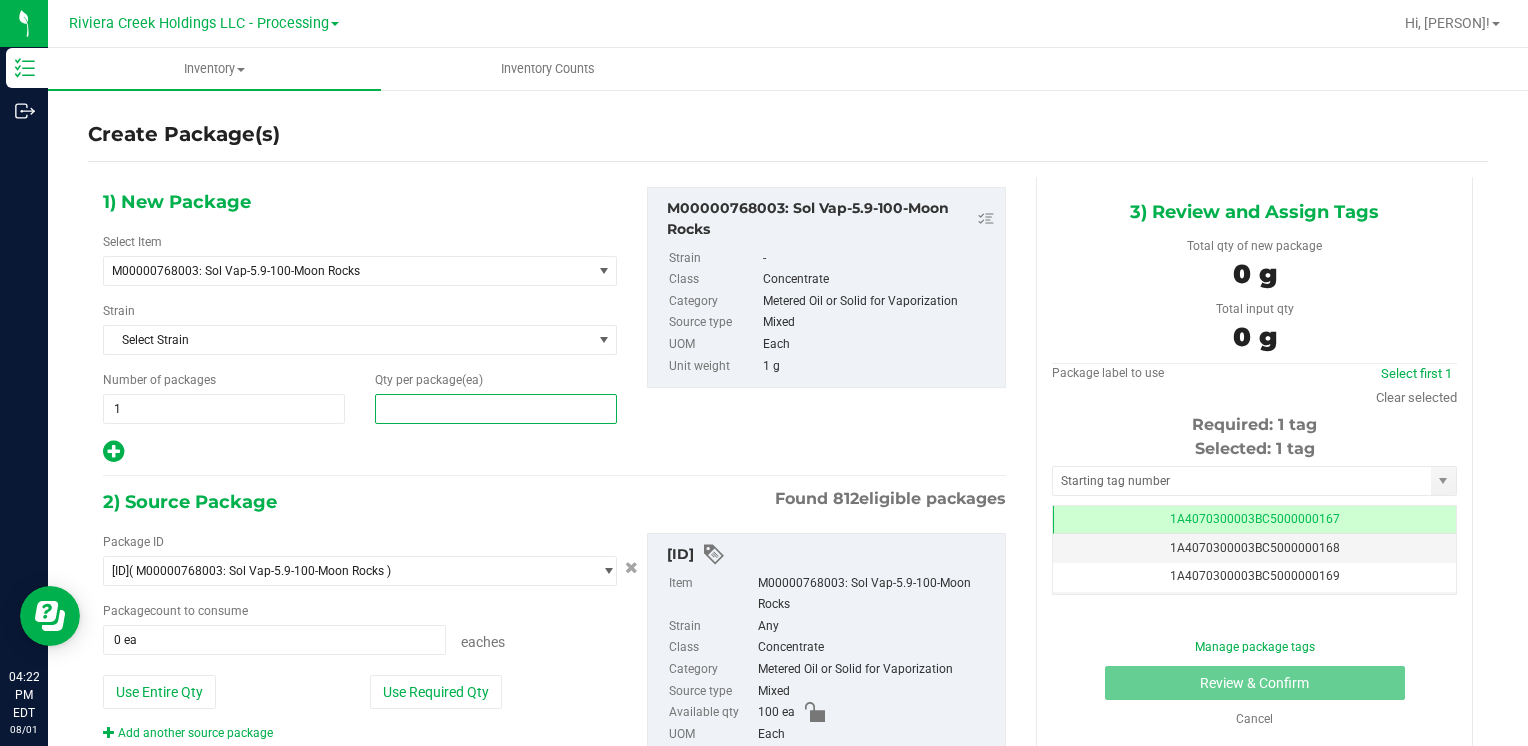 click at bounding box center (496, 409) 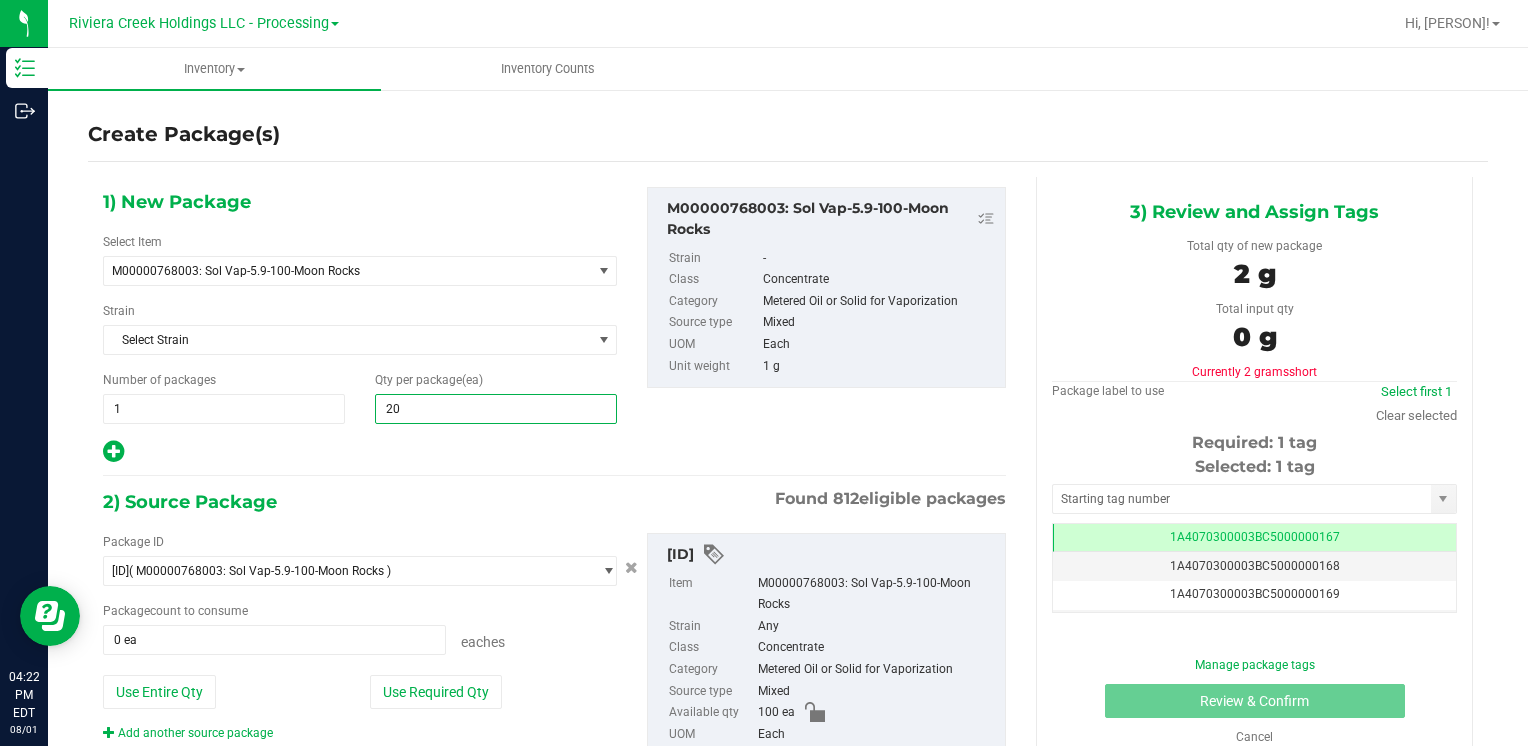 type on "200" 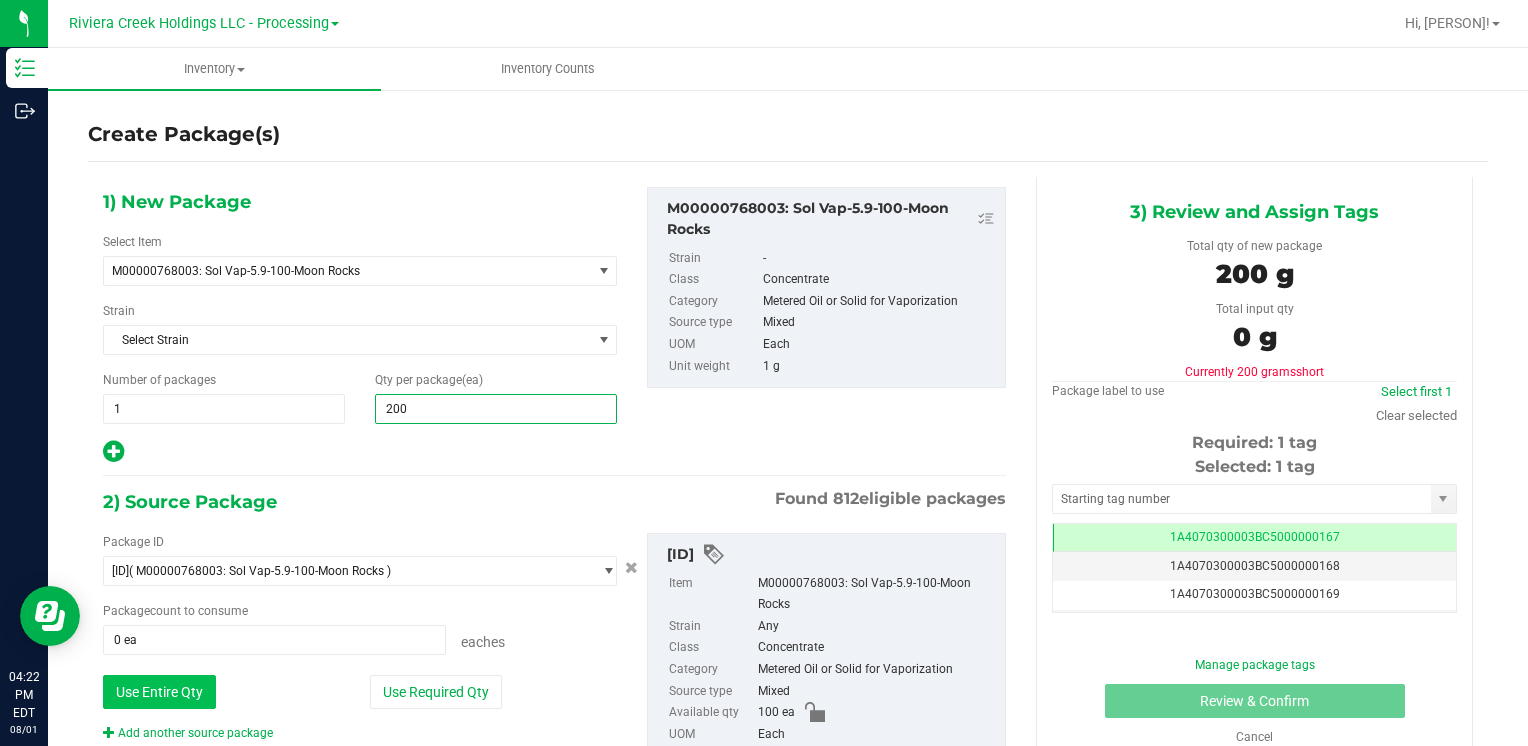 type on "200" 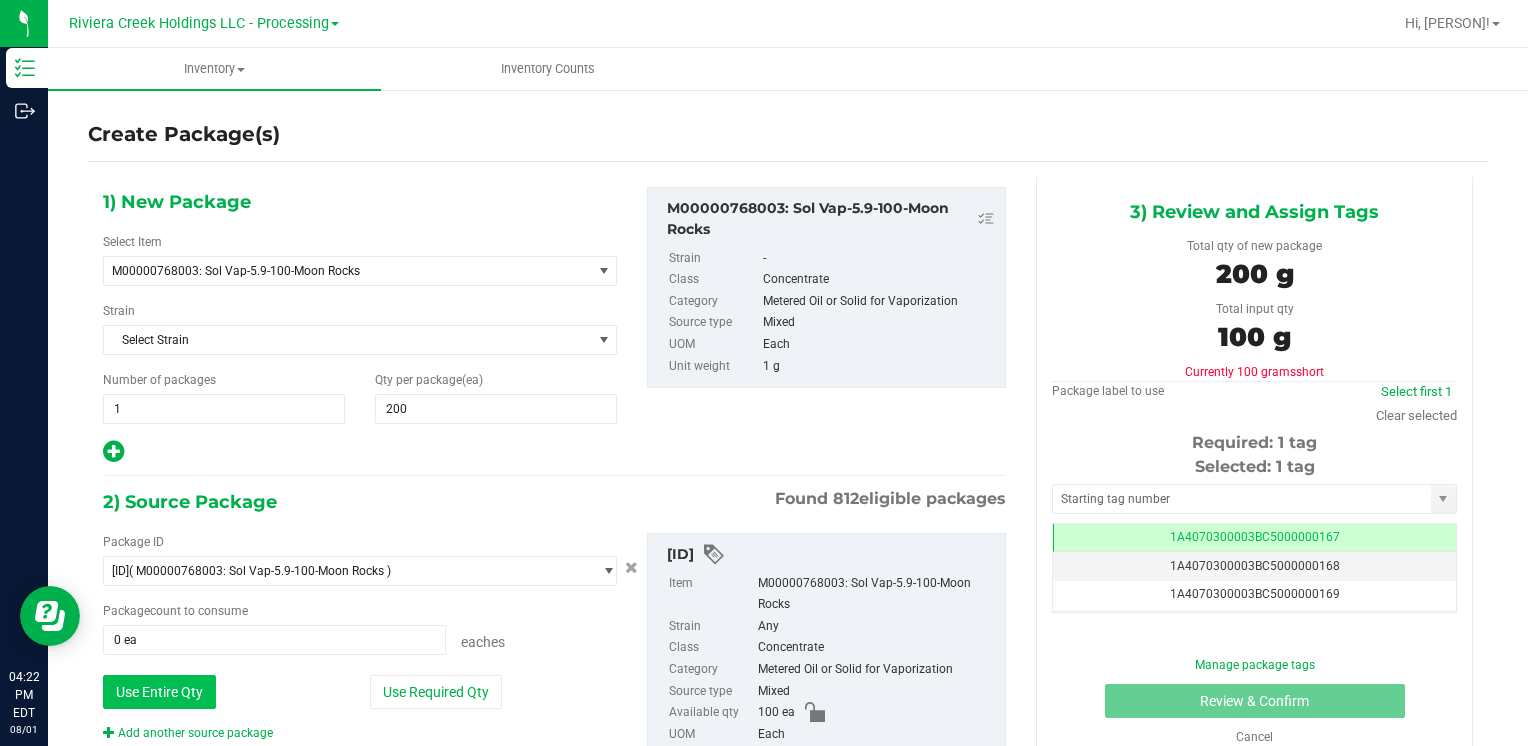 type on "100 ea" 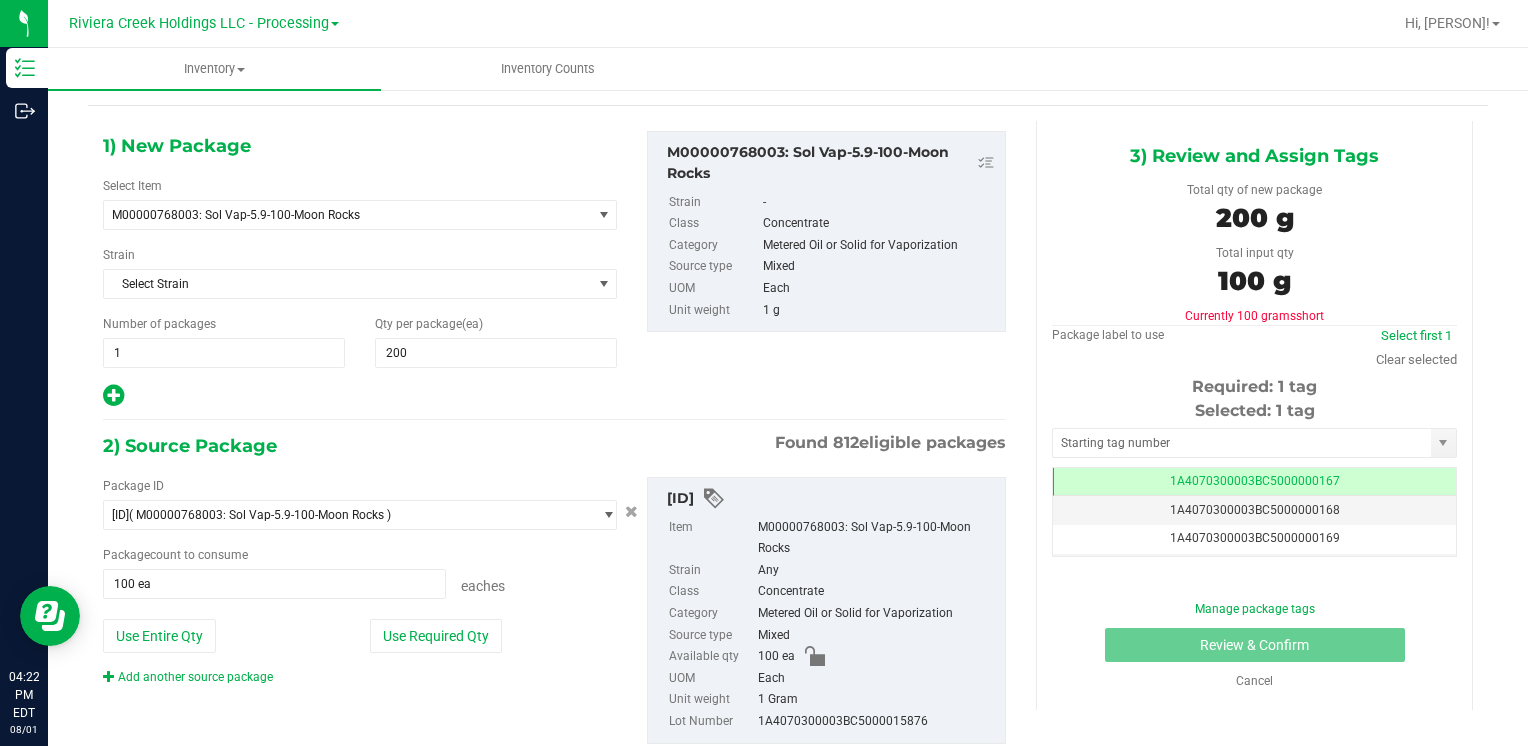 scroll, scrollTop: 108, scrollLeft: 0, axis: vertical 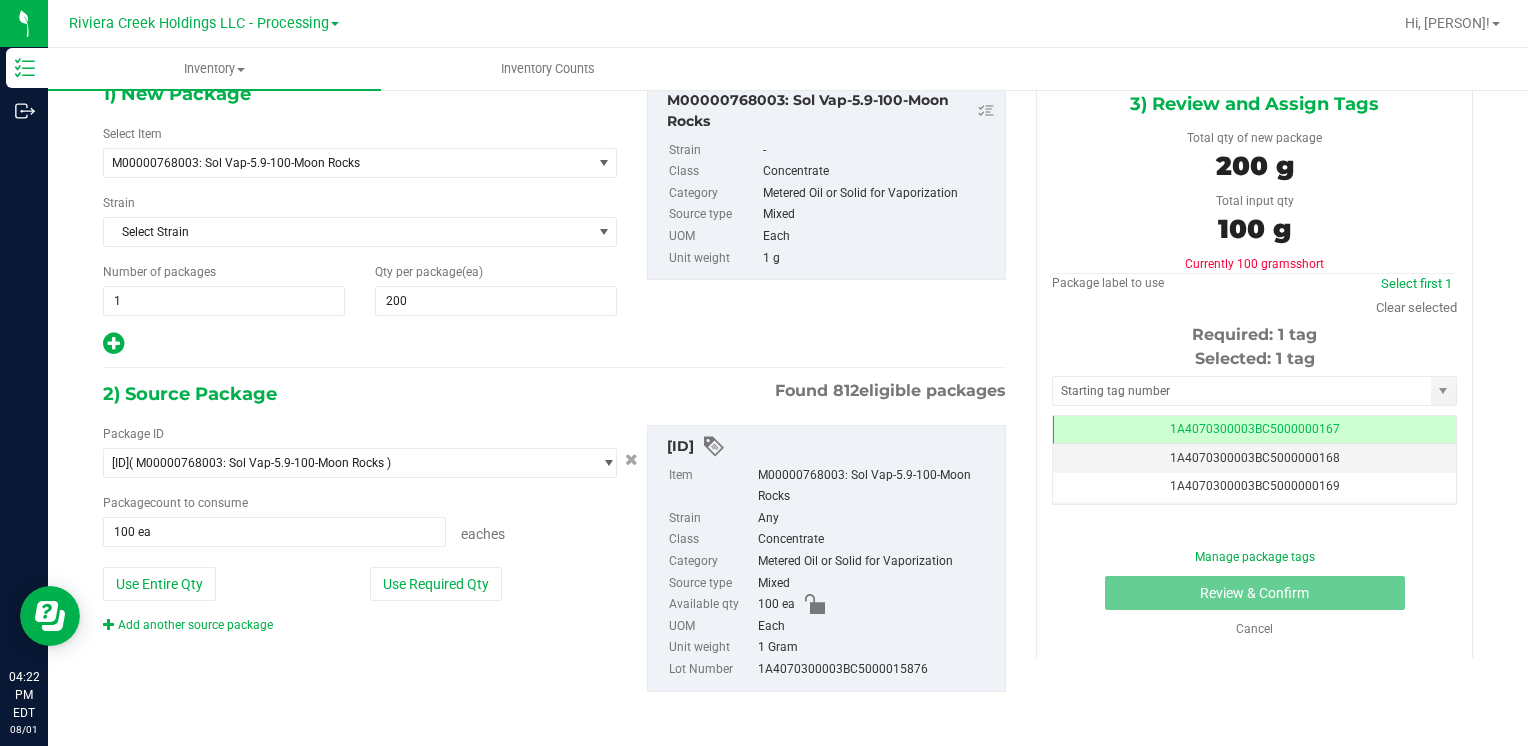 click on "Add another source package" at bounding box center [203, 625] 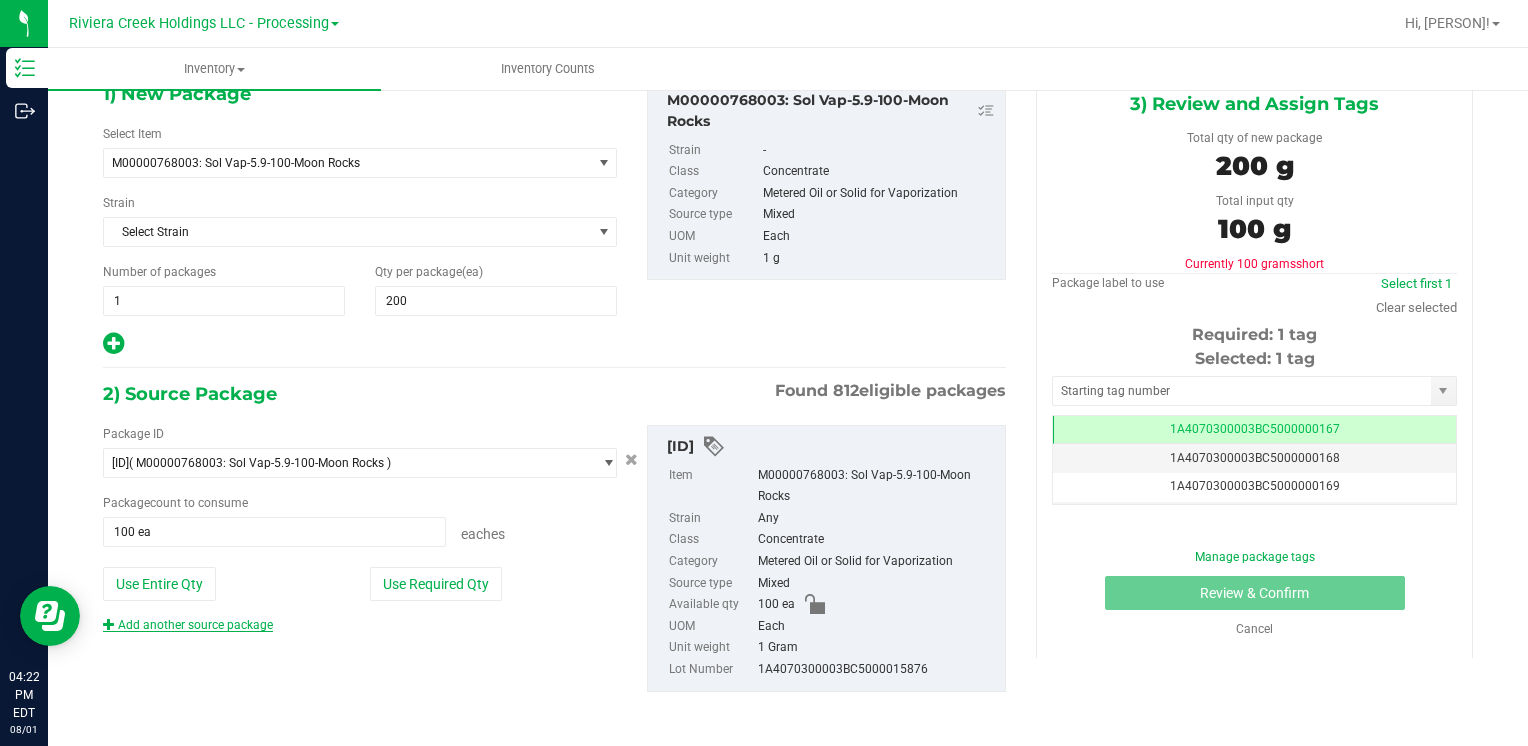 click on "Add another source package" at bounding box center (188, 625) 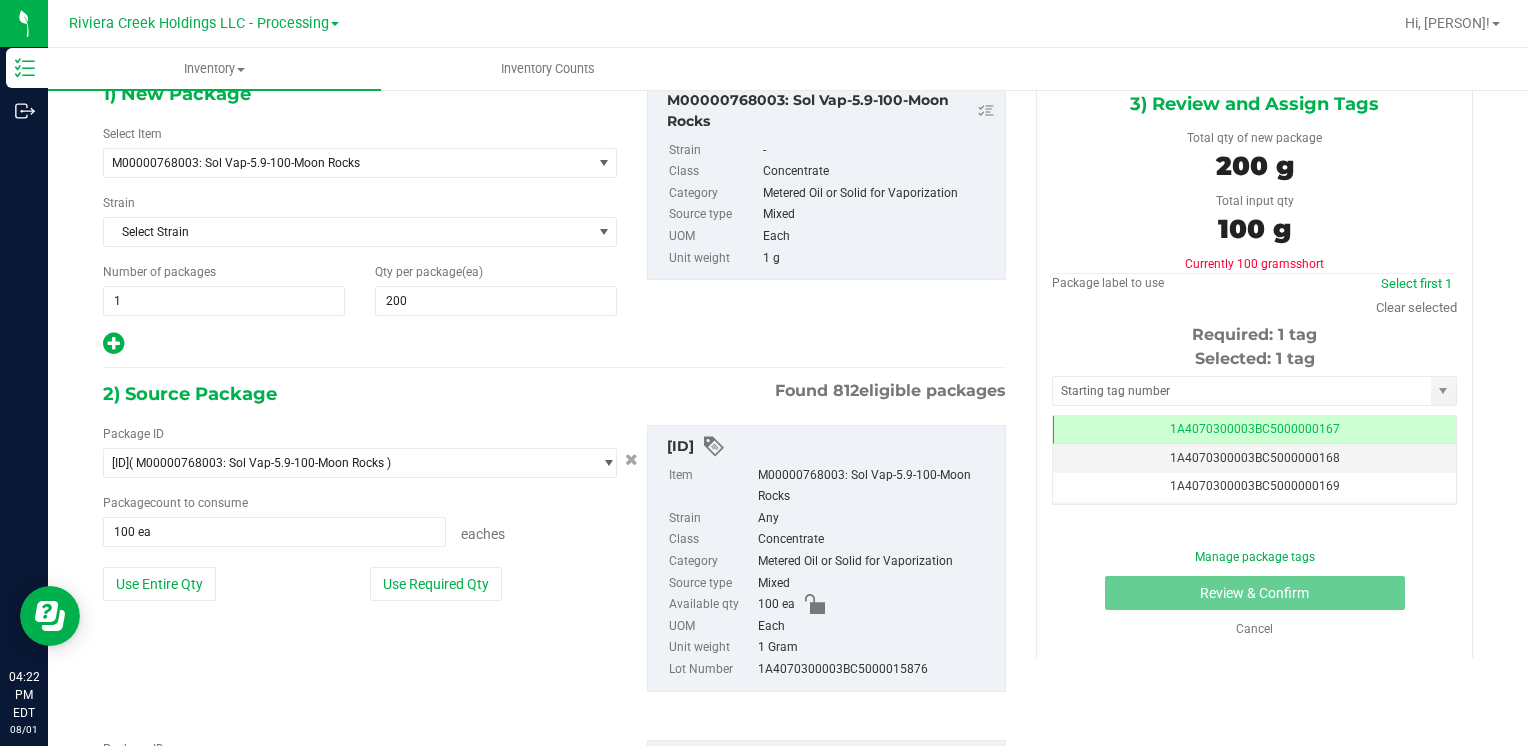 scroll, scrollTop: 258, scrollLeft: 0, axis: vertical 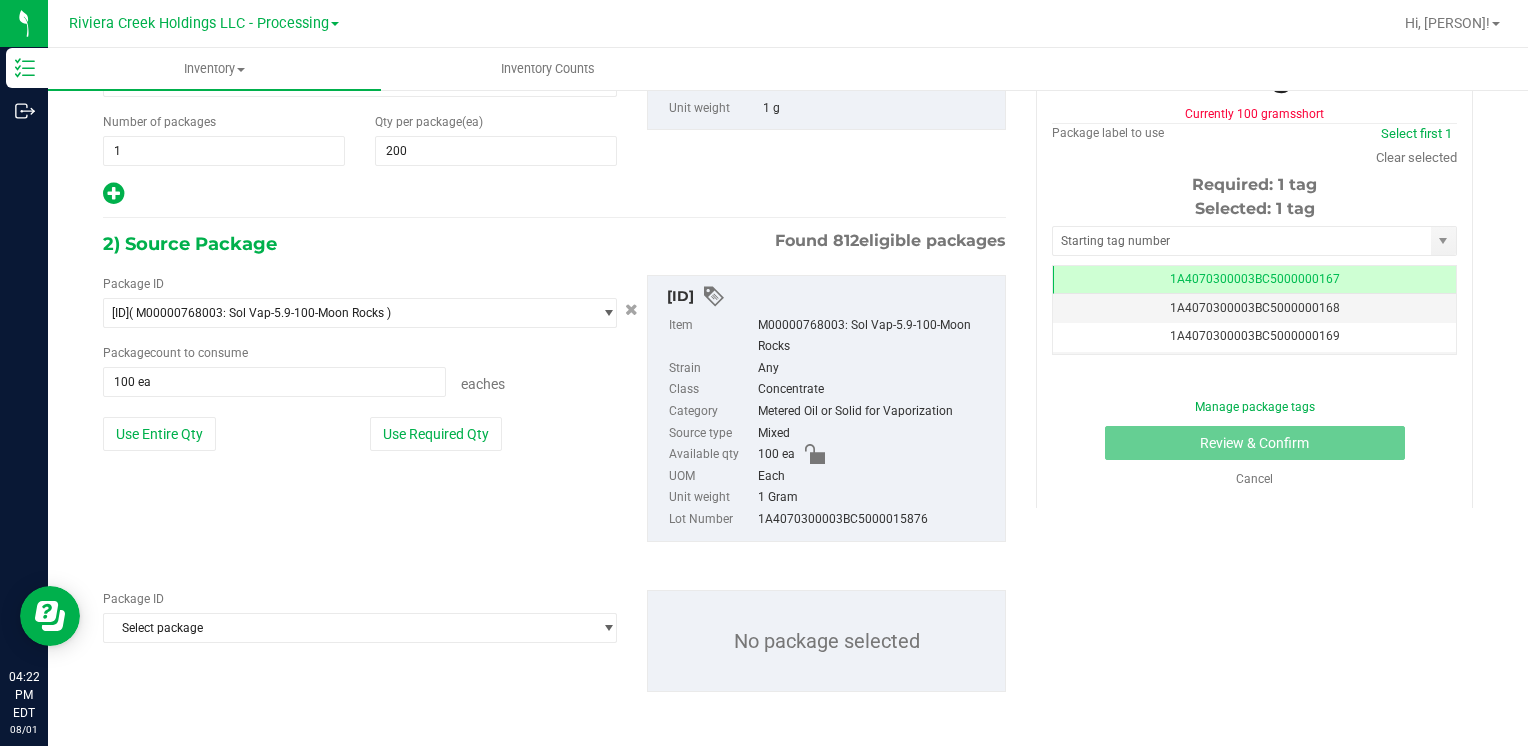 click on "Select package" at bounding box center [347, 313] 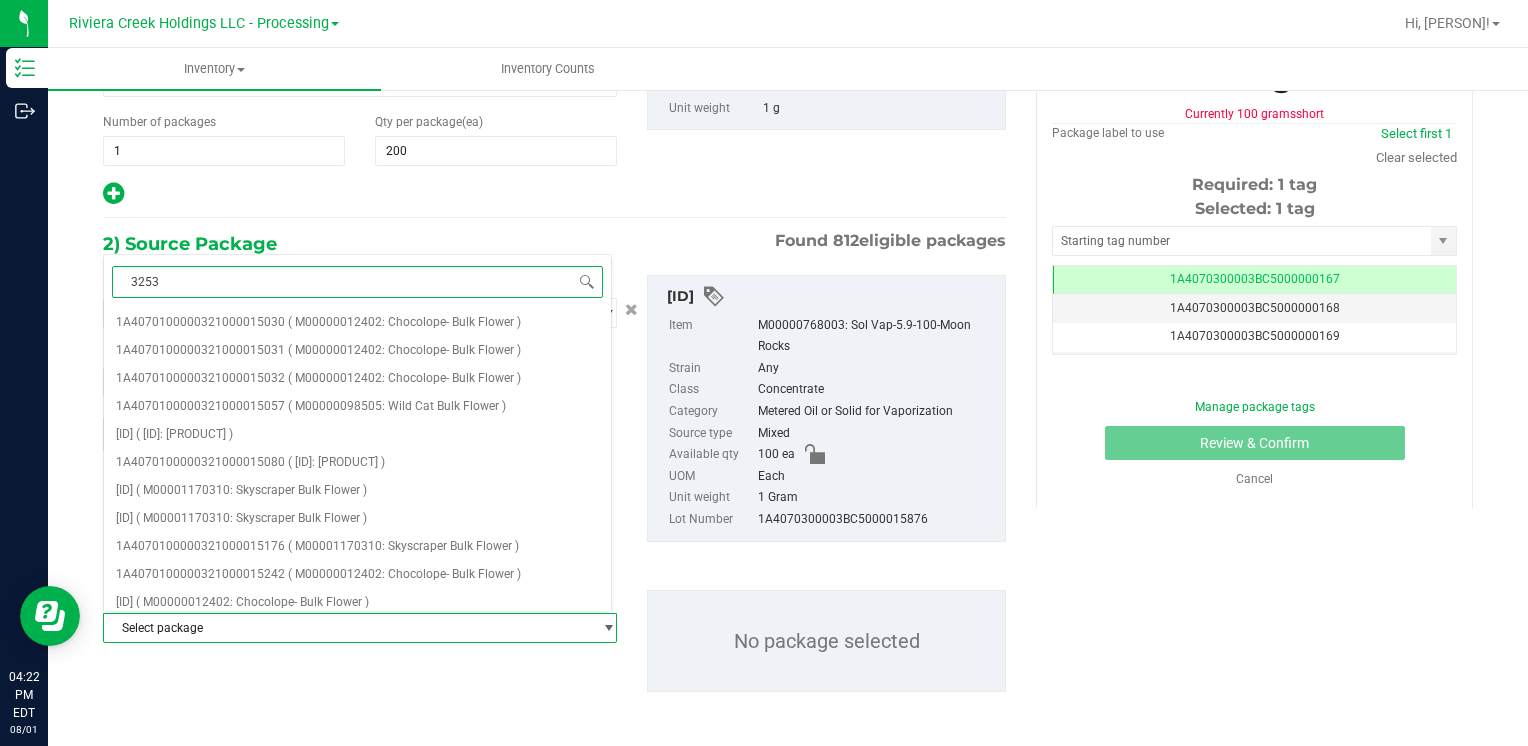 type on "32532" 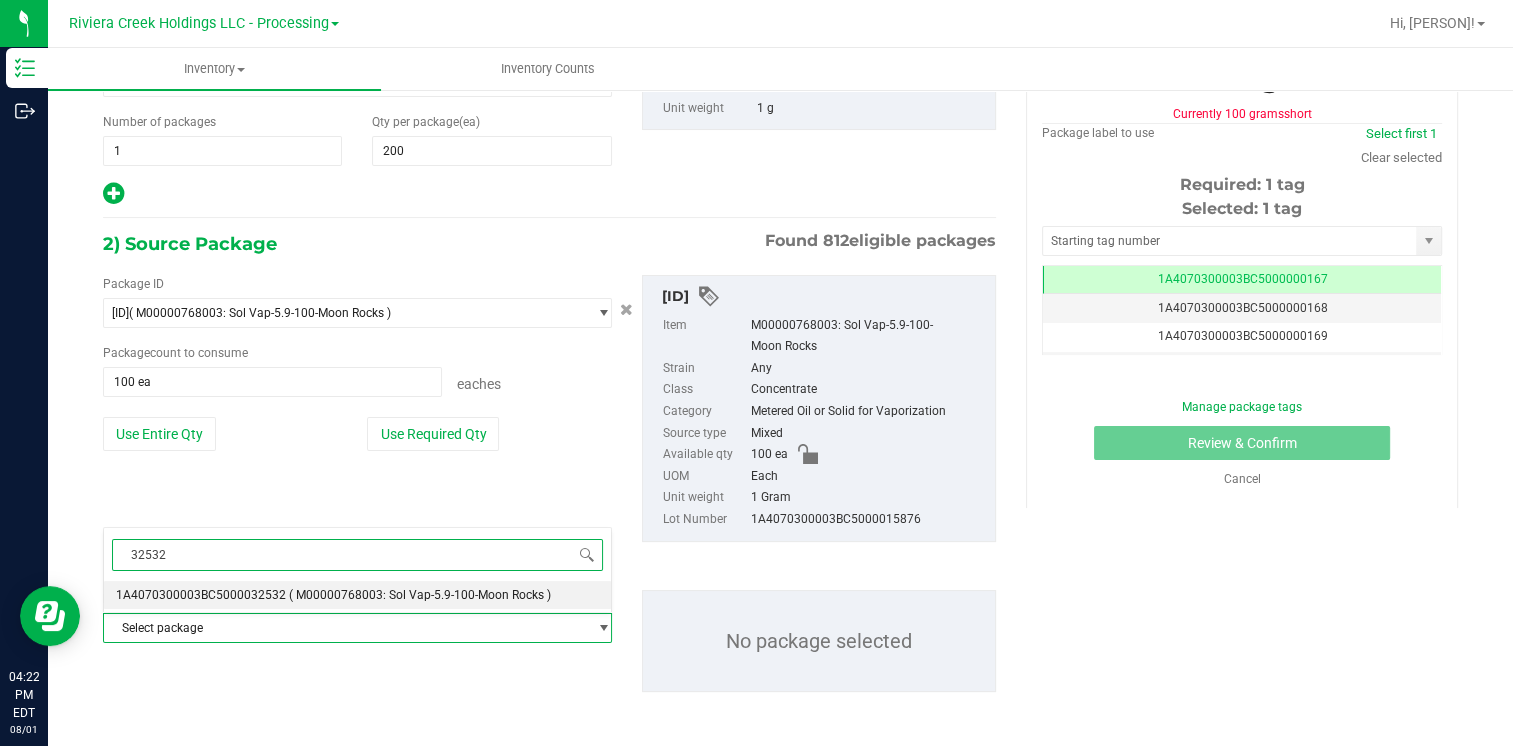 click on "(
M00000768003: Sol Vap-5.9-100-Moon Rocks
)" at bounding box center (357, 595) 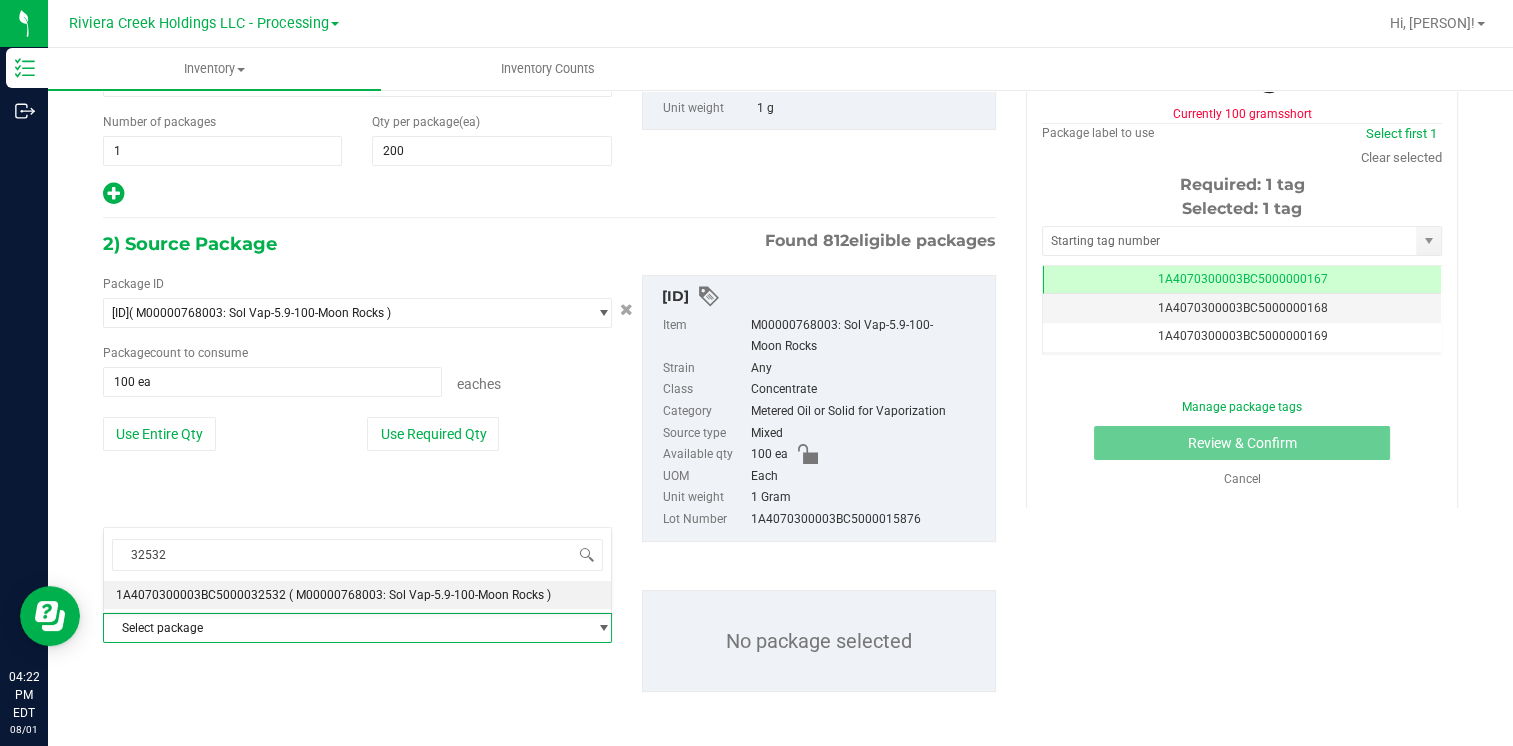 type 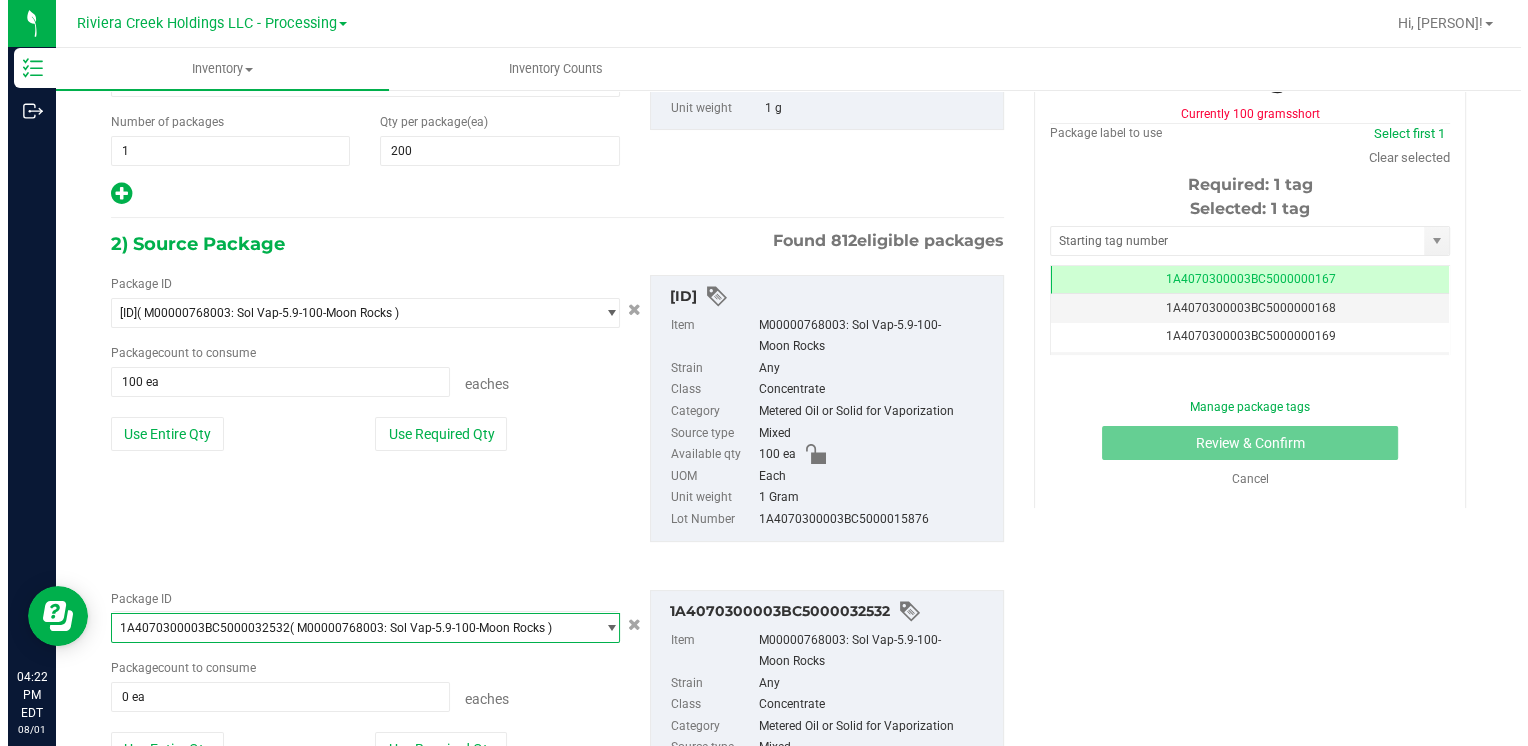 scroll, scrollTop: 19208, scrollLeft: 0, axis: vertical 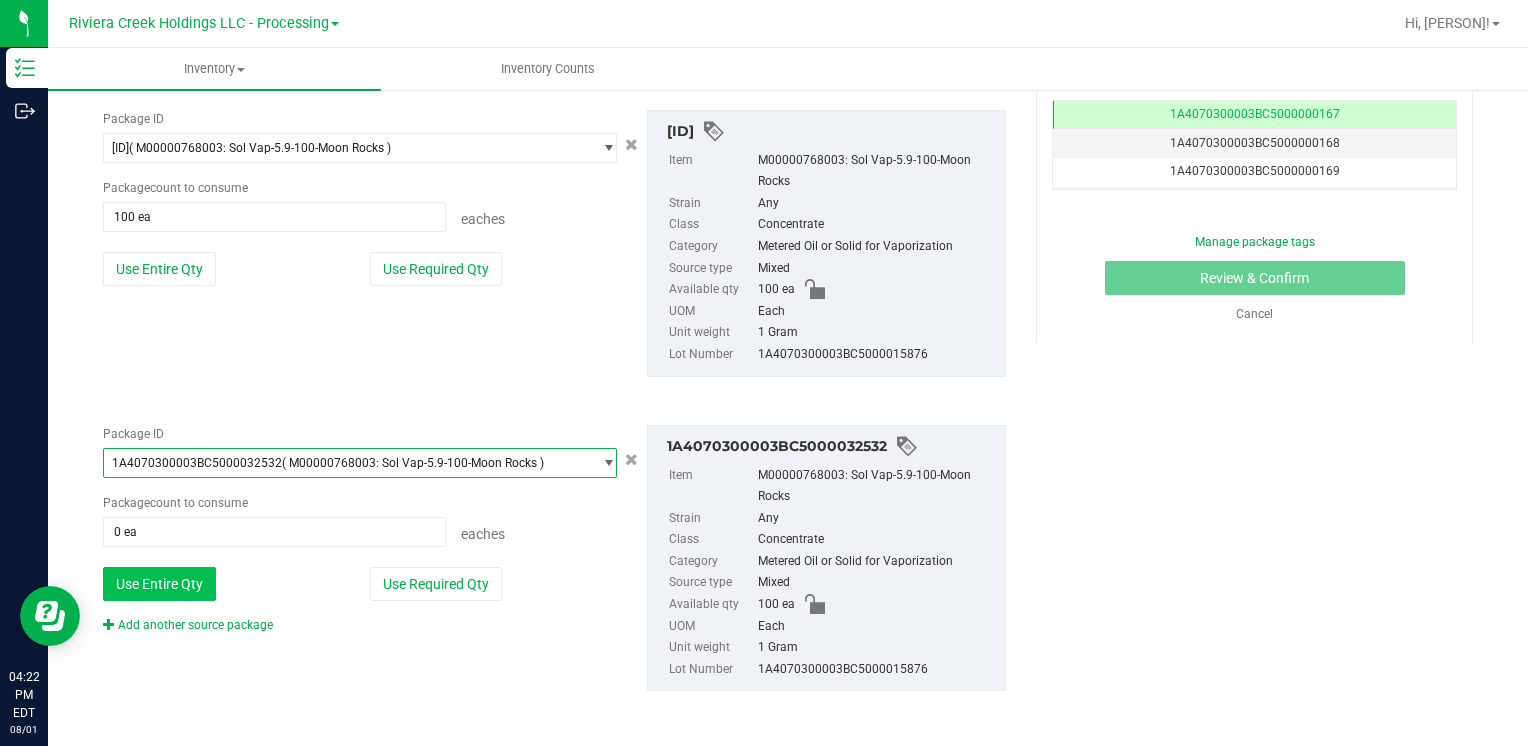 click on "Use Entire Qty" at bounding box center (159, 584) 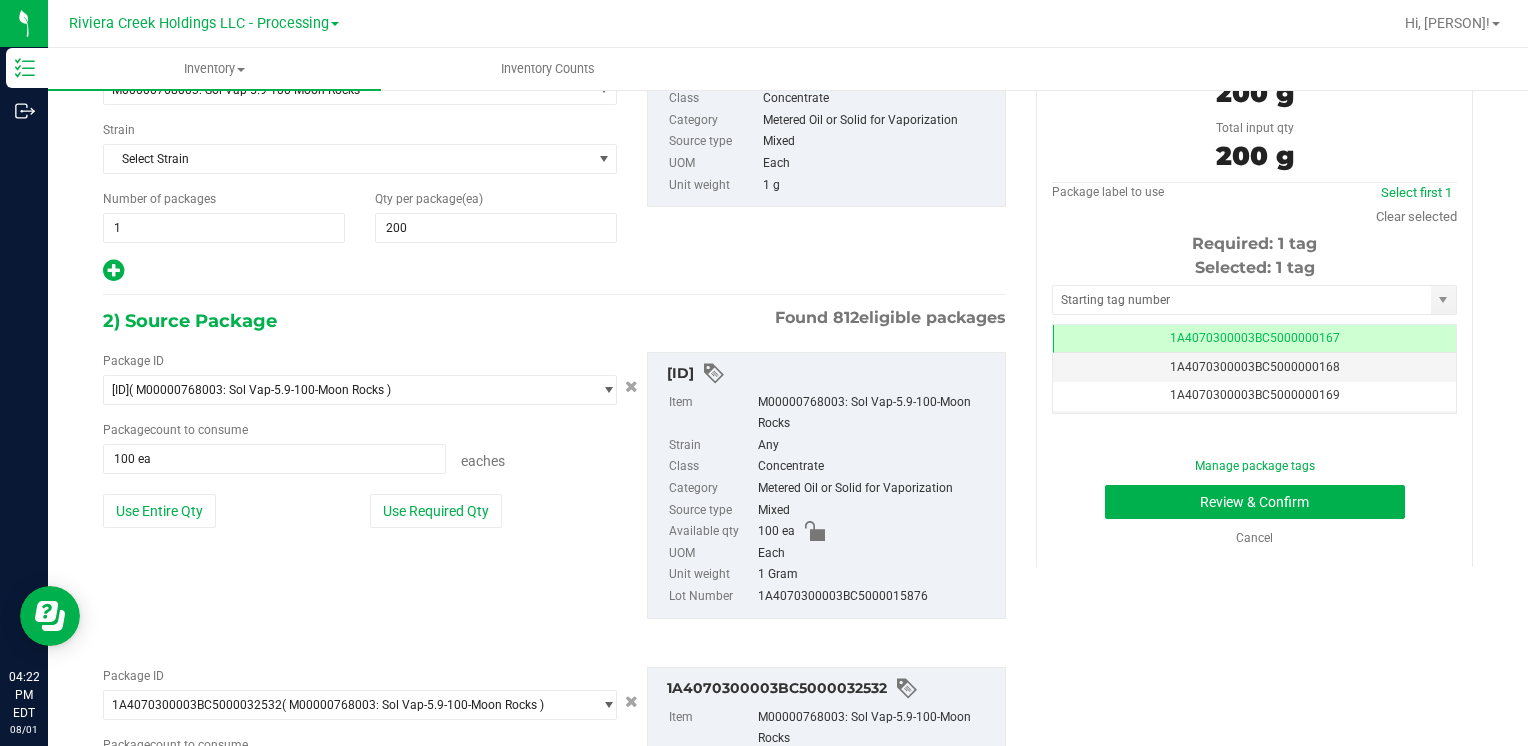 scroll, scrollTop: 23, scrollLeft: 0, axis: vertical 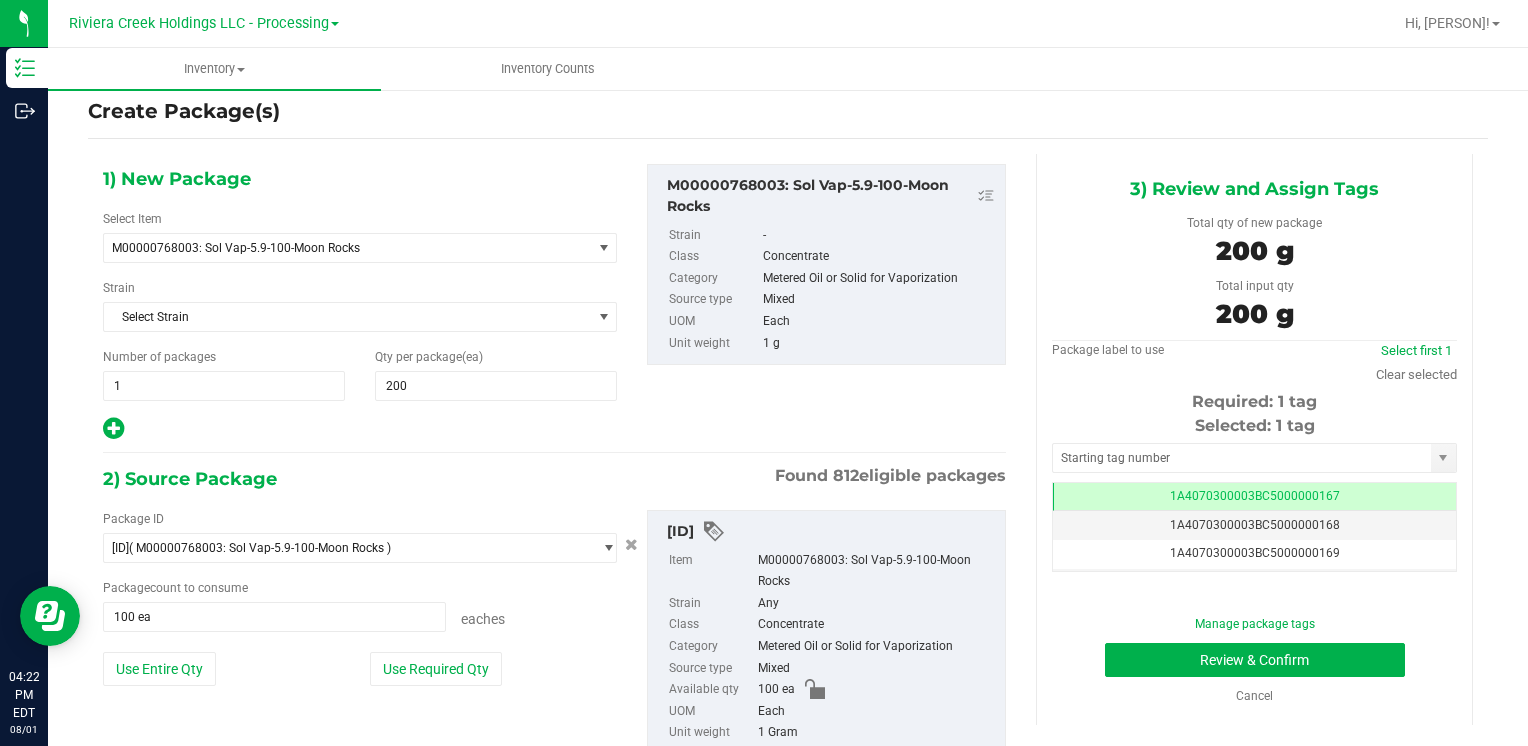 click on "Selected: 1 tag
Tag 1A4070300003BC5000000167 1A4070300003BC5000000168 1A4070300003BC5000000169 1A4070300003BC5000000170 1A4070300003BC5000000171 1A4070300003BC5000000172 1A4070300003BC5000000173 1A4070300003BC5000000174 1A4070300003BC5000000175 1A4070300003BC5000000176 1A4070300003BC5000000177 1A4070300003BC5000000178 1A4070300003BC5000000179 1A4070300003BC5000000180 1A4070300003BC5000000181 1A4070300003BC5000000182 1A4070300003BC5000000183 1A4070300003BC5000000184 1A4070300003BC5000000185 1A4070300003BC5000000186 1A4070300003BC5000000187 1A4070300003BC5000000188 1A4070300003BC5000000191 1A4070300003BC5000001900 1A4070300003BC5000002394 1A4070300003BC5000003798 Page of 1 NaN - NaN of 26 items" at bounding box center [1254, 493] 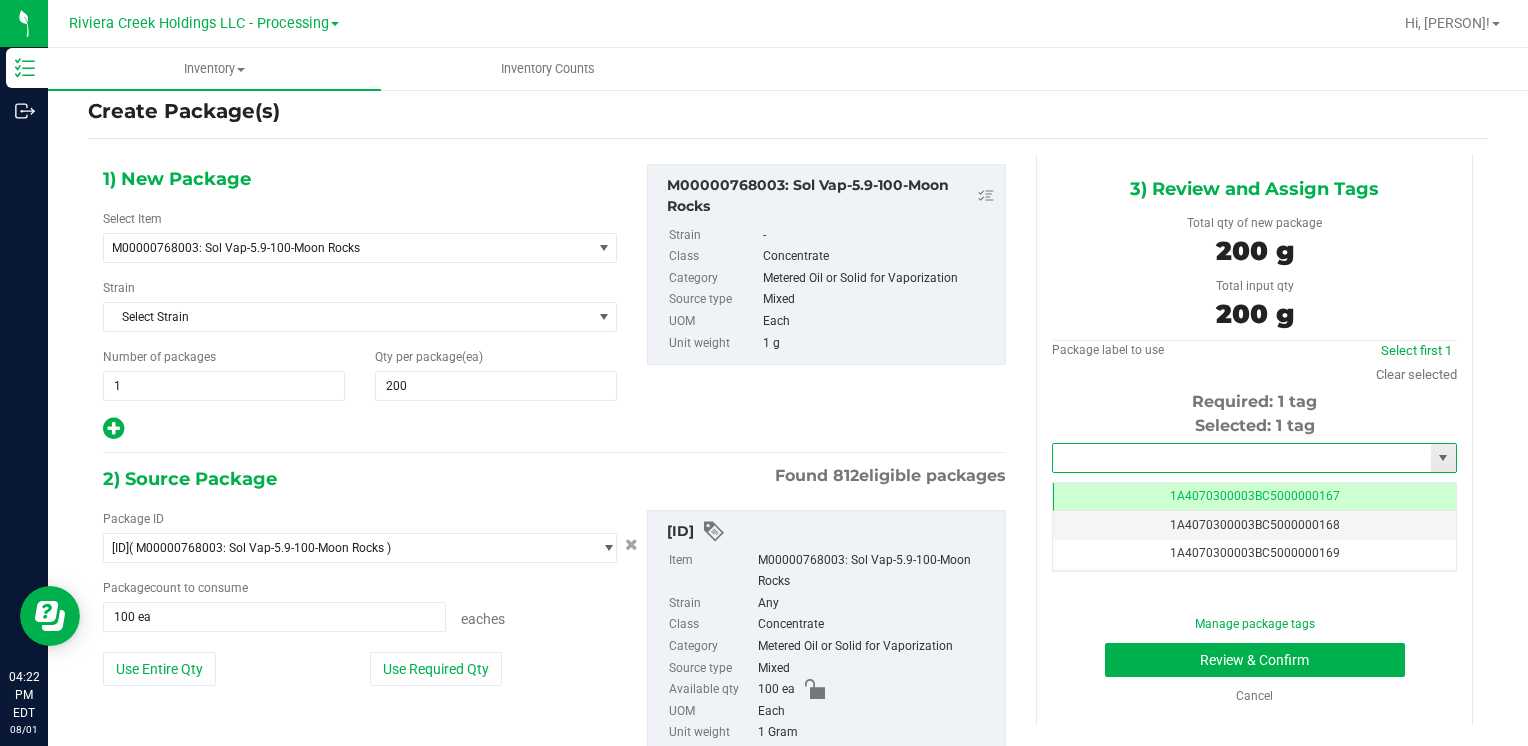 click at bounding box center [1242, 458] 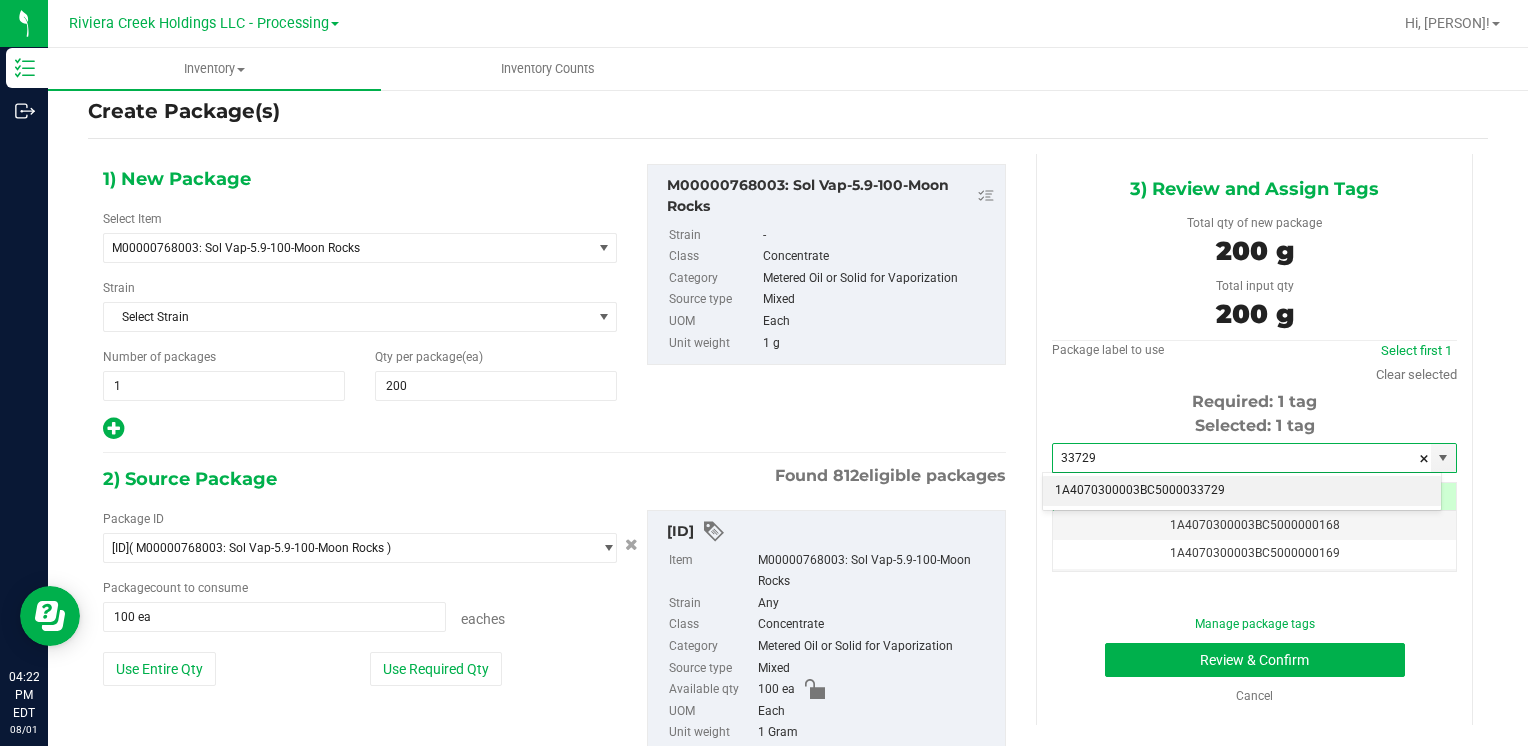 click on "1A4070300003BC5000033729" at bounding box center (1242, 491) 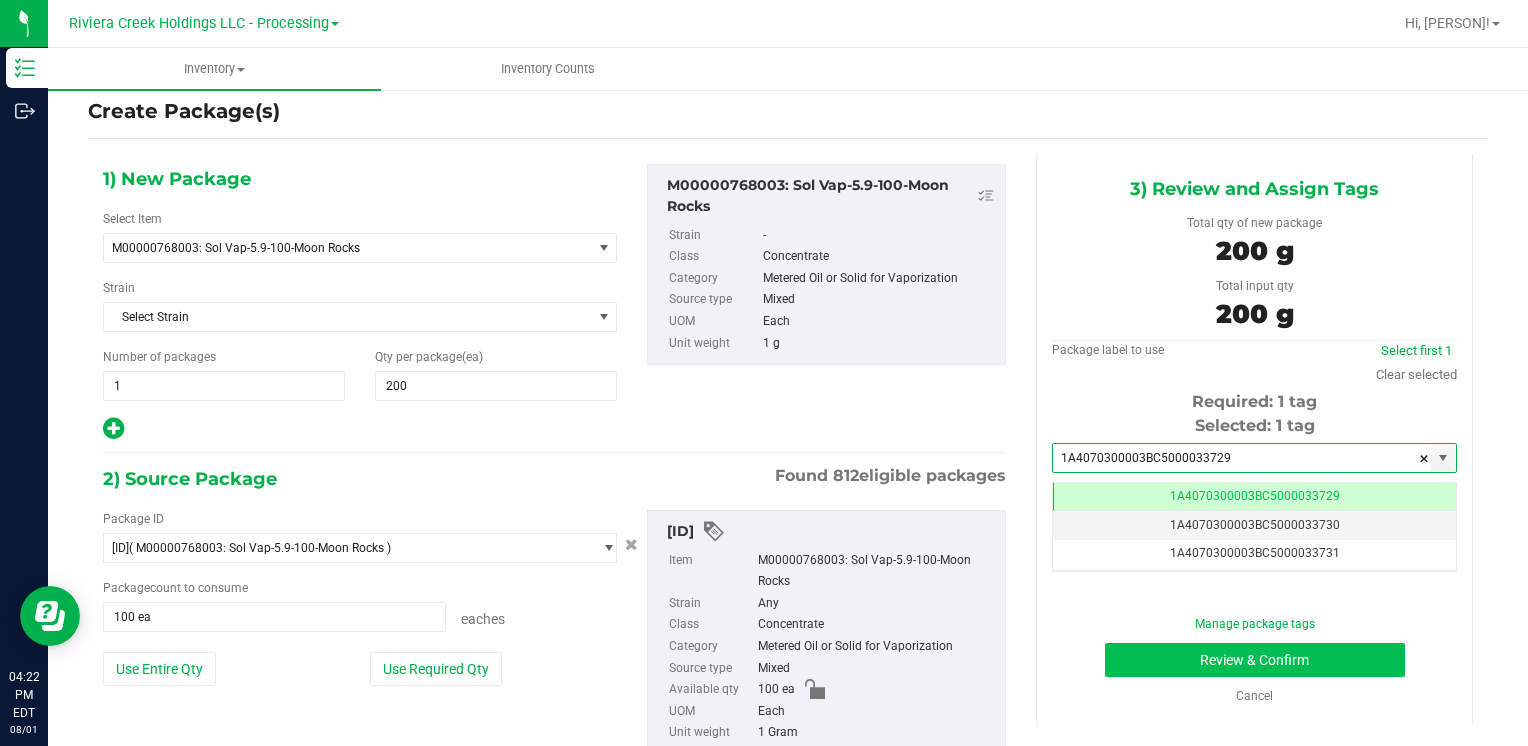 type on "1A4070300003BC5000033729" 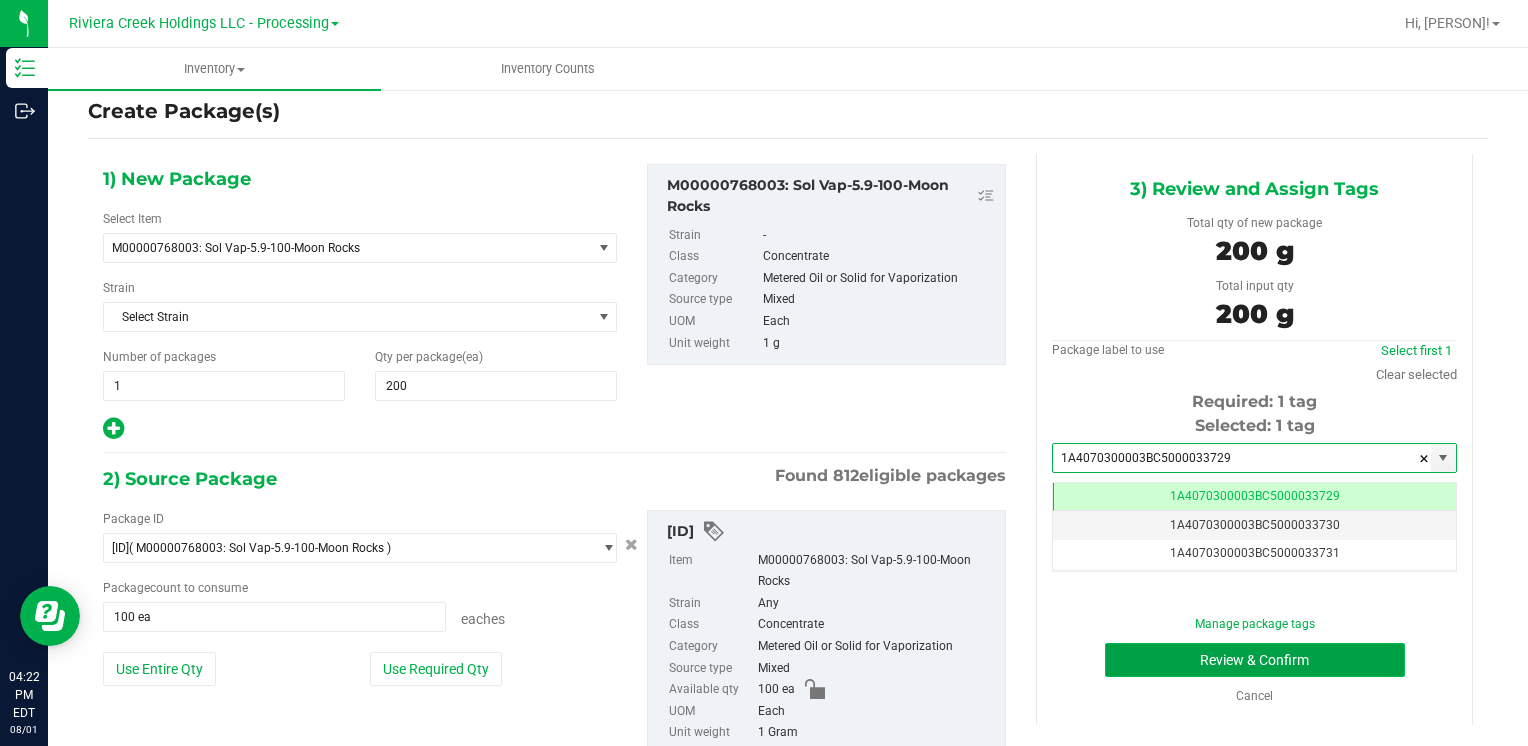 click on "Review & Confirm" at bounding box center [1255, 660] 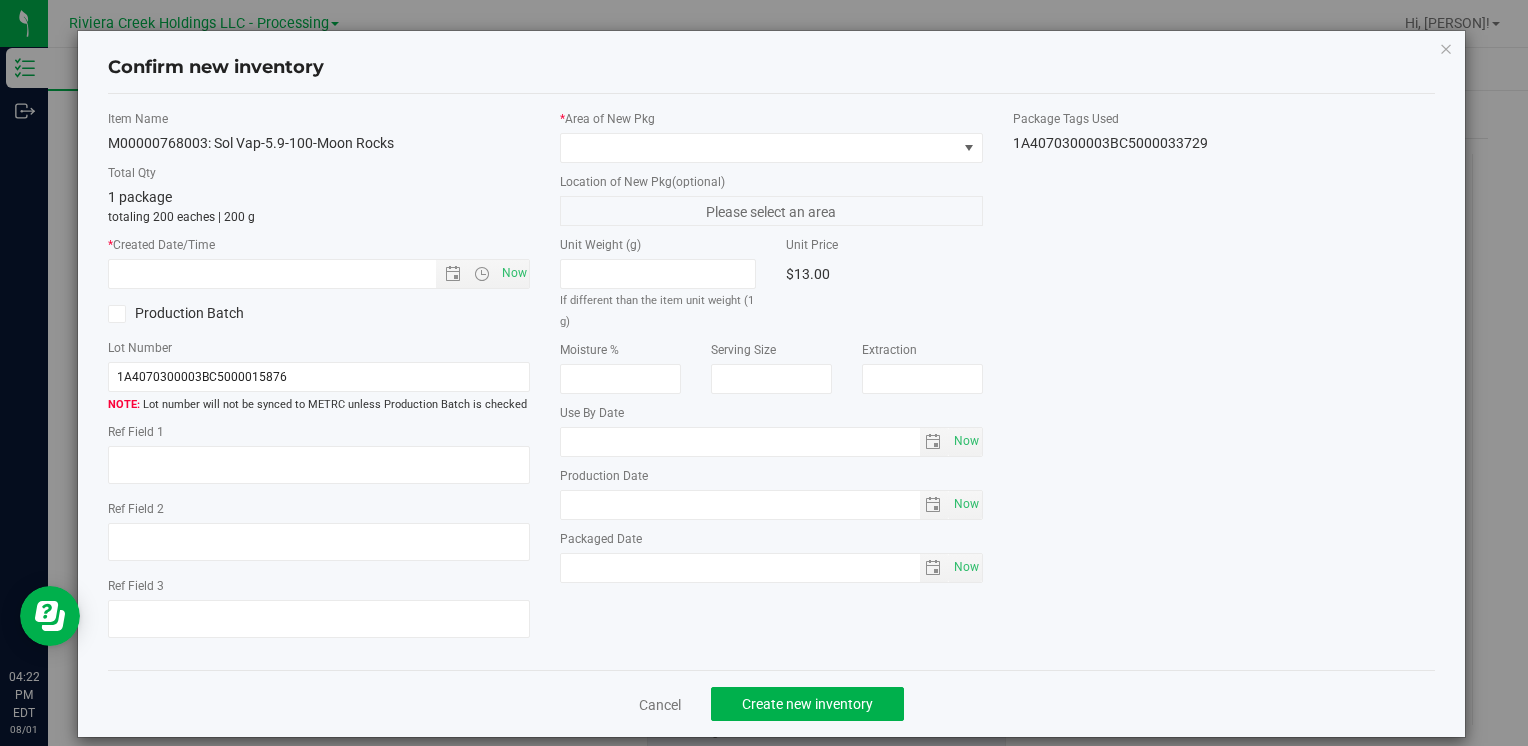 type on "[YEAR]-[MONTH]-[DAY]" 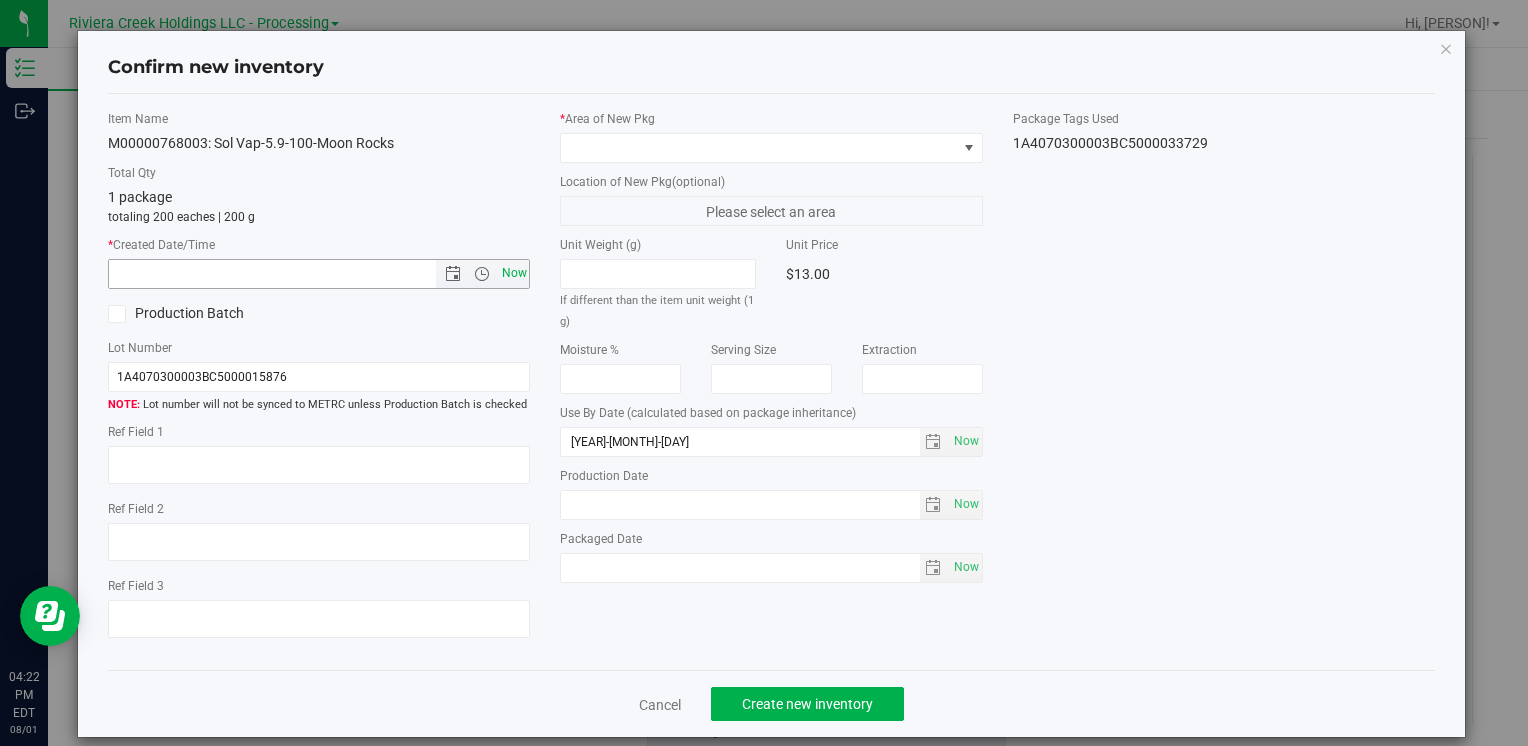 click on "Now" at bounding box center [514, 273] 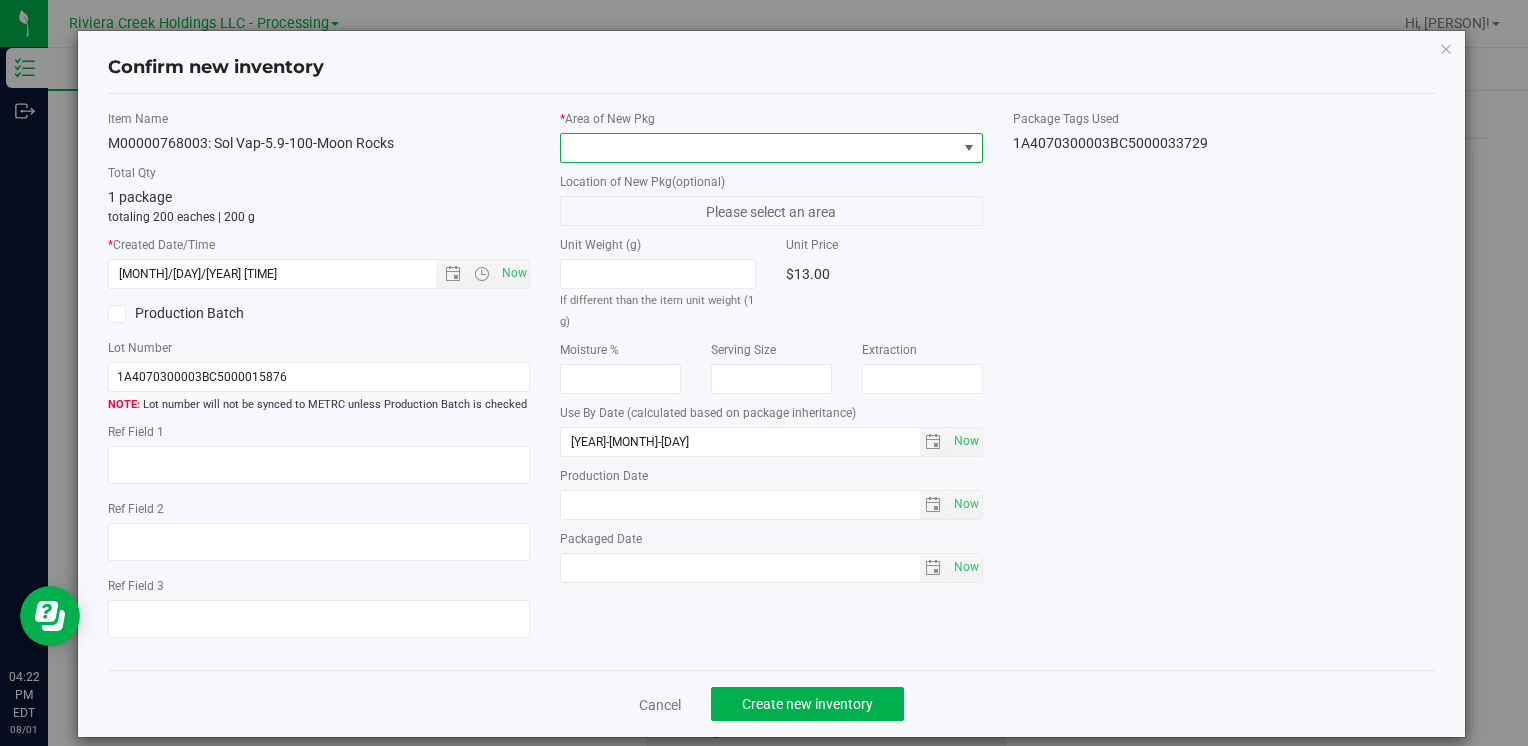 click at bounding box center (758, 148) 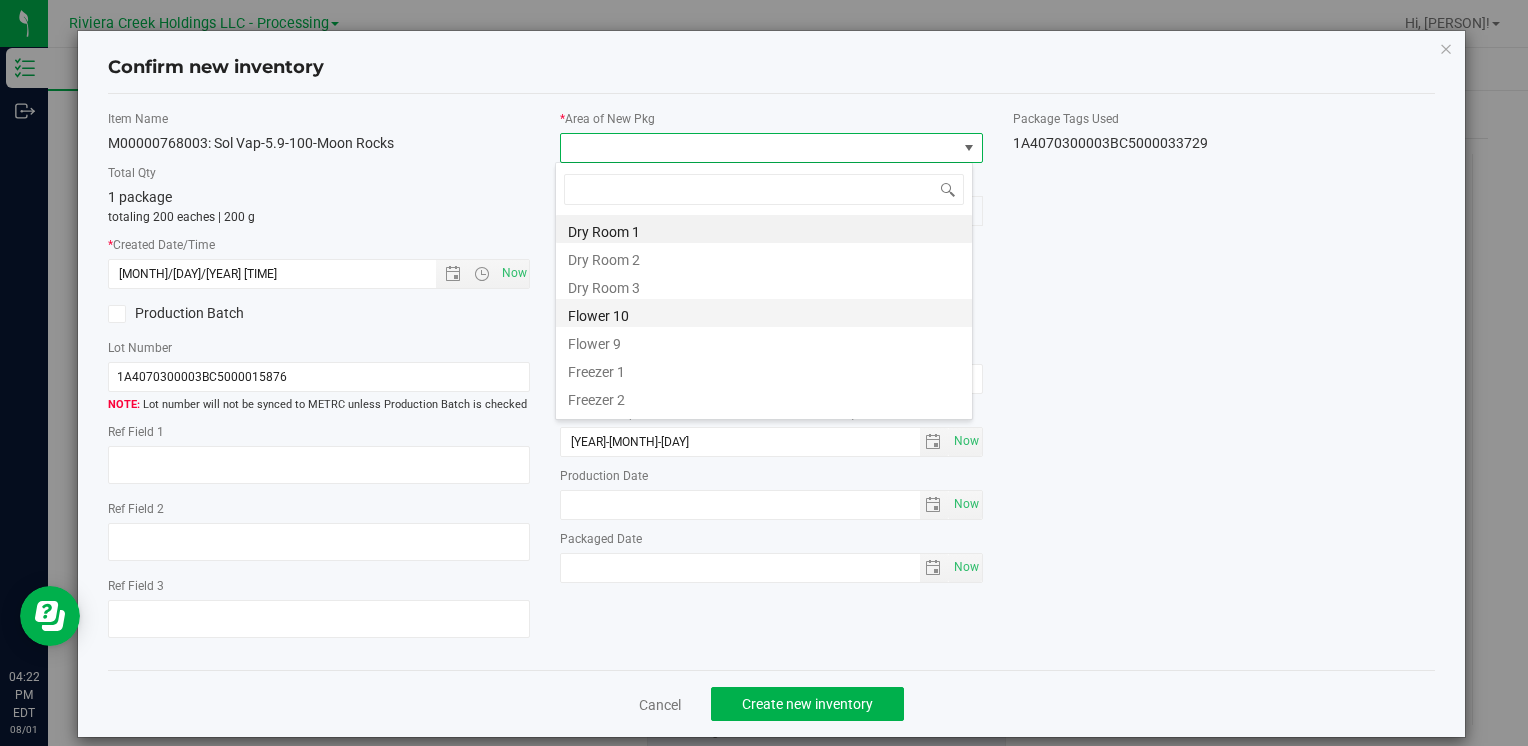 click on "Flower 10" at bounding box center (764, 313) 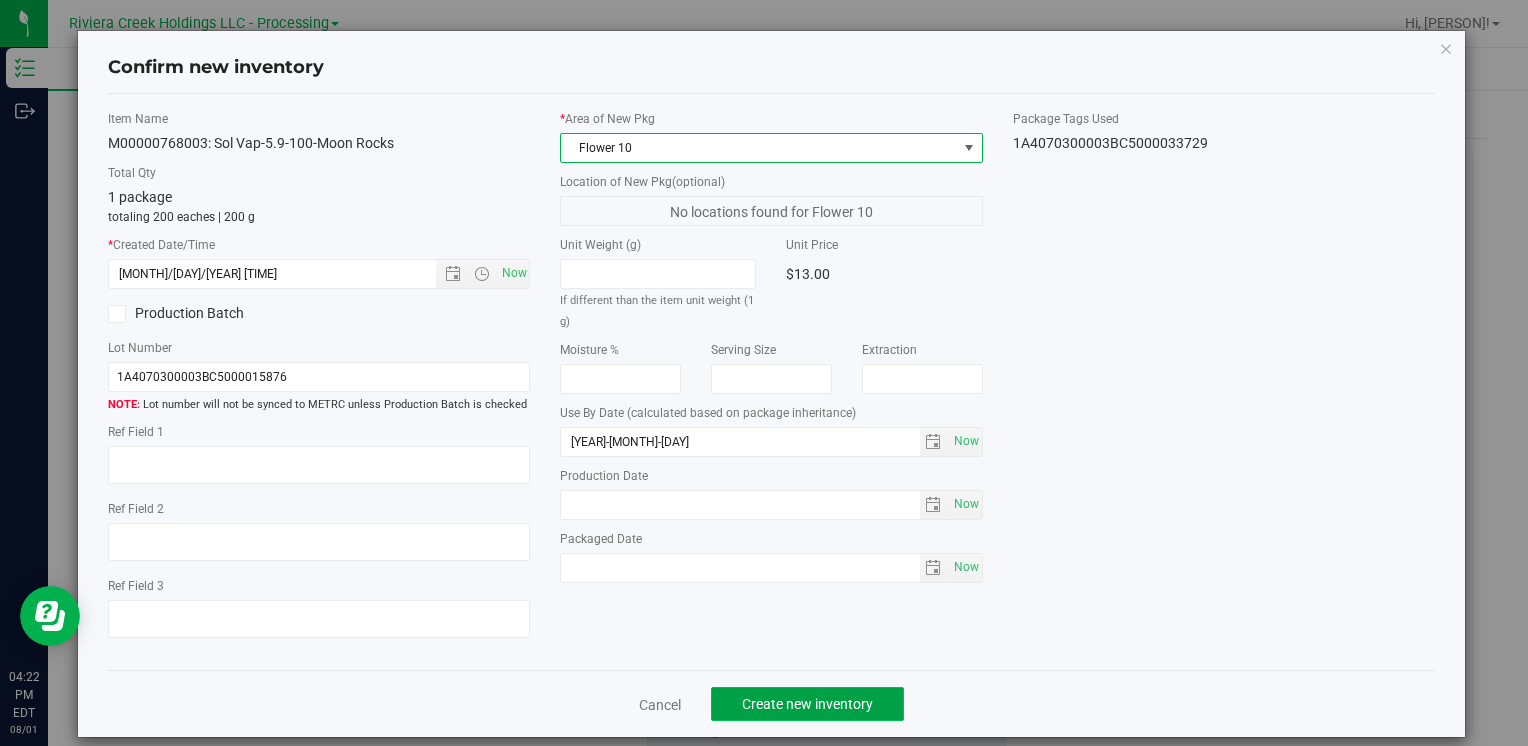 click on "Create new inventory" 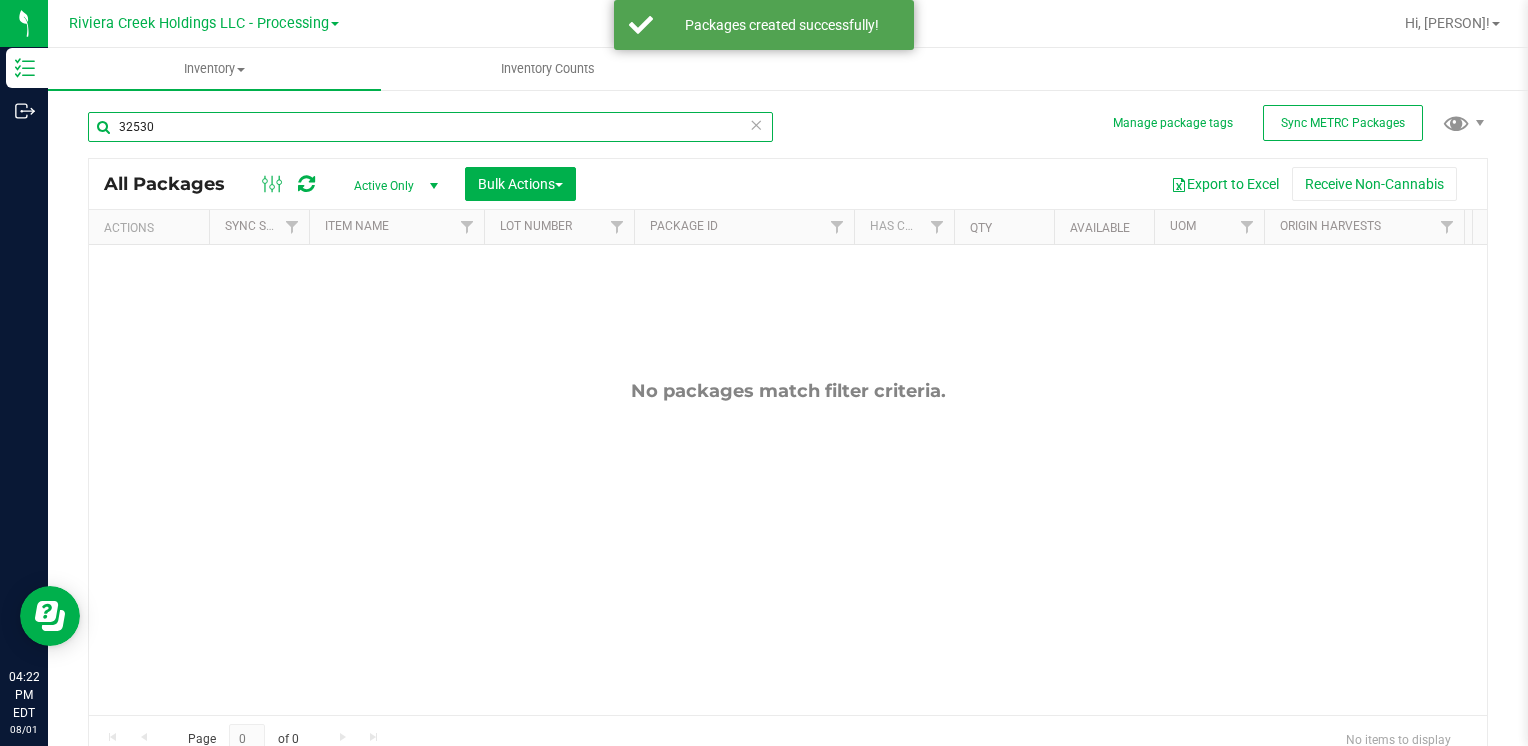 click on "32530" at bounding box center [430, 127] 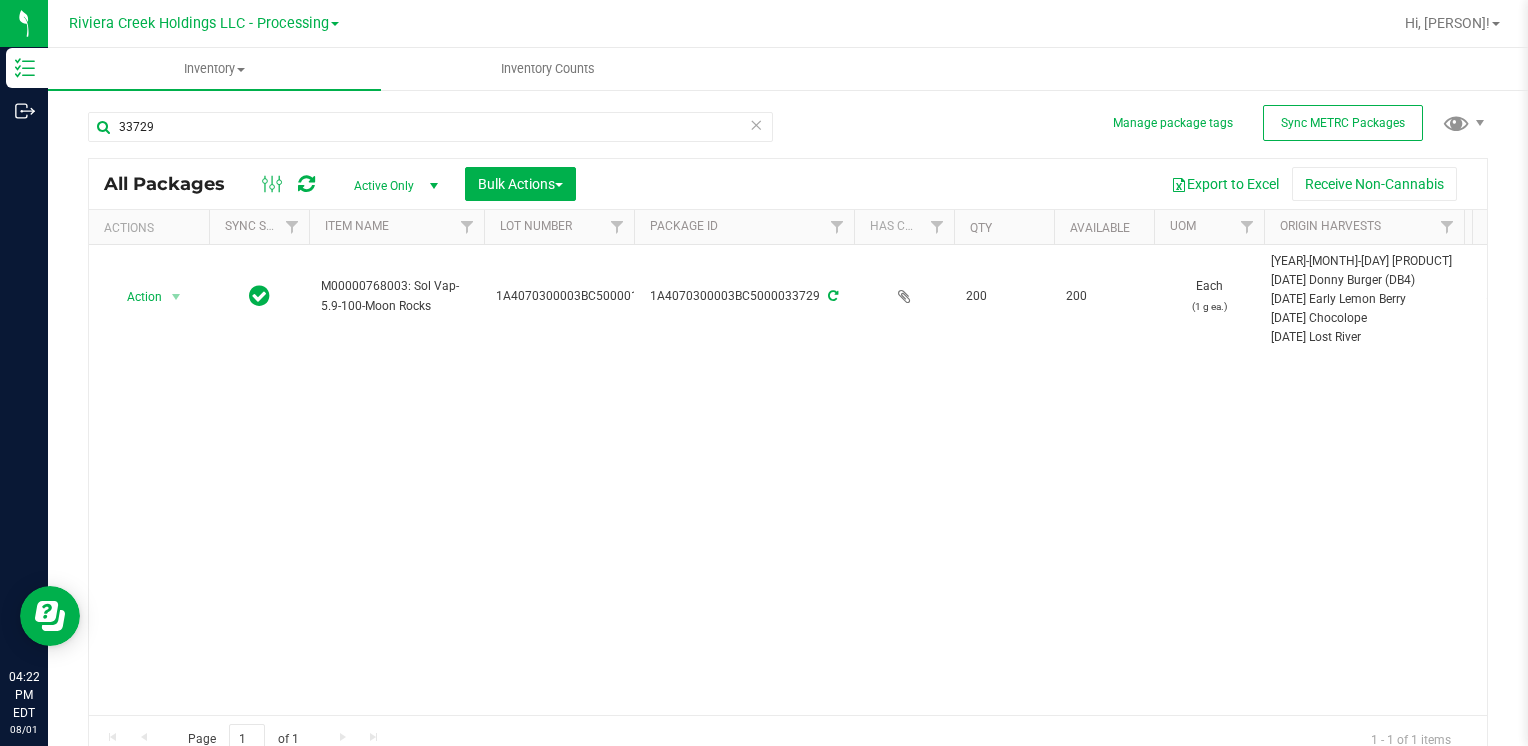 drag, startPoint x: 133, startPoint y: 292, endPoint x: 184, endPoint y: 346, distance: 74.27651 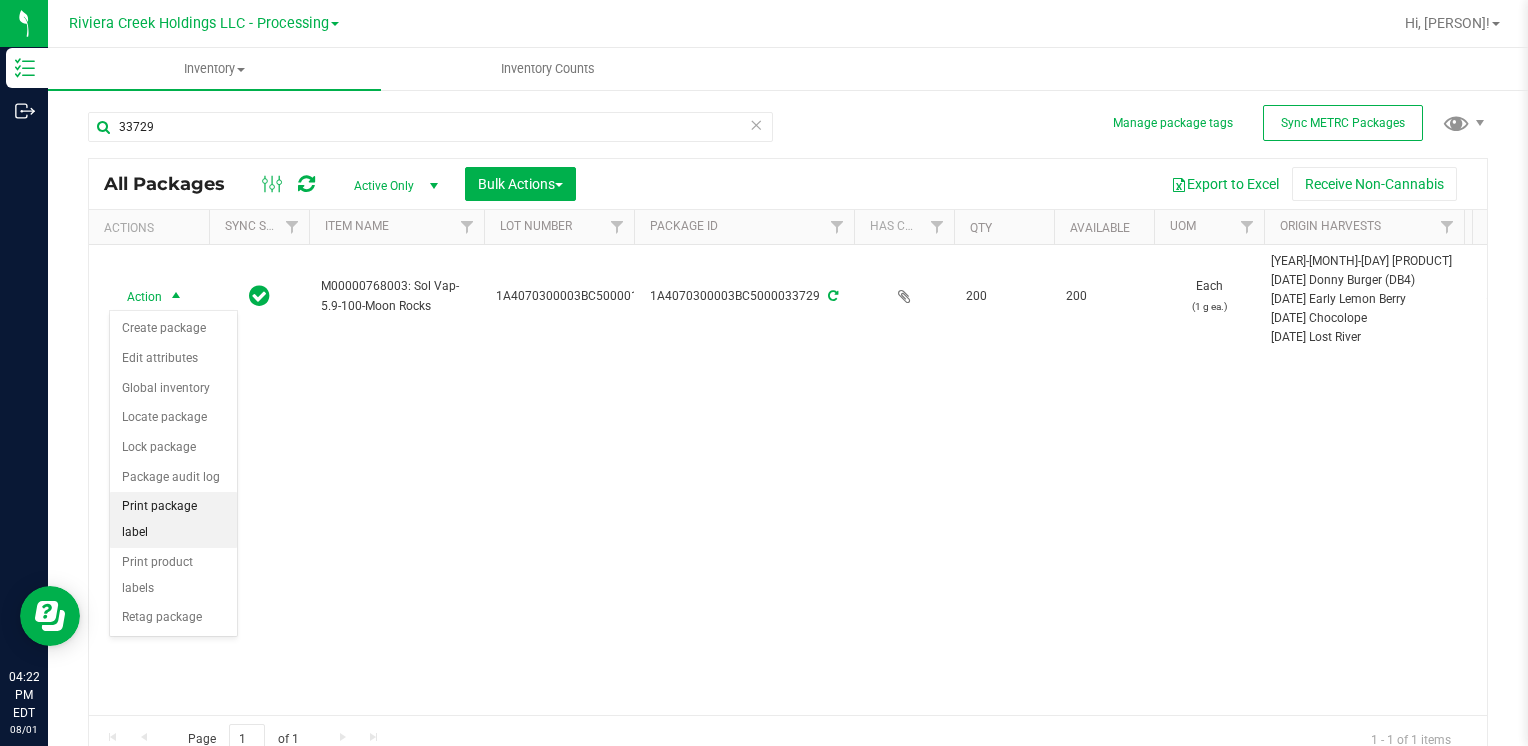 click on "Print package label" at bounding box center (173, 519) 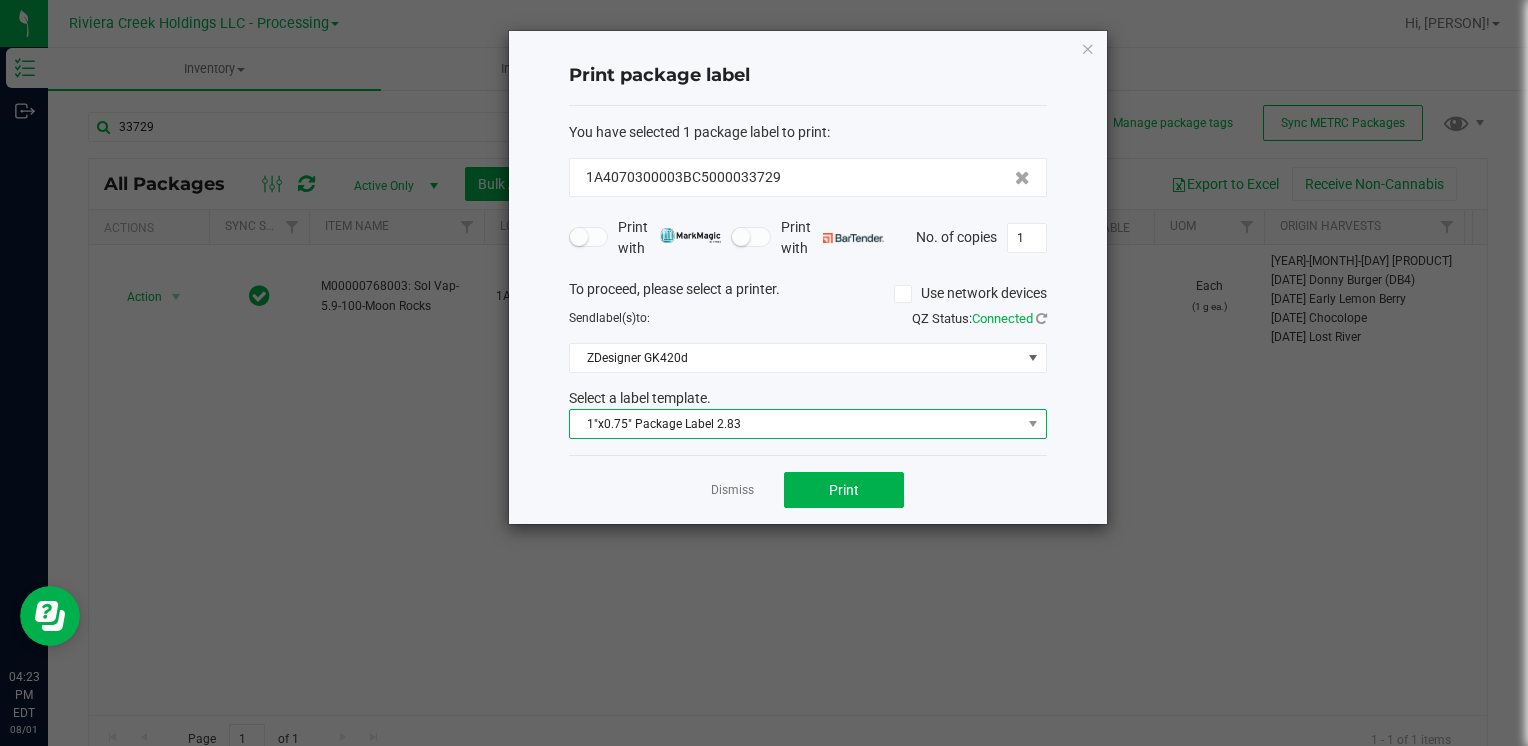 click on "1"x0.75" Package Label 2.83" at bounding box center (795, 424) 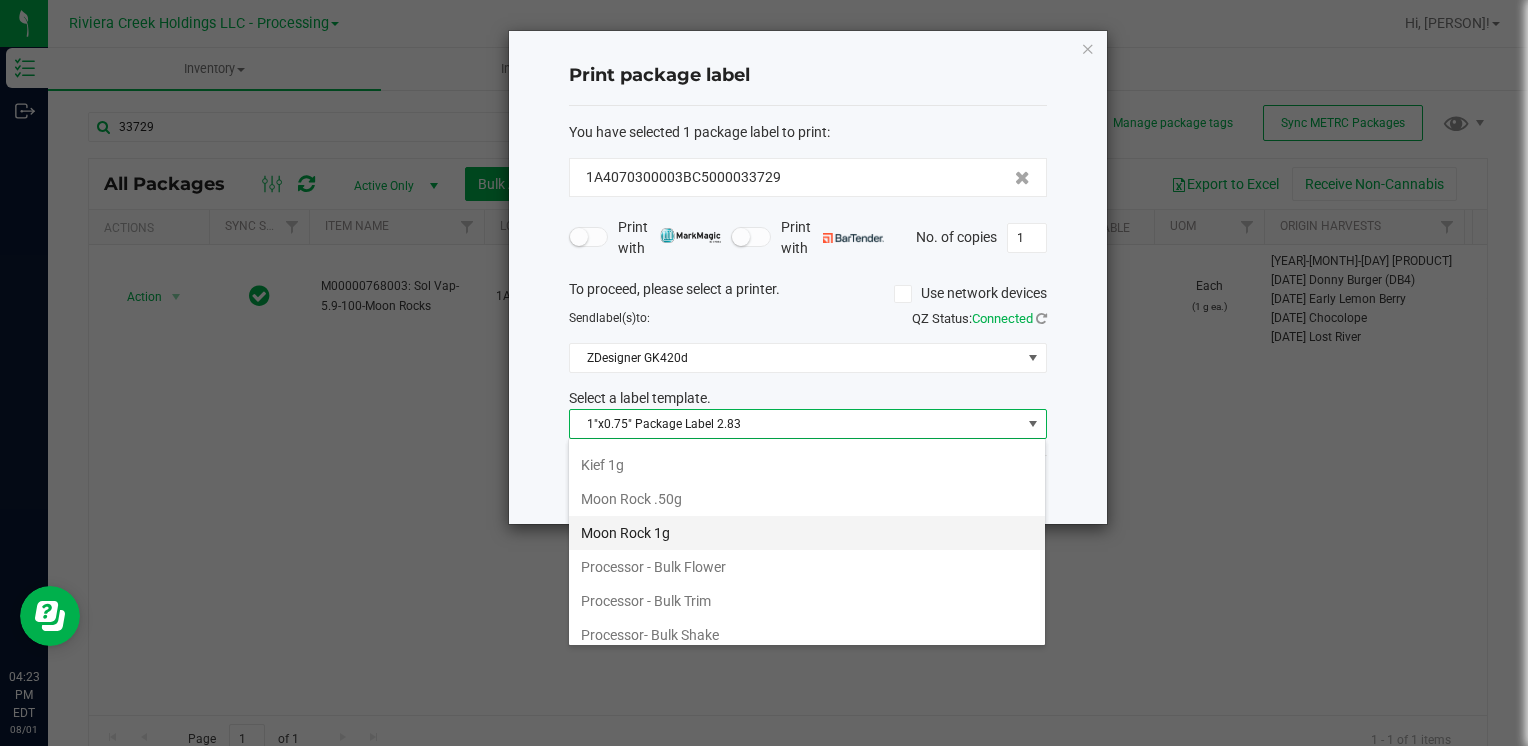 click on "Moon Rock 1g" at bounding box center [807, 533] 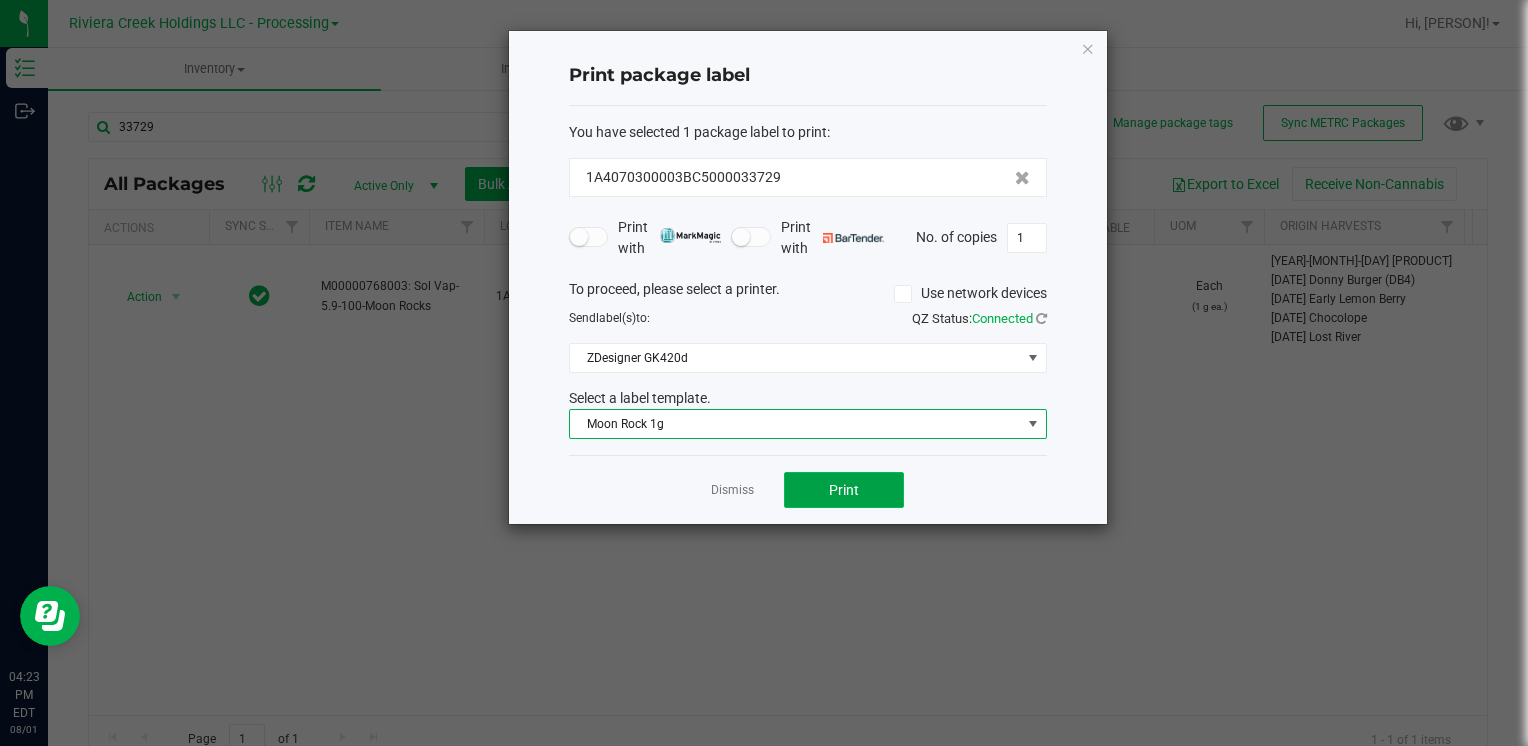 click on "Print" 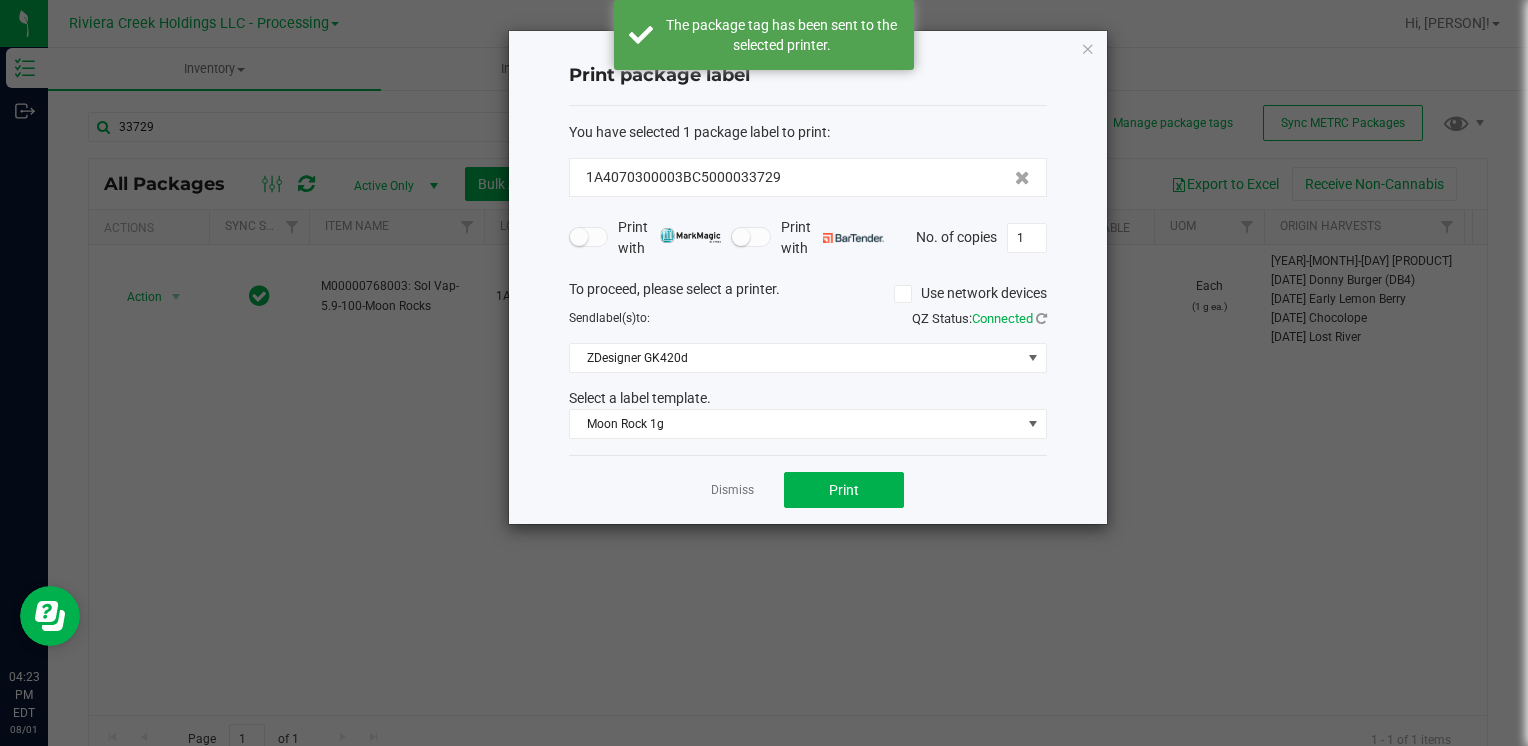 click 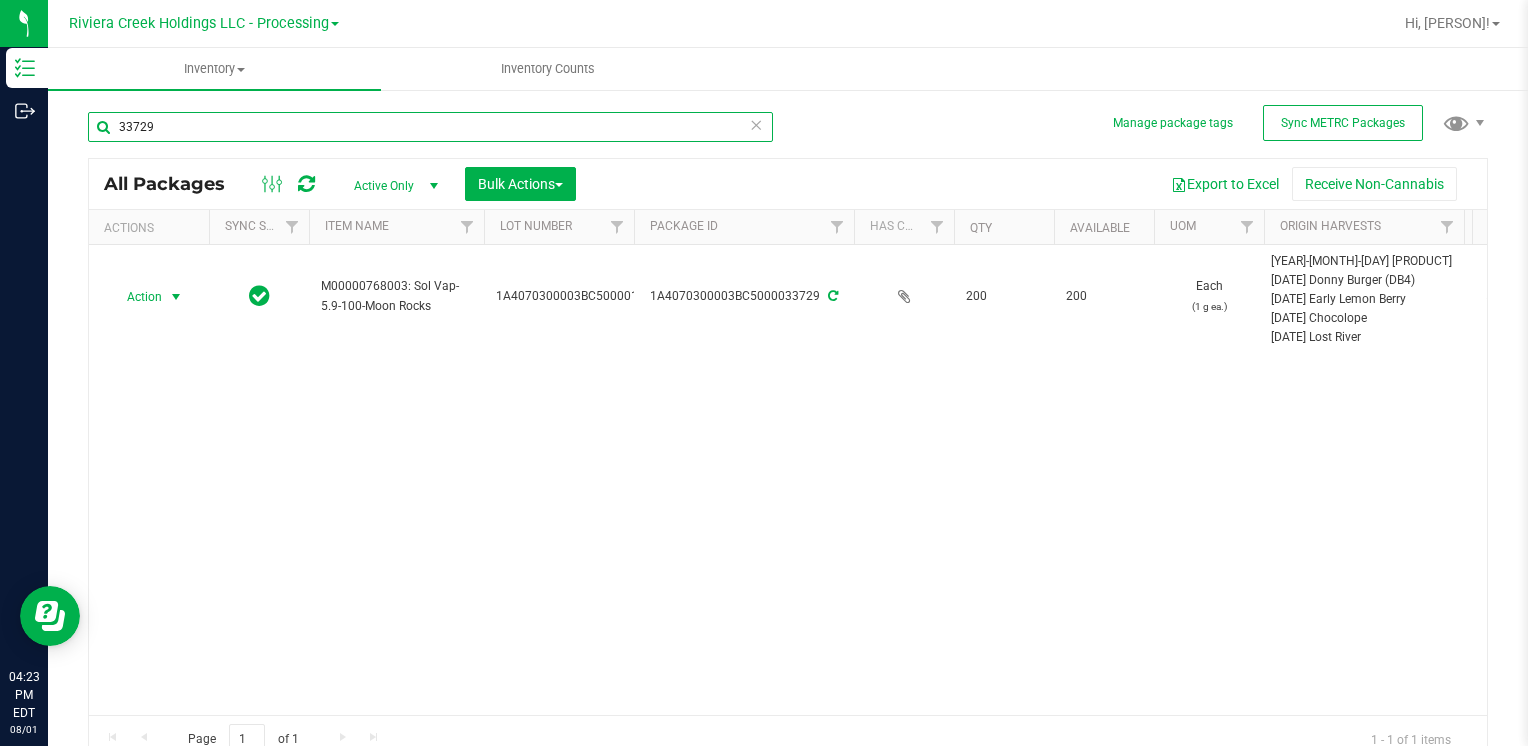 click on "33729" at bounding box center [430, 127] 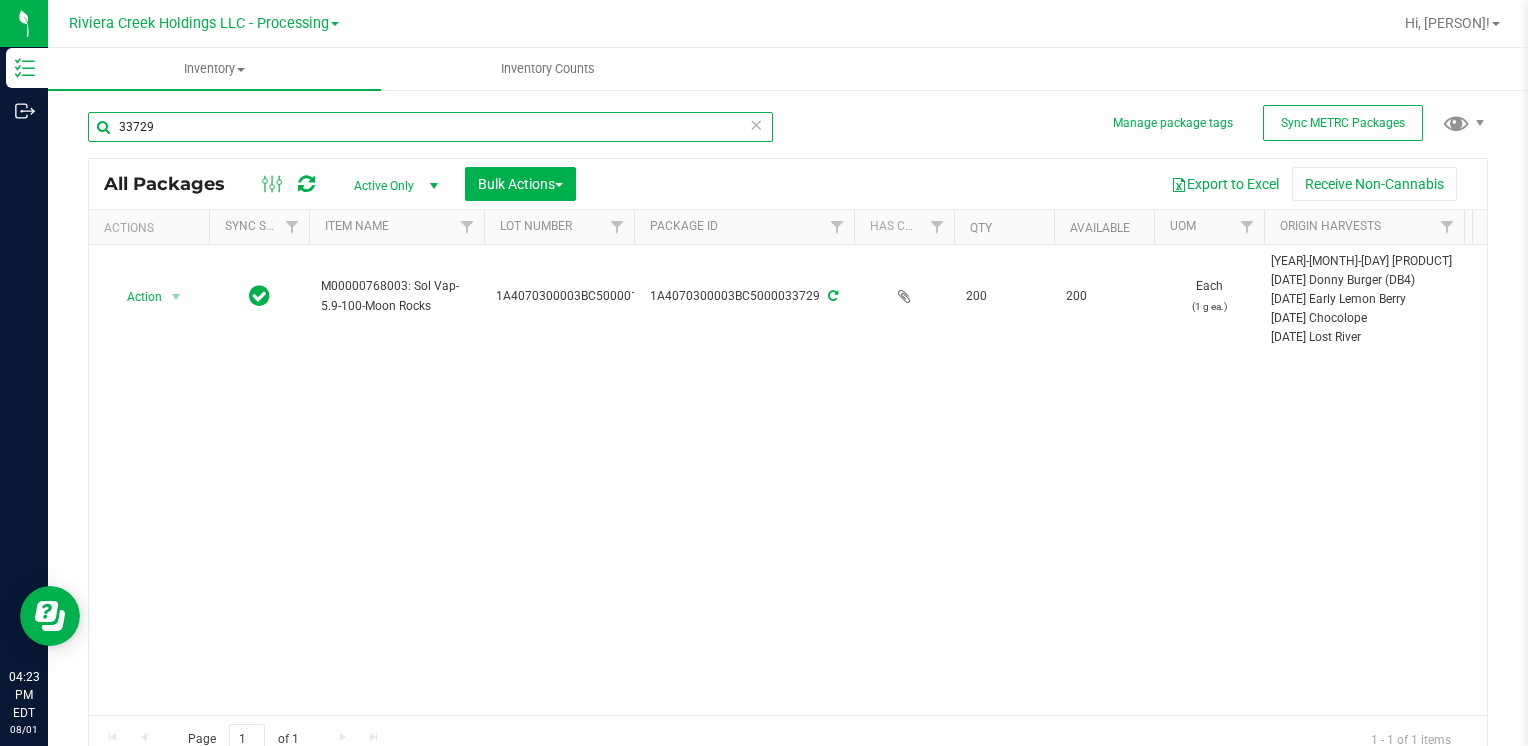 click on "33729" at bounding box center (430, 127) 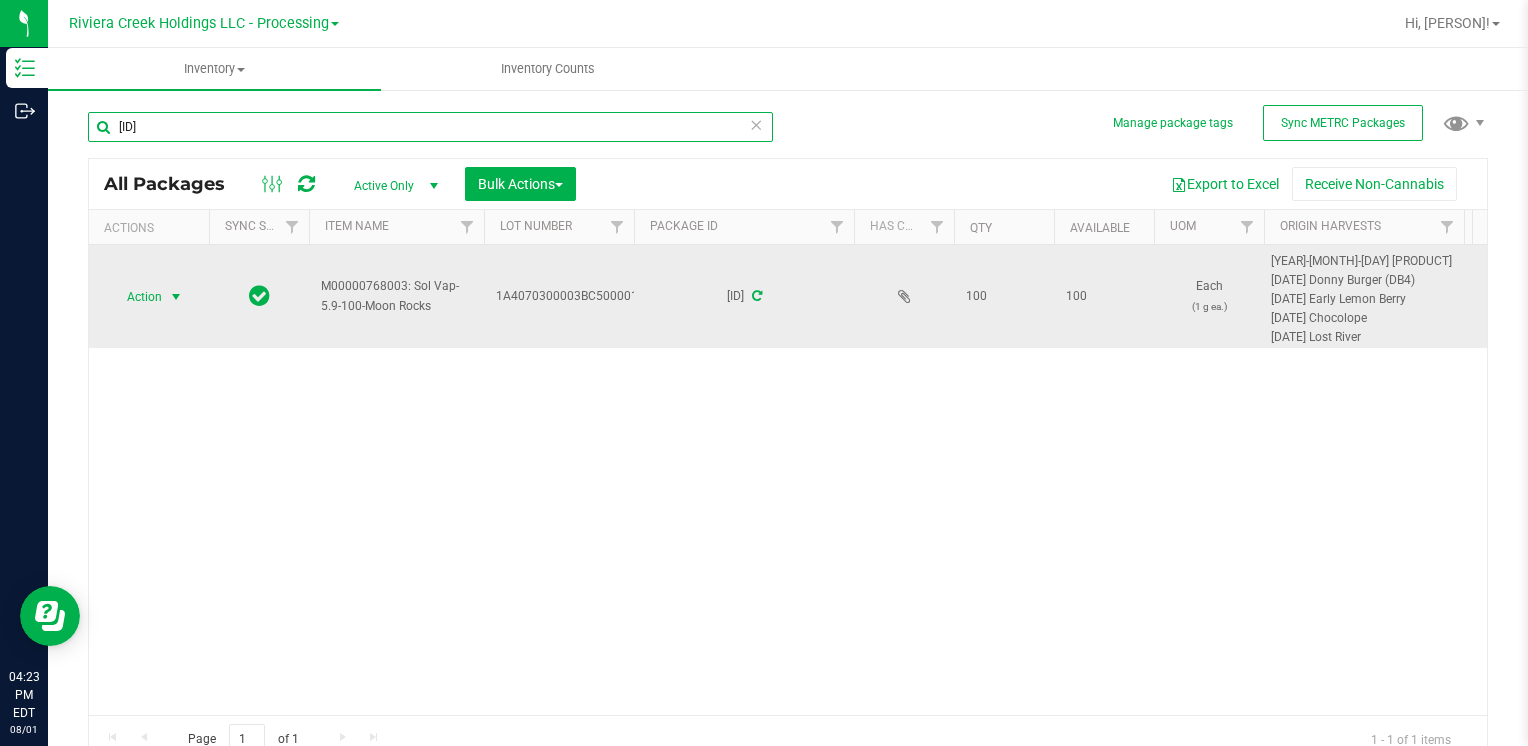 type on "[ID]" 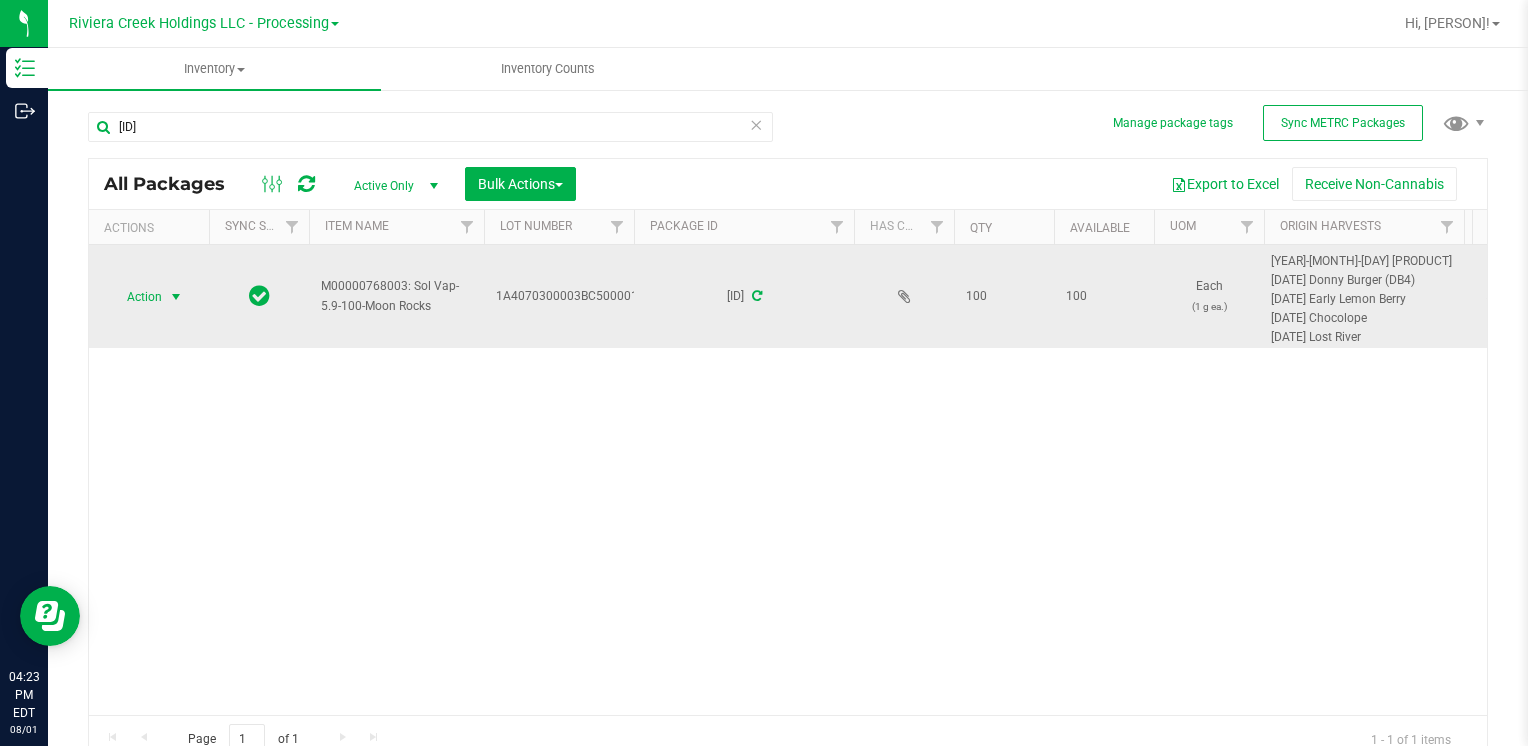 click at bounding box center (176, 297) 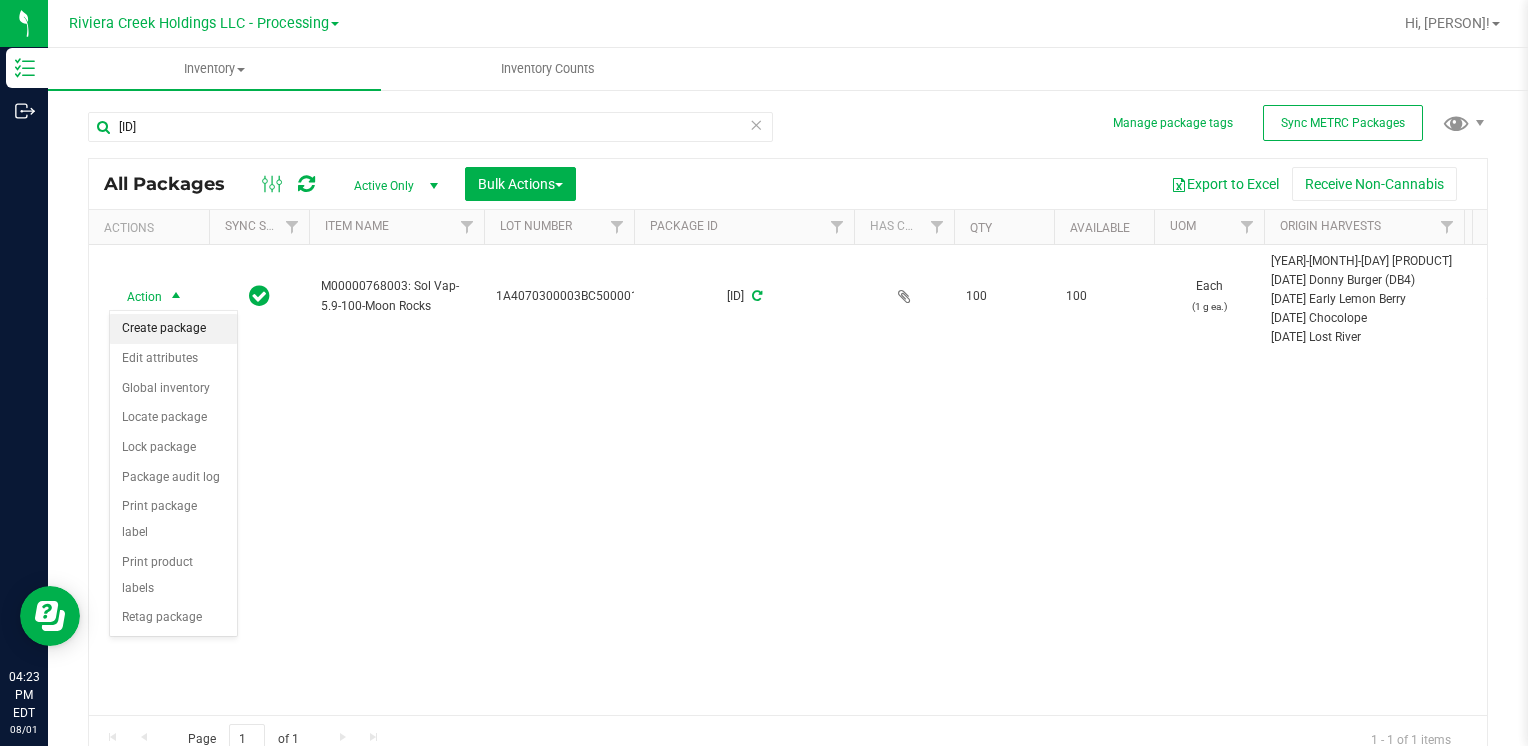 click on "Create package" at bounding box center (173, 329) 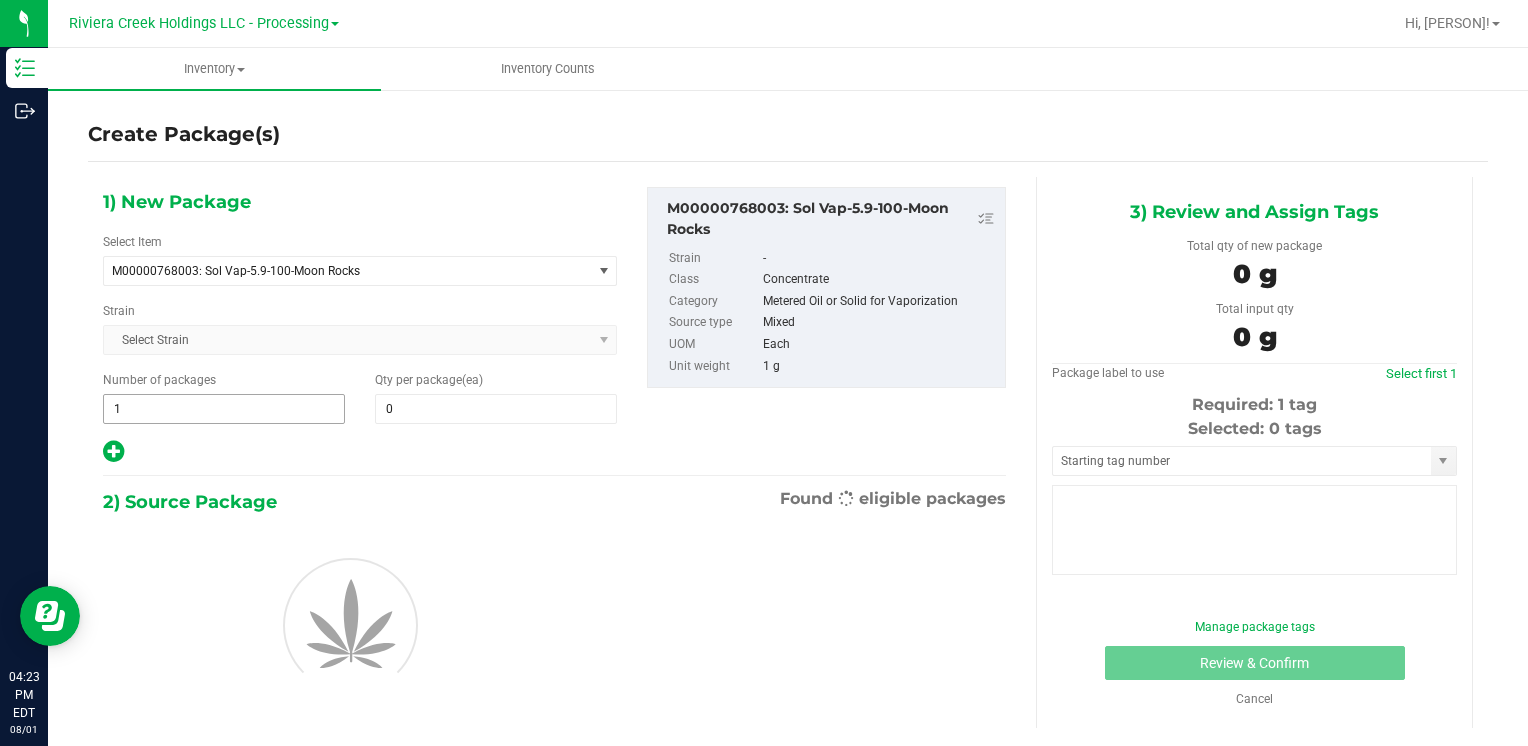 type on "0" 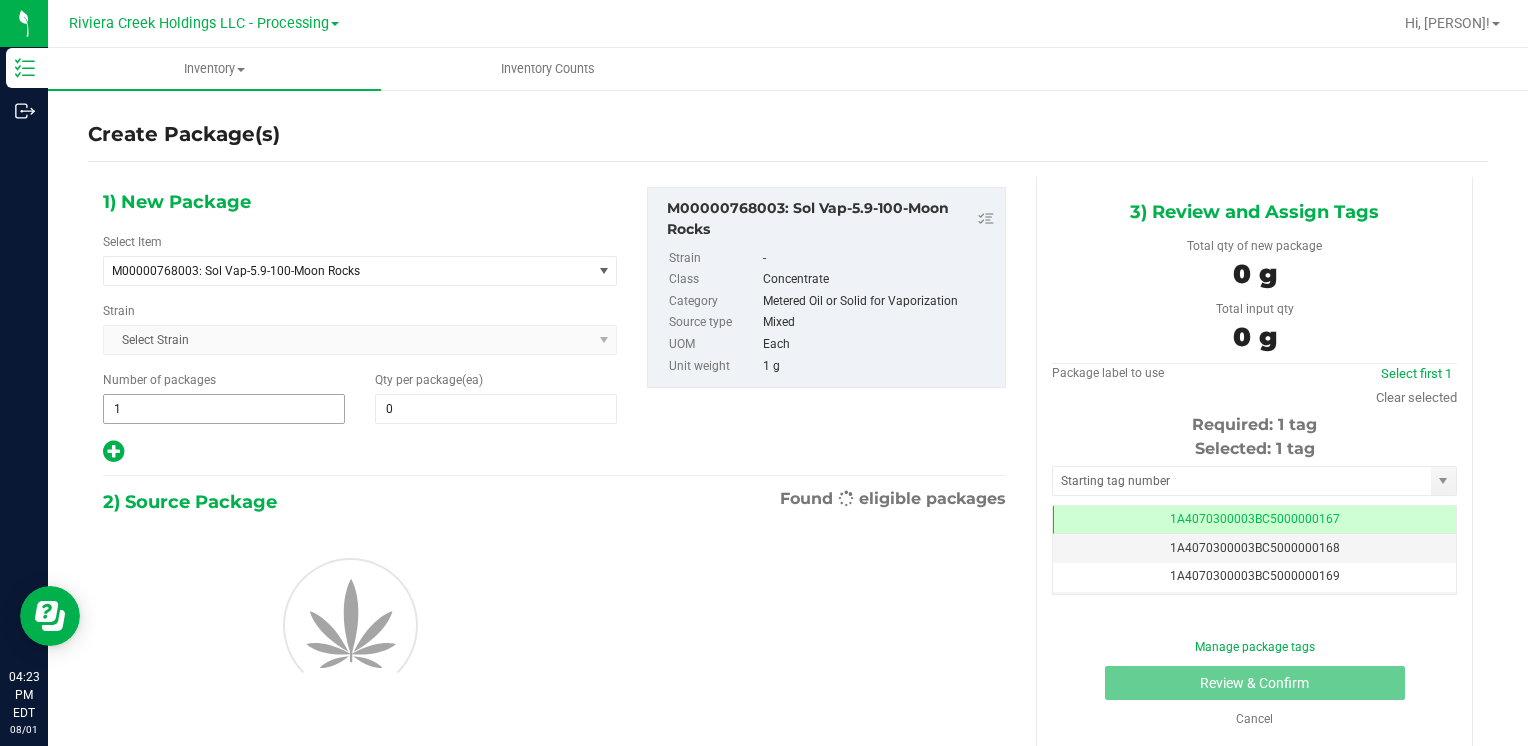 scroll, scrollTop: 0, scrollLeft: 0, axis: both 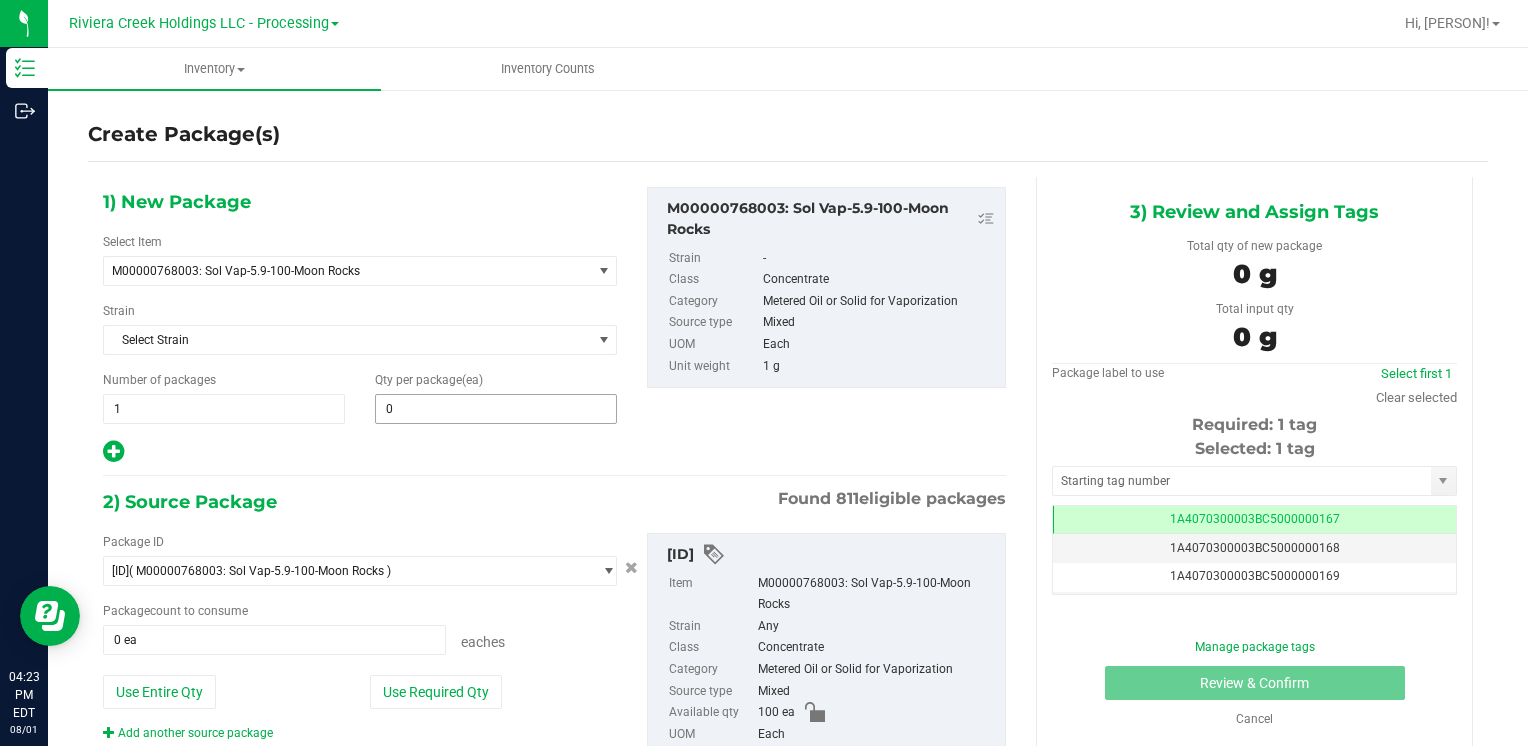 type 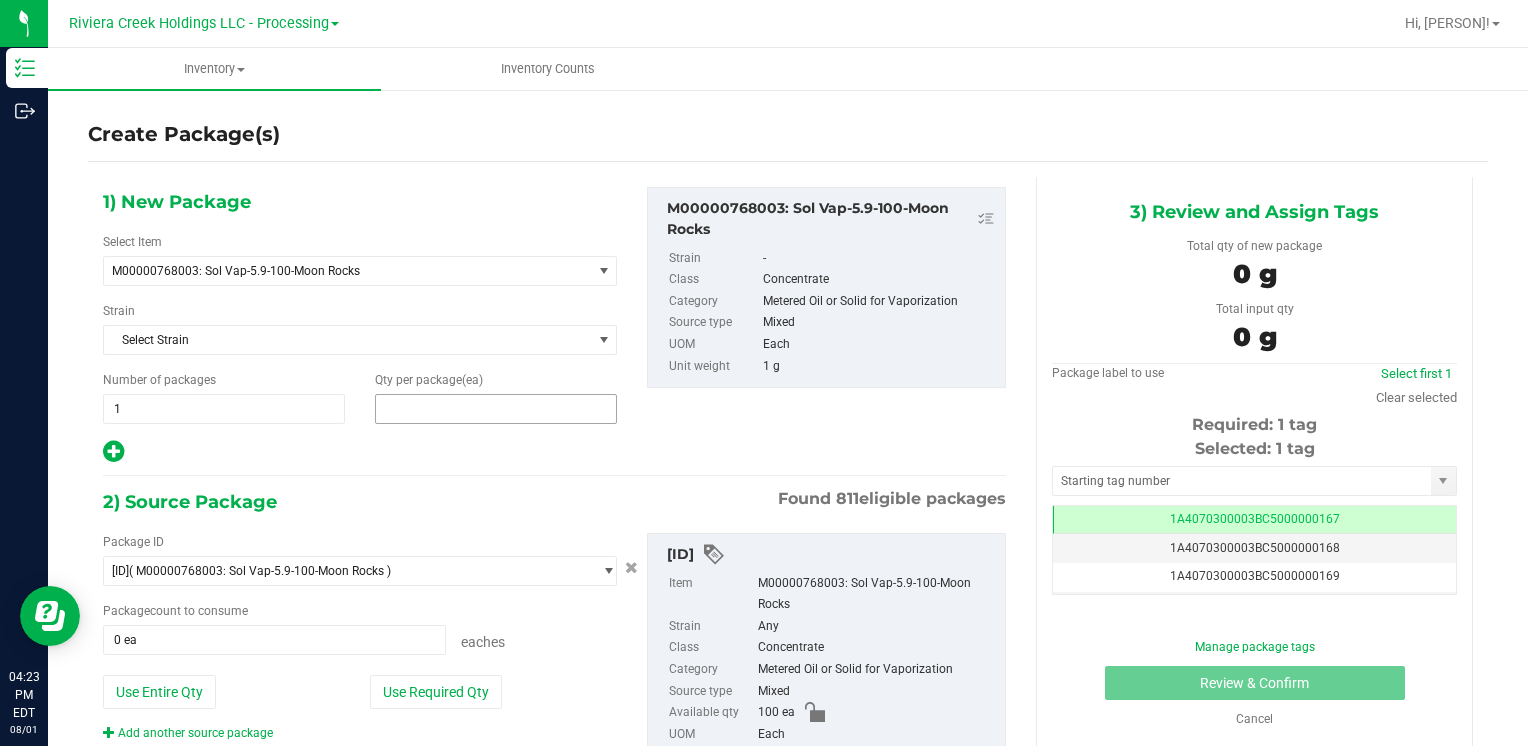 click at bounding box center [496, 409] 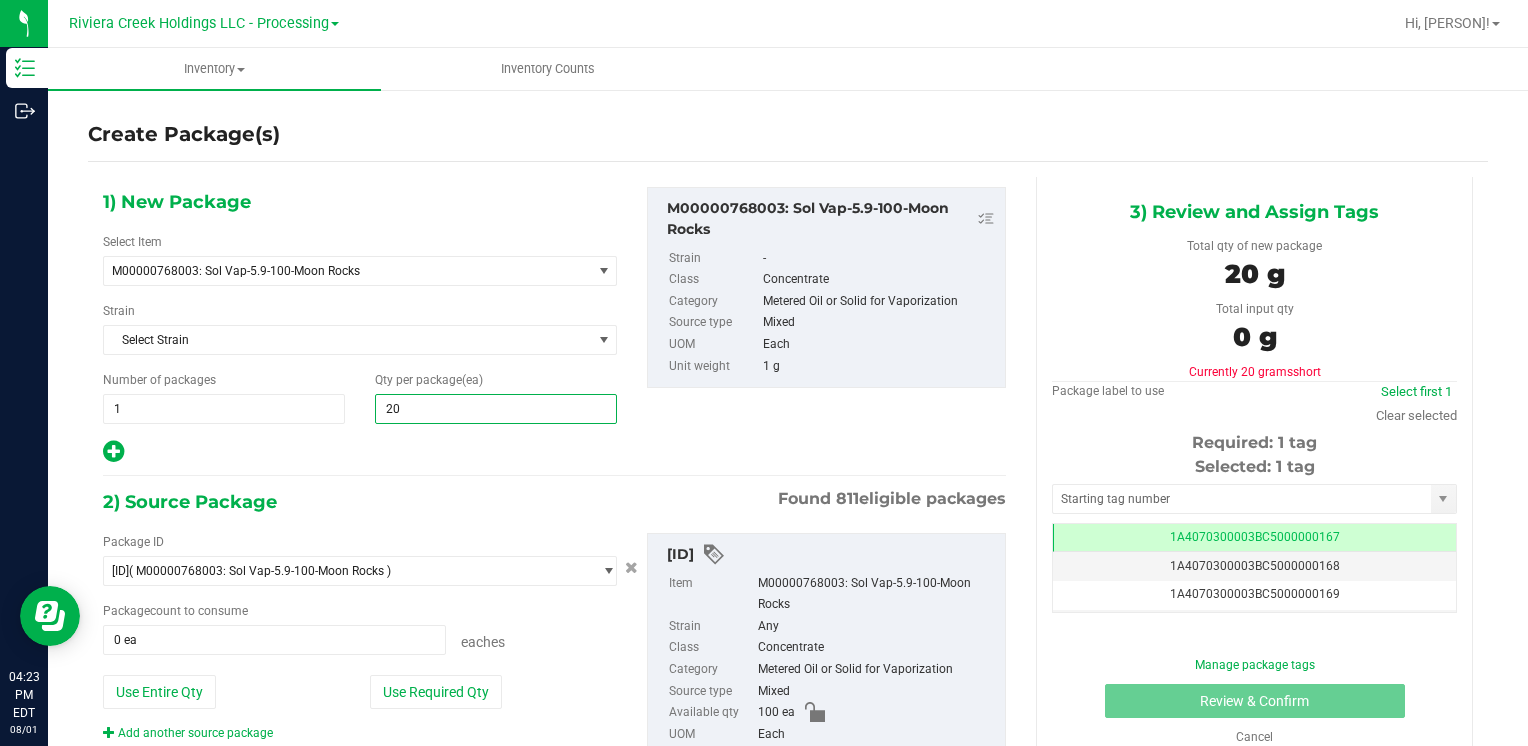 type on "200" 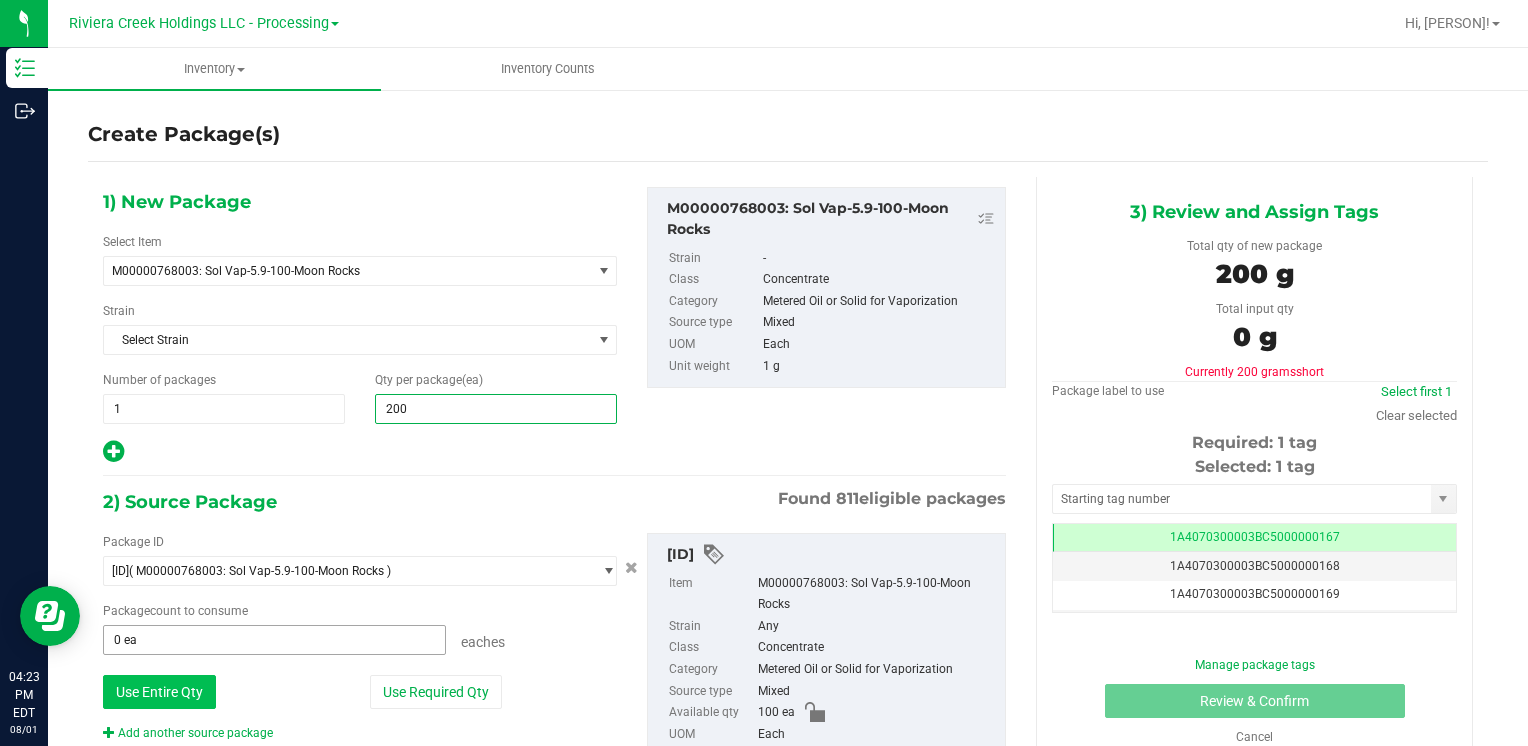 type on "200" 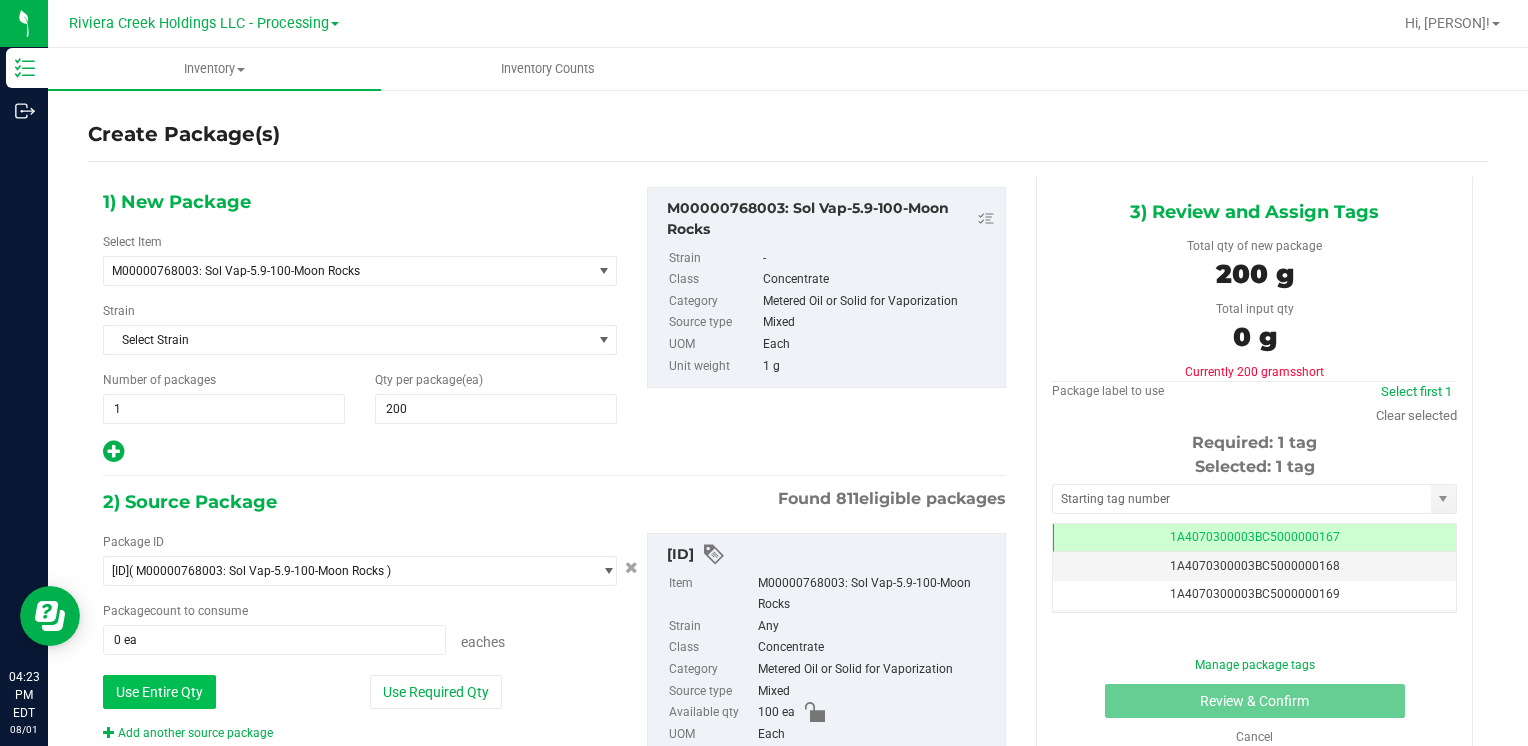 click on "Use Entire Qty" at bounding box center [159, 692] 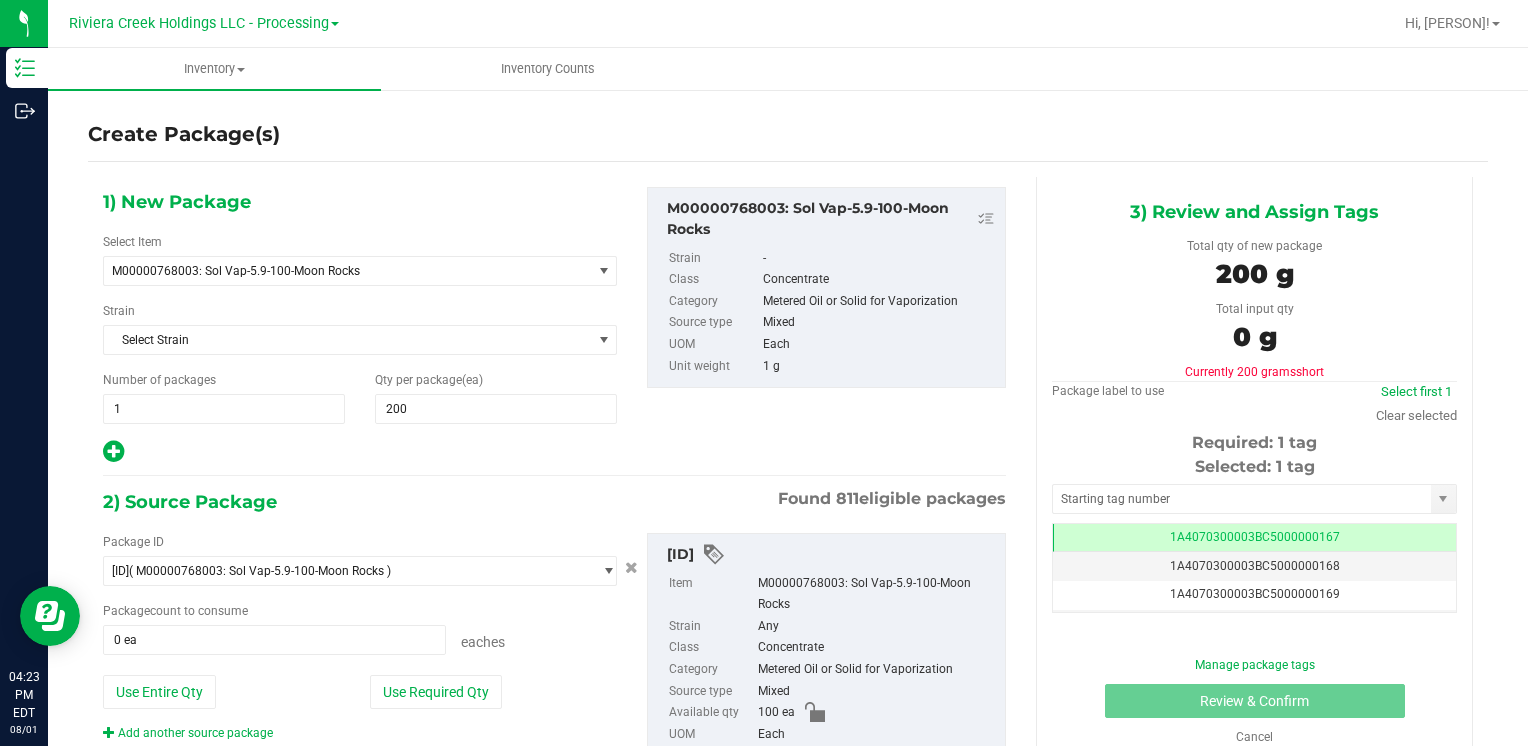 type on "100 ea" 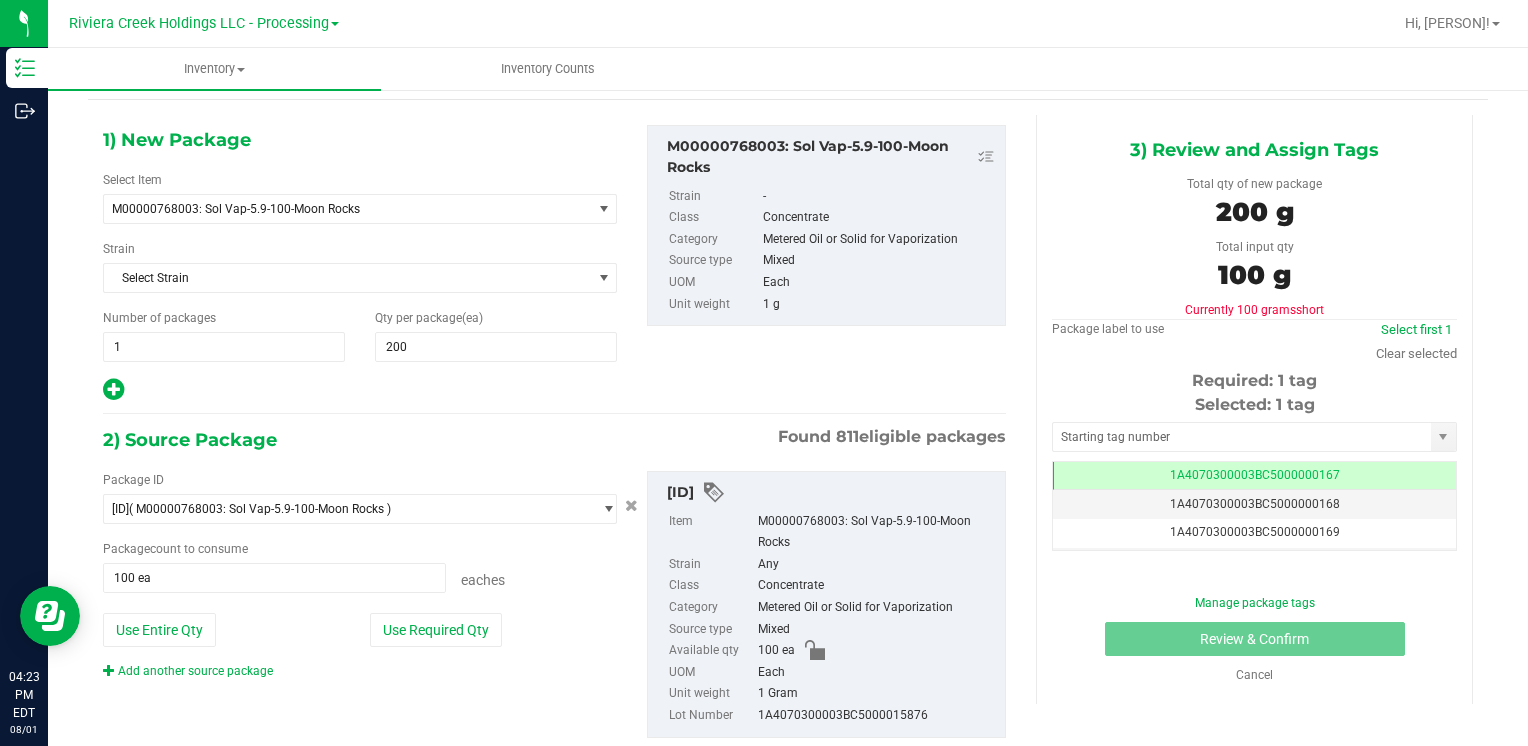 scroll, scrollTop: 108, scrollLeft: 0, axis: vertical 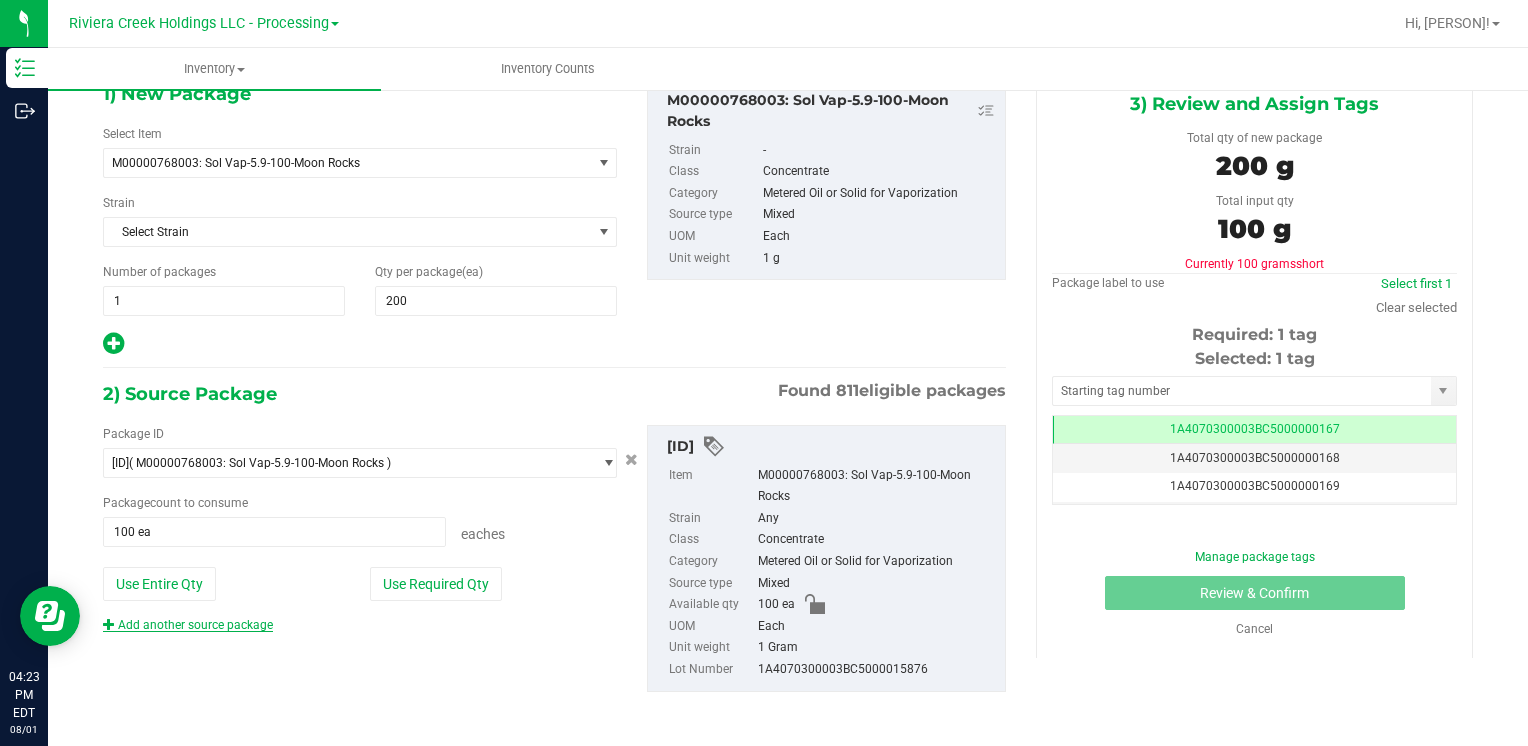 click on "Add another source package" at bounding box center [188, 625] 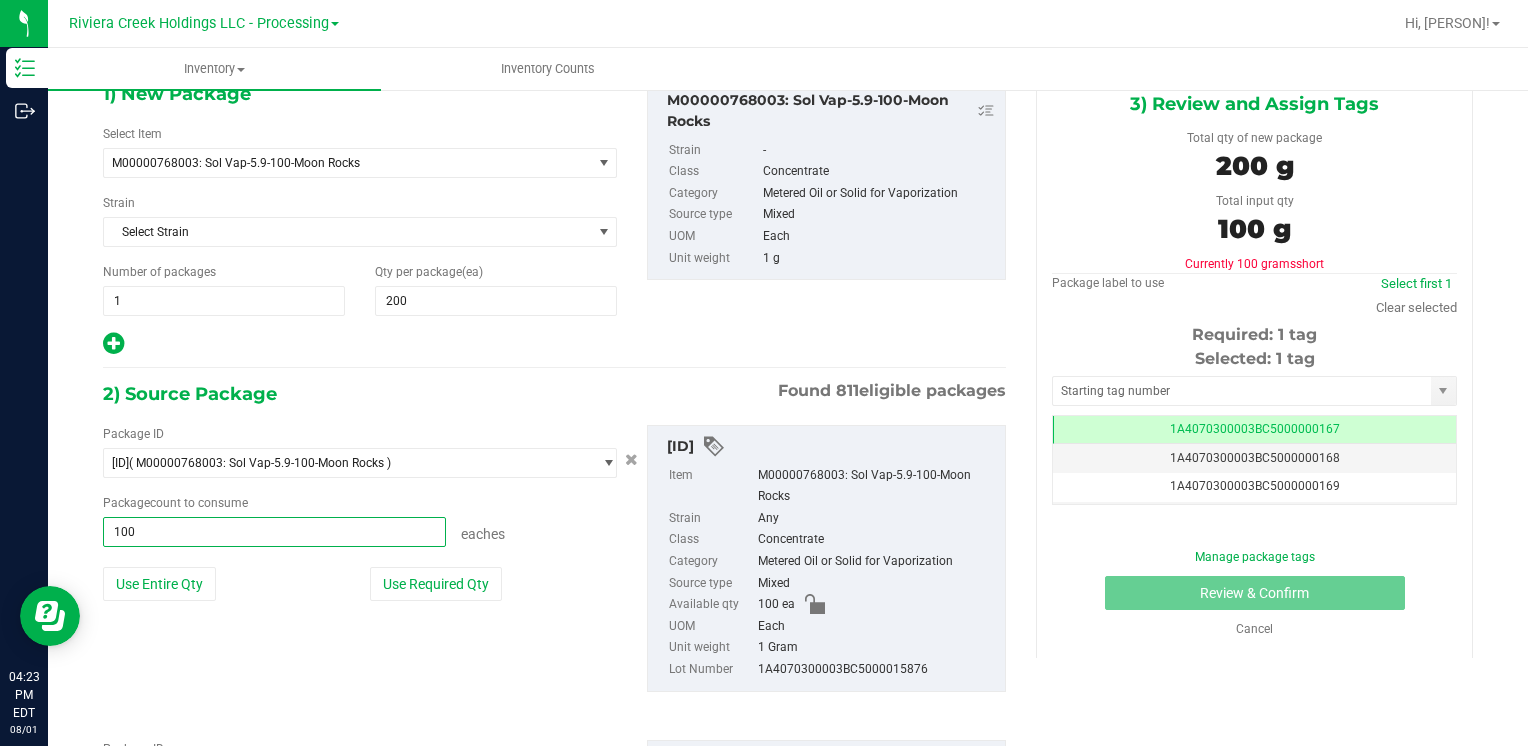 click on "100 ea 100" at bounding box center (274, 532) 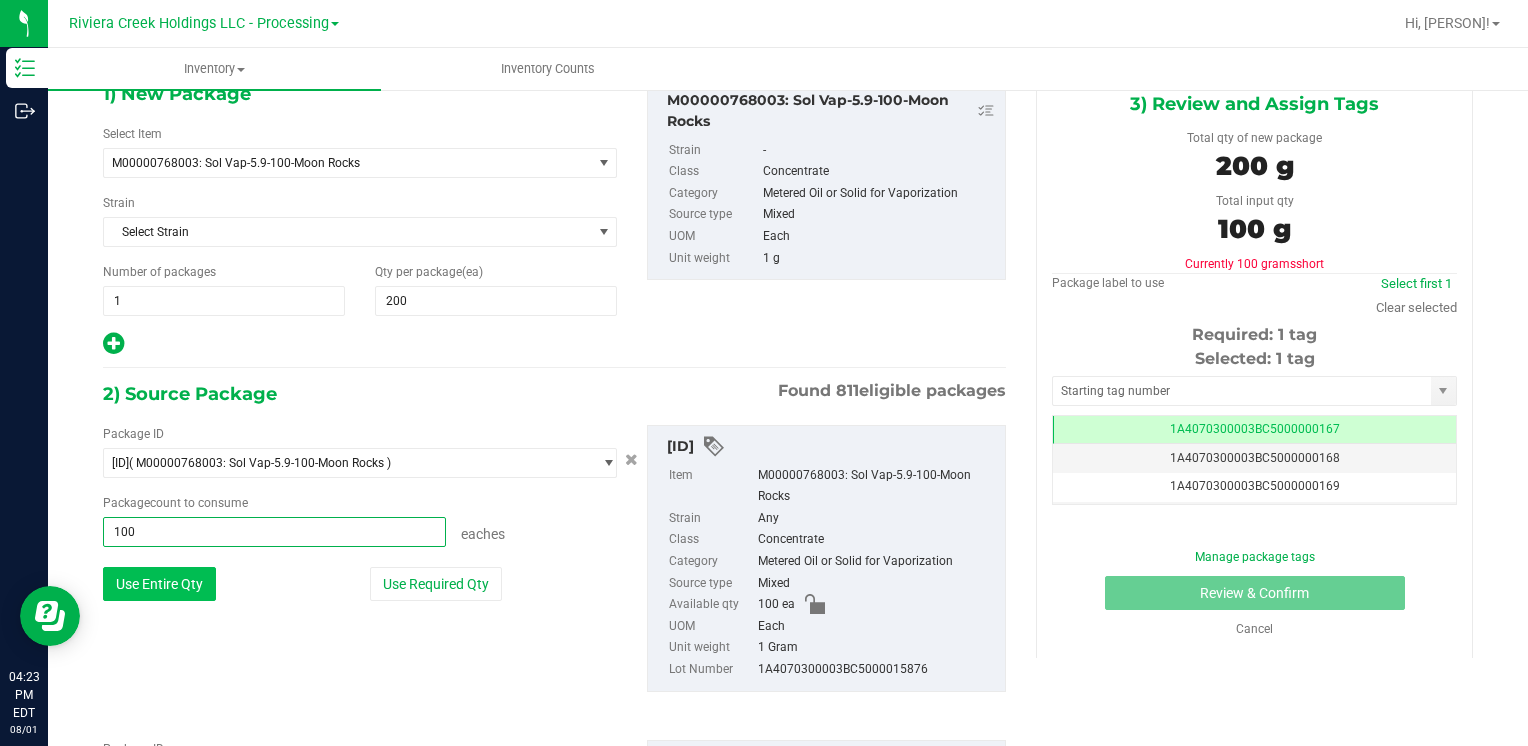 click on "Use Entire Qty" at bounding box center (159, 584) 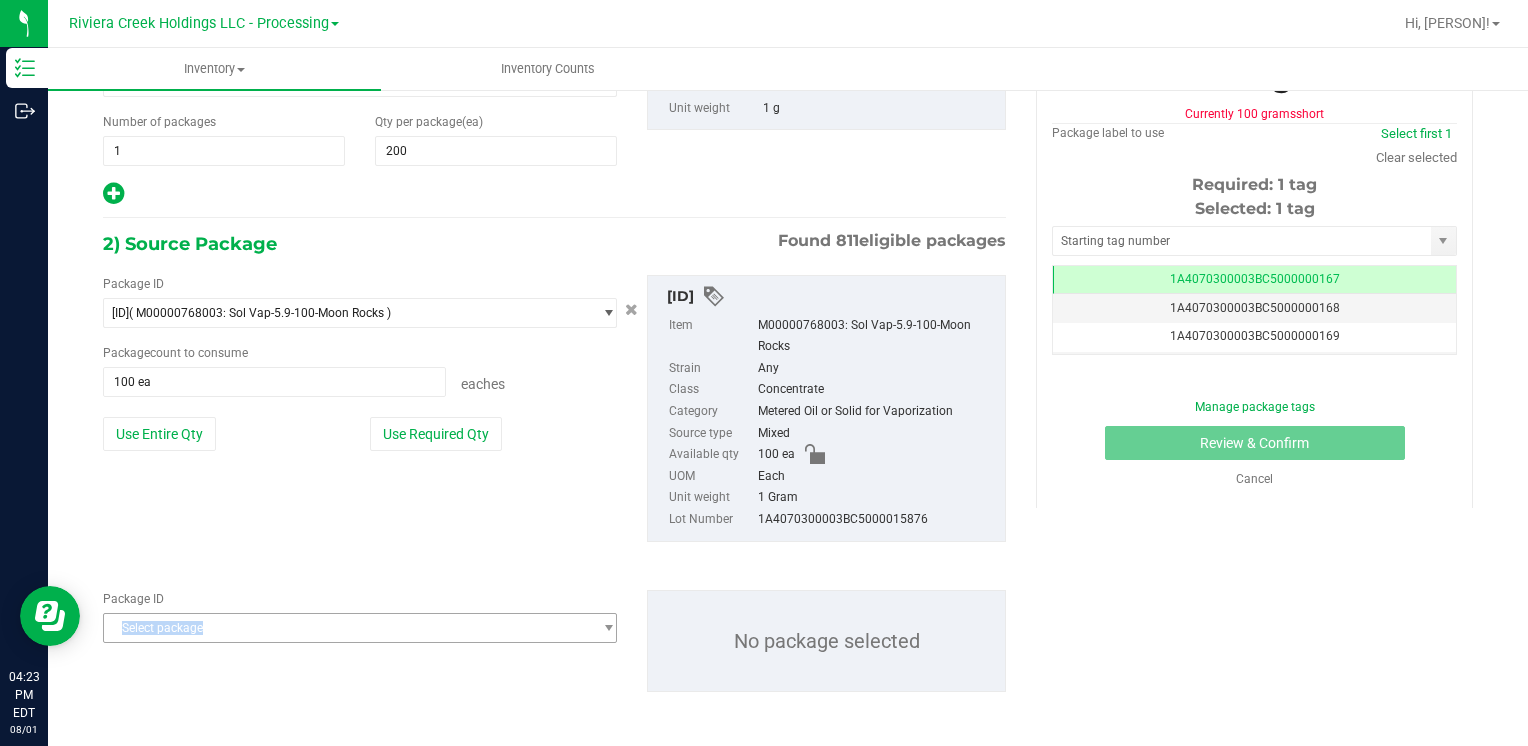 click on "Package ID
Select package [ID] [ID] [ID] [ID] [ID] [ID] [ID] [ID] [ID] [ID] [ID] [ID] [ID] [ID] [ID] [ID] [ID] [ID] [ID] [ID] [ID] [ID] [ID] [ID] [ID] [ID] [ID] [ID] [ID] [ID] [ID] [ID] [ID] [ID] [ID] [ID]" at bounding box center [360, 616] 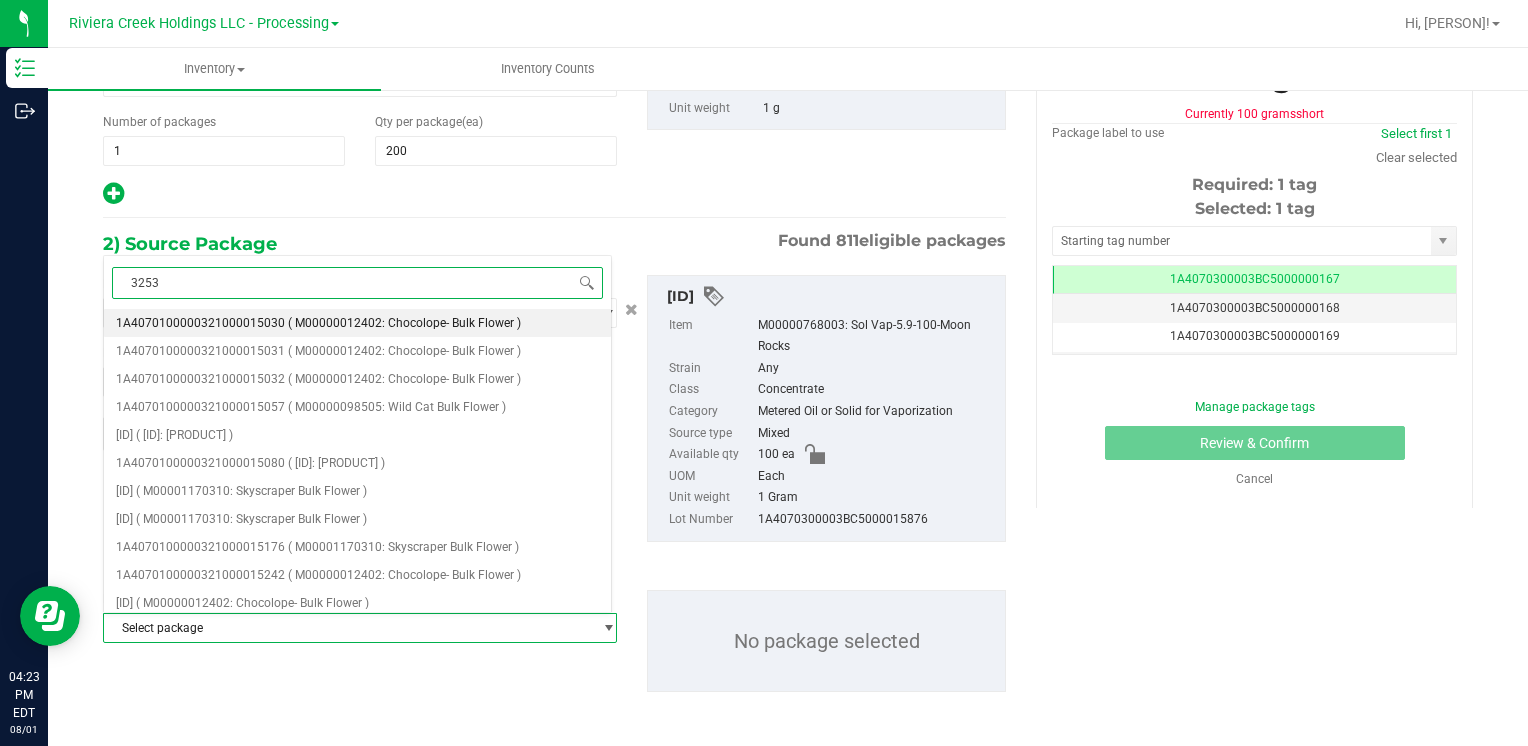 type on "32533" 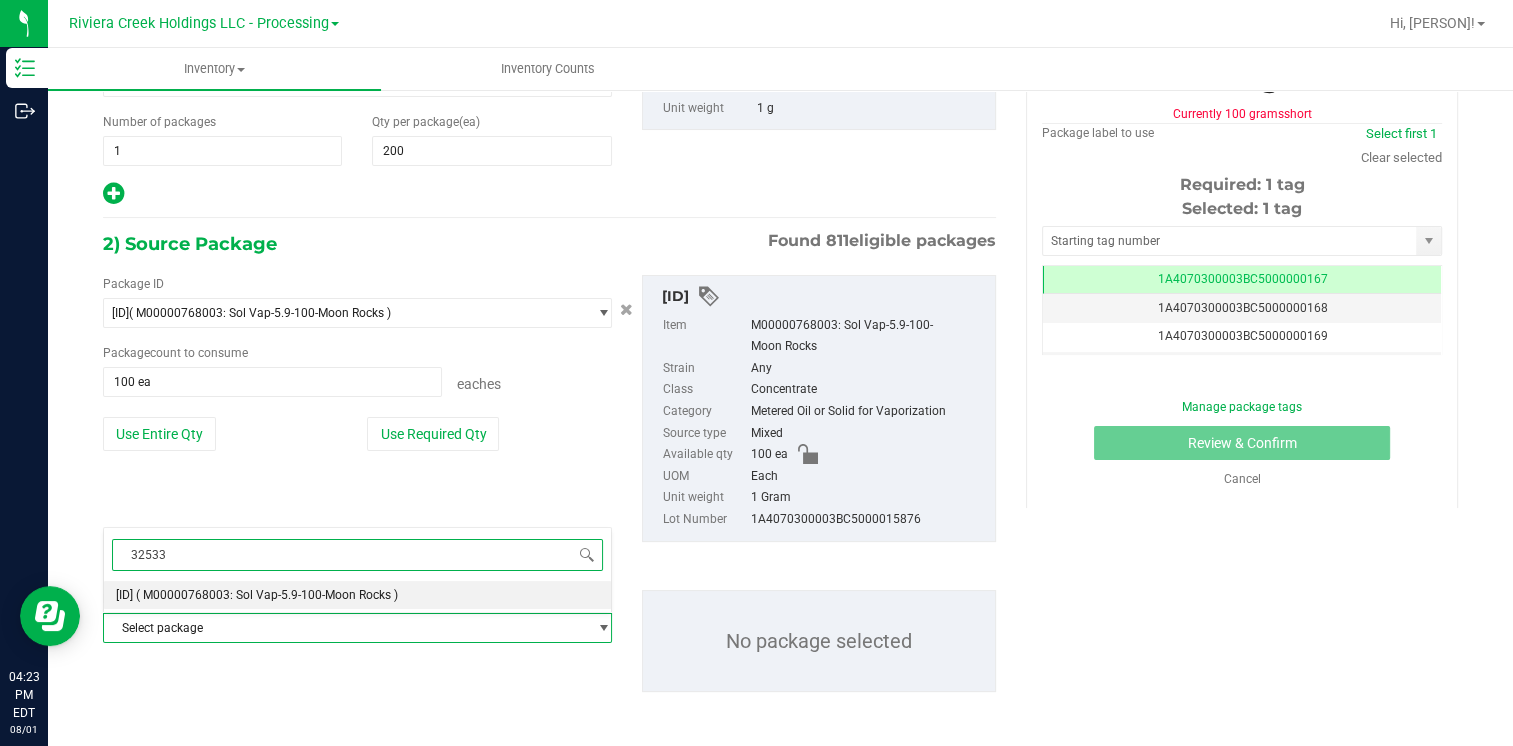 click on "1A4070300003BC5000032533
(
M00000768003: Sol Vap-5.9-100-Moon Rocks
)" at bounding box center [357, 595] 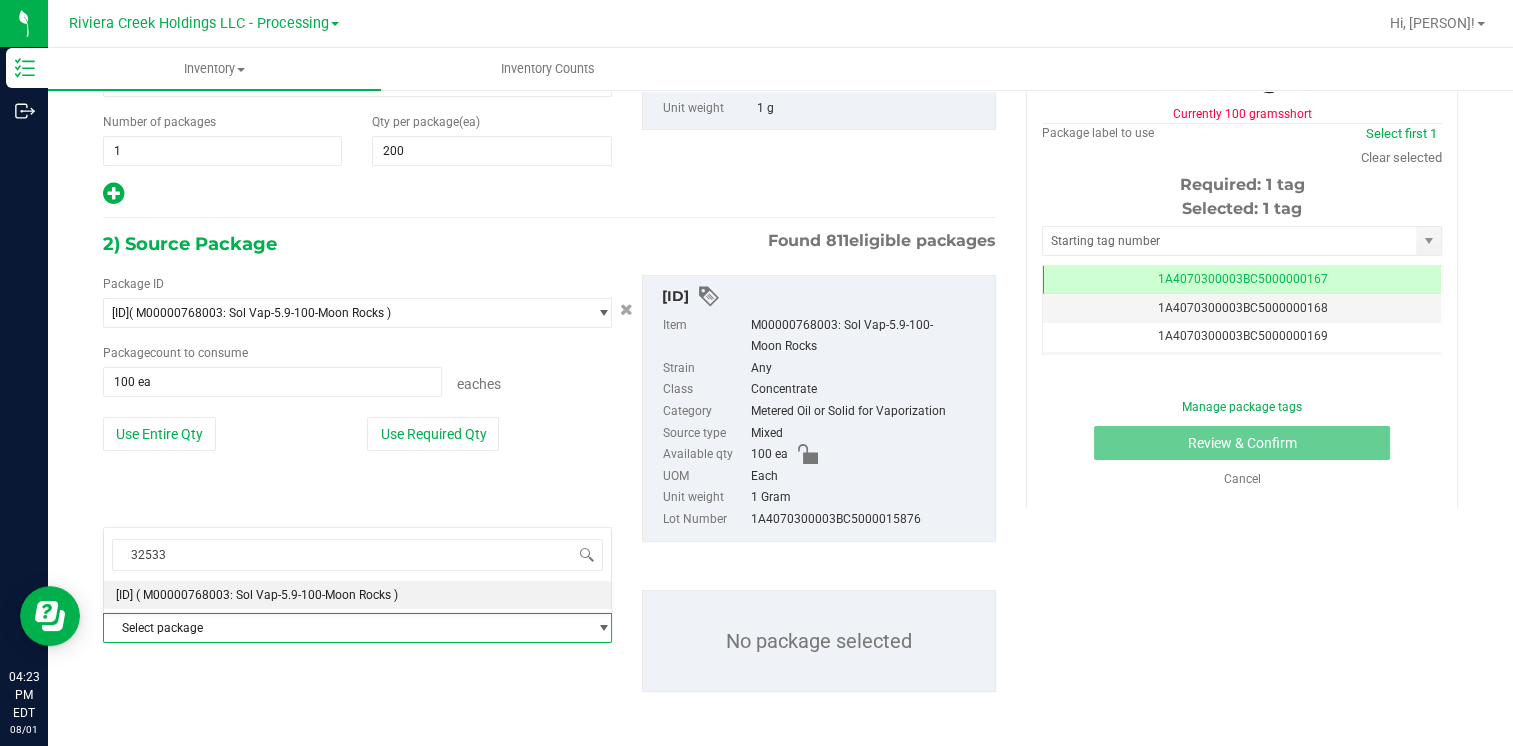 type 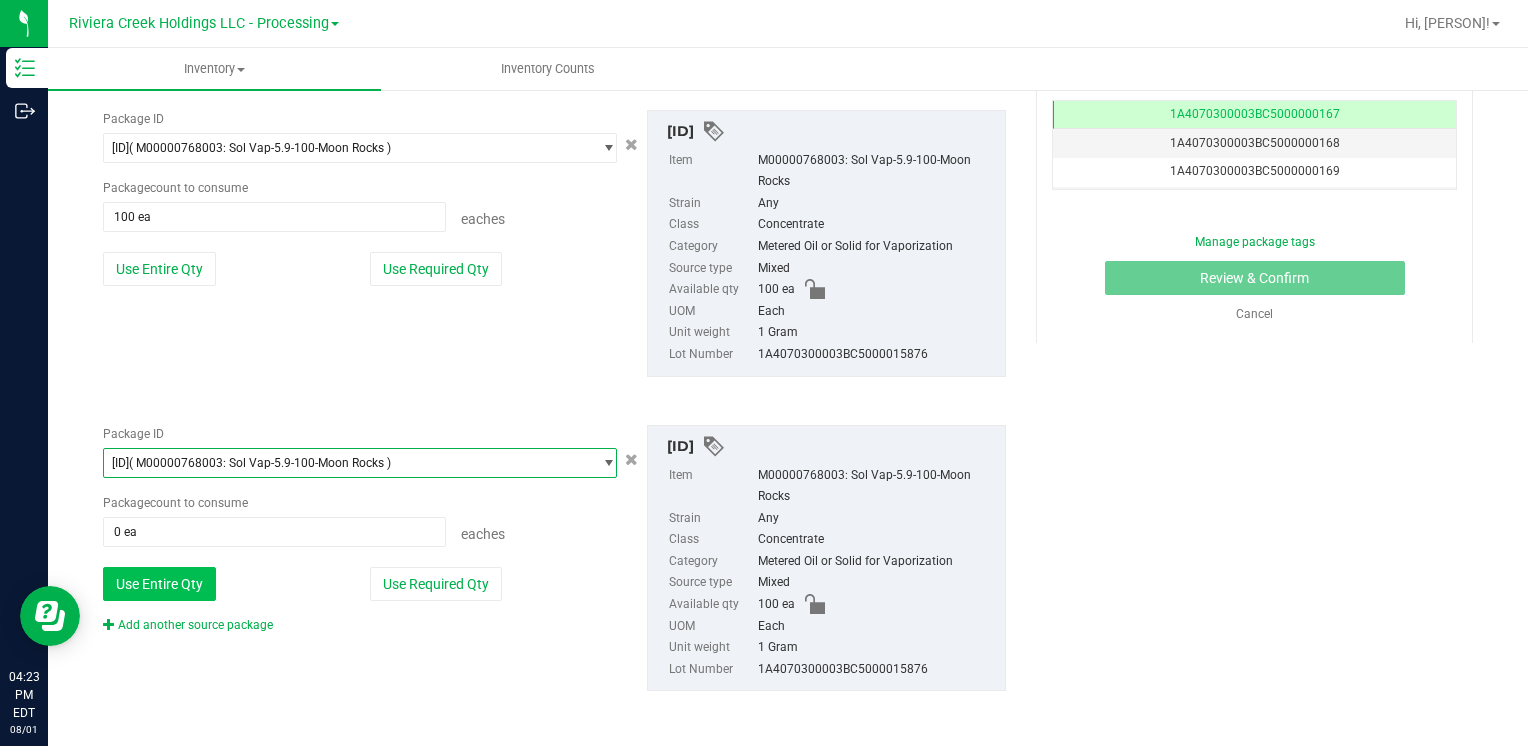 click on "Use Entire Qty" at bounding box center [159, 584] 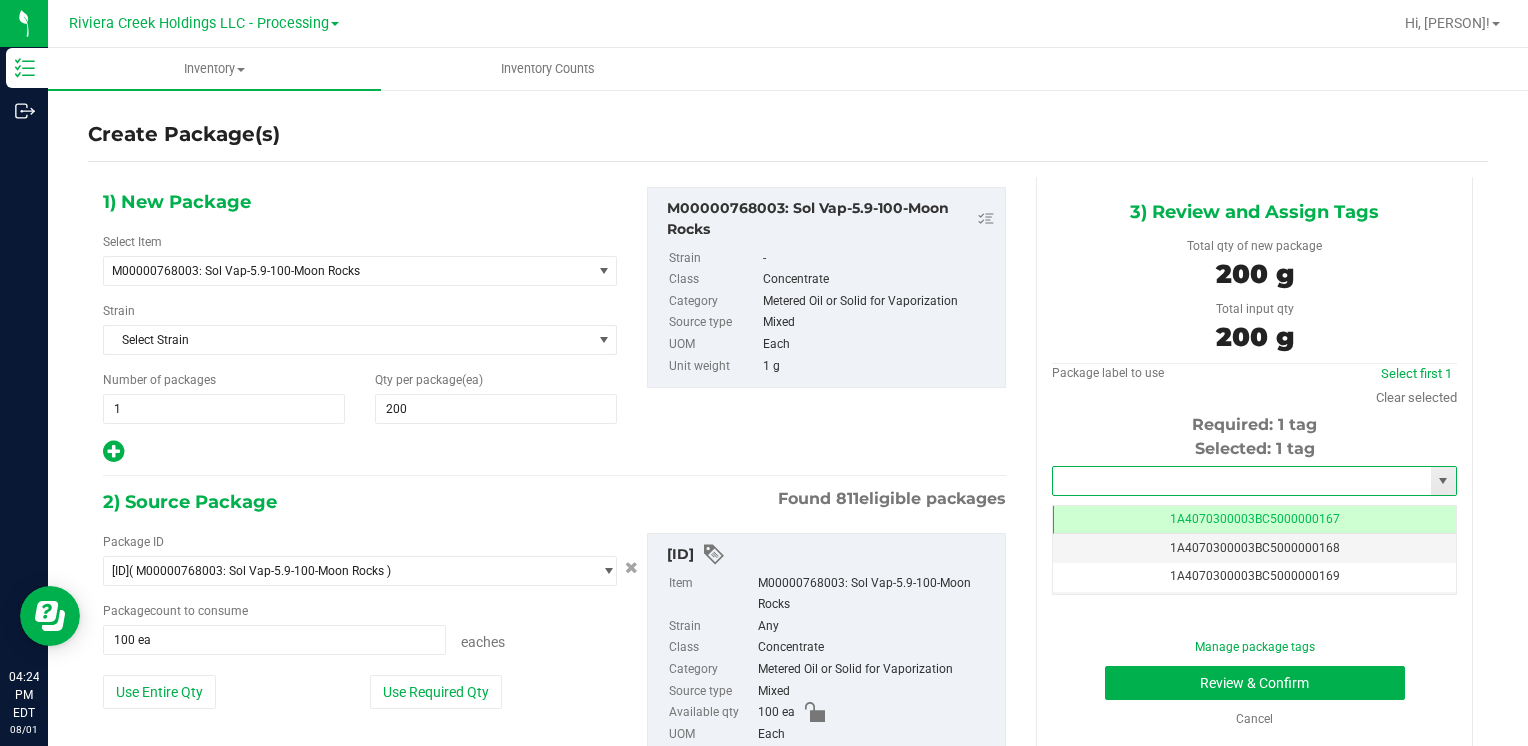click at bounding box center (1242, 481) 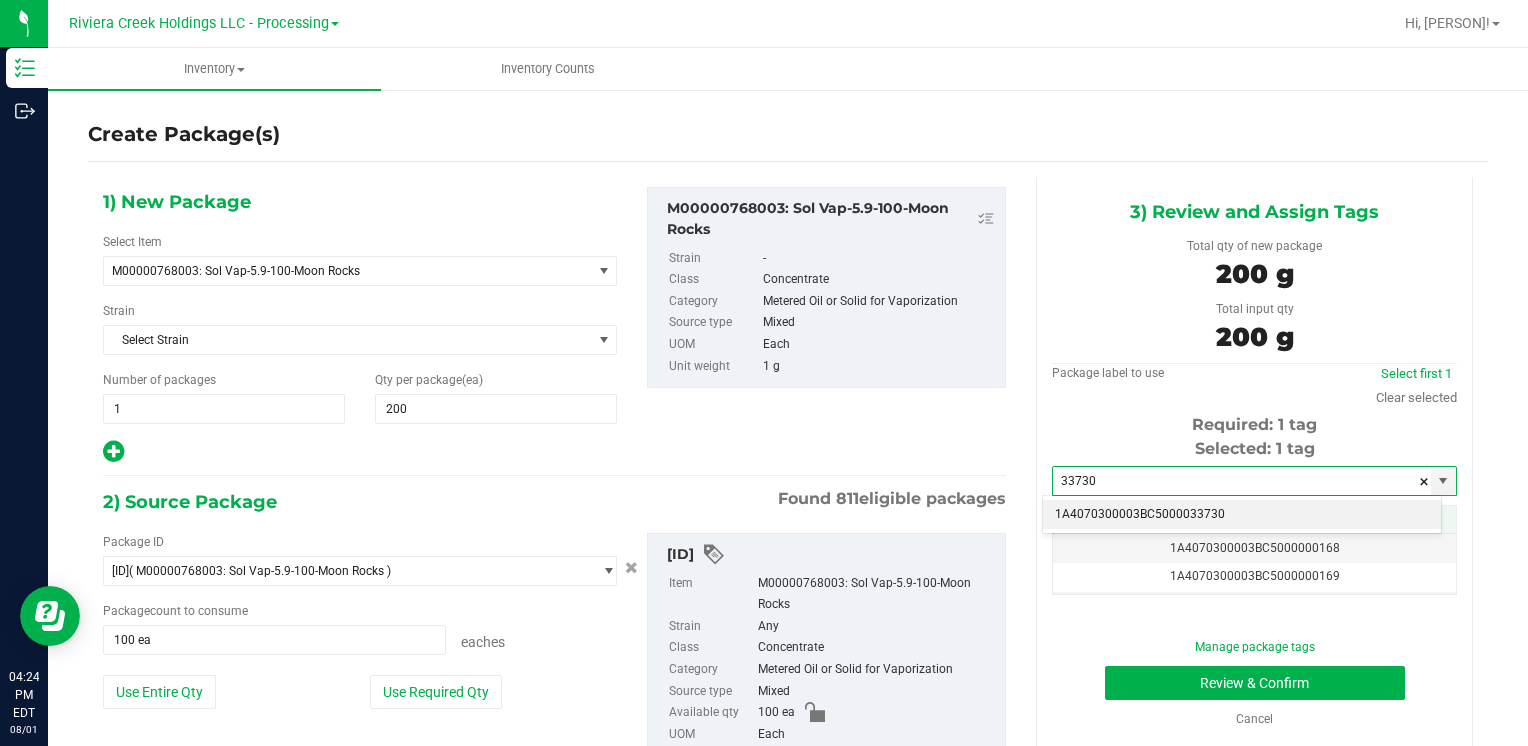 click on "1A4070300003BC5000033730" at bounding box center [1242, 515] 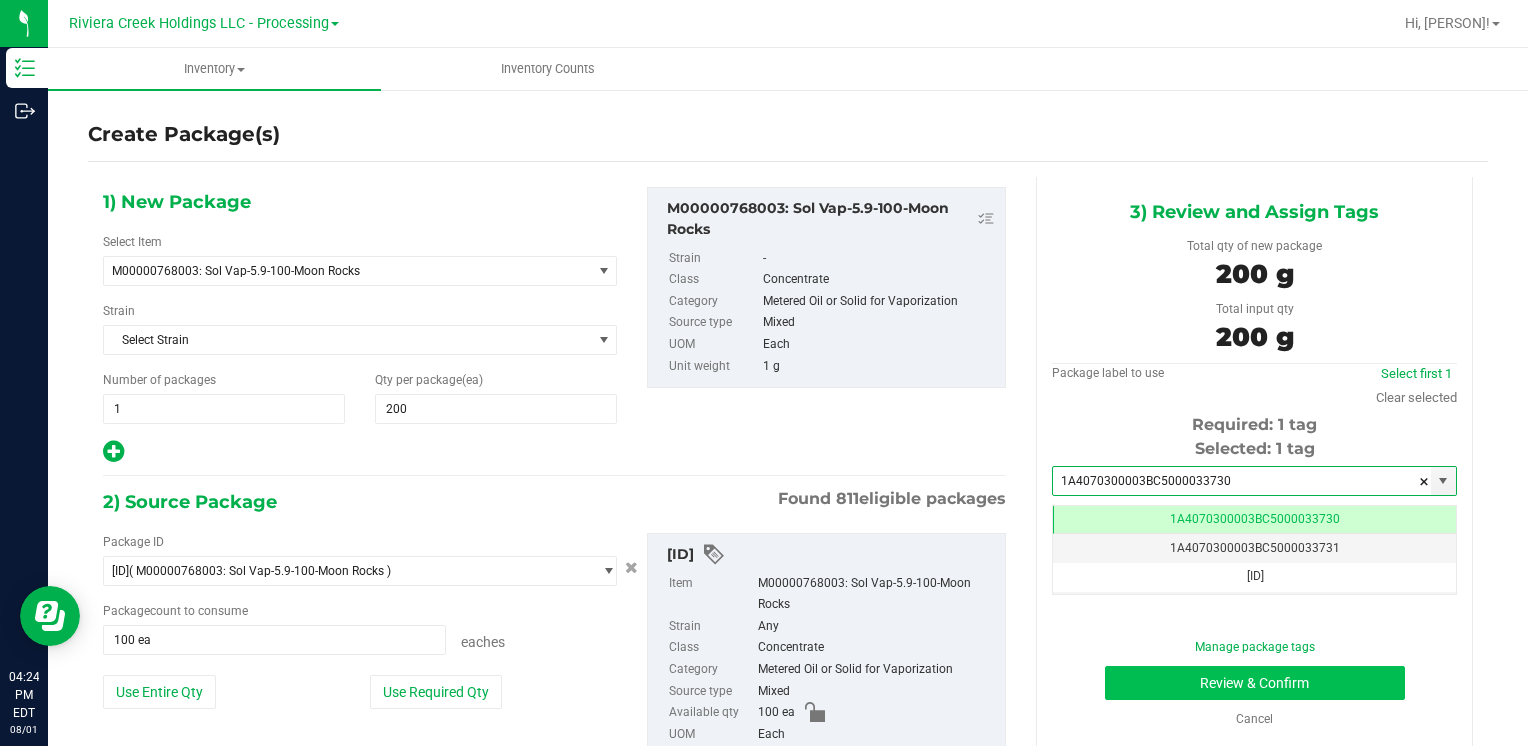 type on "1A4070300003BC5000033730" 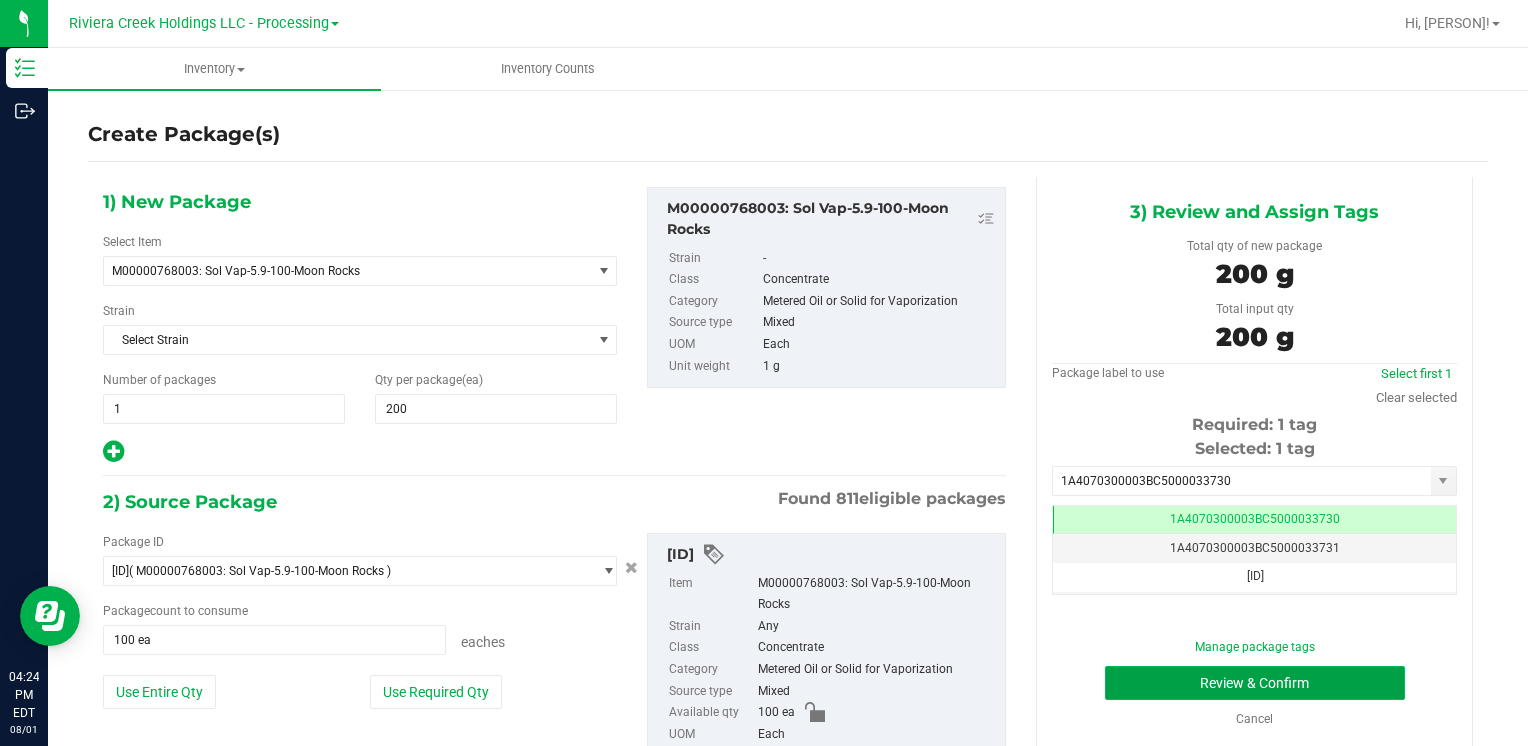 click on "Review & Confirm" at bounding box center [1255, 683] 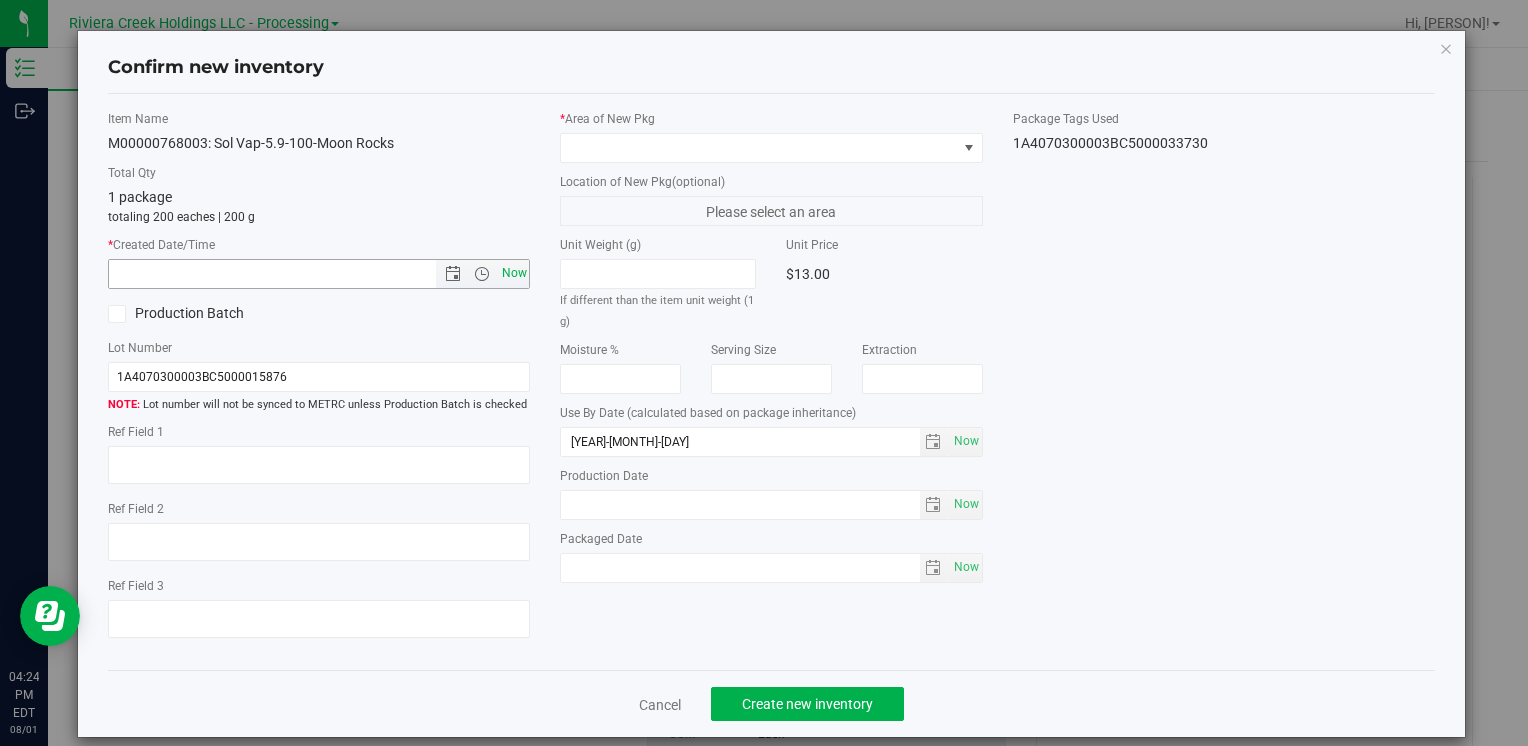 click on "Now" at bounding box center [514, 273] 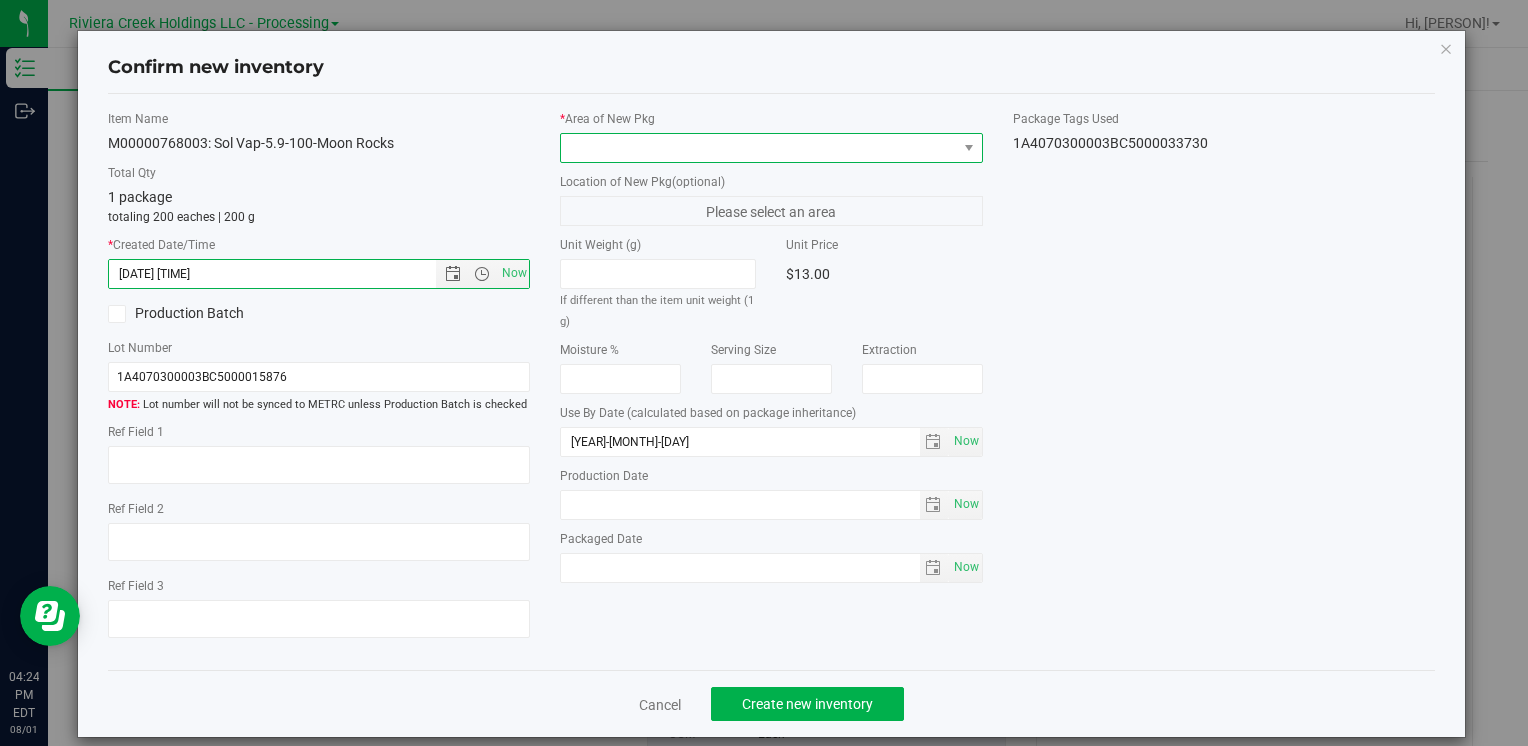 click at bounding box center (758, 148) 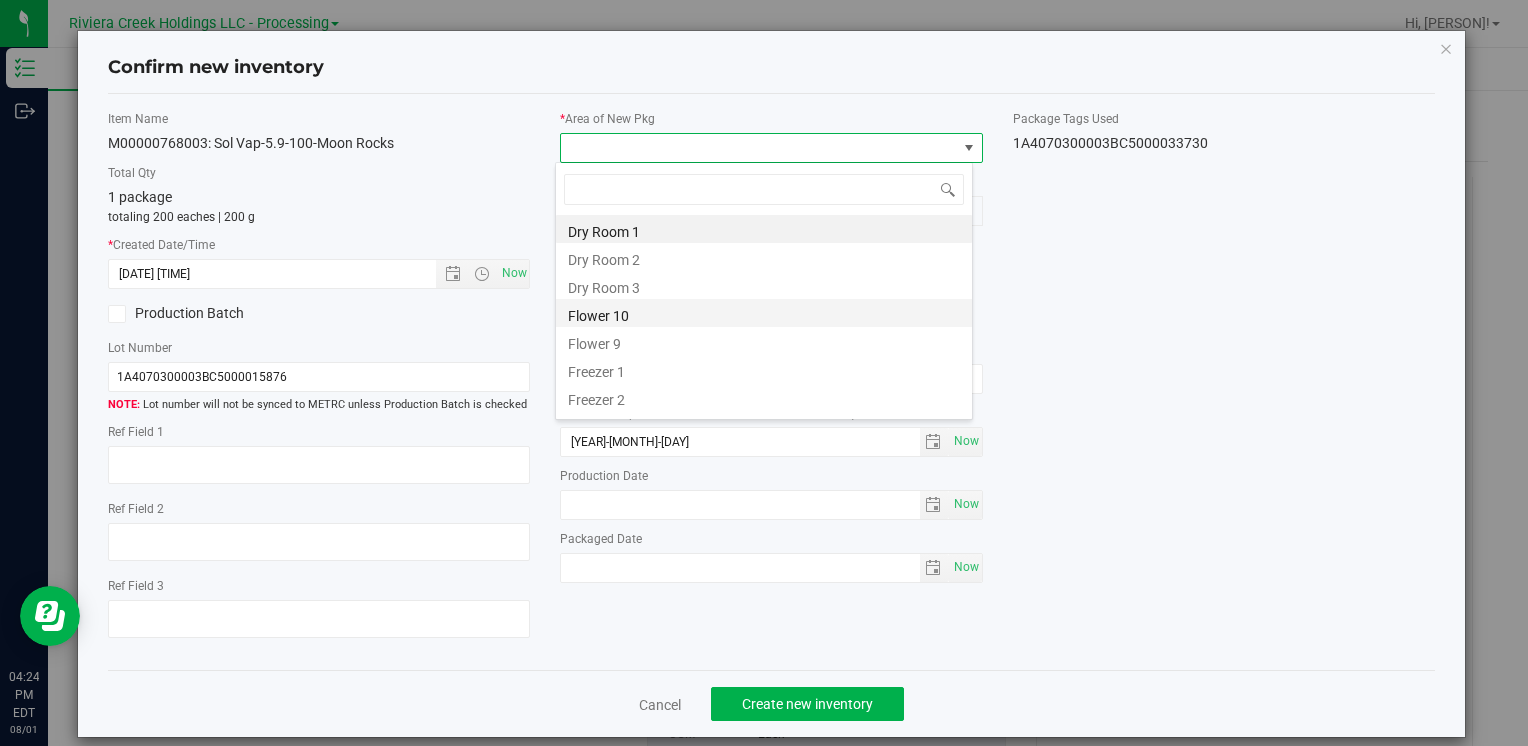 click on "Flower 10" at bounding box center (764, 313) 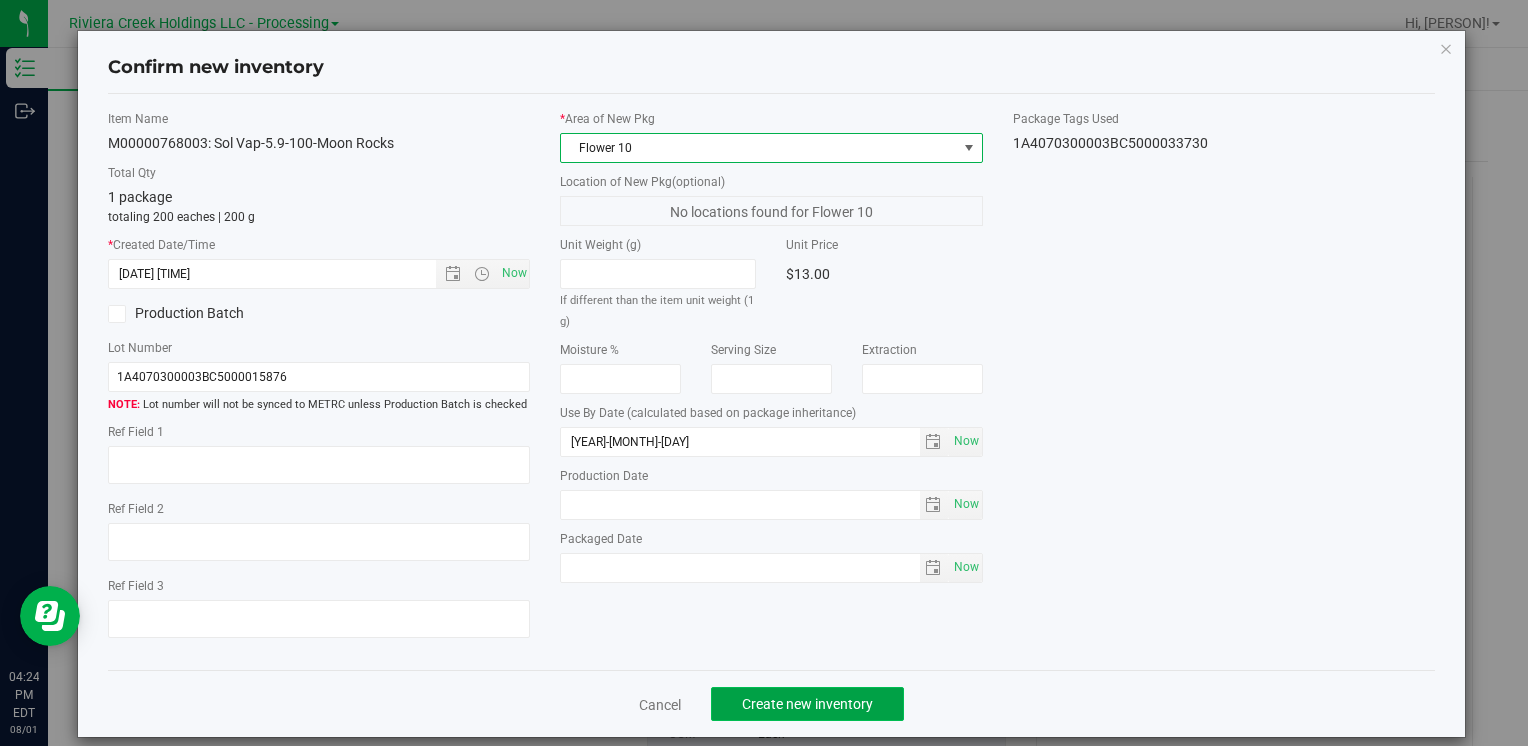 click on "Create new inventory" 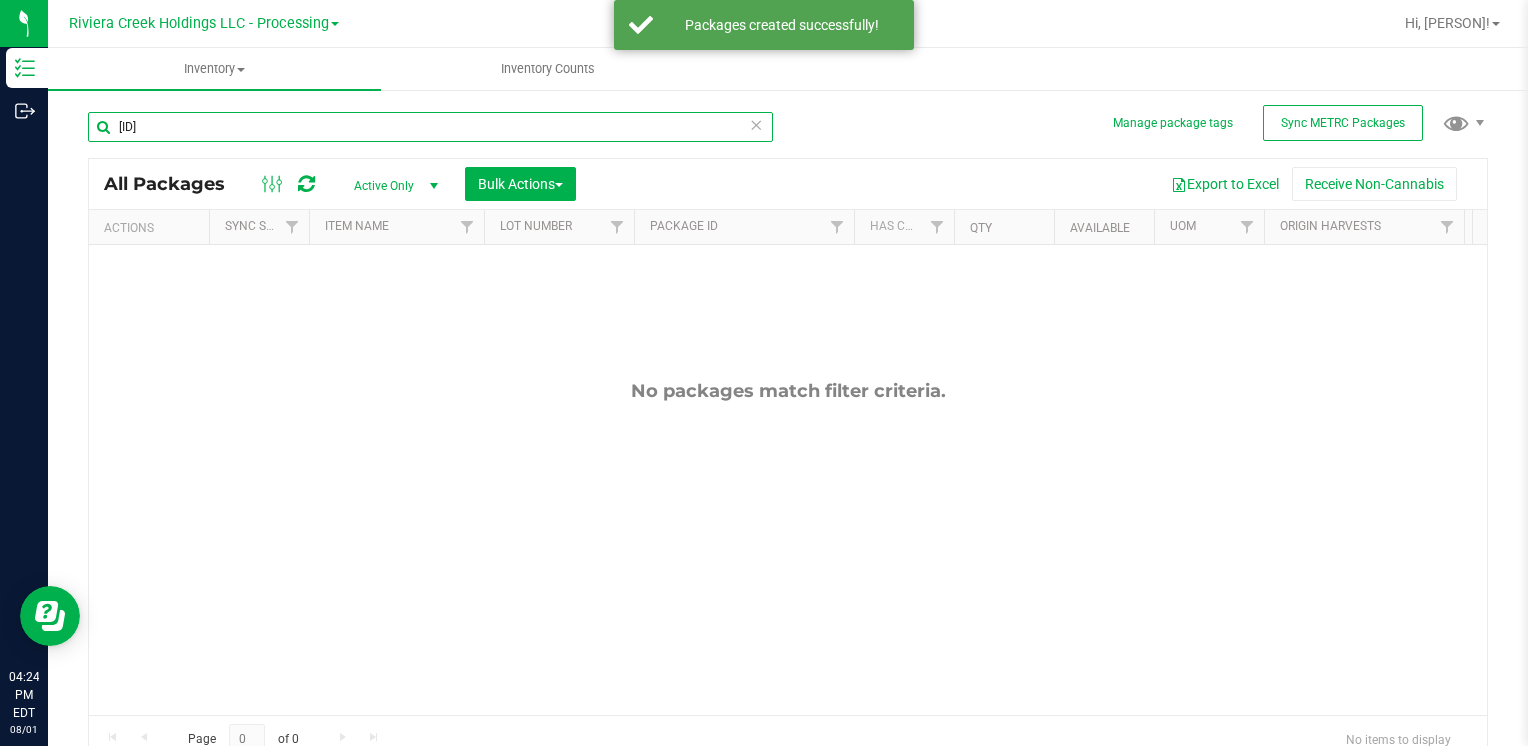 click on "[ID]" at bounding box center [430, 127] 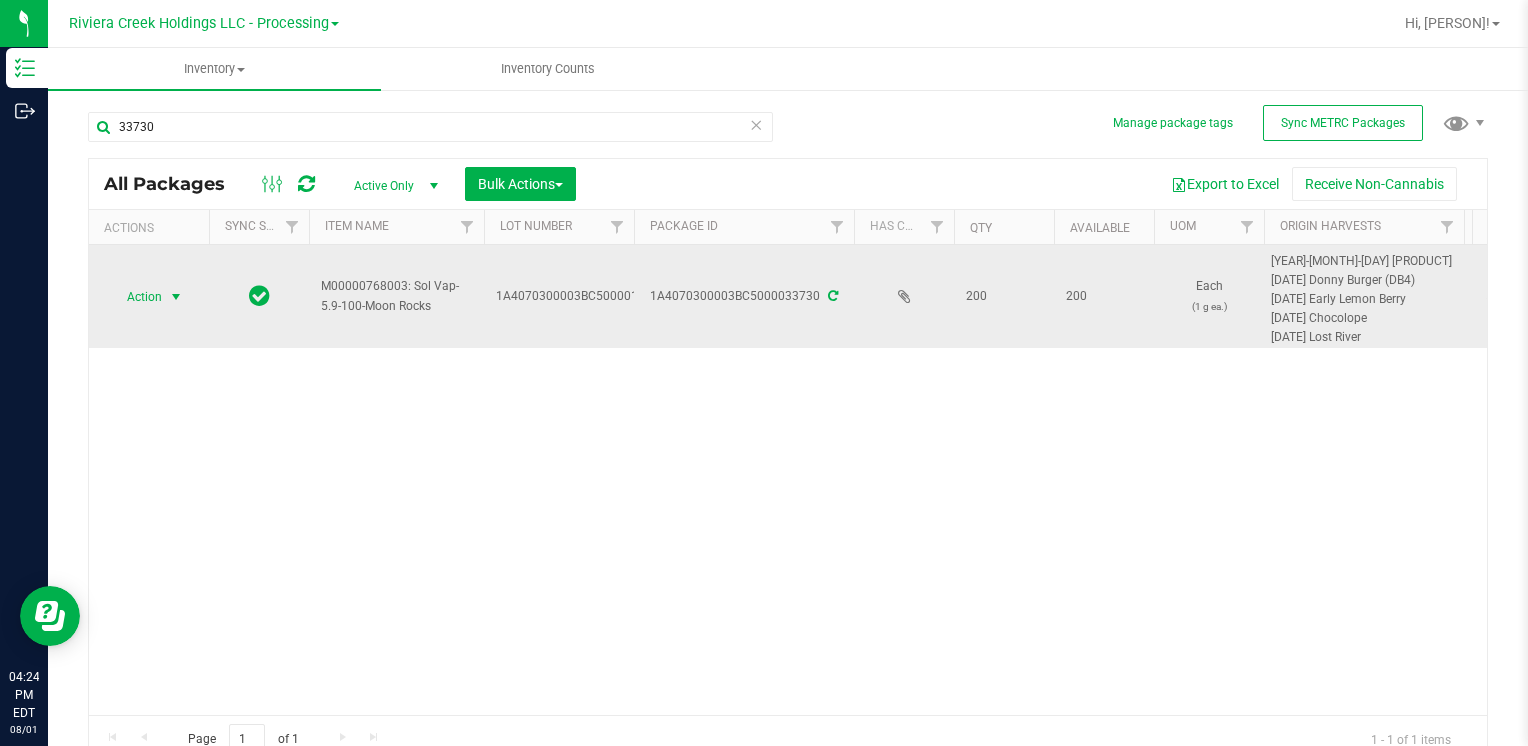click on "Action" at bounding box center (136, 297) 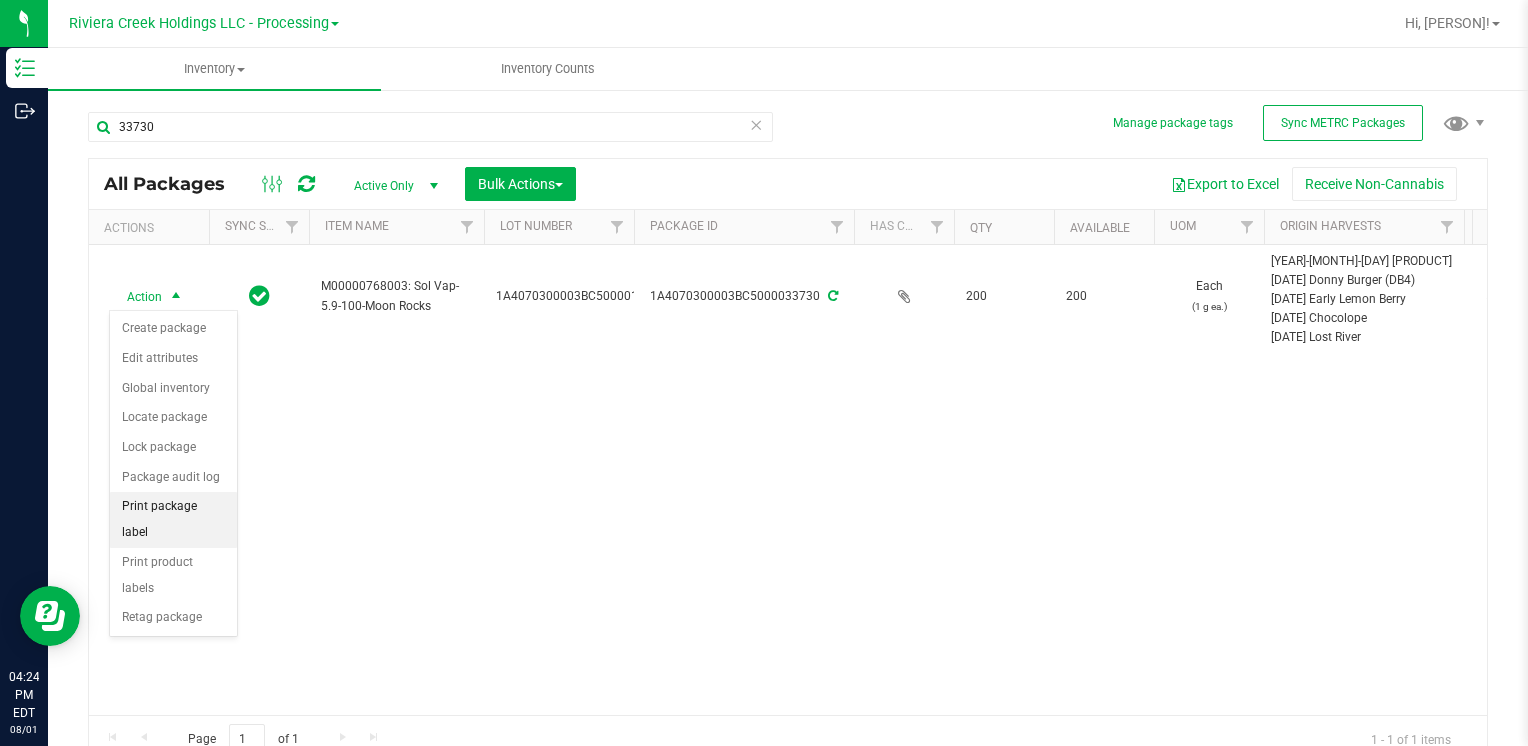 click on "Print package label" at bounding box center [173, 519] 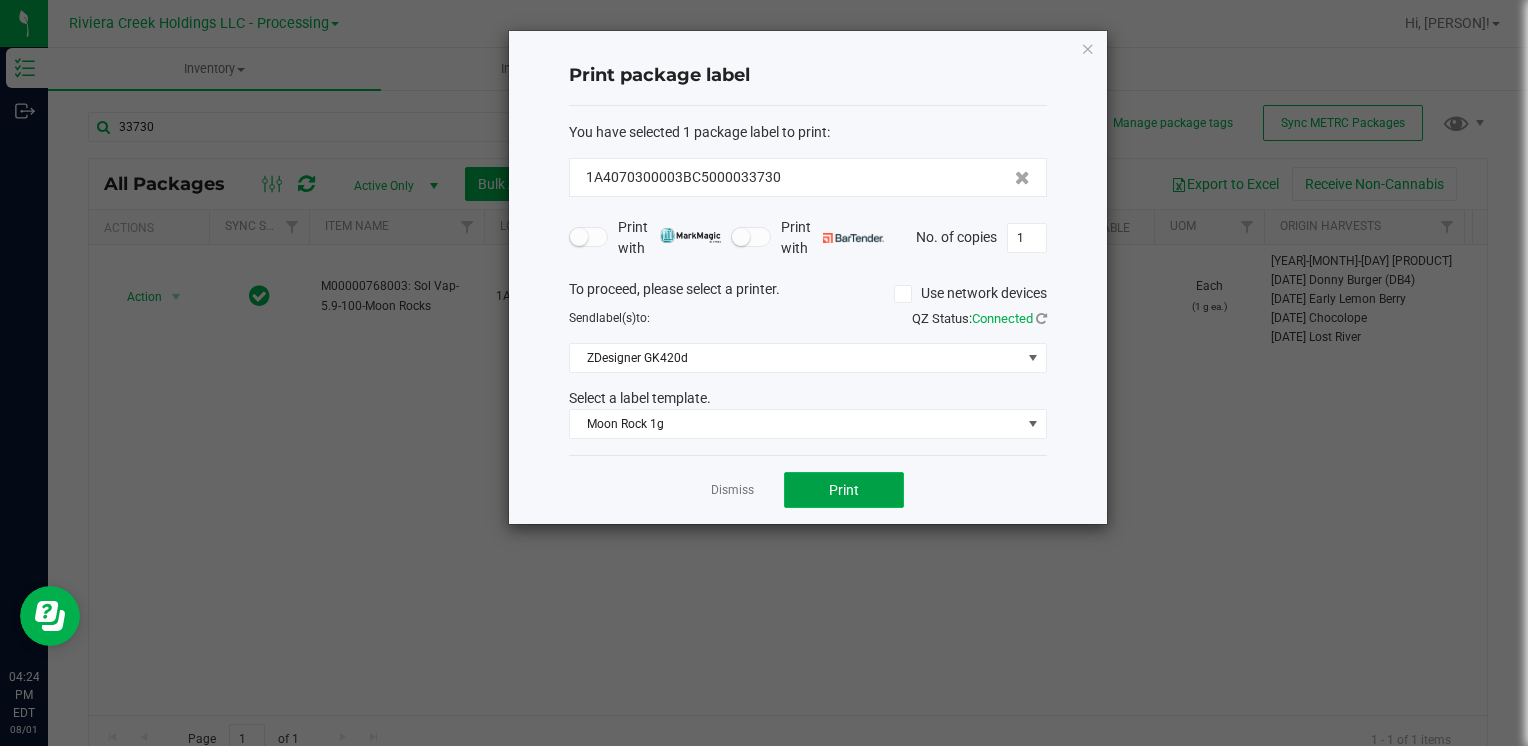 click on "Print" 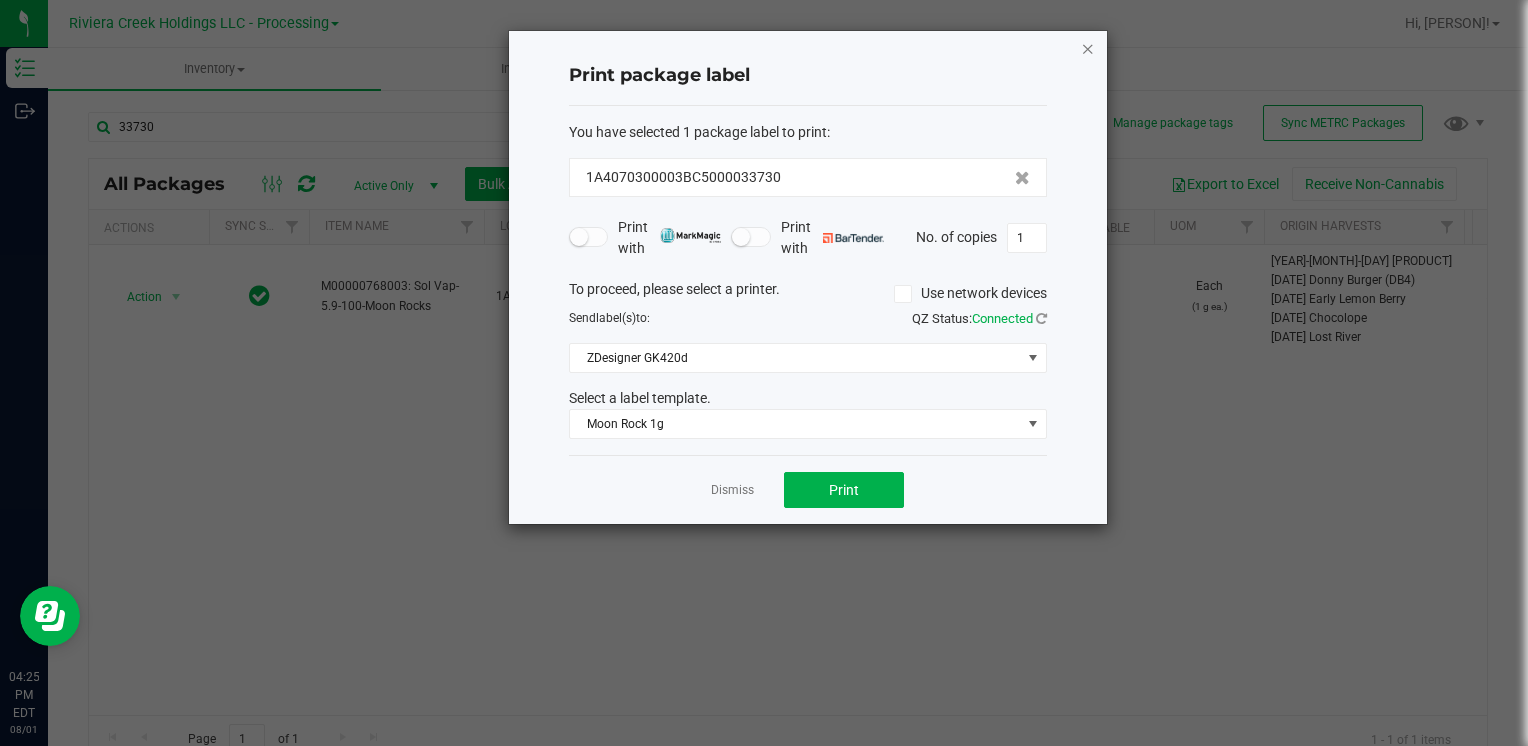 click 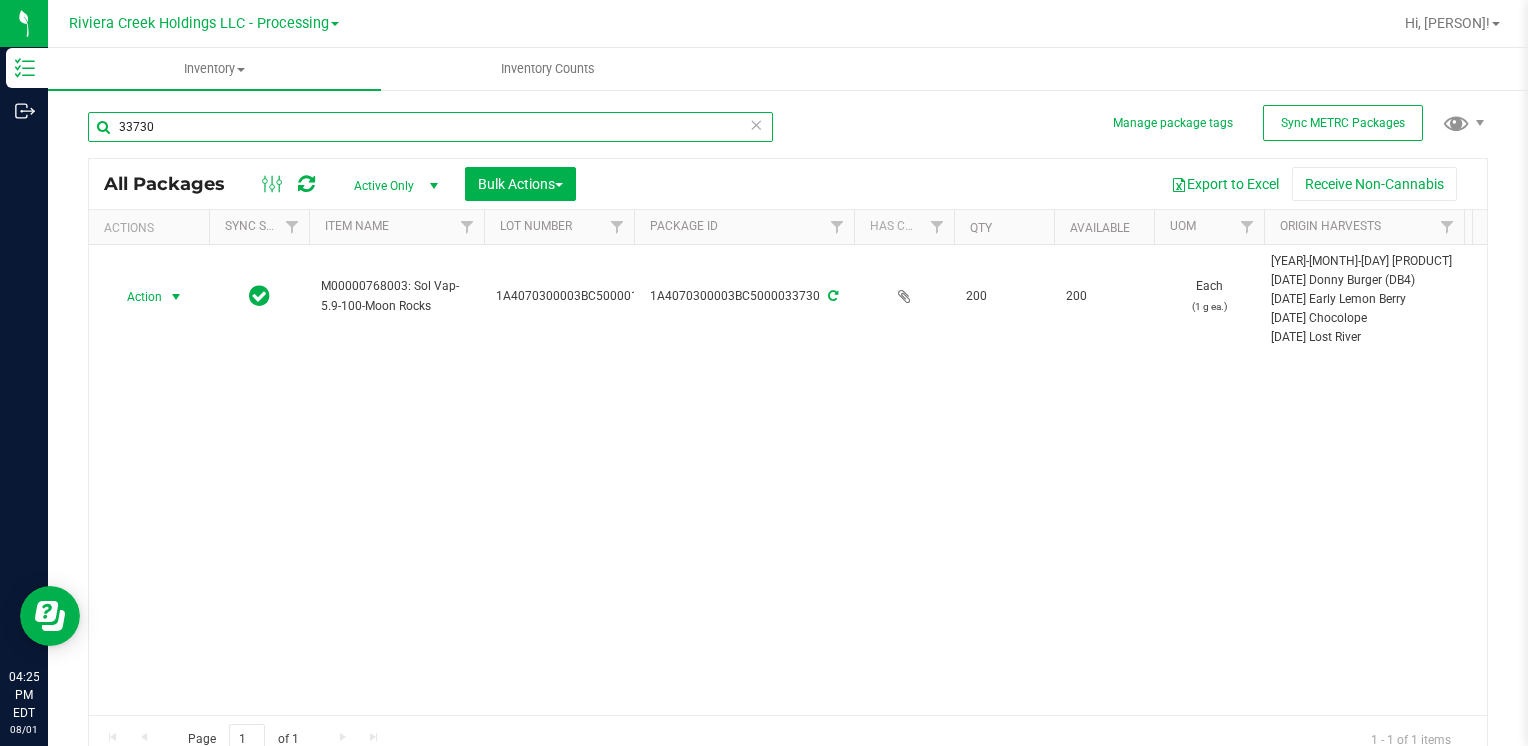 click on "33730" at bounding box center (430, 127) 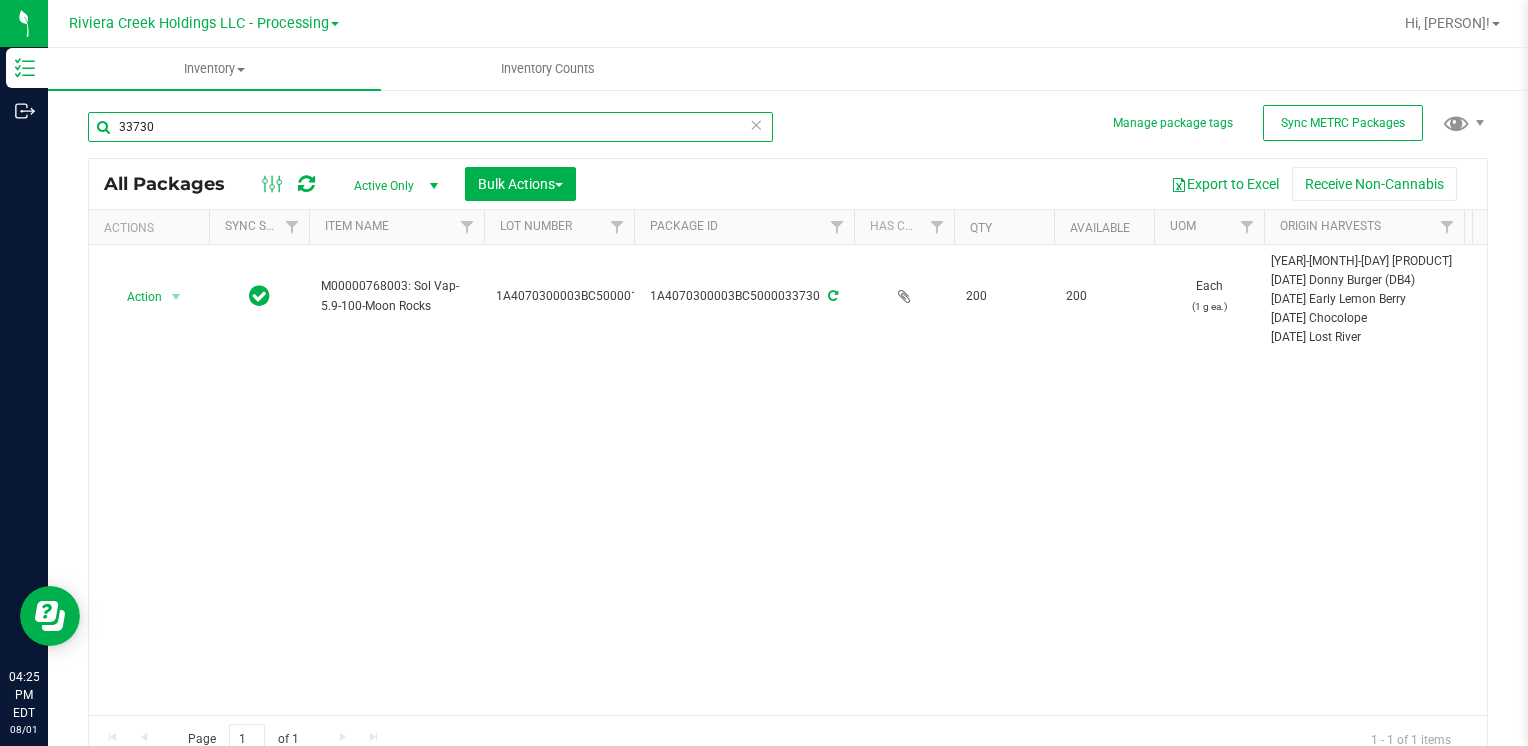 click on "33730" at bounding box center [430, 127] 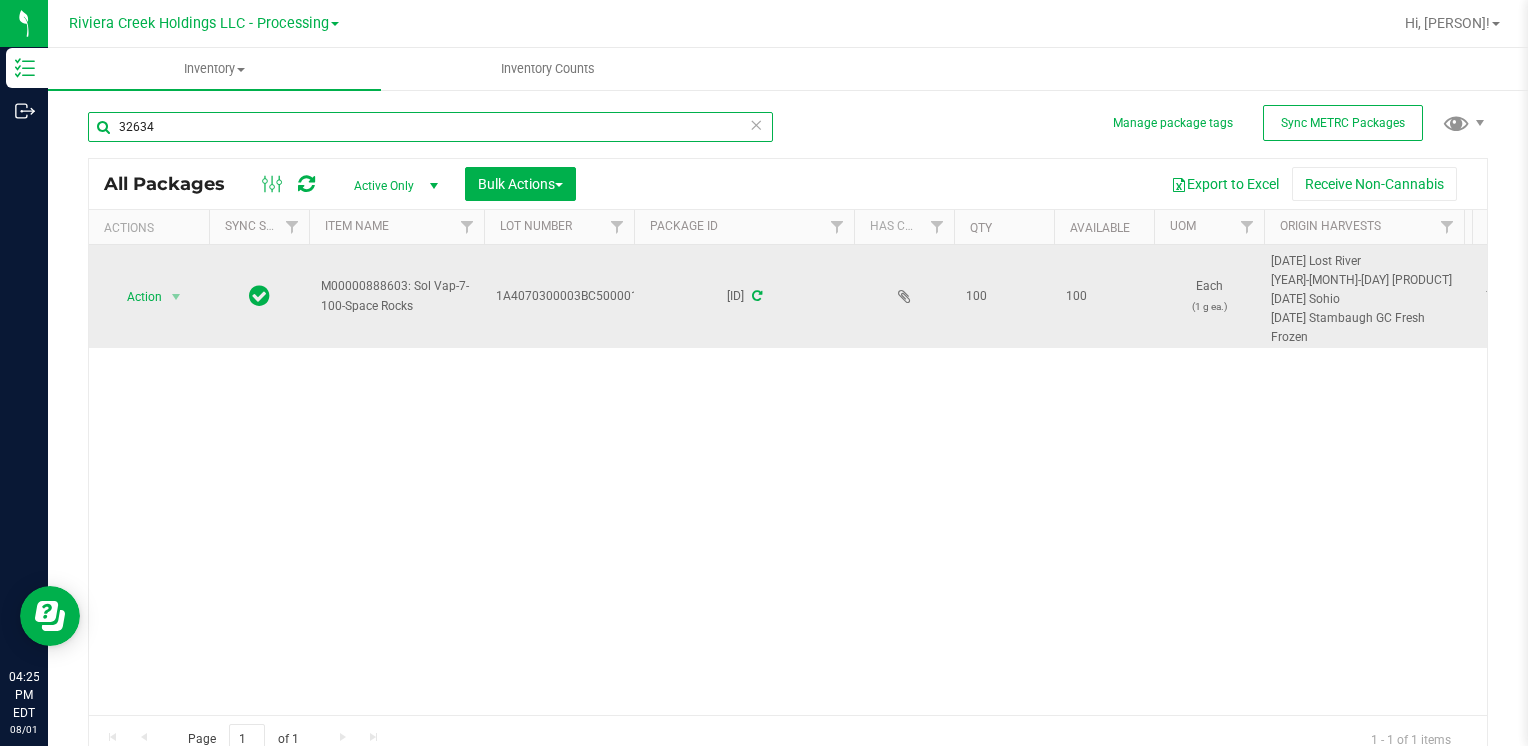 type on "32634" 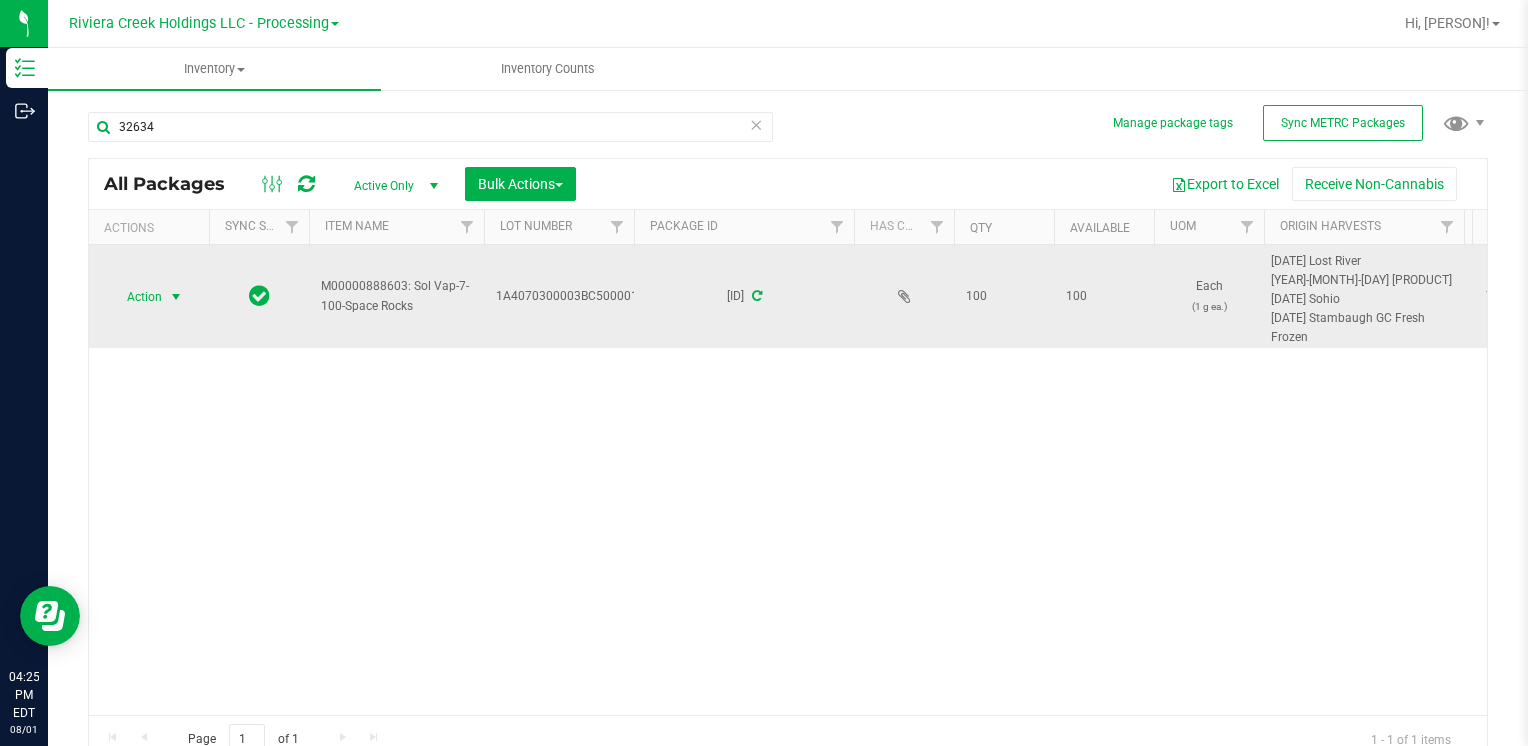 click on "Action" at bounding box center [136, 297] 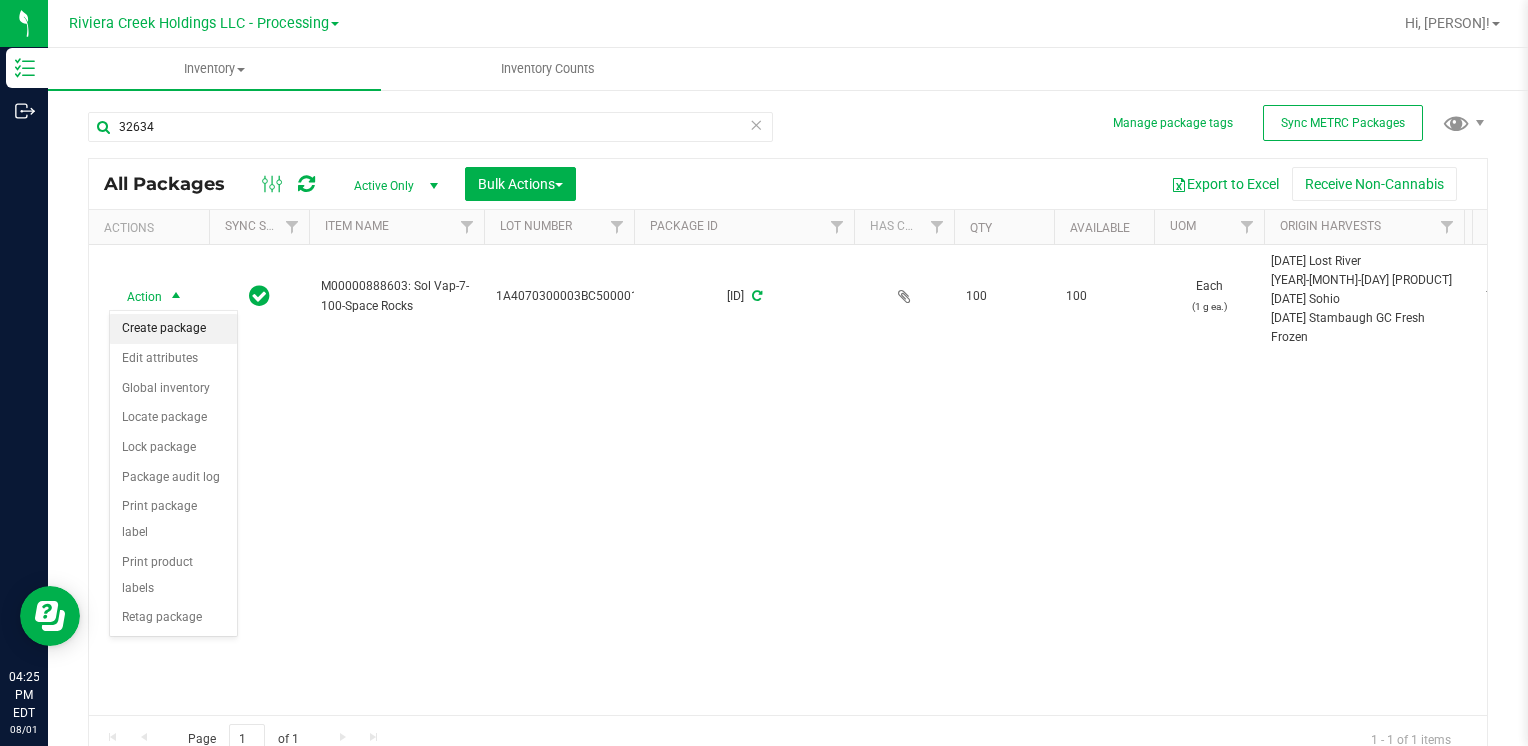 click on "Create package" at bounding box center [173, 329] 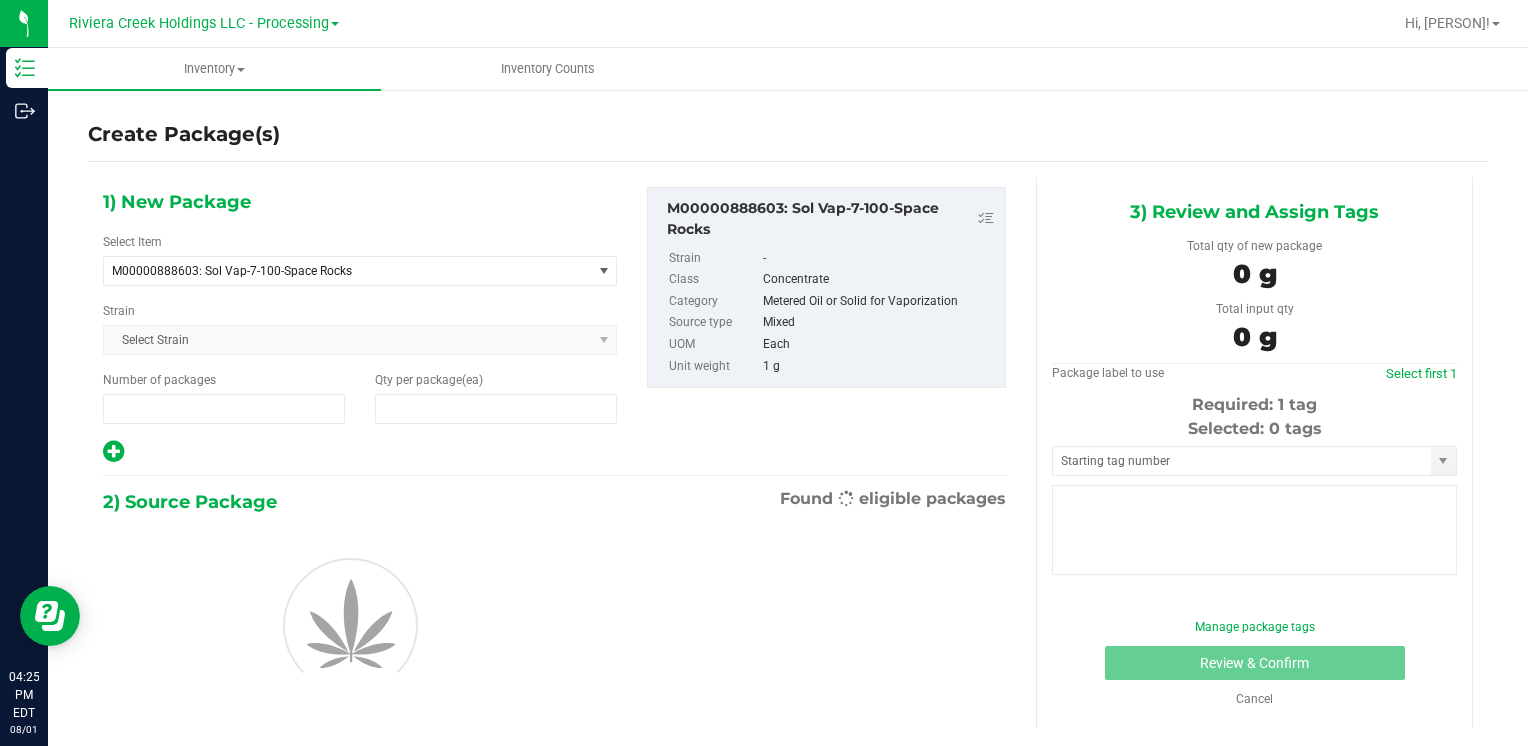 type on "1" 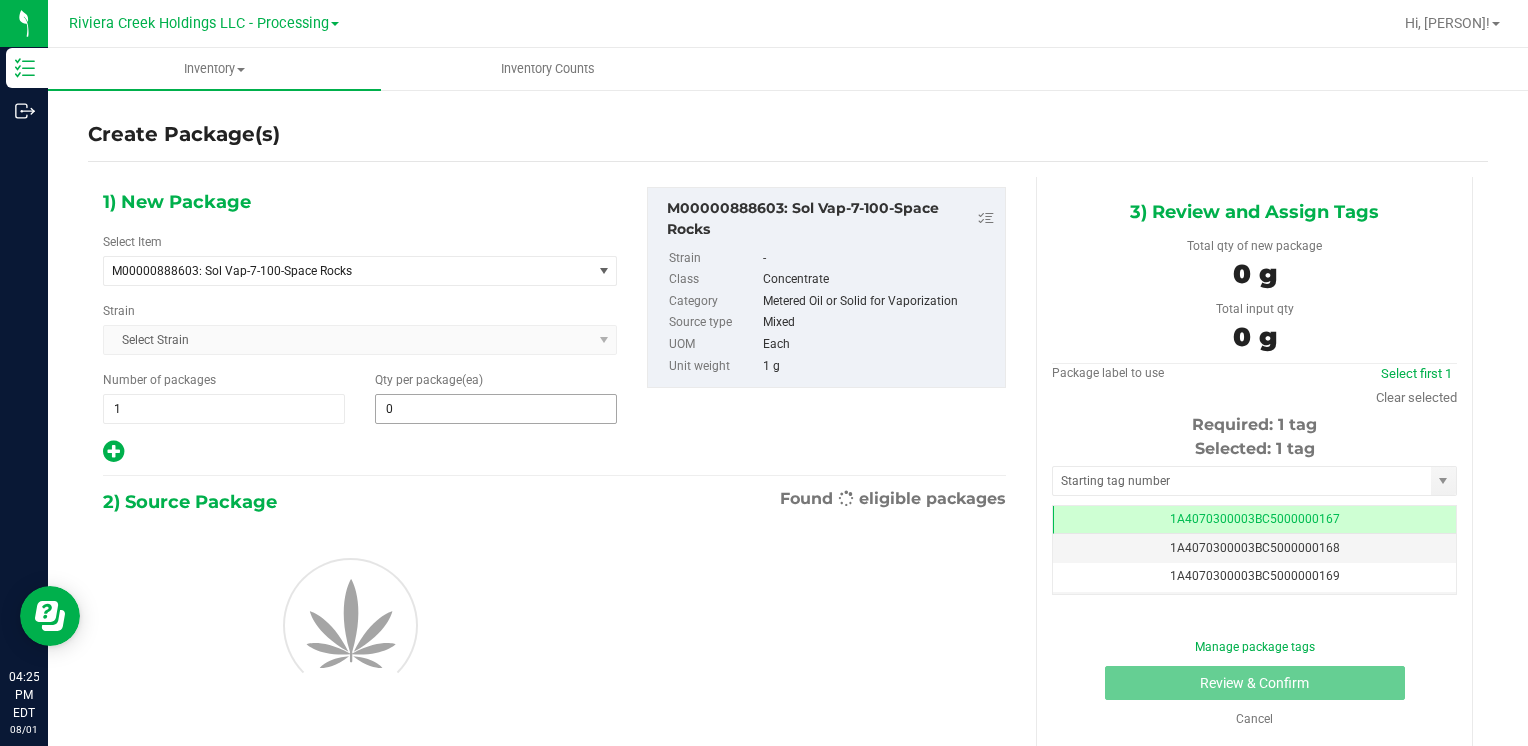 scroll, scrollTop: 0, scrollLeft: 0, axis: both 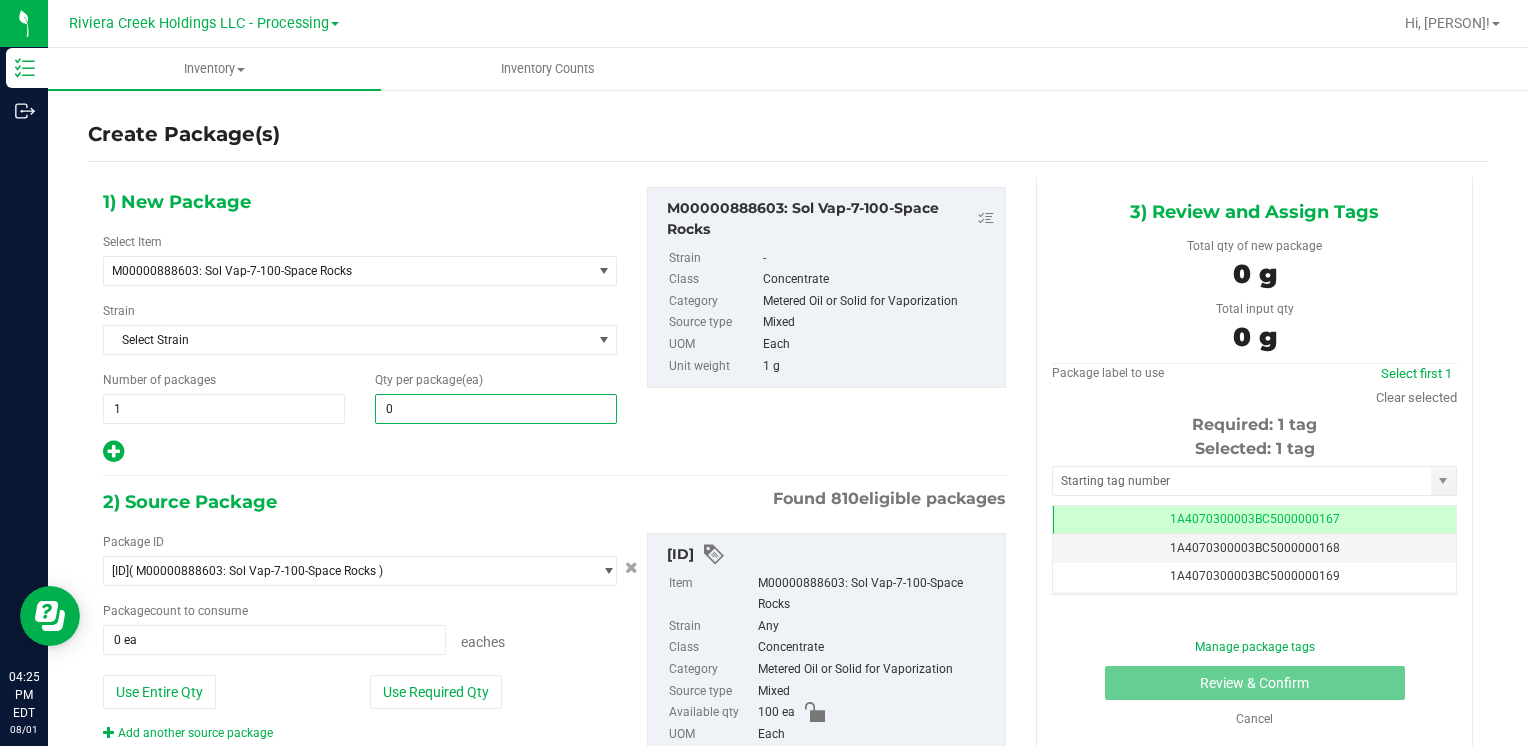 type 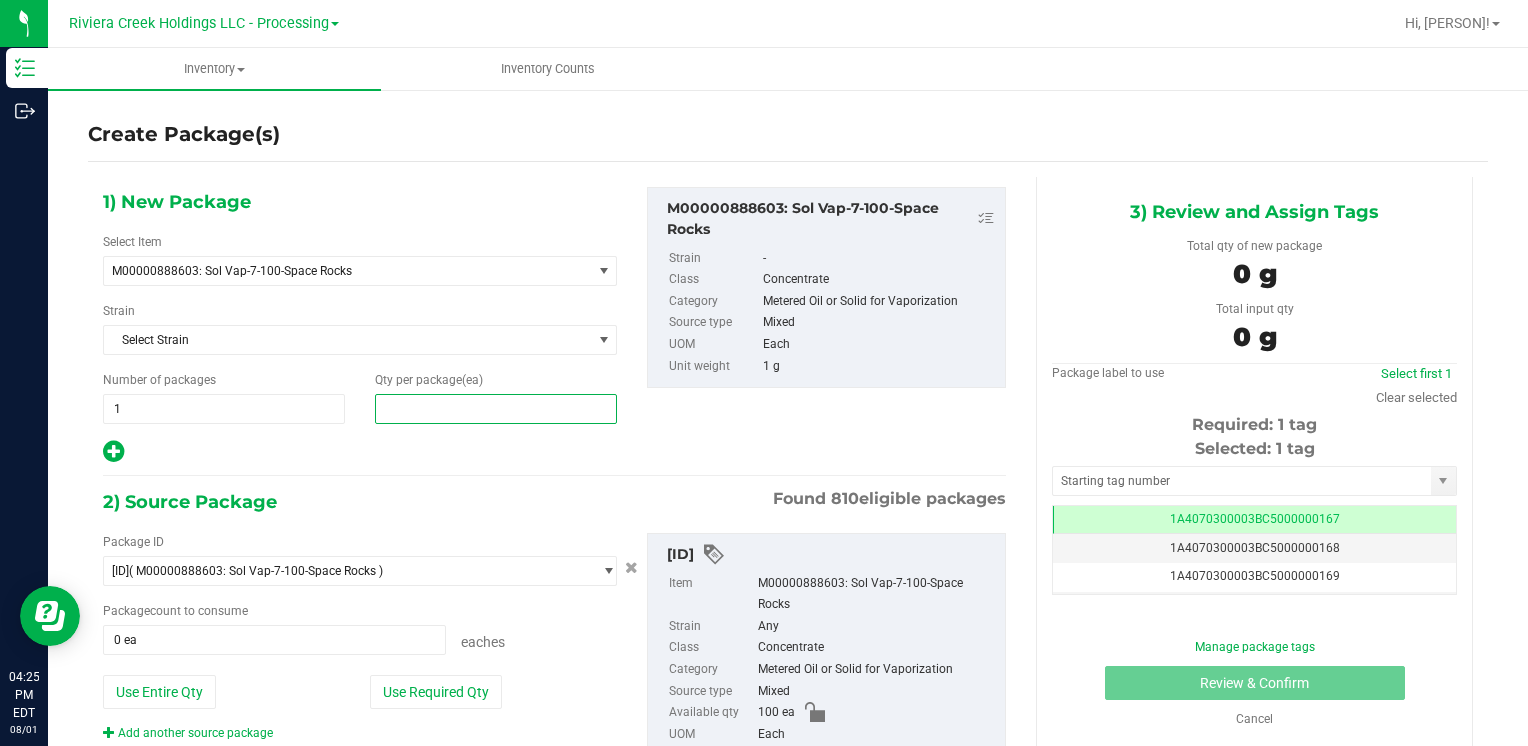 click at bounding box center [496, 409] 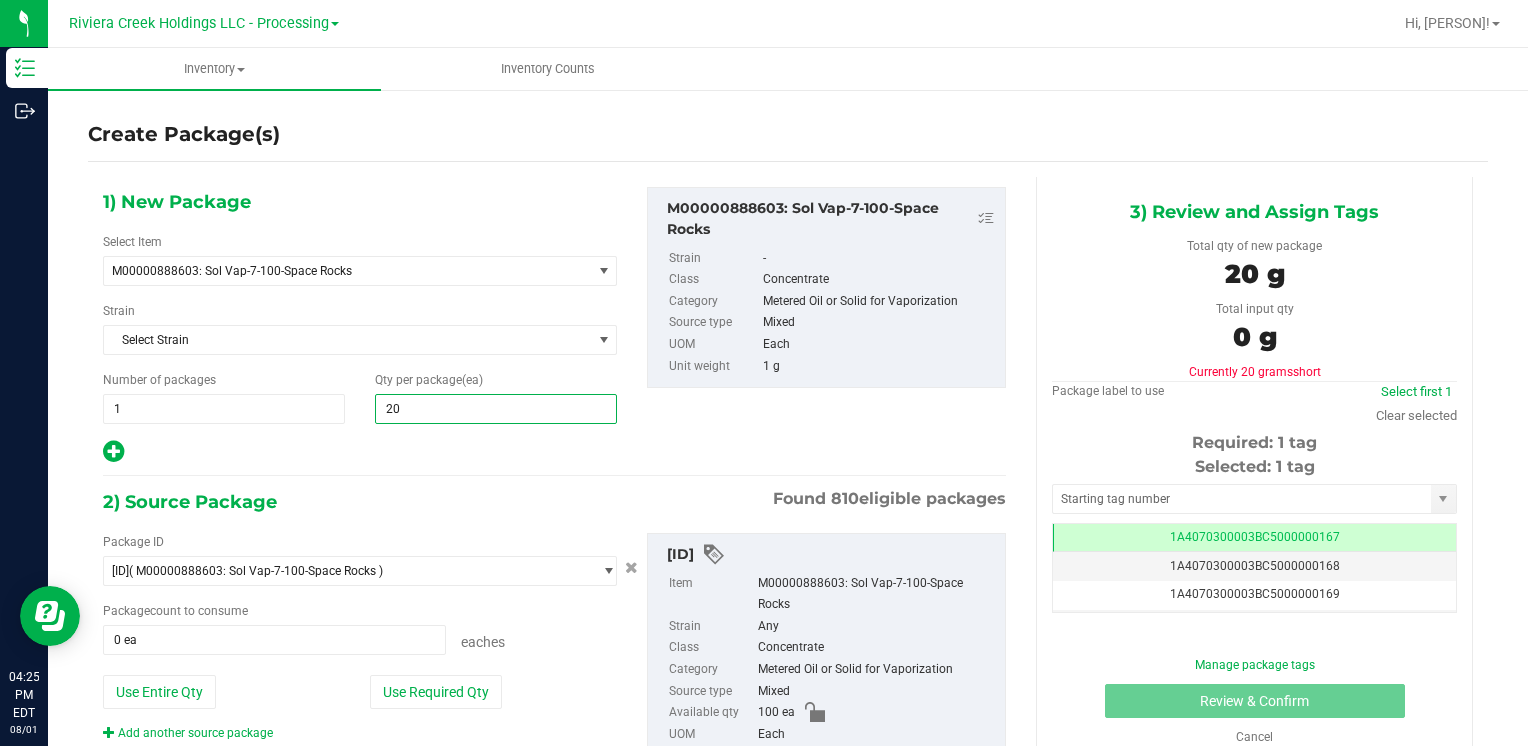 type on "200" 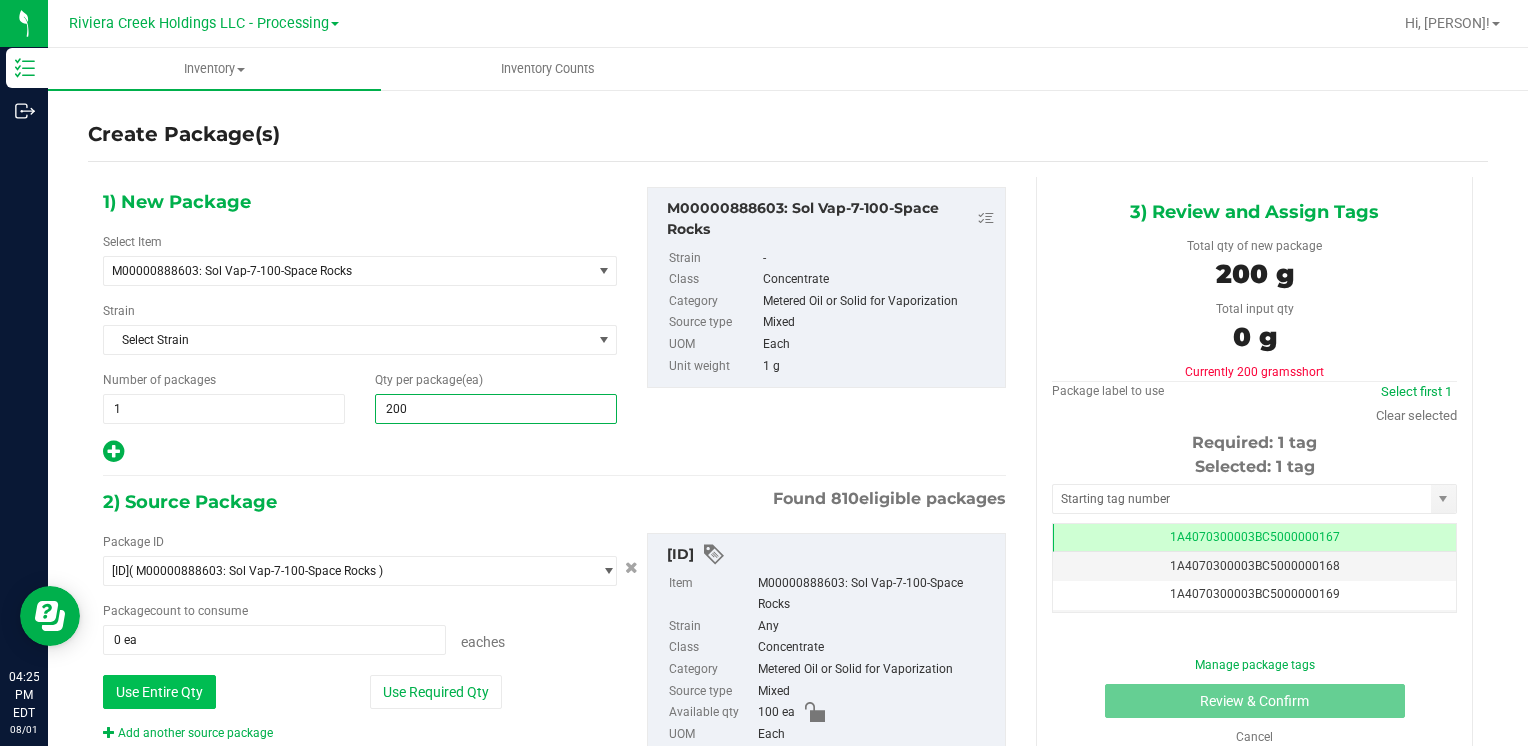 type on "200" 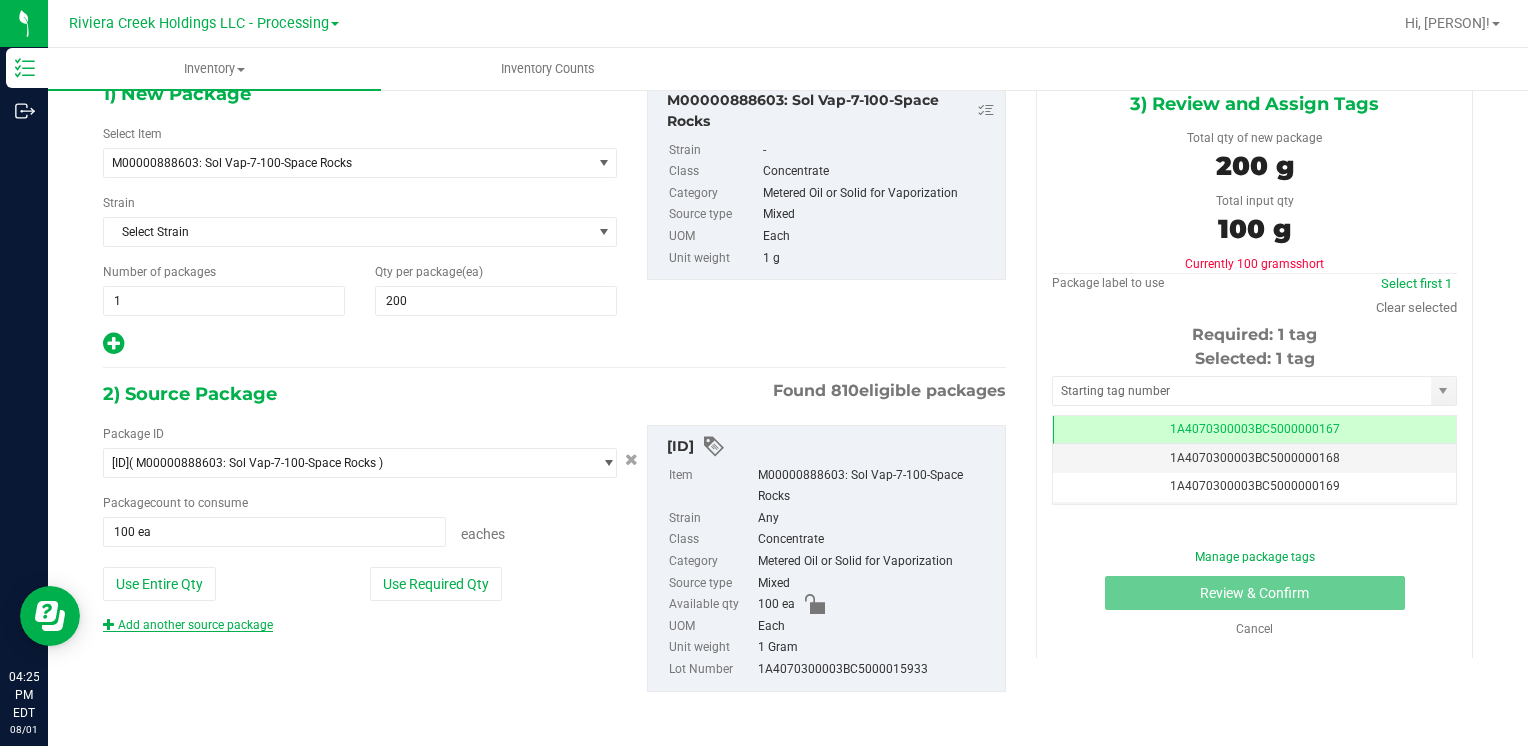 click on "Add another source package" at bounding box center [188, 625] 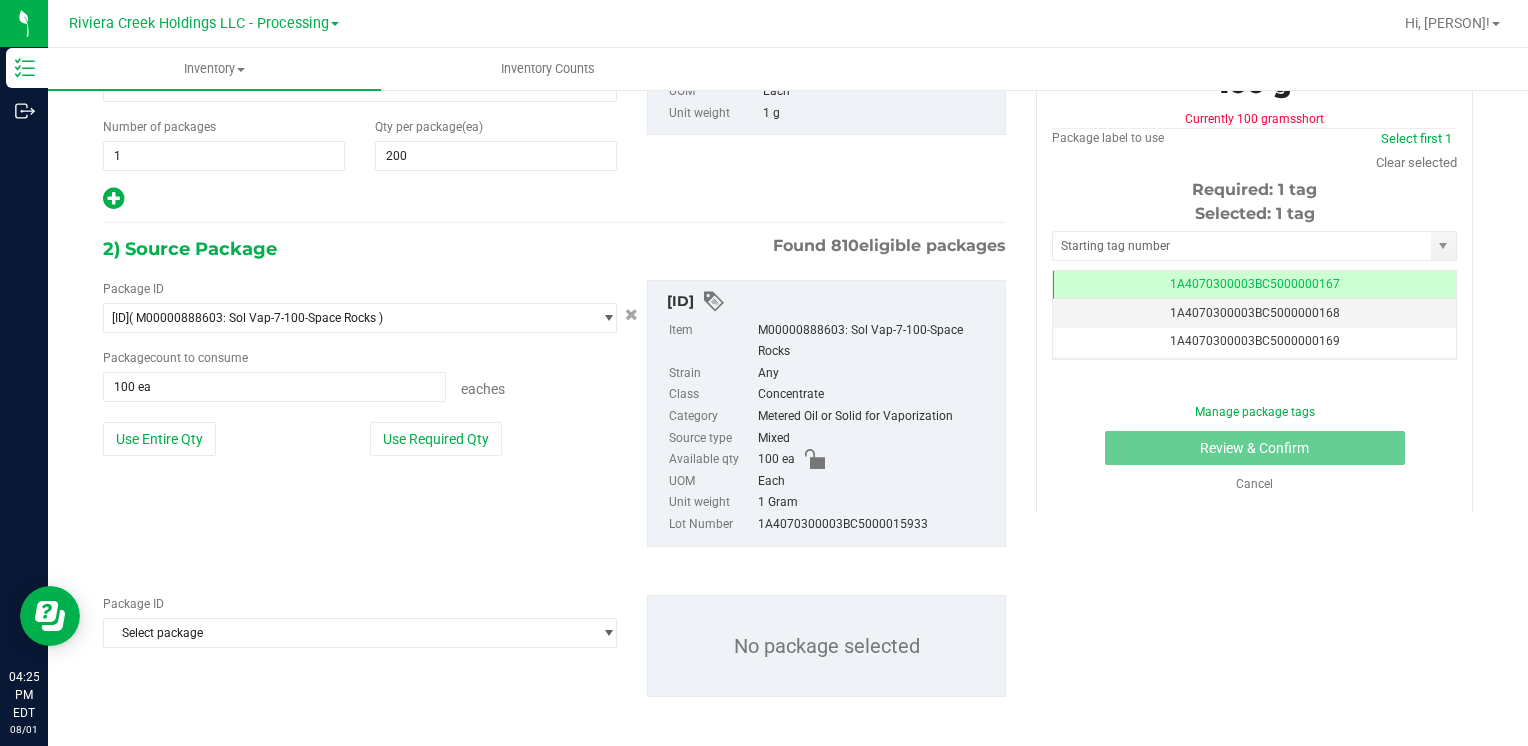 scroll, scrollTop: 258, scrollLeft: 0, axis: vertical 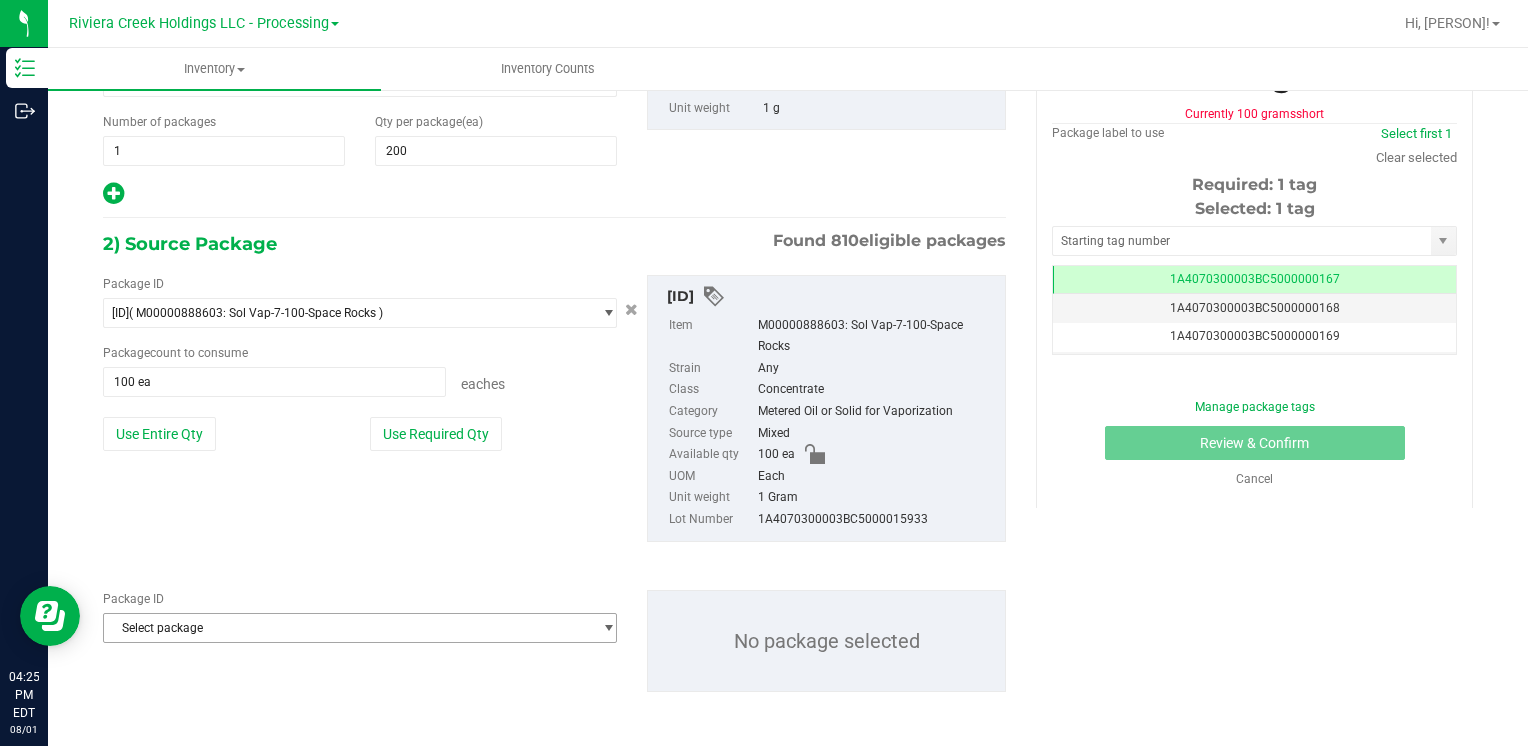 click on "Select package" at bounding box center [347, 628] 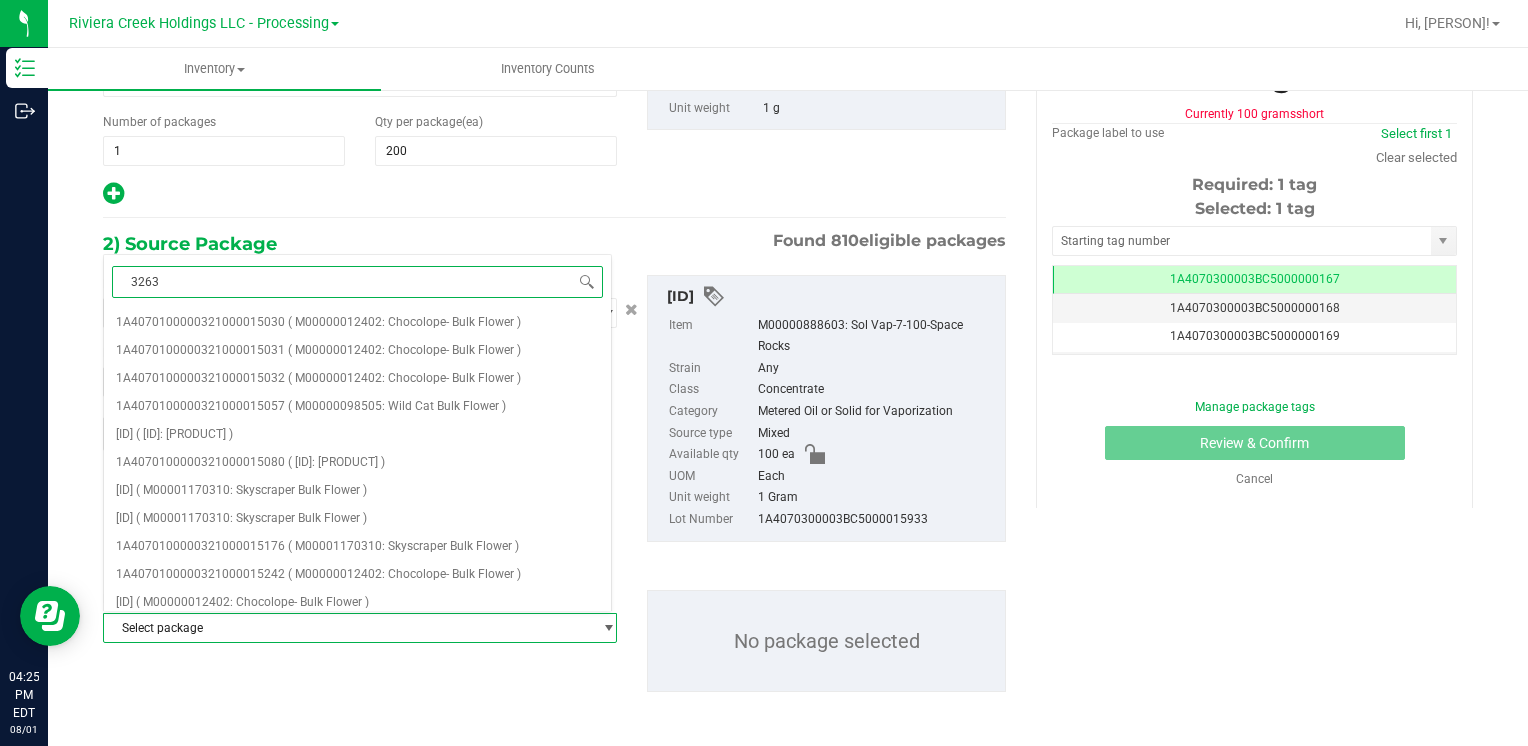 type on "32635" 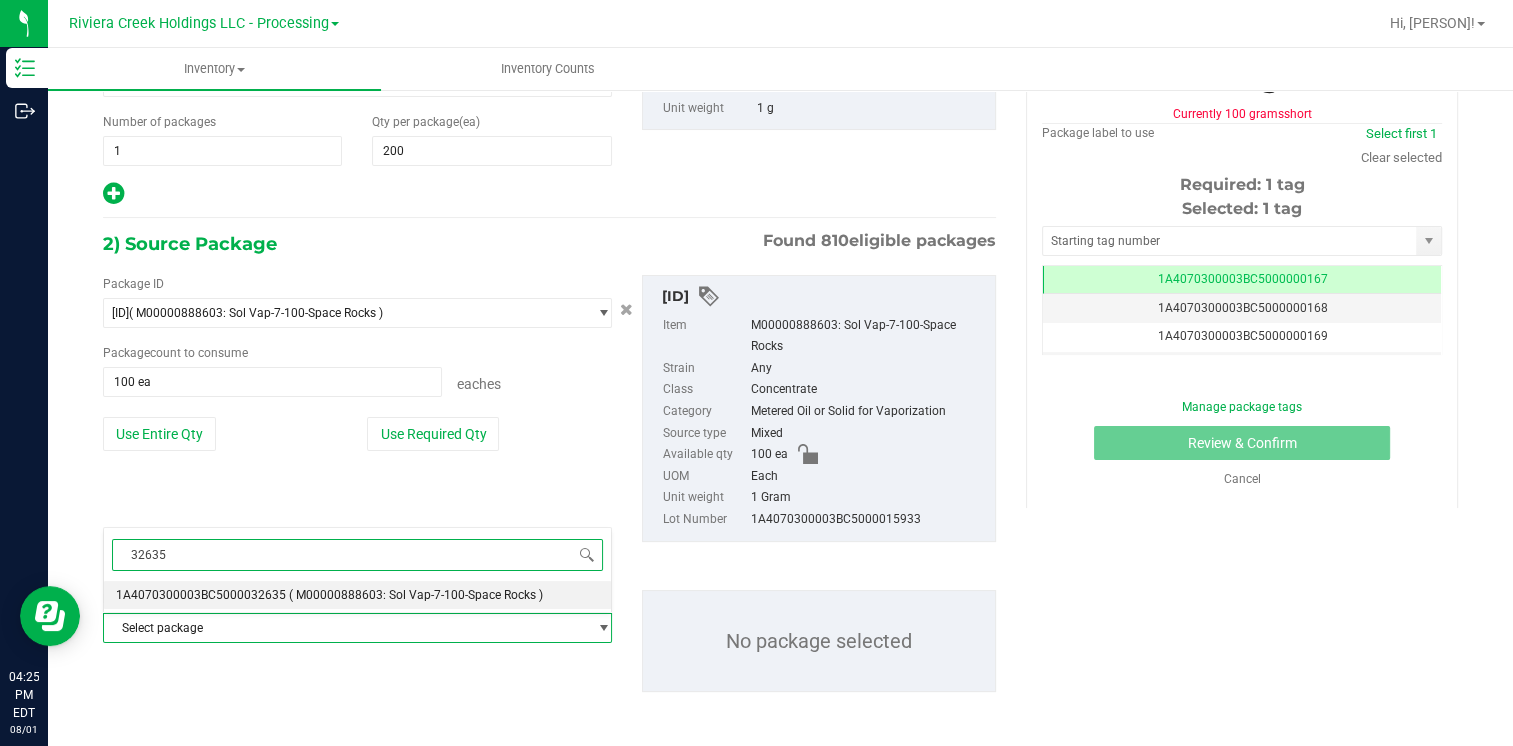 click on "[ID]
(
[ID]: [PRODUCT]
)" at bounding box center (357, 595) 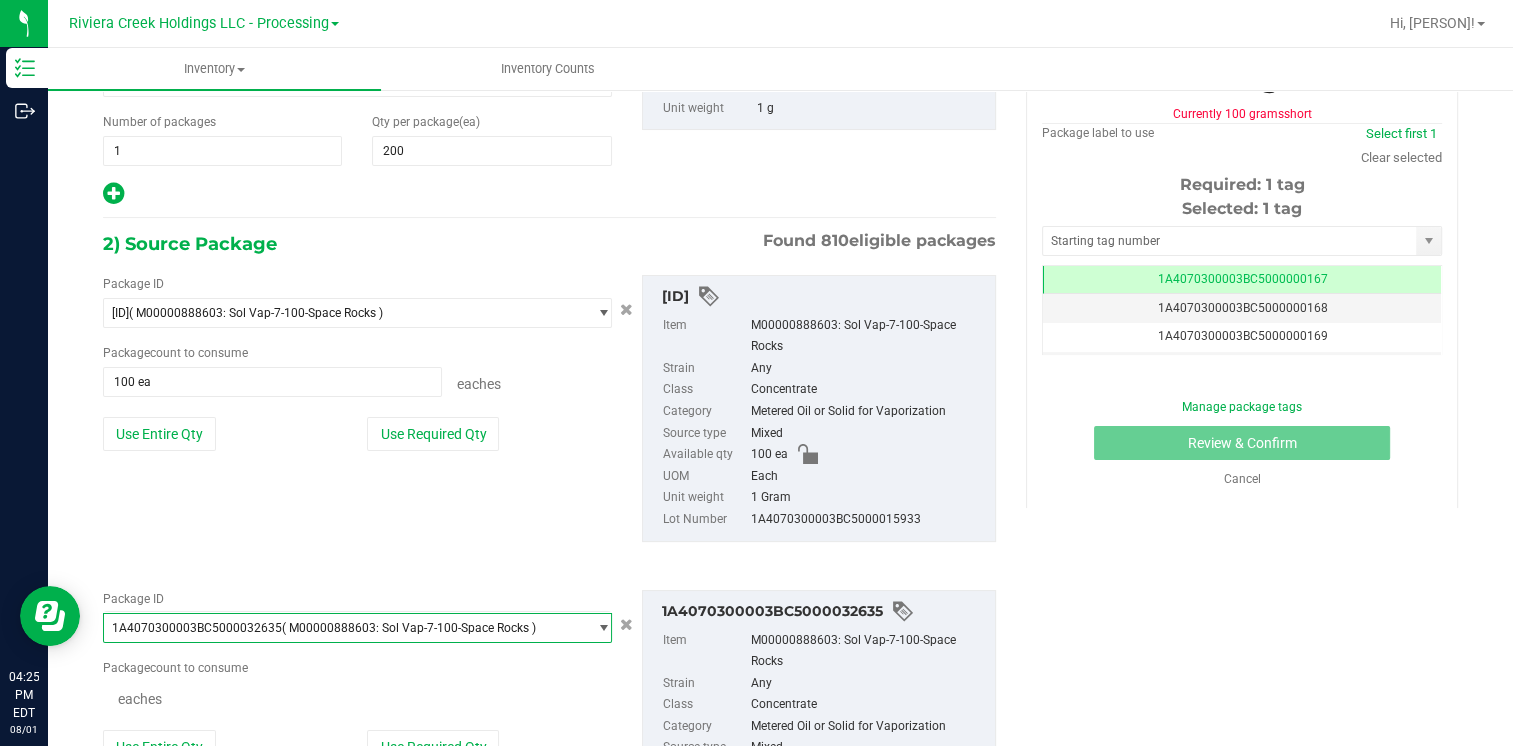 type 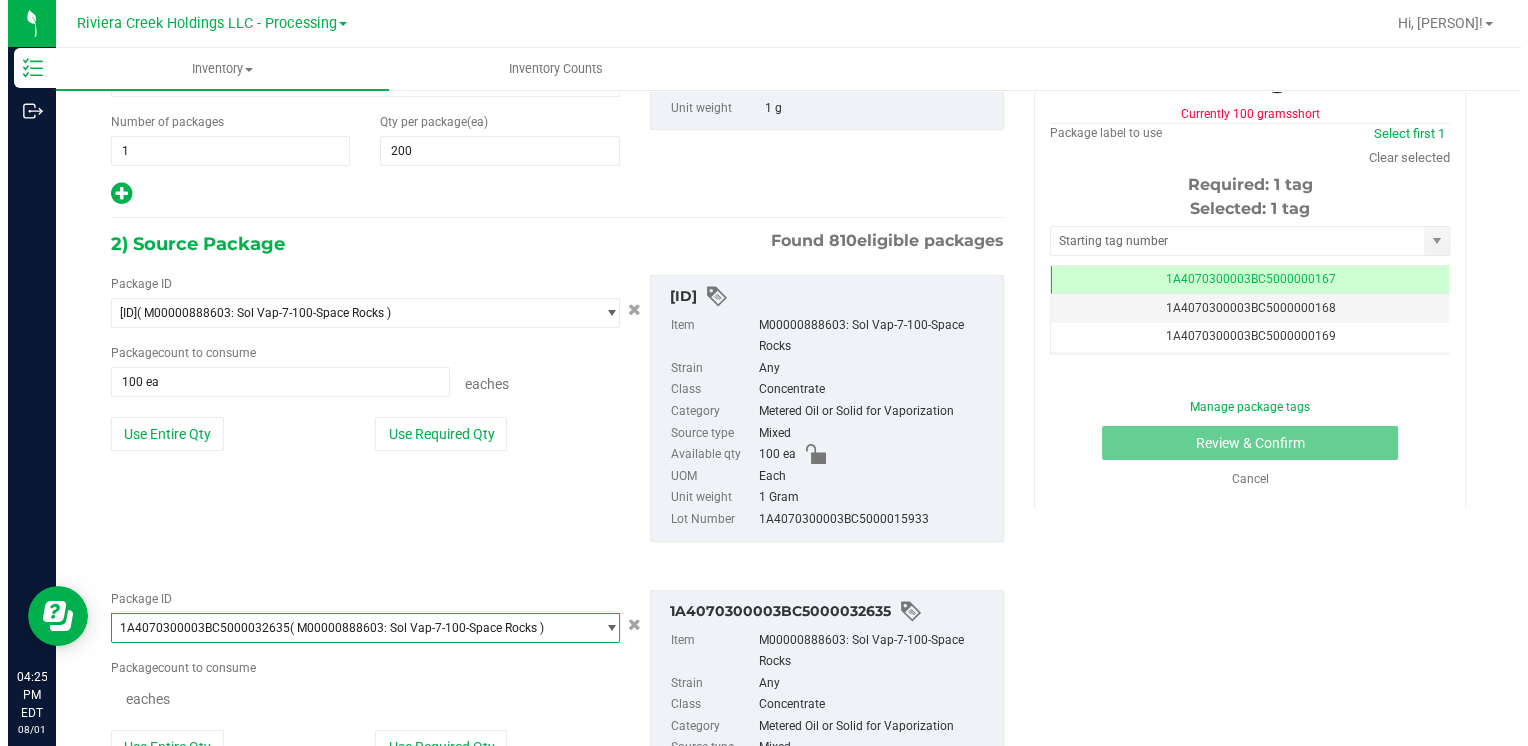scroll, scrollTop: 20608, scrollLeft: 0, axis: vertical 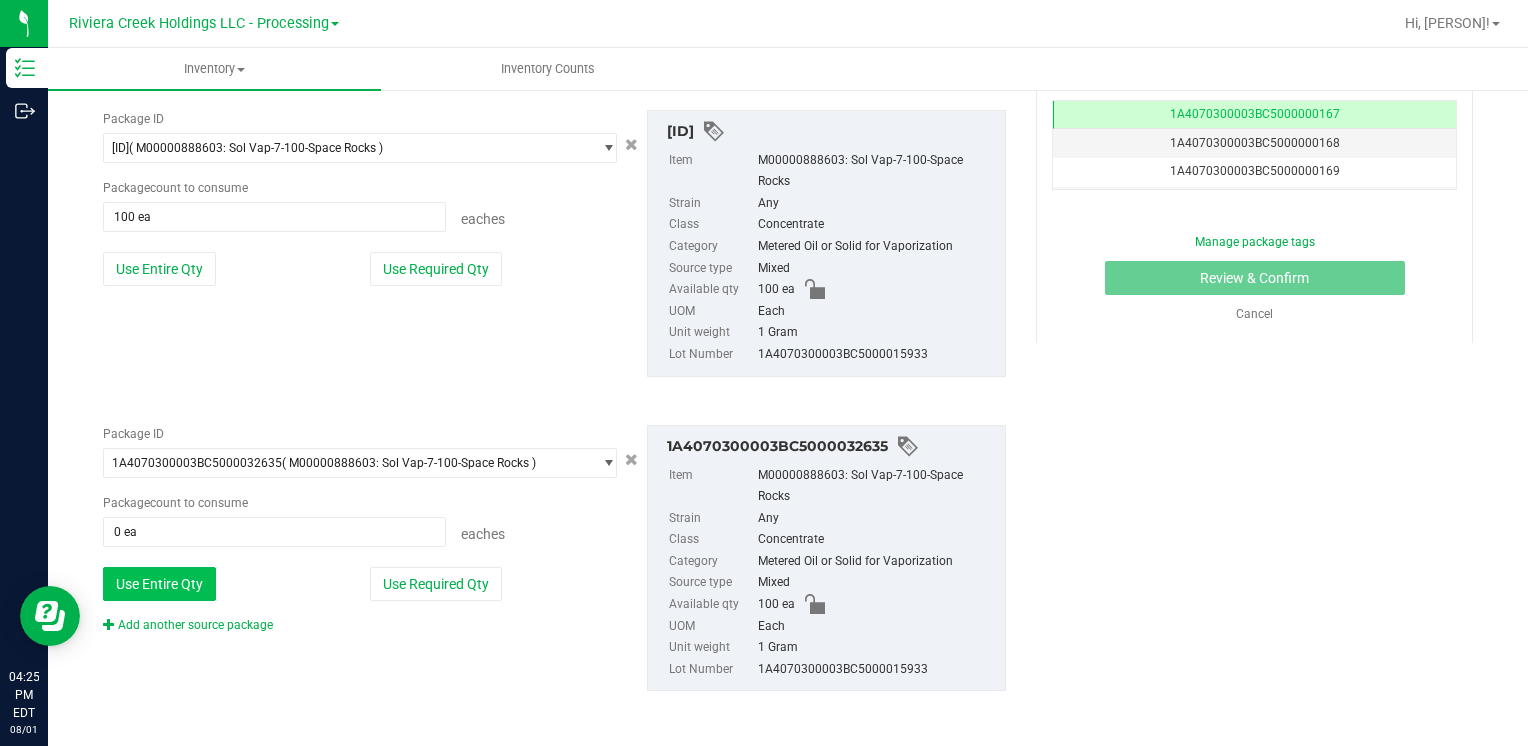 click on "Use Entire Qty" at bounding box center (159, 584) 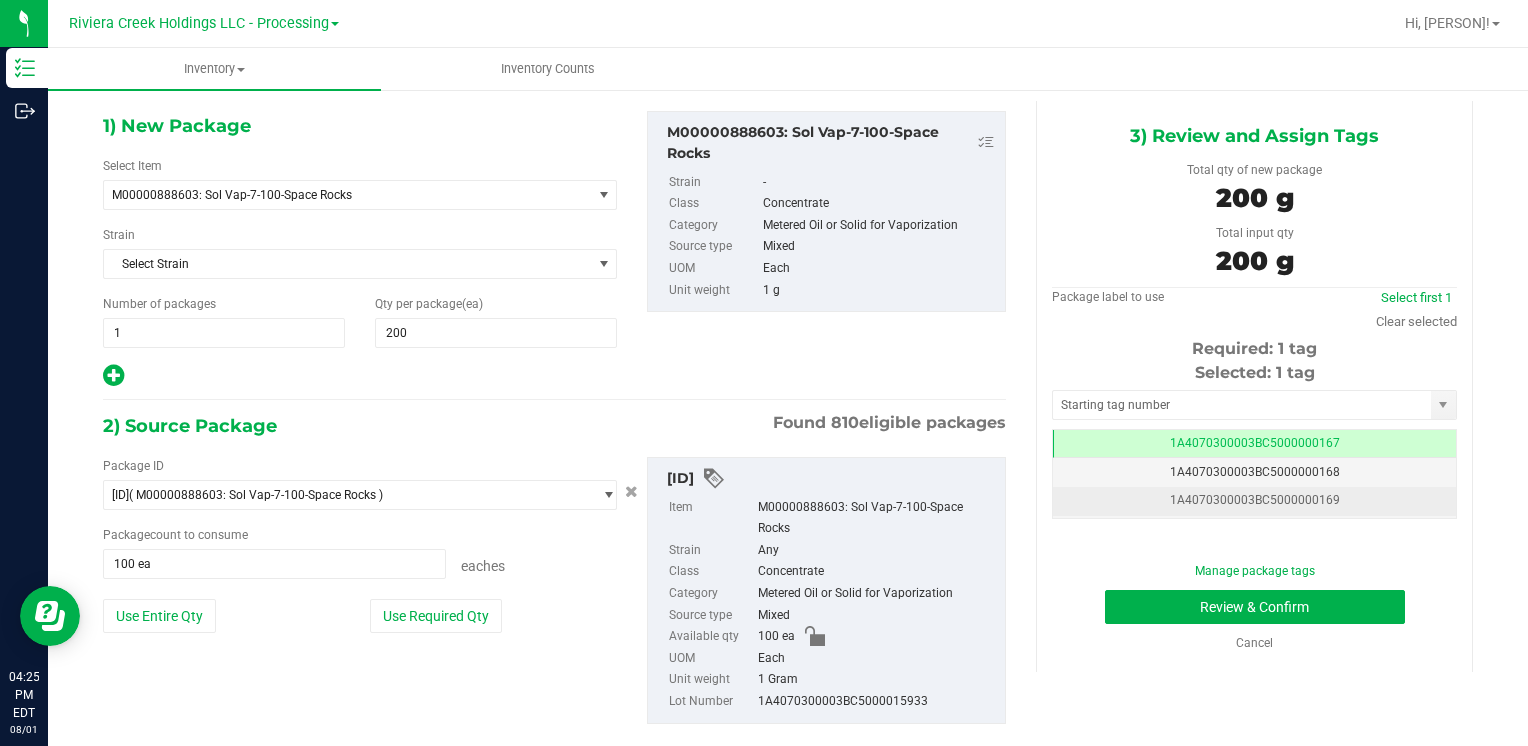 scroll, scrollTop: 0, scrollLeft: 0, axis: both 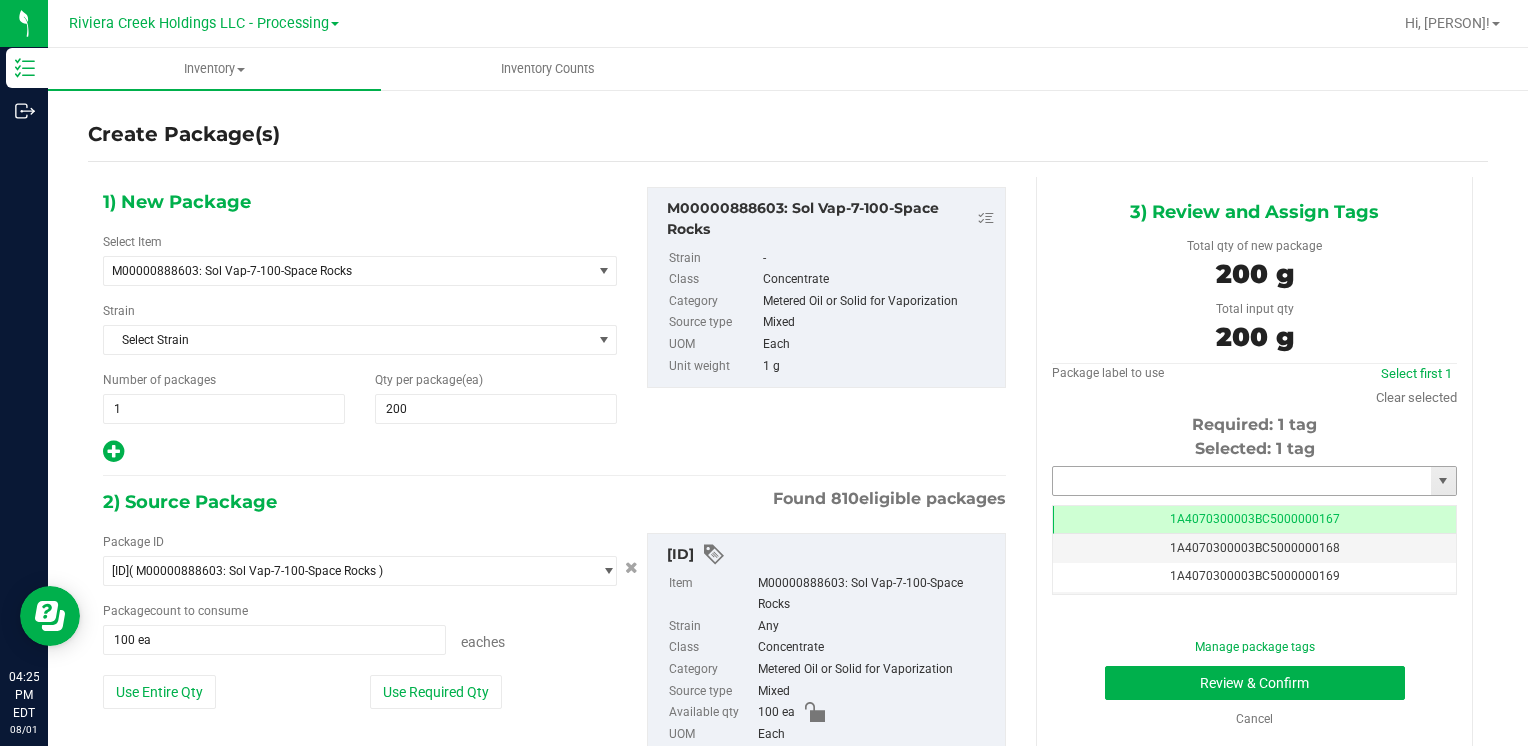 click at bounding box center [1242, 481] 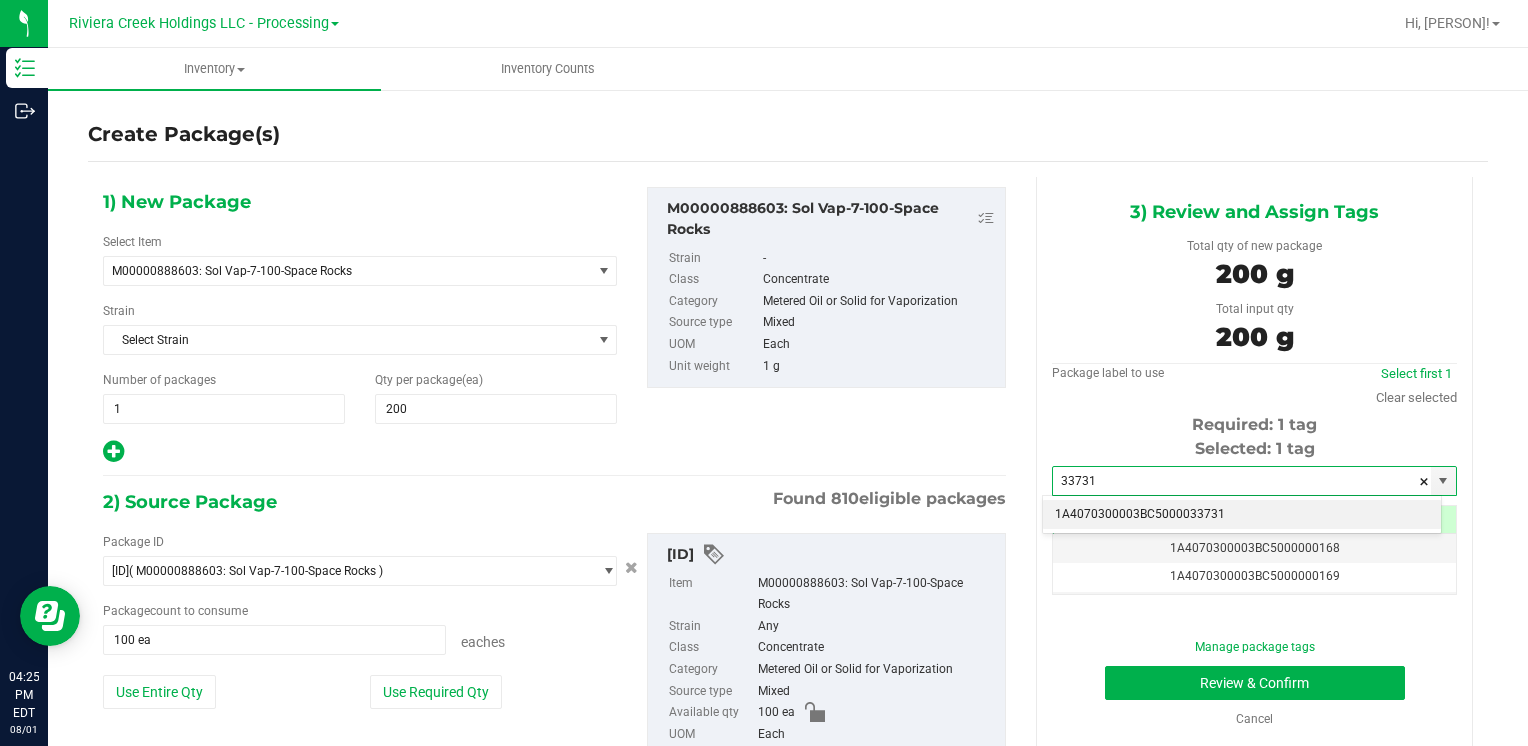 click on "1A4070300003BC5000033731" at bounding box center (1242, 515) 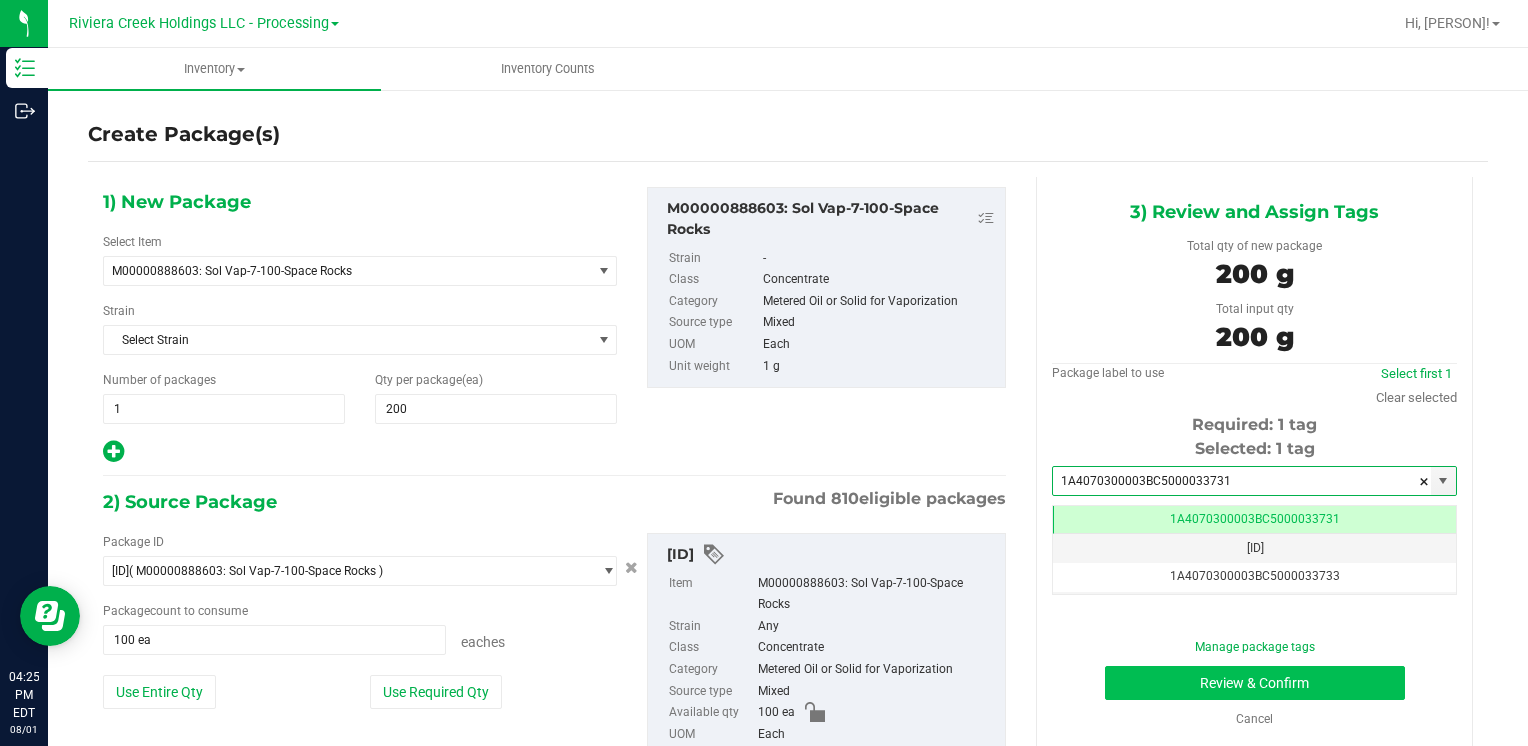 type on "1A4070300003BC5000033731" 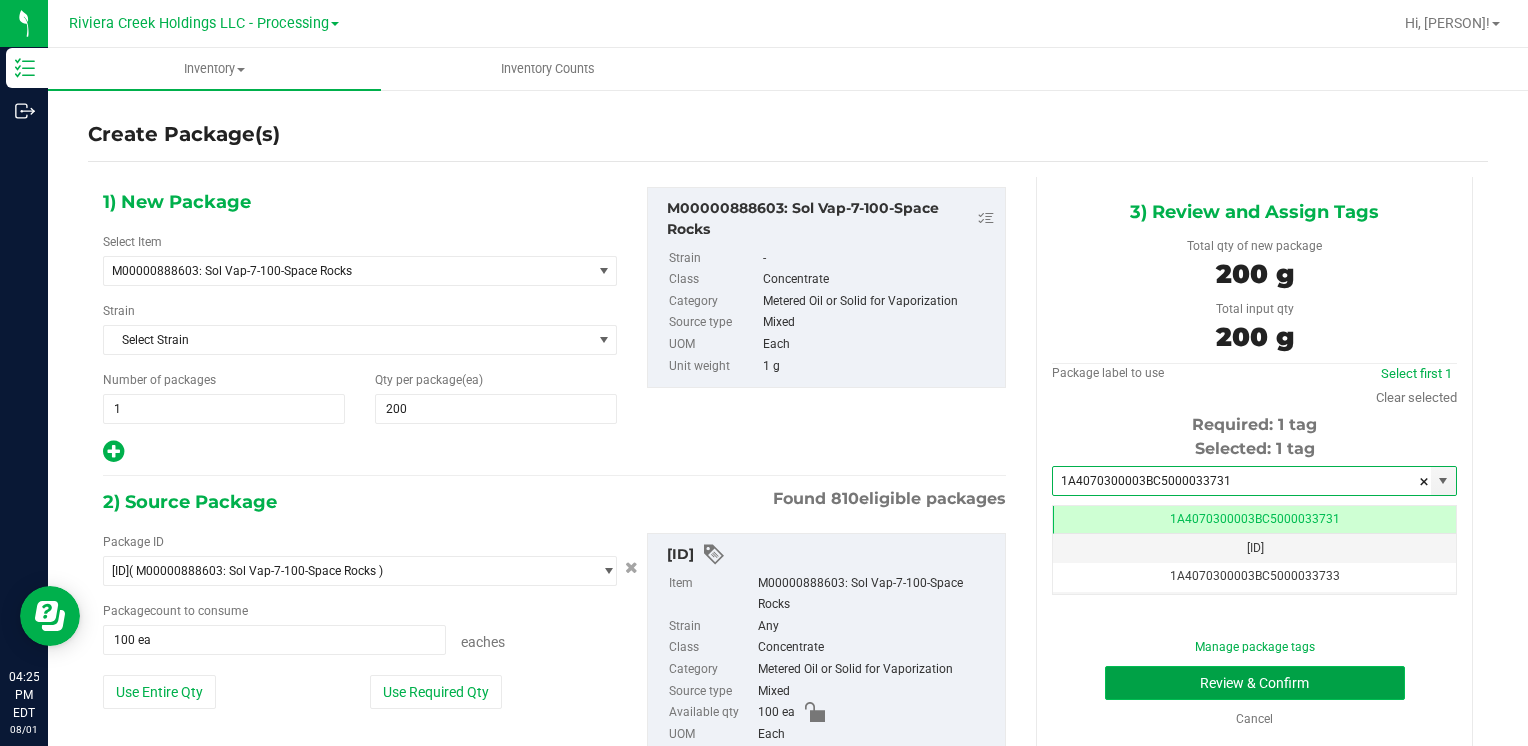 click on "Review & Confirm" at bounding box center (1255, 683) 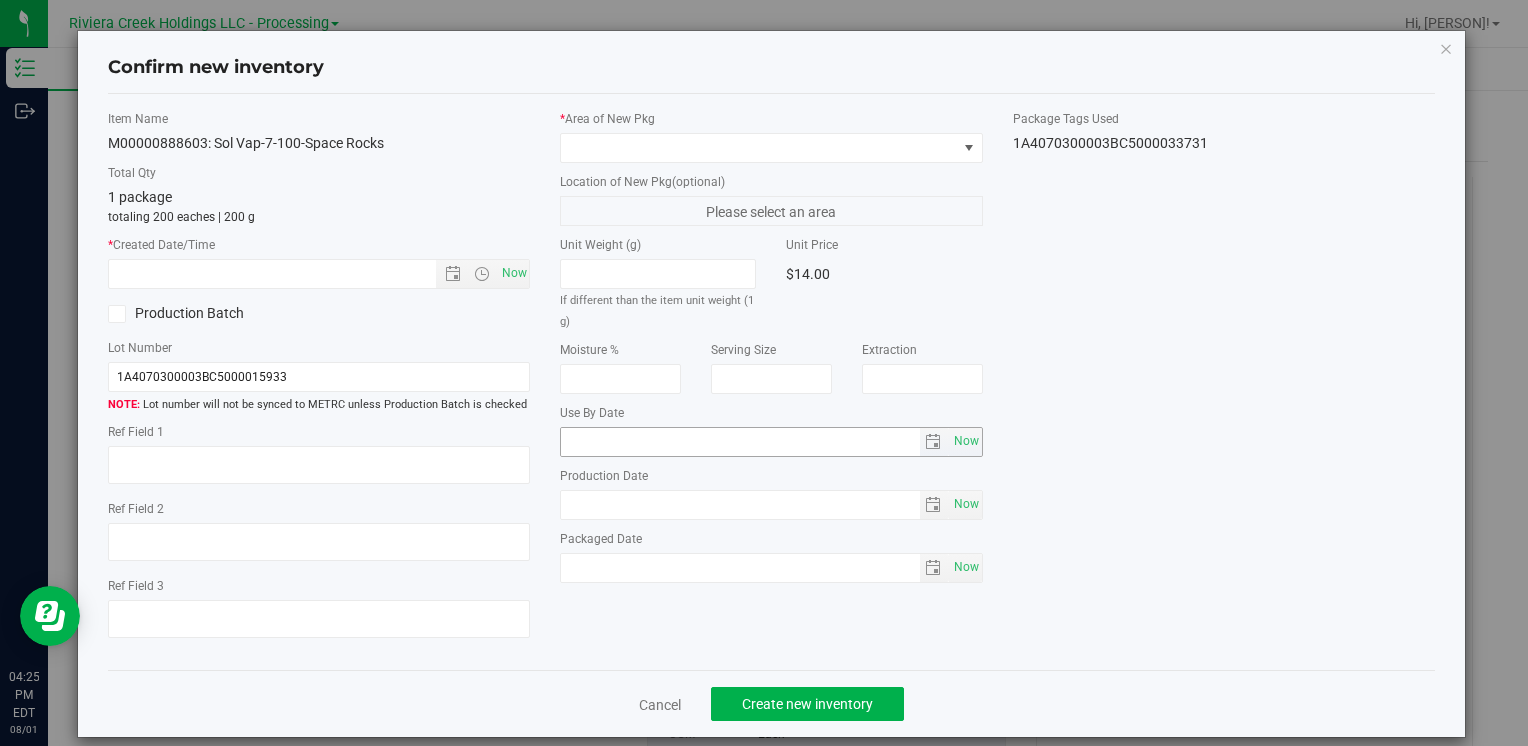 type on "[DATE]" 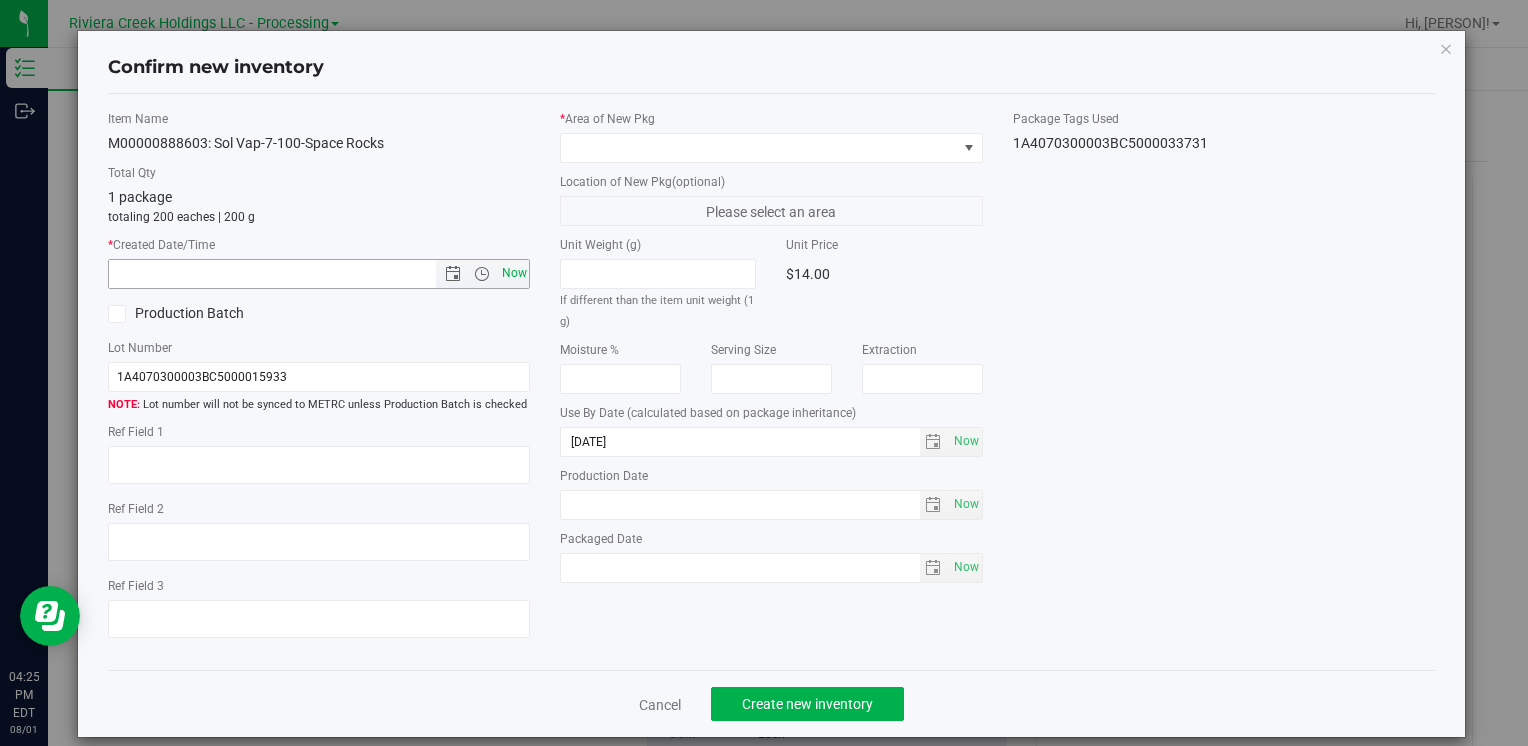 click on "Now" at bounding box center (514, 273) 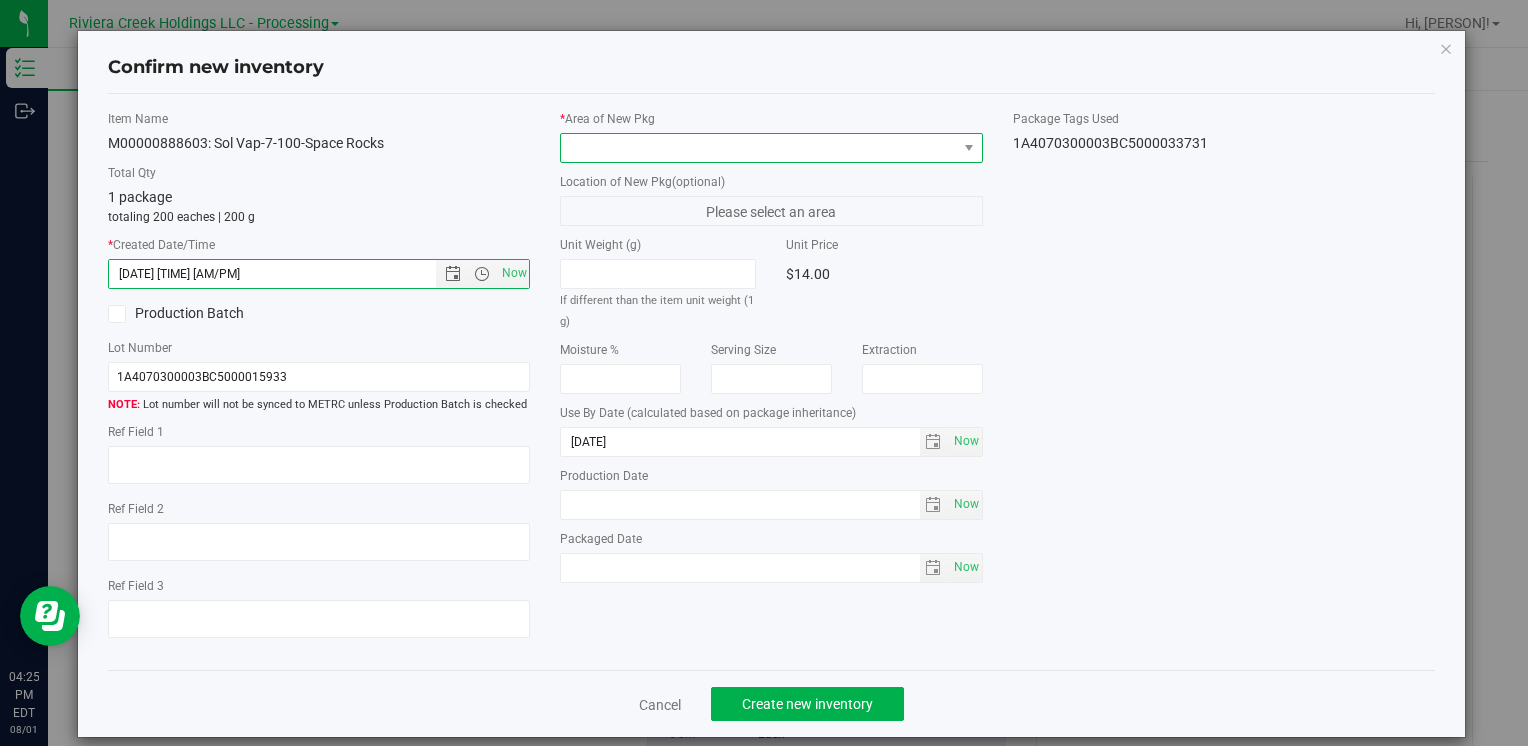 click at bounding box center [758, 148] 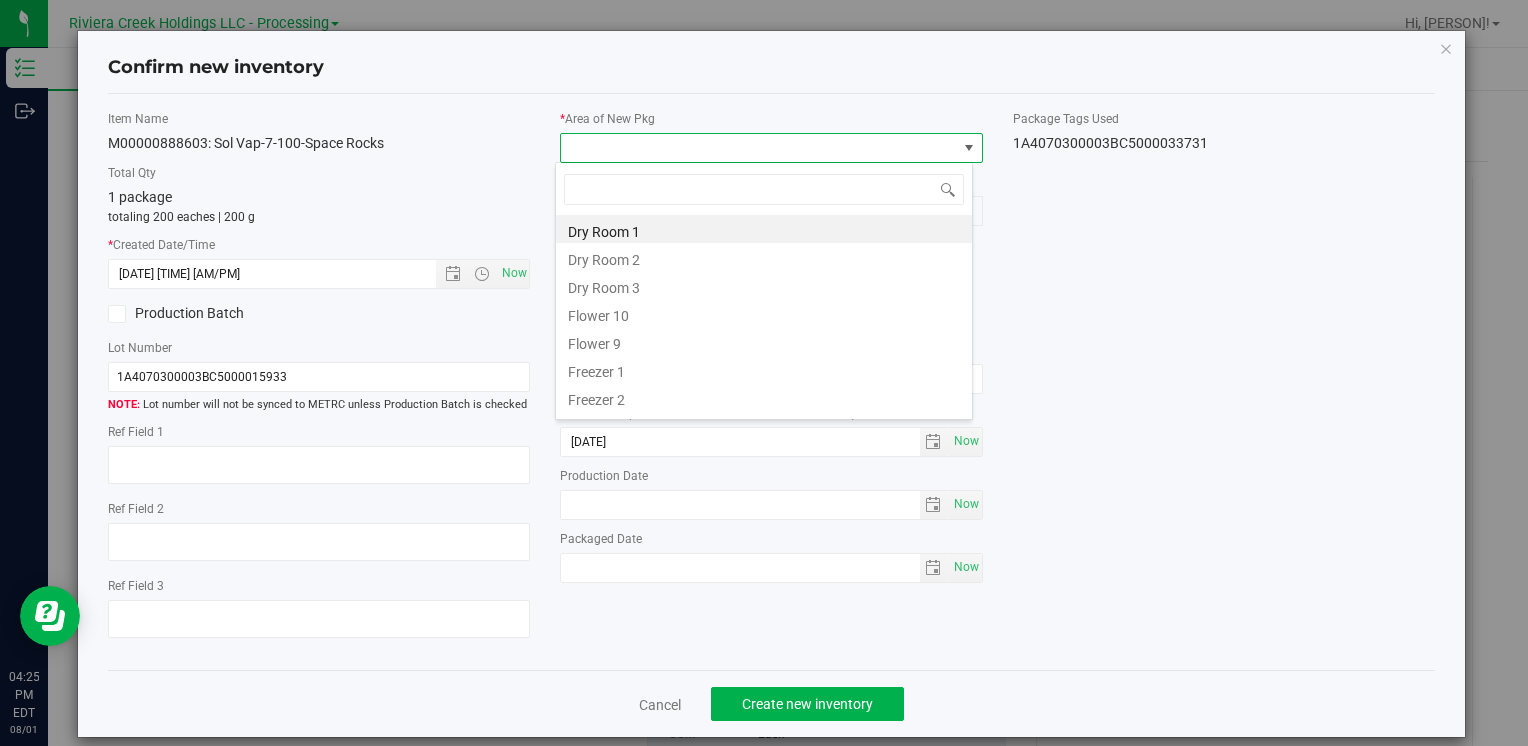 click on "Flower 10" at bounding box center (764, 313) 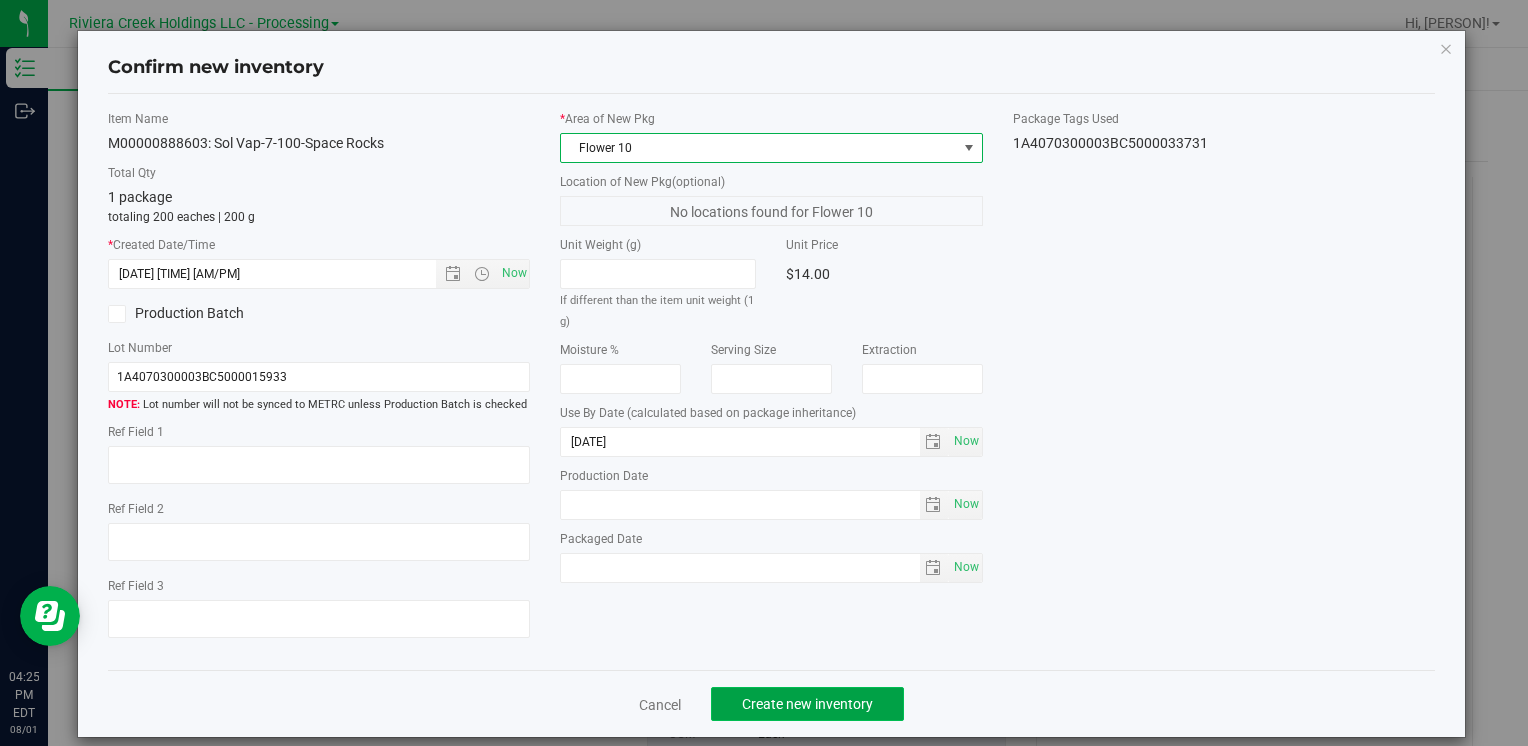 click on "Create new inventory" 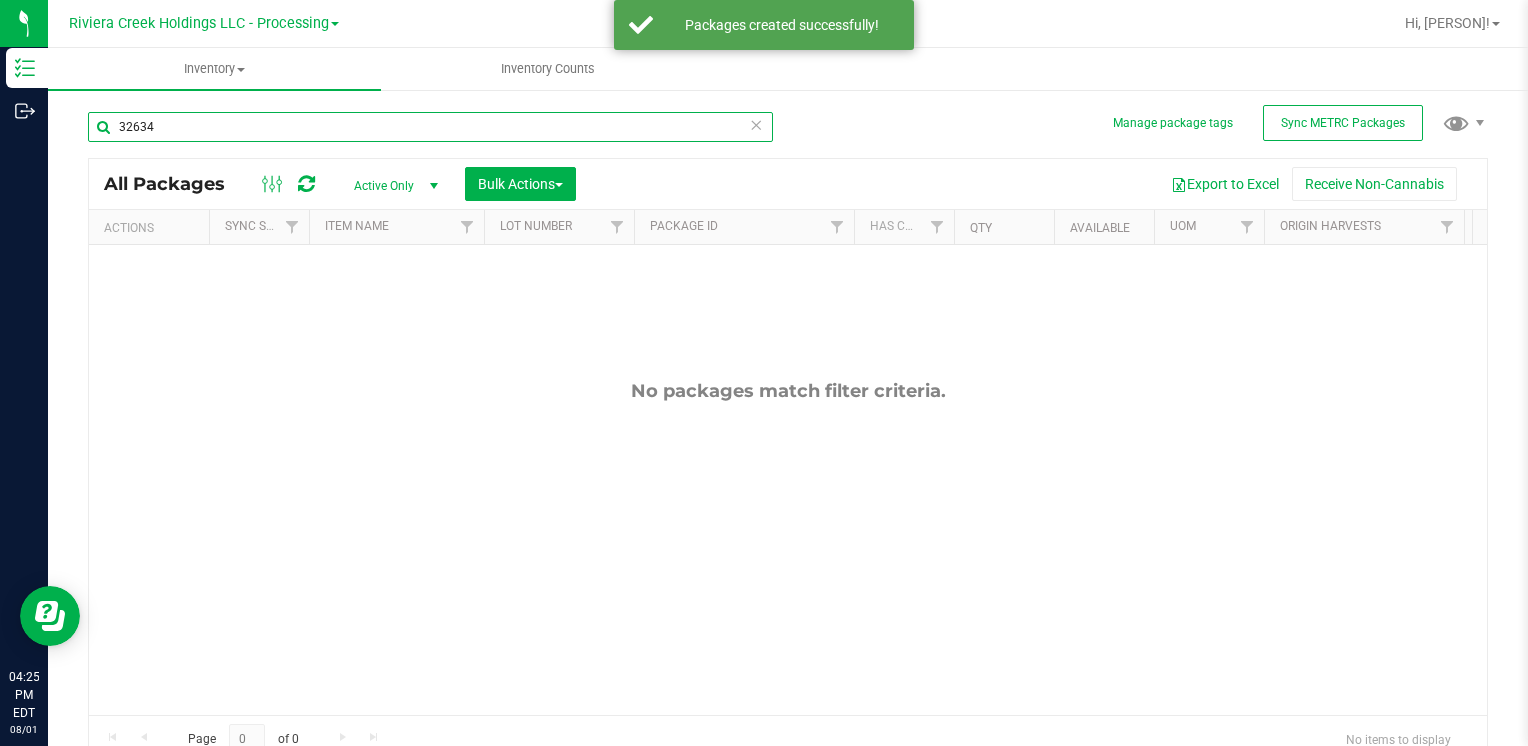 click on "32634" at bounding box center [430, 127] 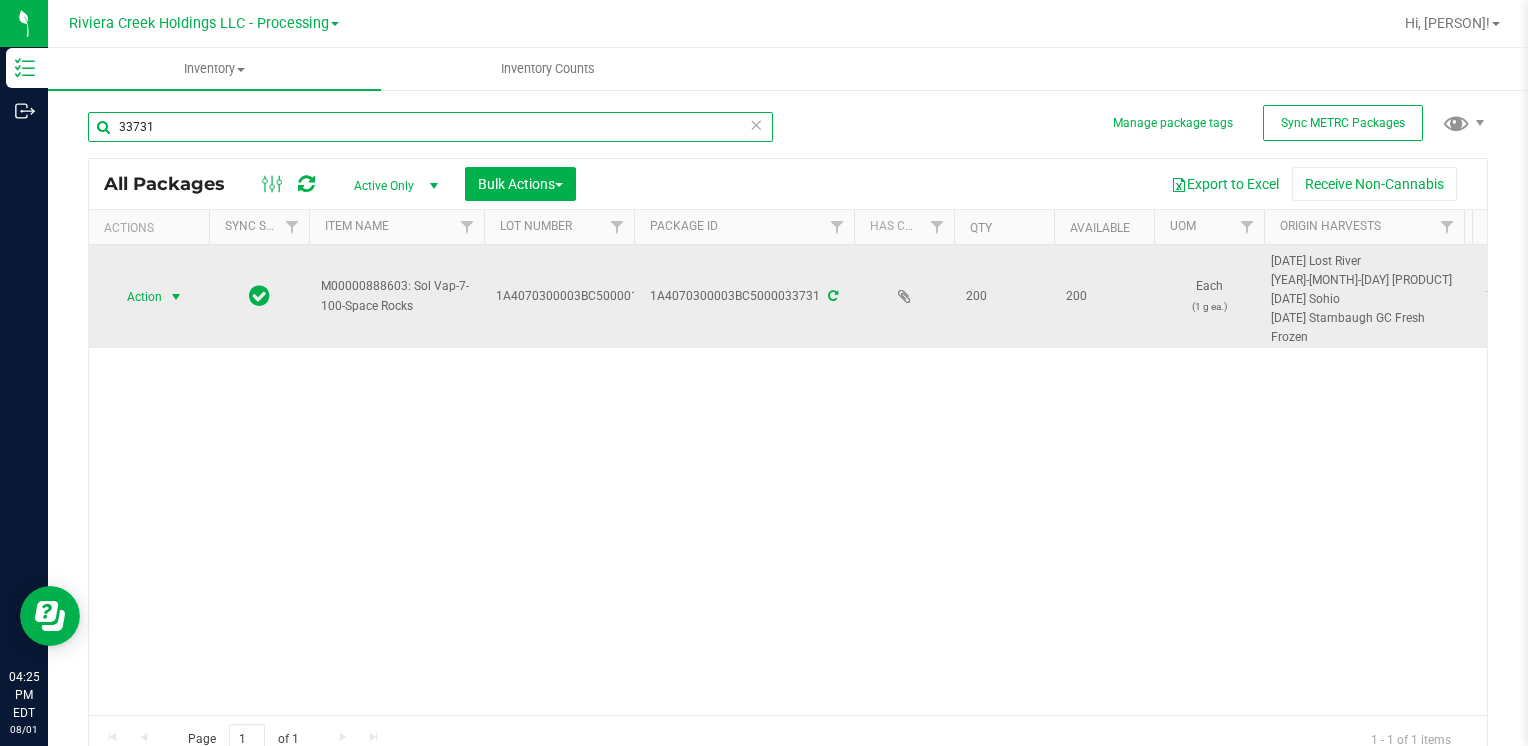 type on "33731" 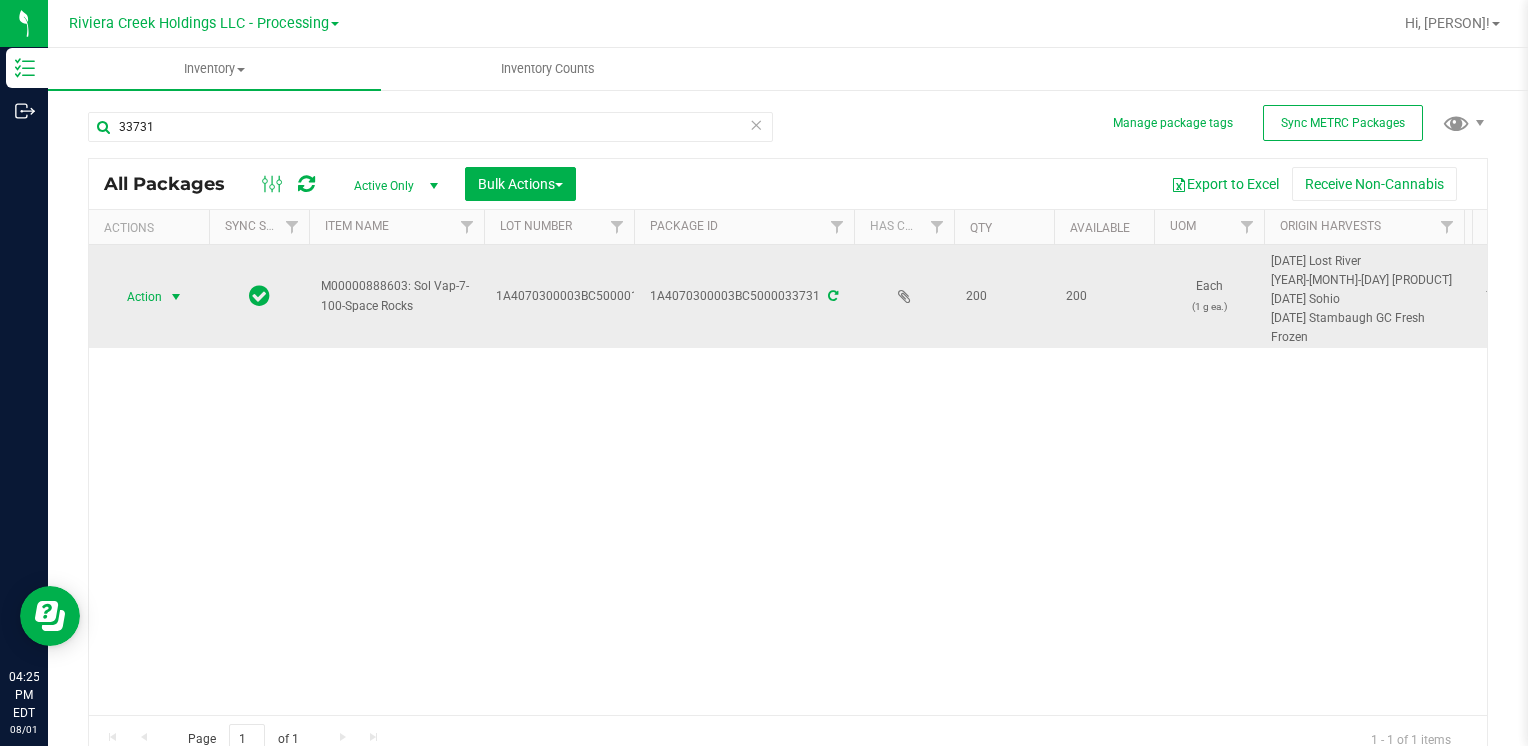 click on "Action" at bounding box center (136, 297) 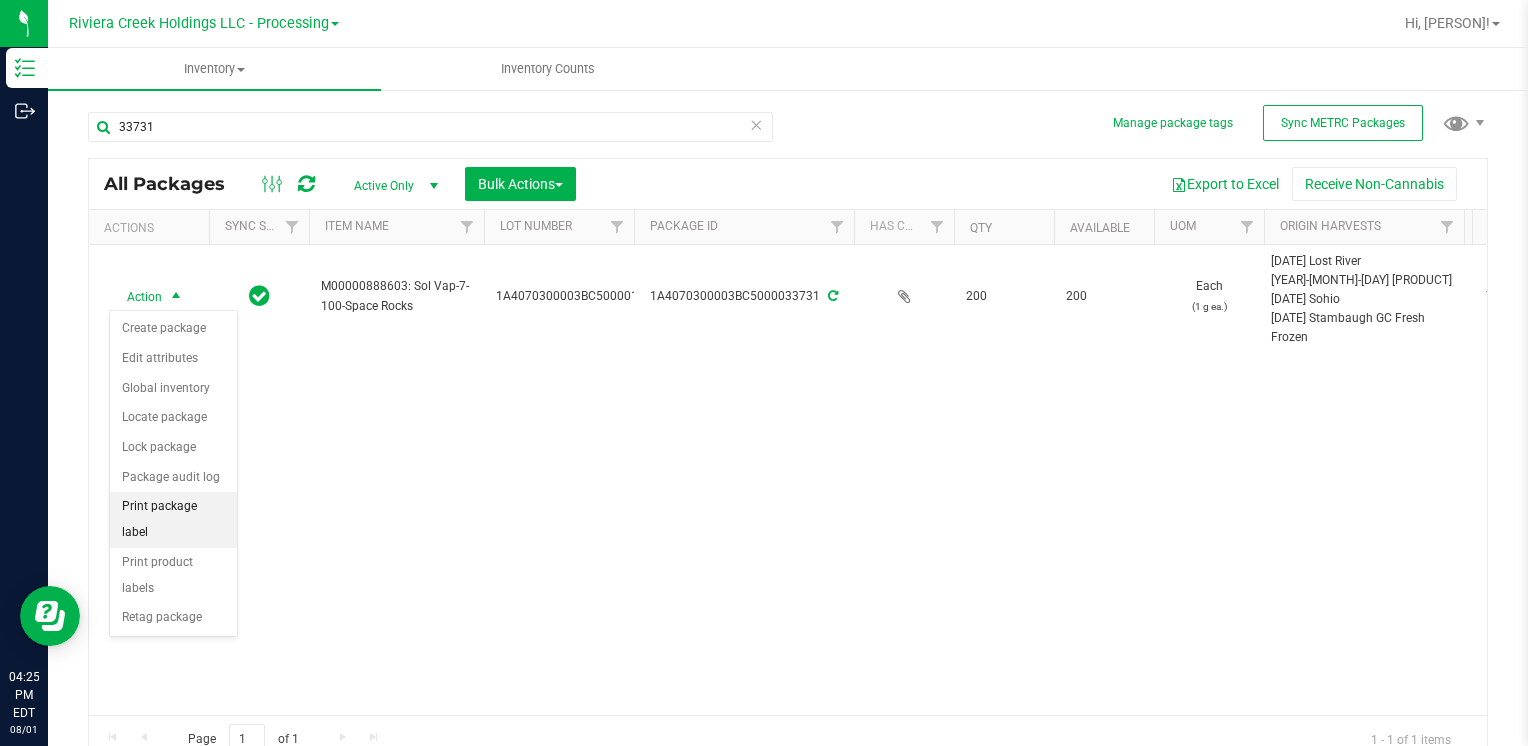 click on "Print package label" at bounding box center [173, 519] 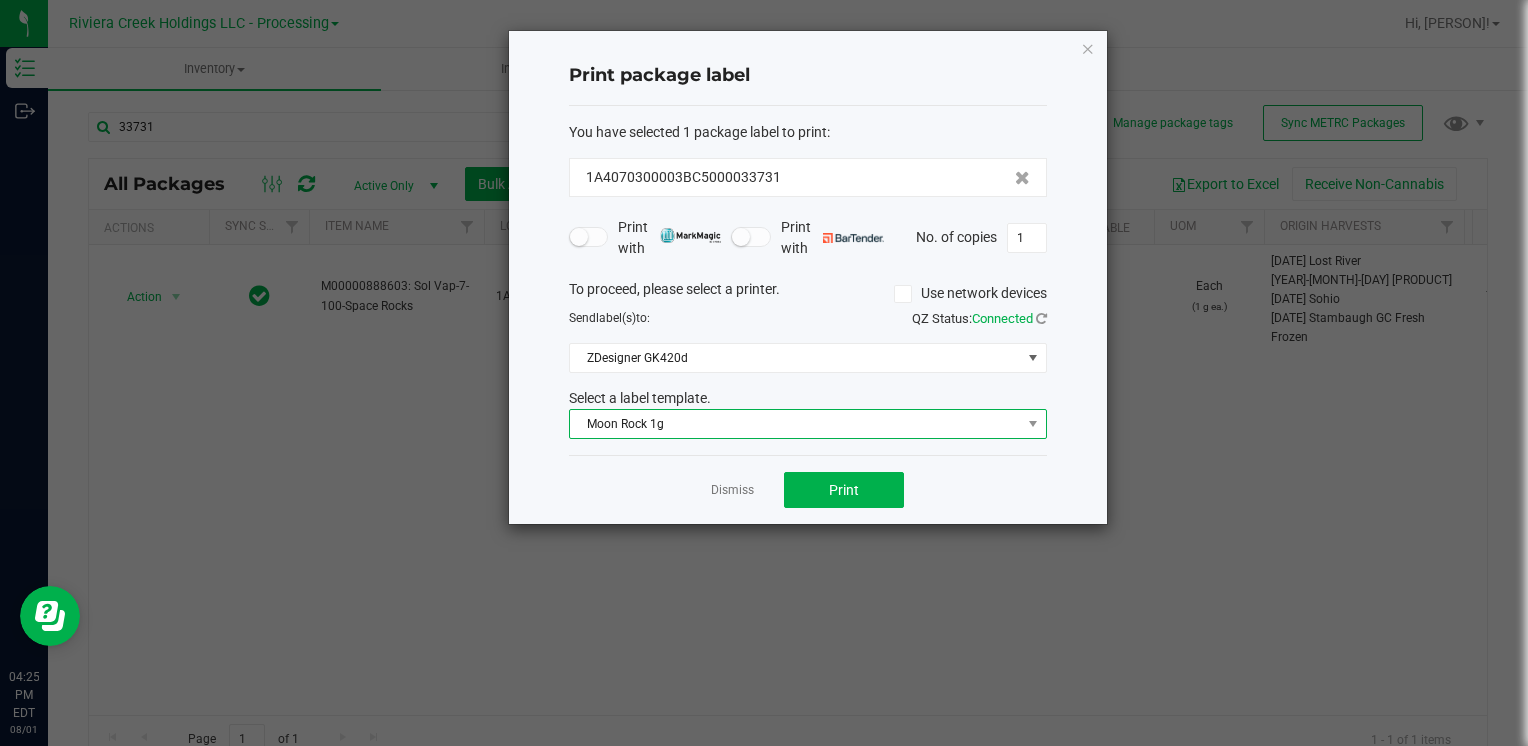 click on "Moon Rock 1g" at bounding box center (795, 424) 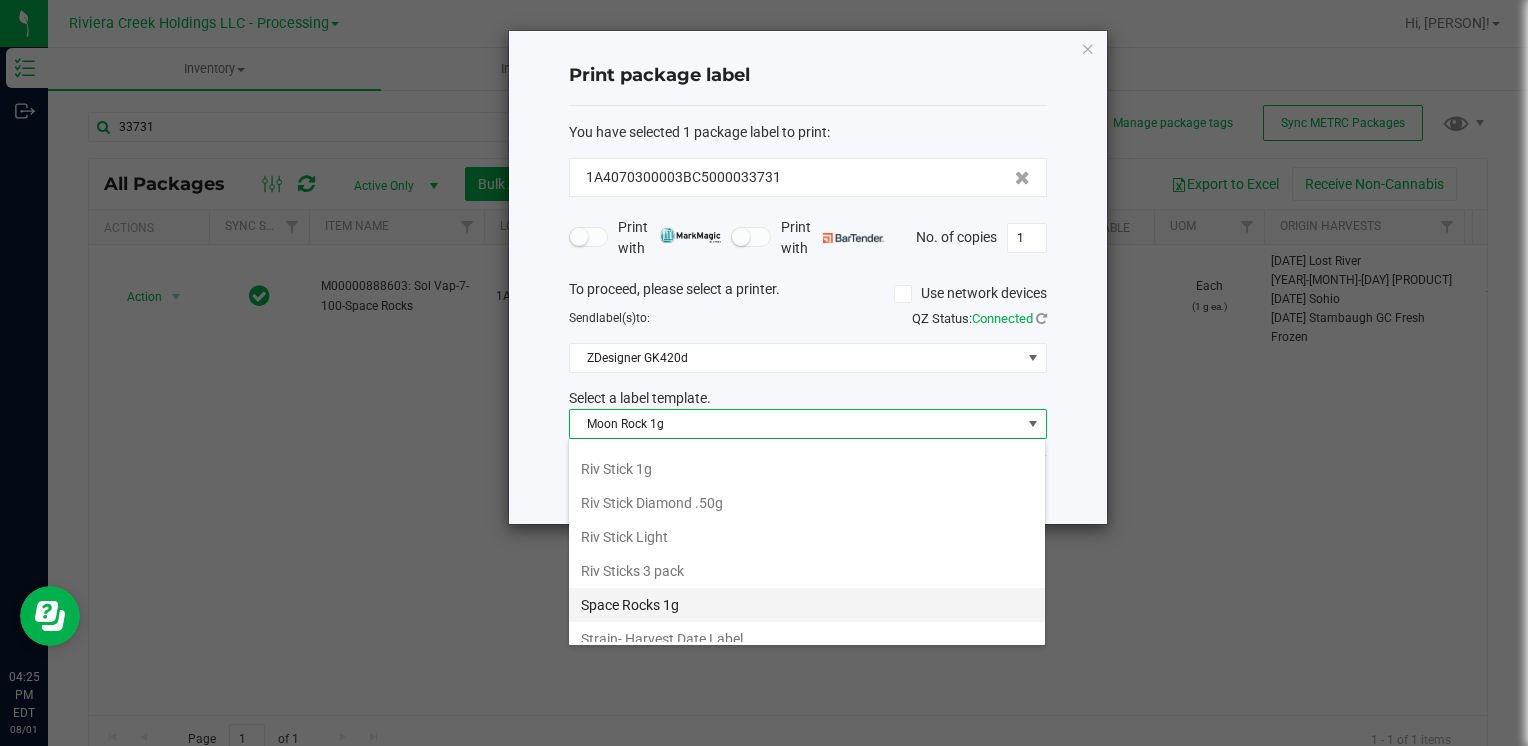 click on "Space Rocks 1g" at bounding box center (807, 605) 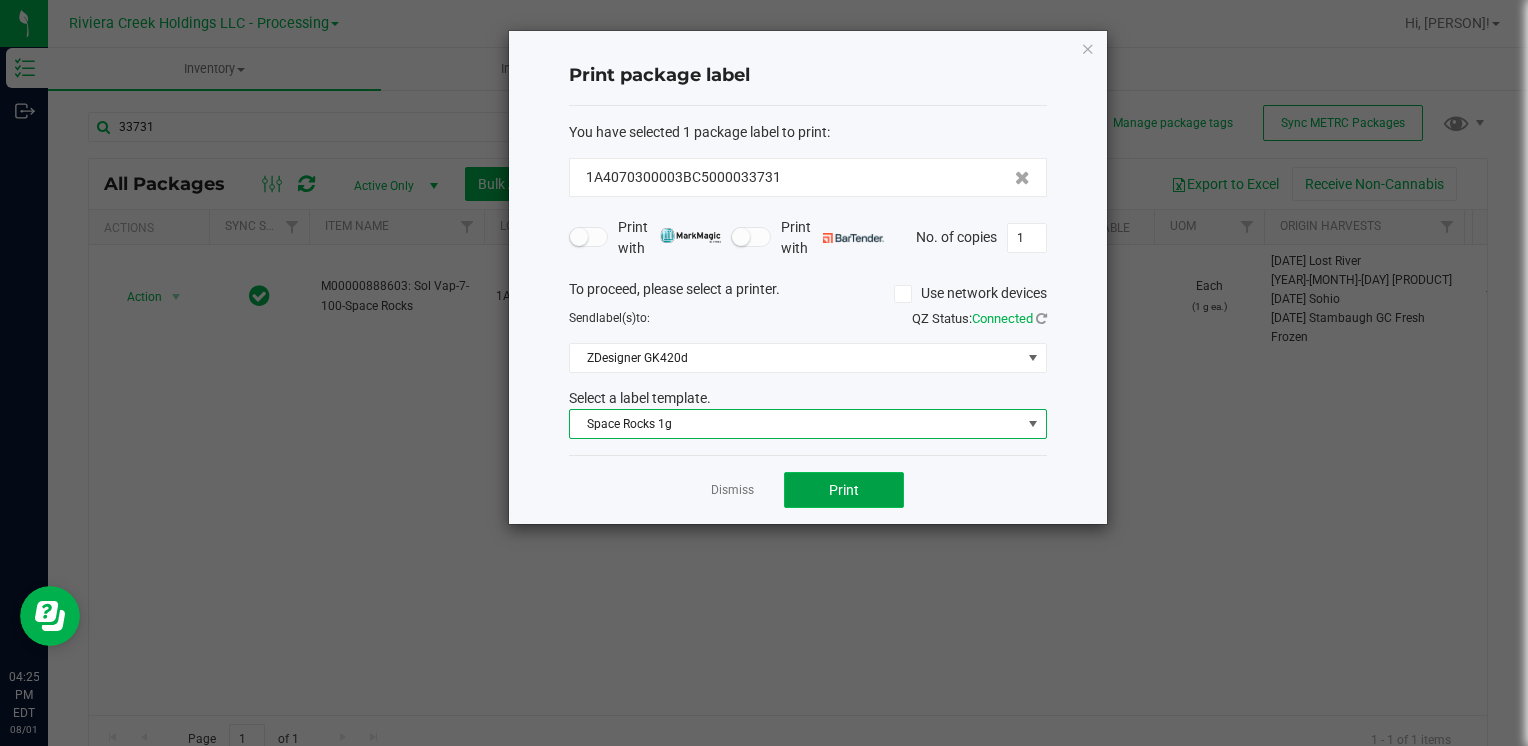 click on "Print" 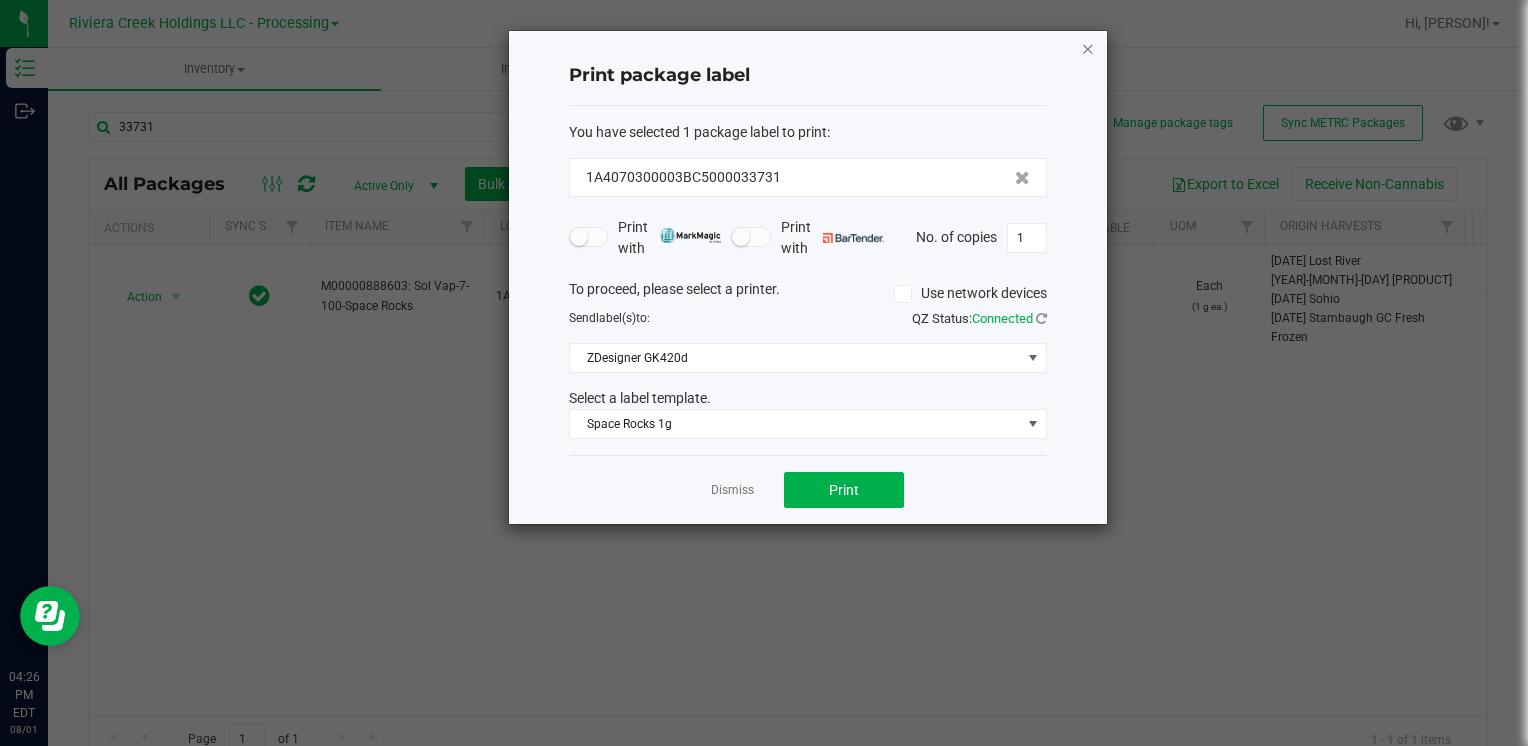 click 